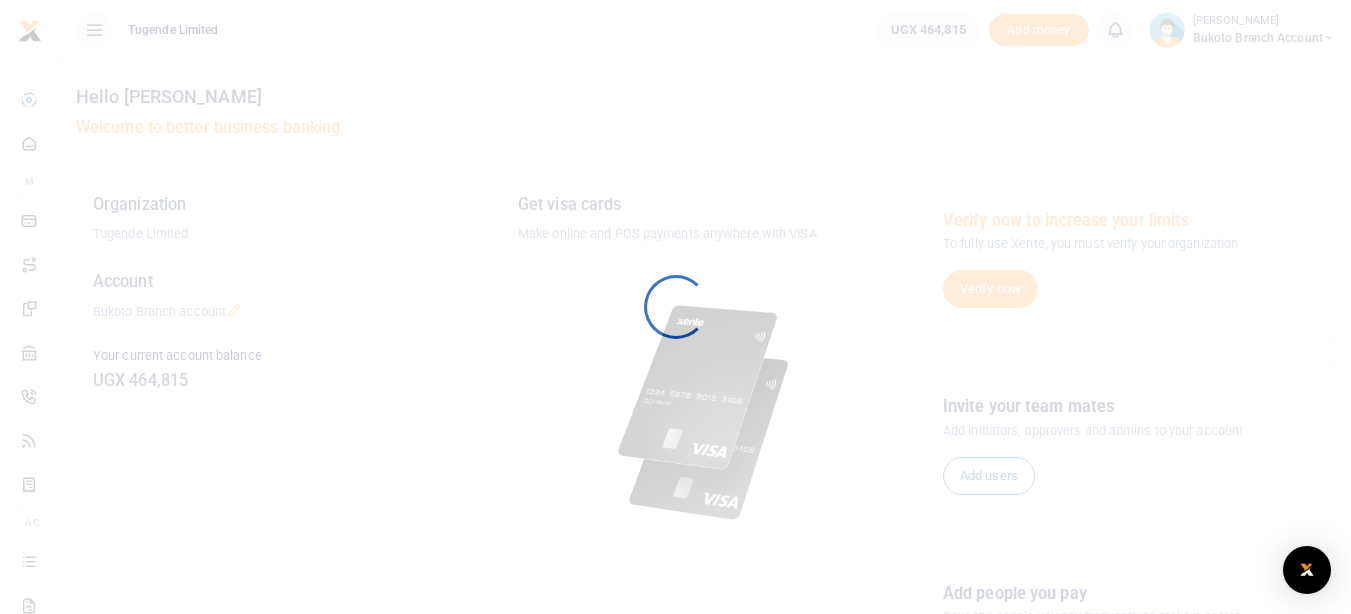 scroll, scrollTop: 0, scrollLeft: 0, axis: both 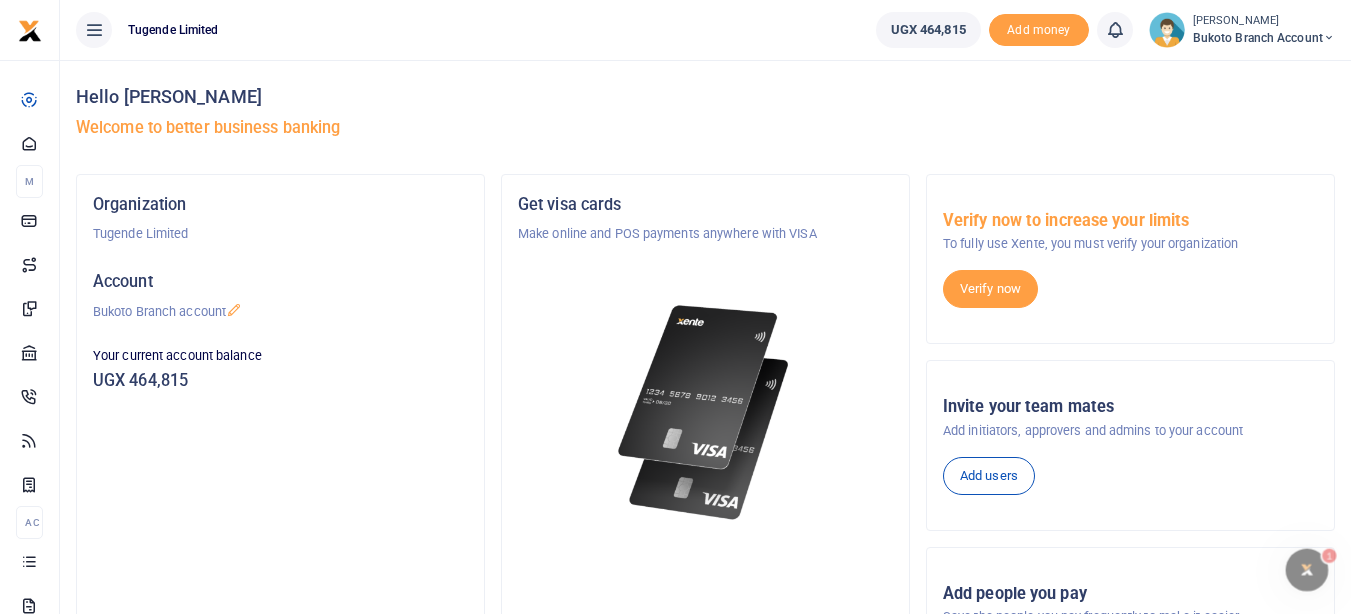 click on "Hello Leticia Namugenyi
Welcome to better business banking" at bounding box center [705, 117] 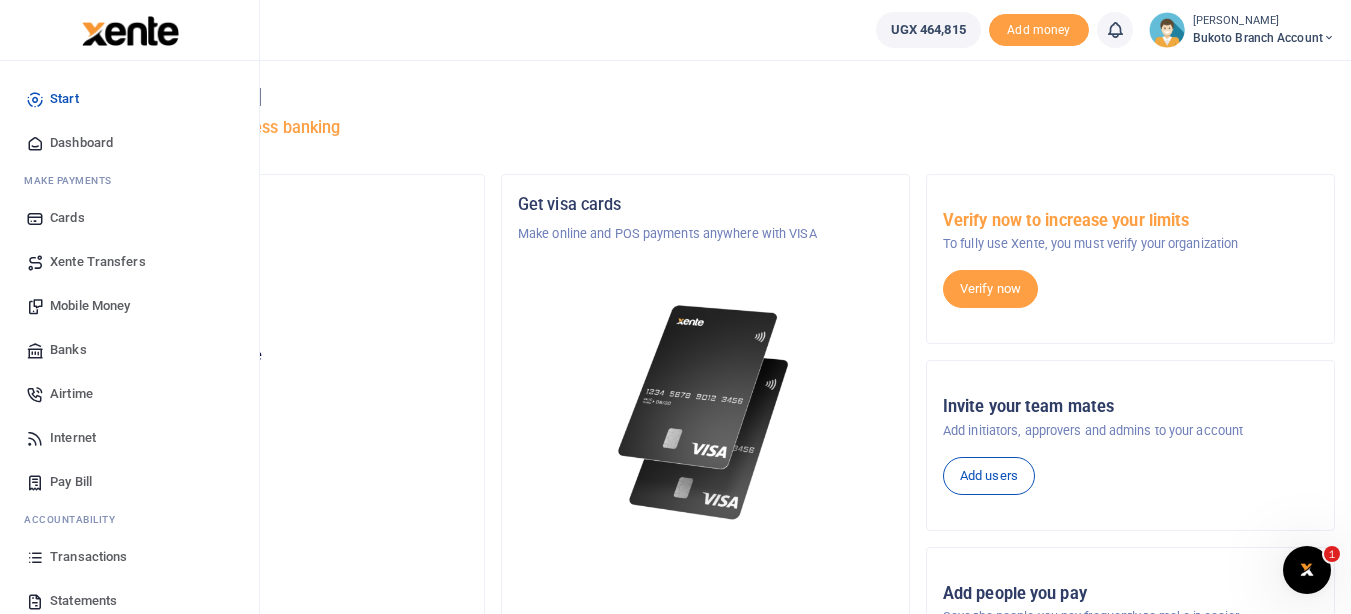 click on "Transactions" at bounding box center [88, 557] 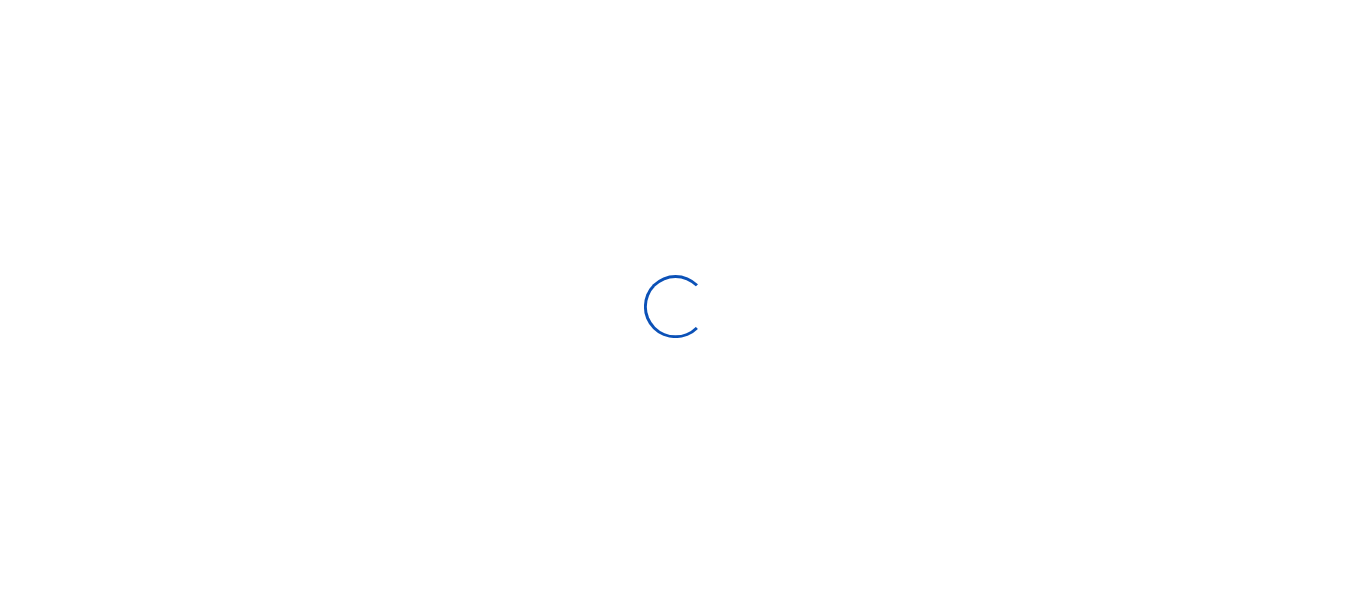 scroll, scrollTop: 0, scrollLeft: 0, axis: both 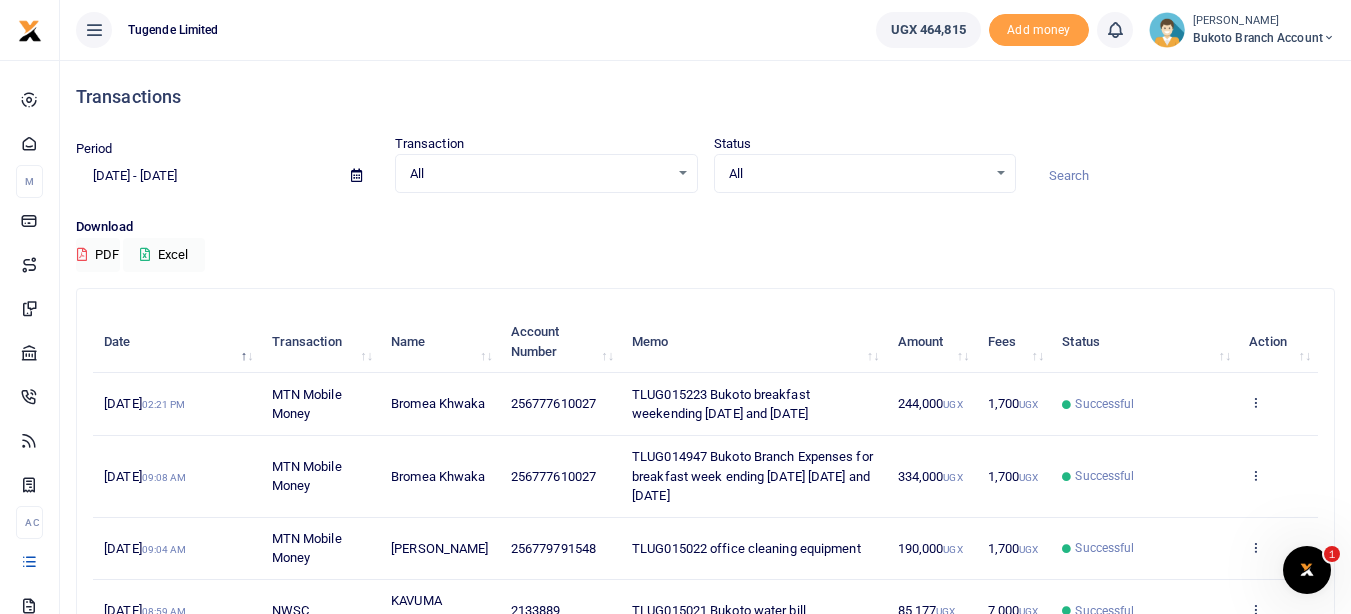 click at bounding box center [356, 175] 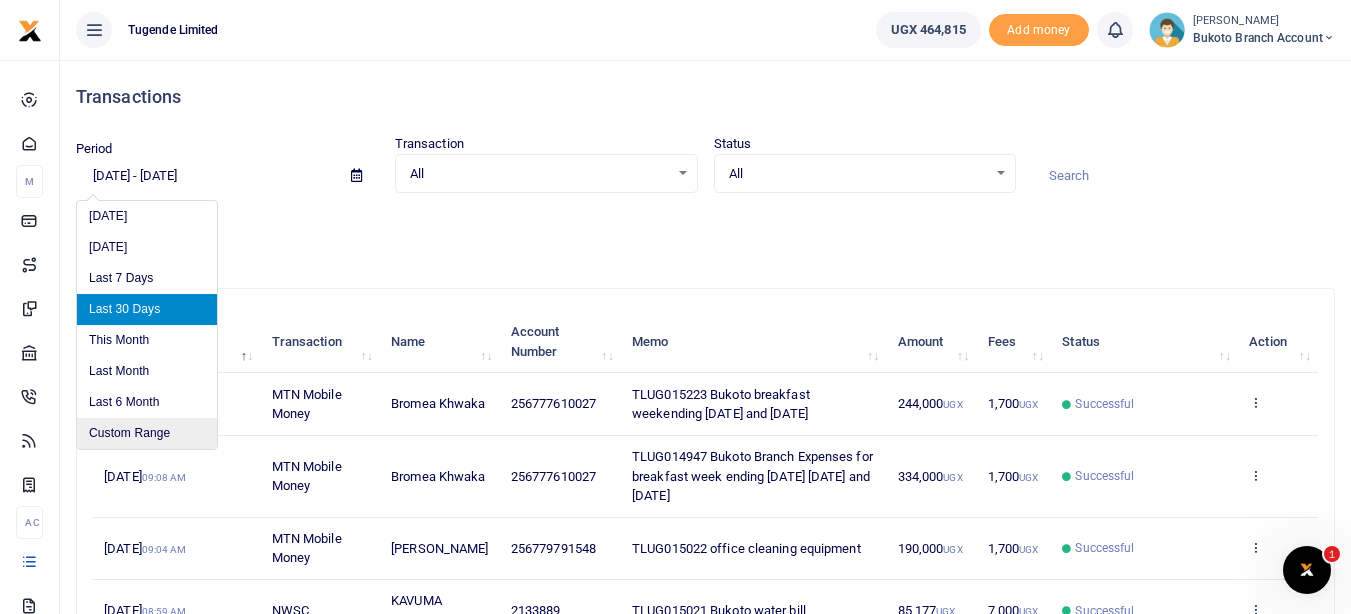click on "Custom Range" at bounding box center (147, 433) 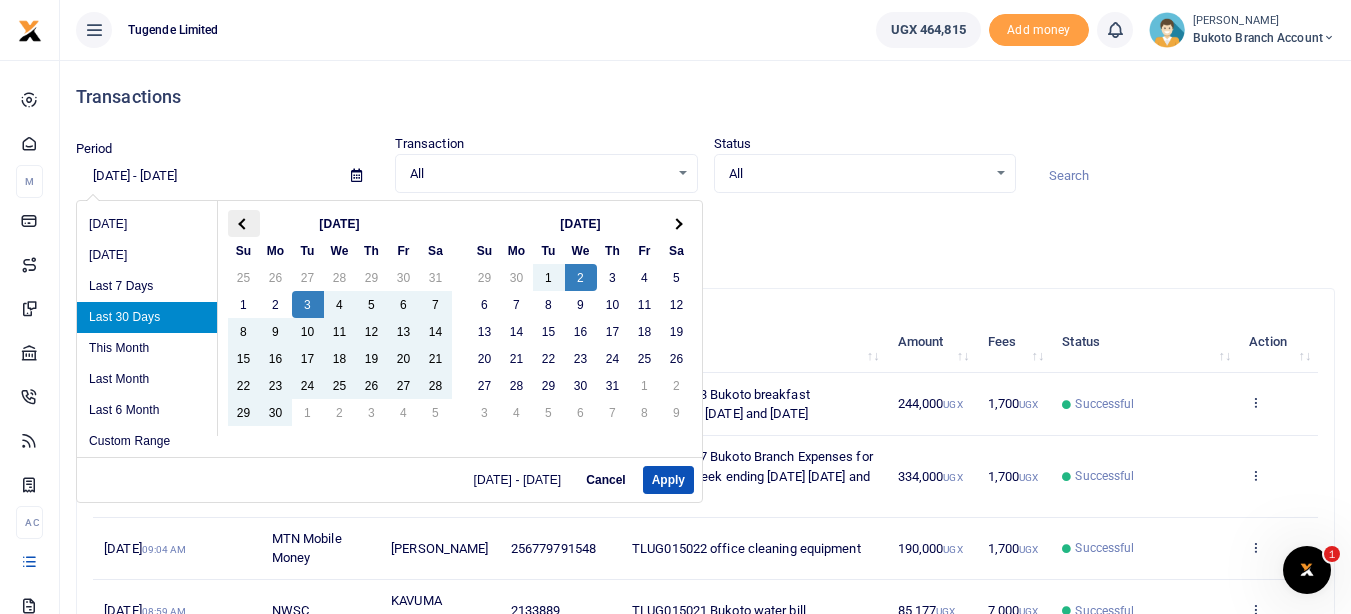 click at bounding box center [244, 223] 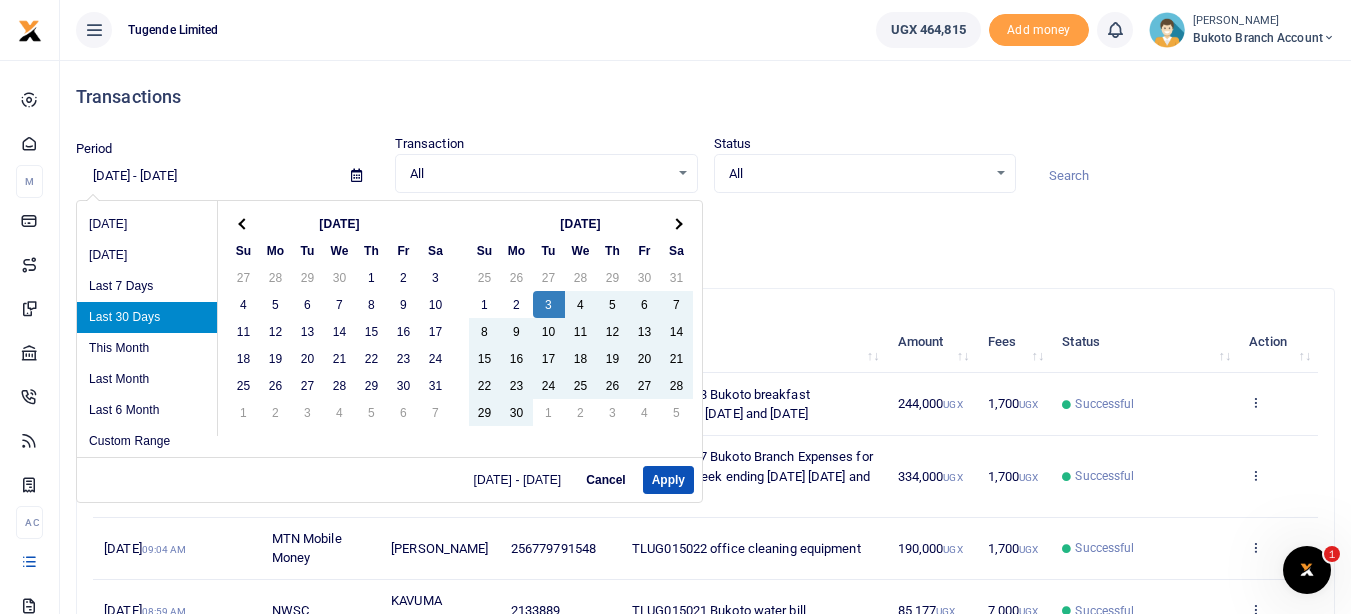 click at bounding box center [244, 223] 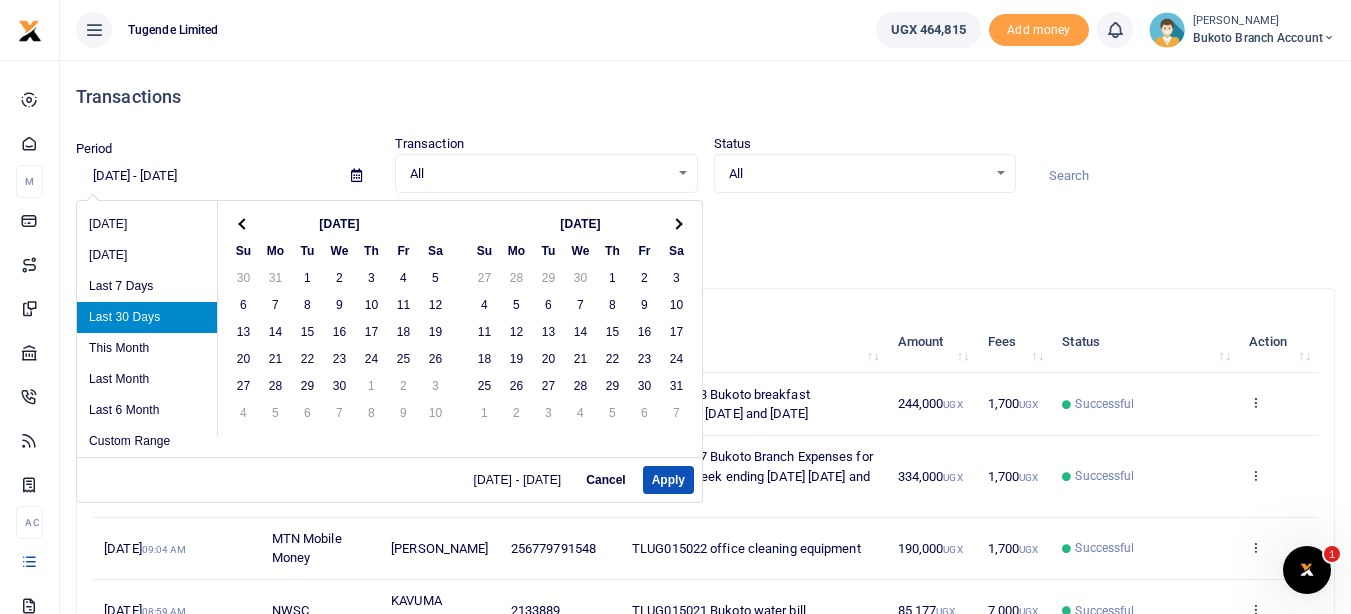 click at bounding box center [244, 223] 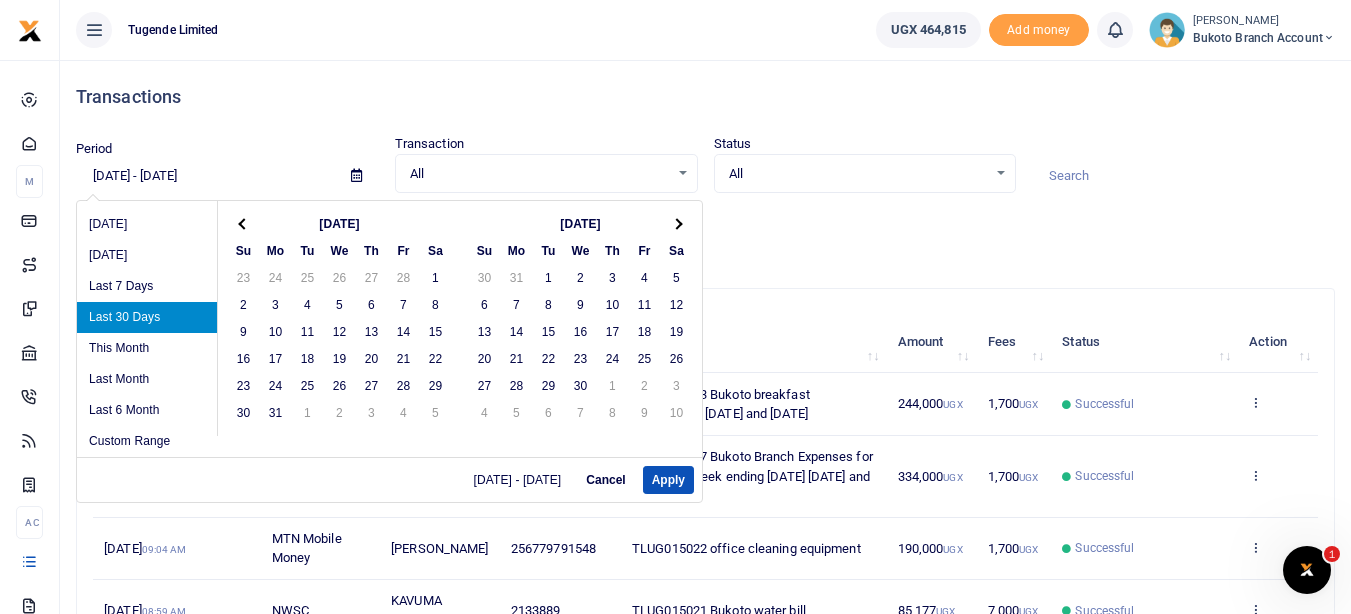 click at bounding box center [244, 223] 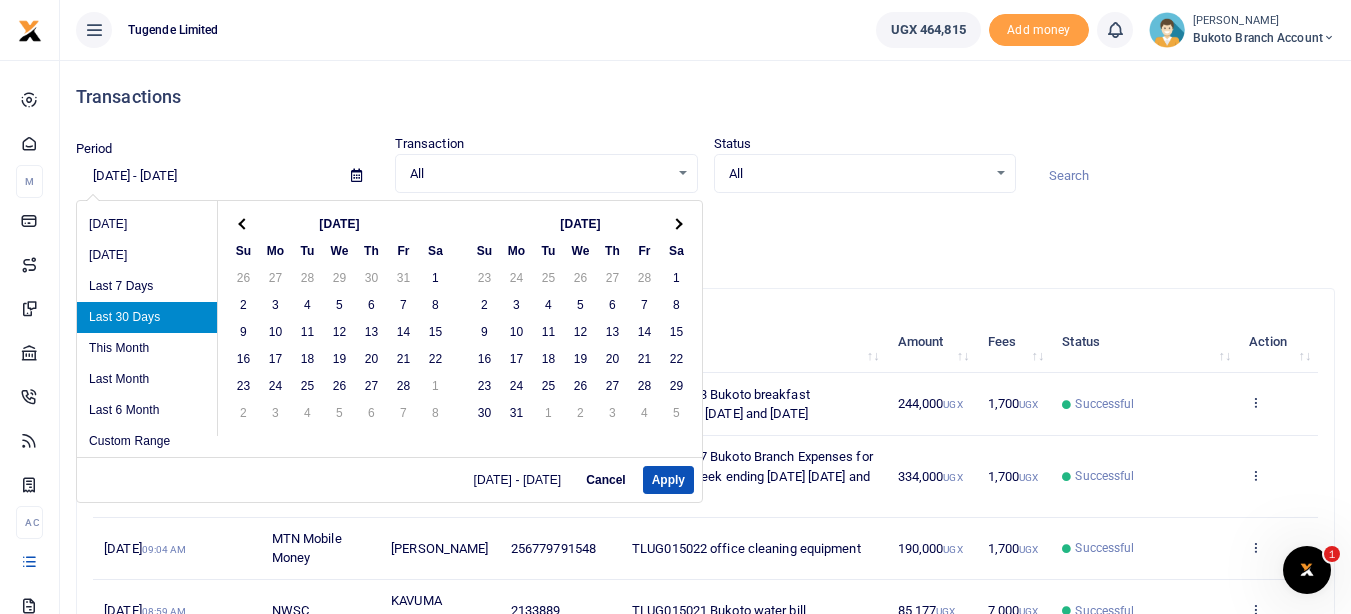 click at bounding box center [244, 223] 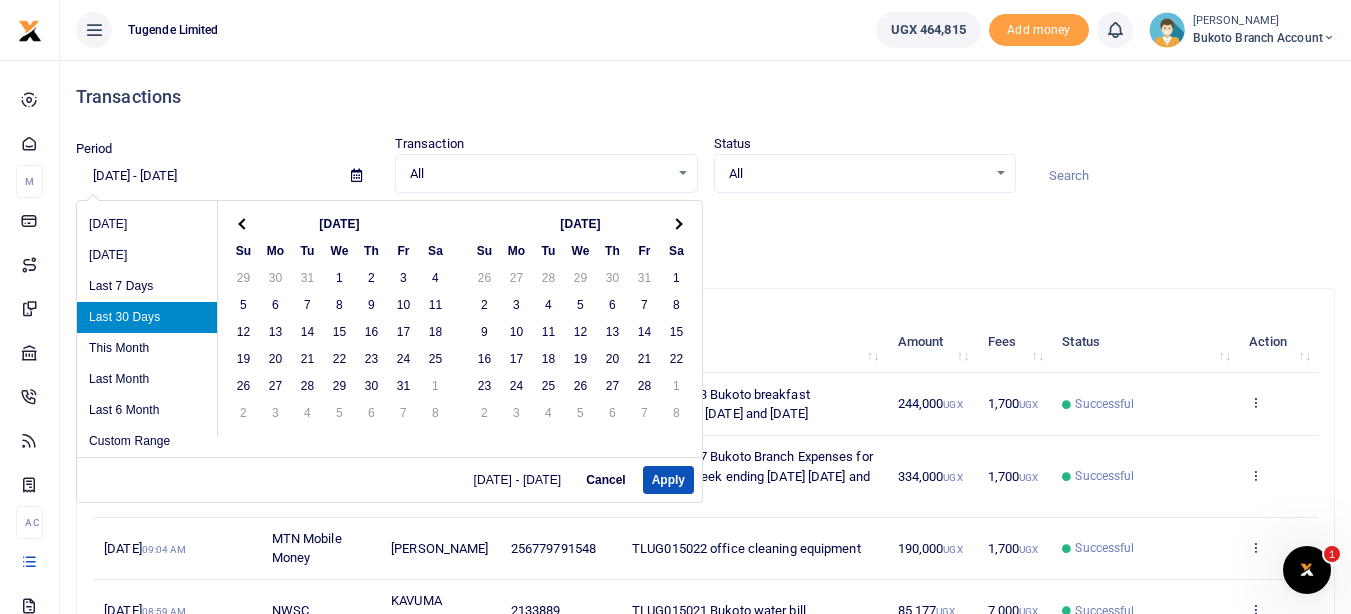 click at bounding box center (244, 223) 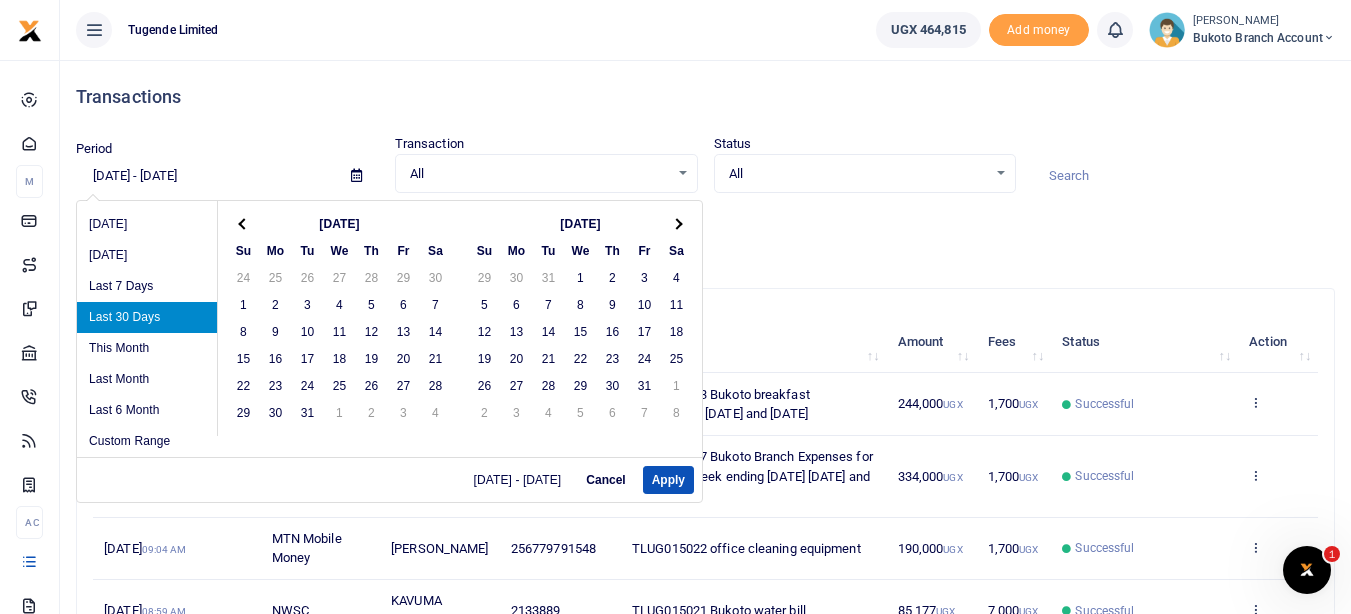 click at bounding box center (244, 223) 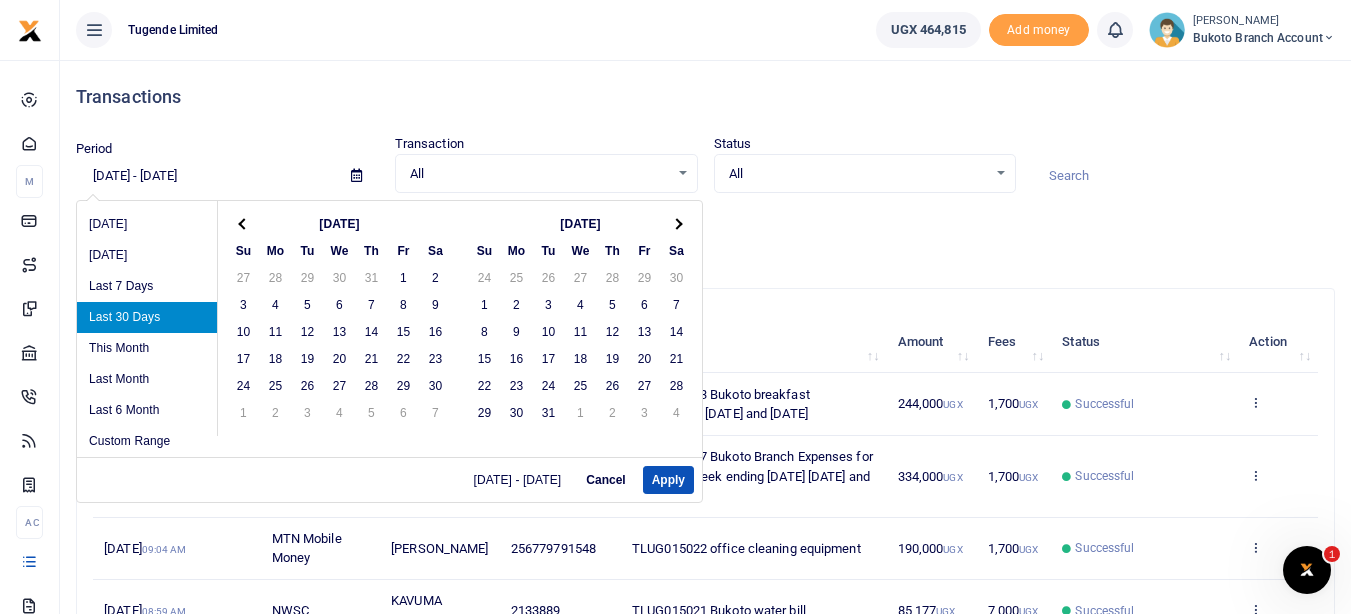 click at bounding box center (244, 223) 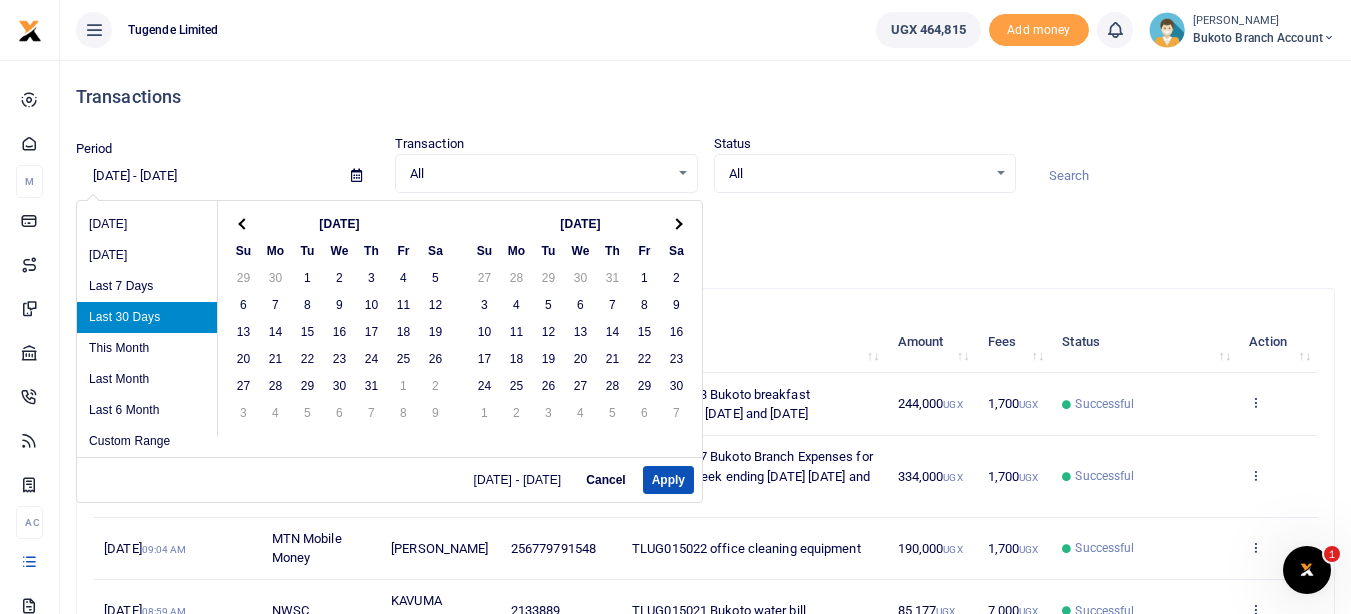 click at bounding box center [244, 223] 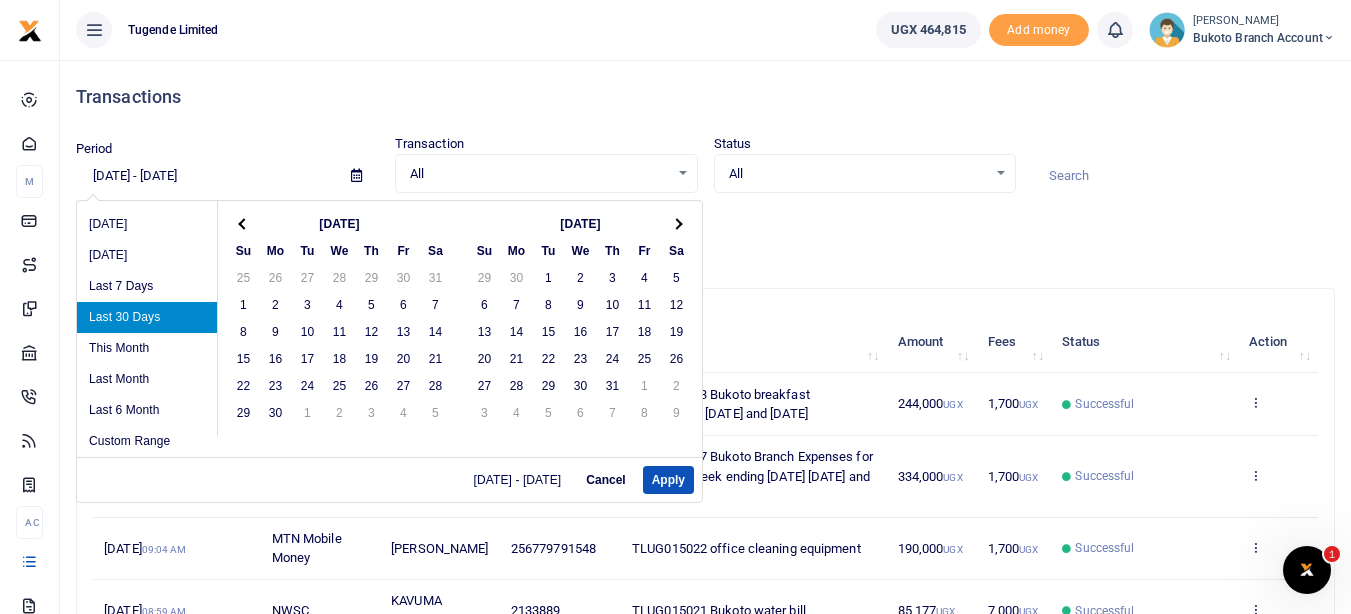 click at bounding box center (244, 223) 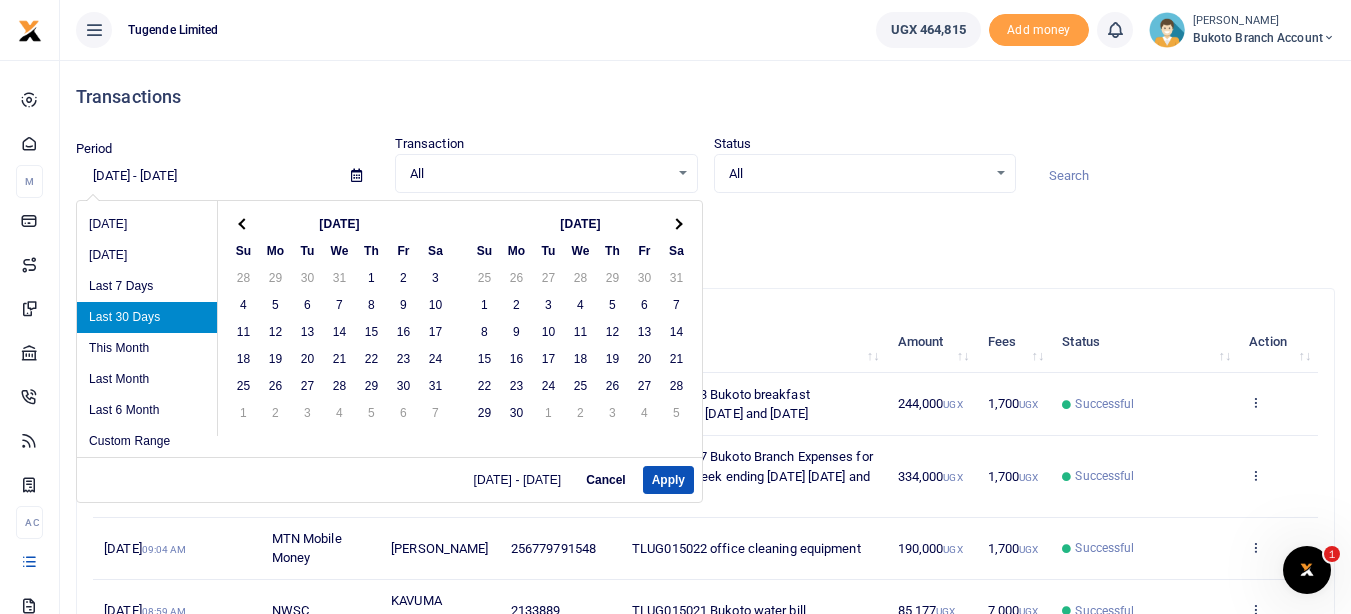 click at bounding box center [244, 223] 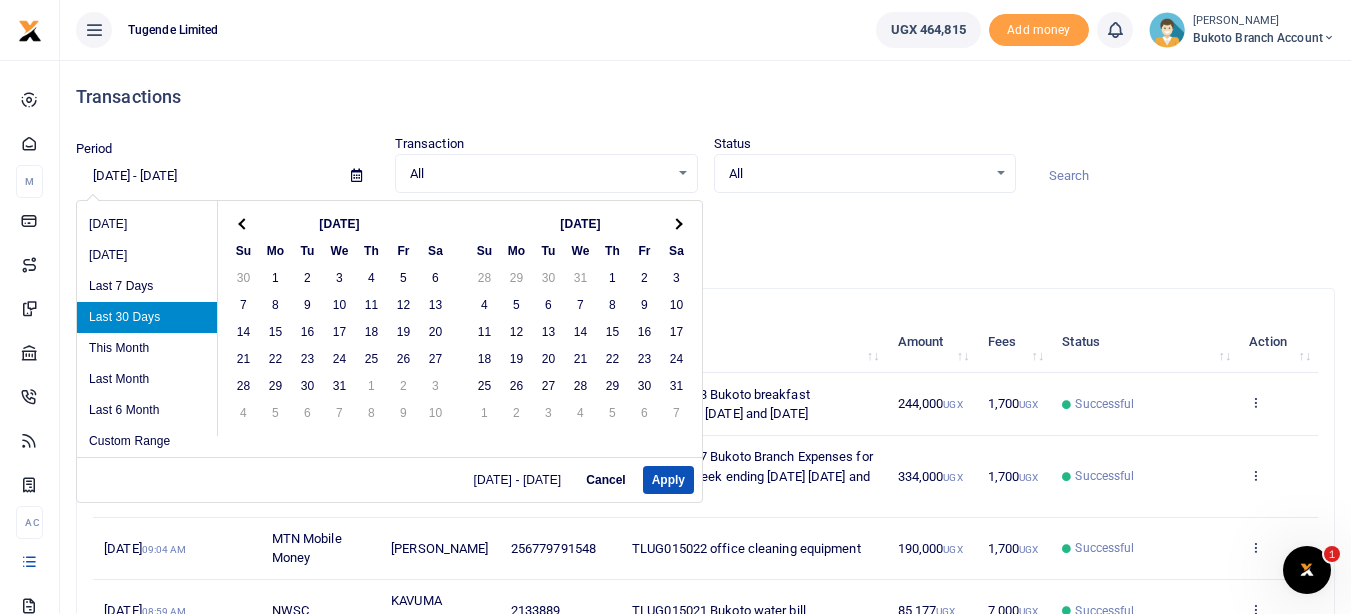 click at bounding box center [244, 223] 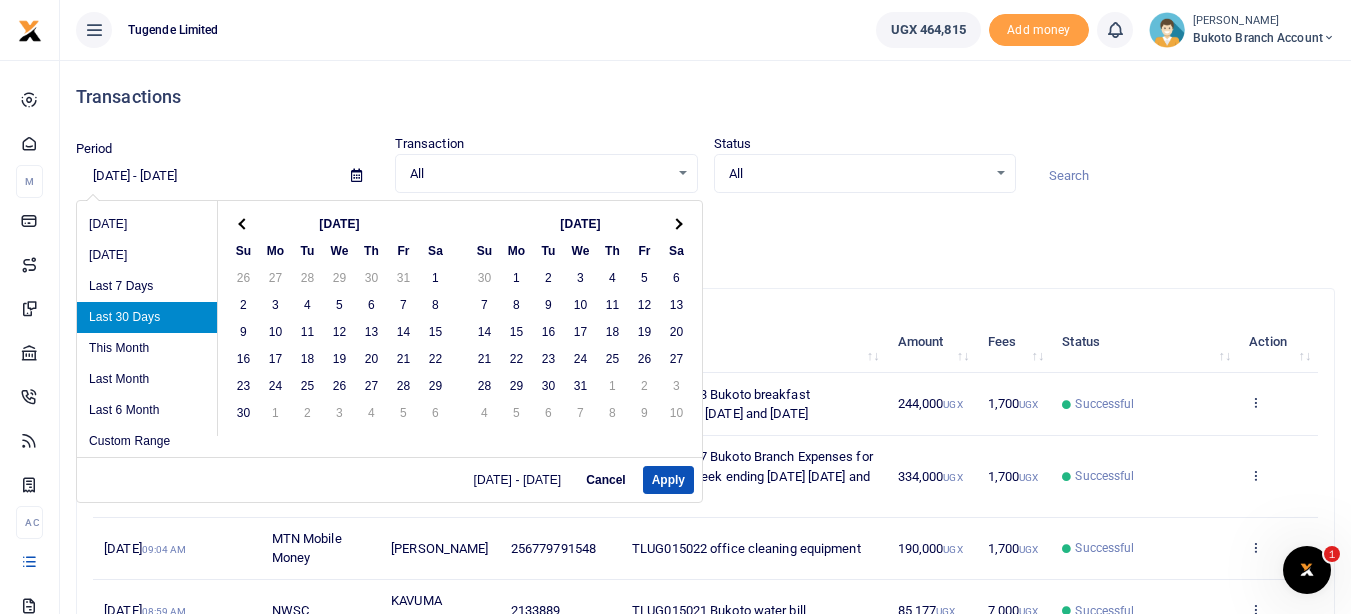 click at bounding box center (244, 223) 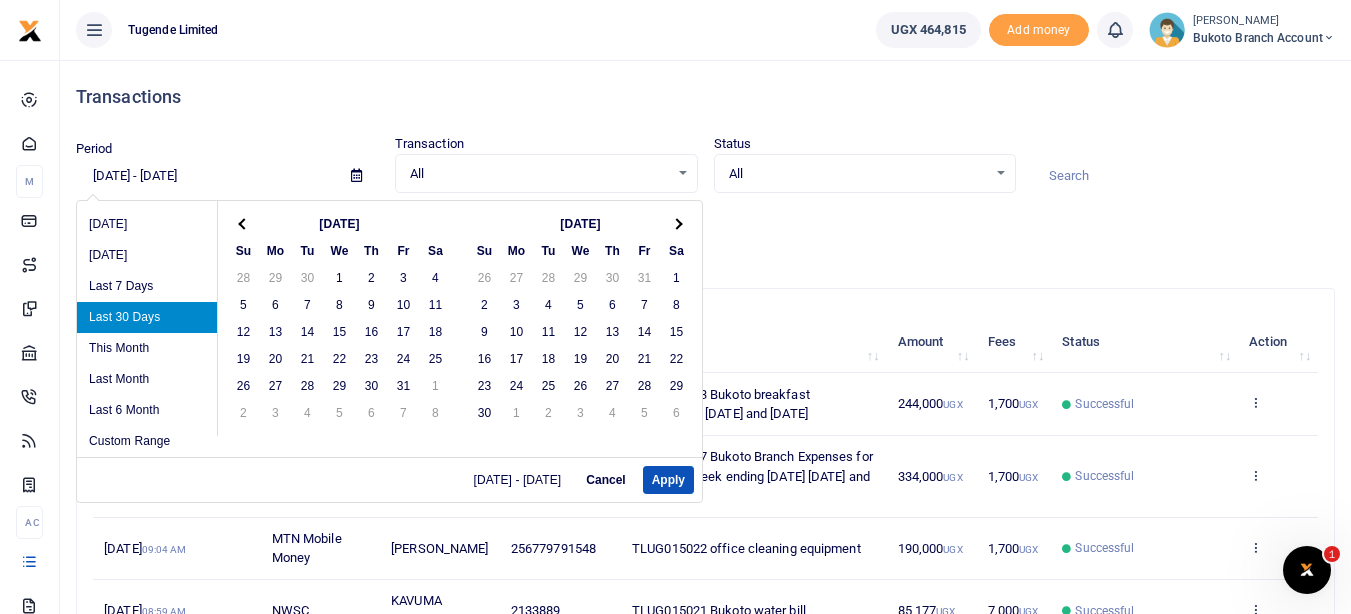 click at bounding box center (244, 223) 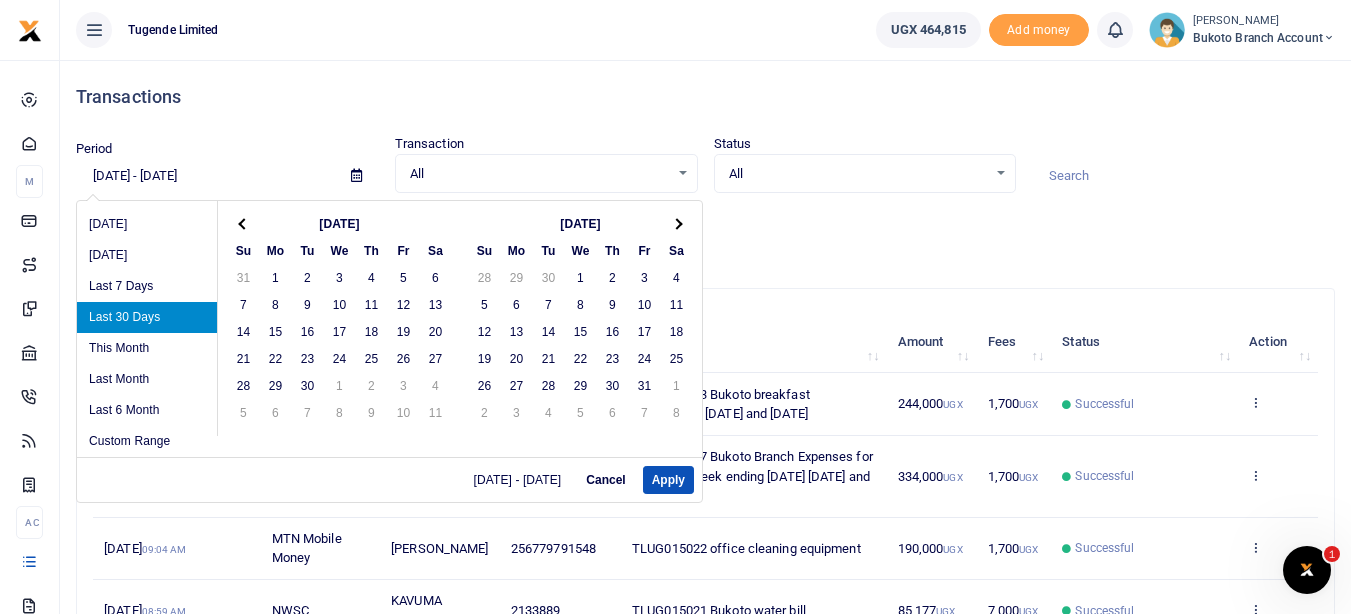 click at bounding box center (244, 223) 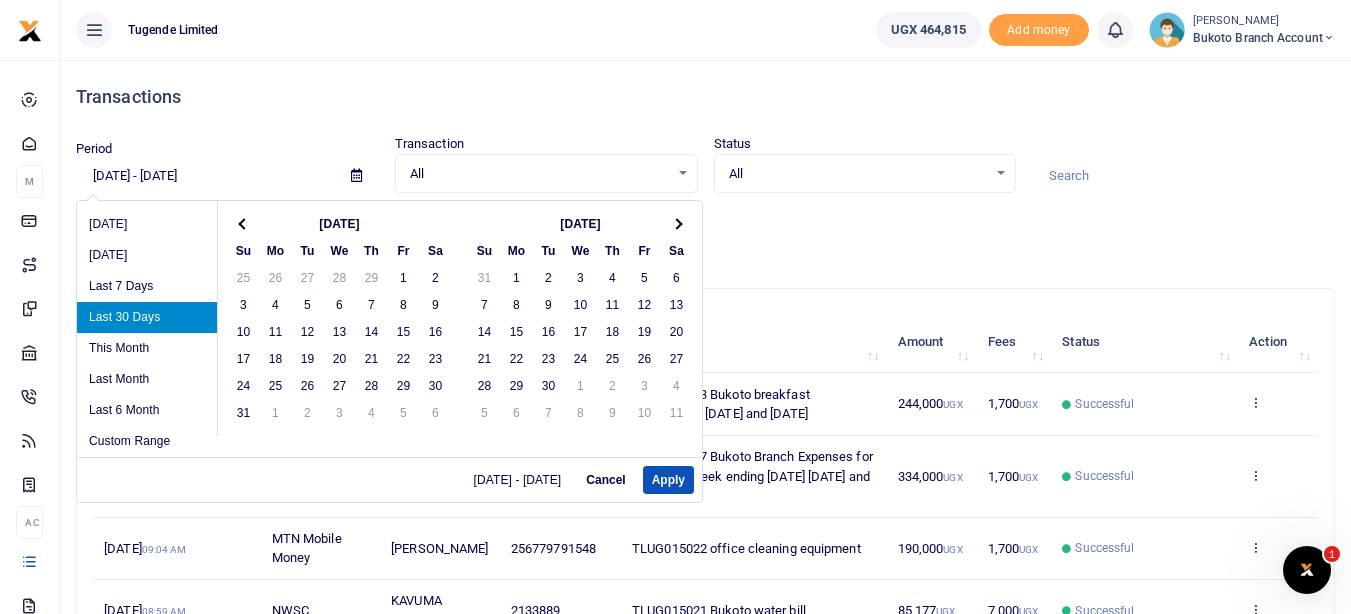 click at bounding box center [244, 223] 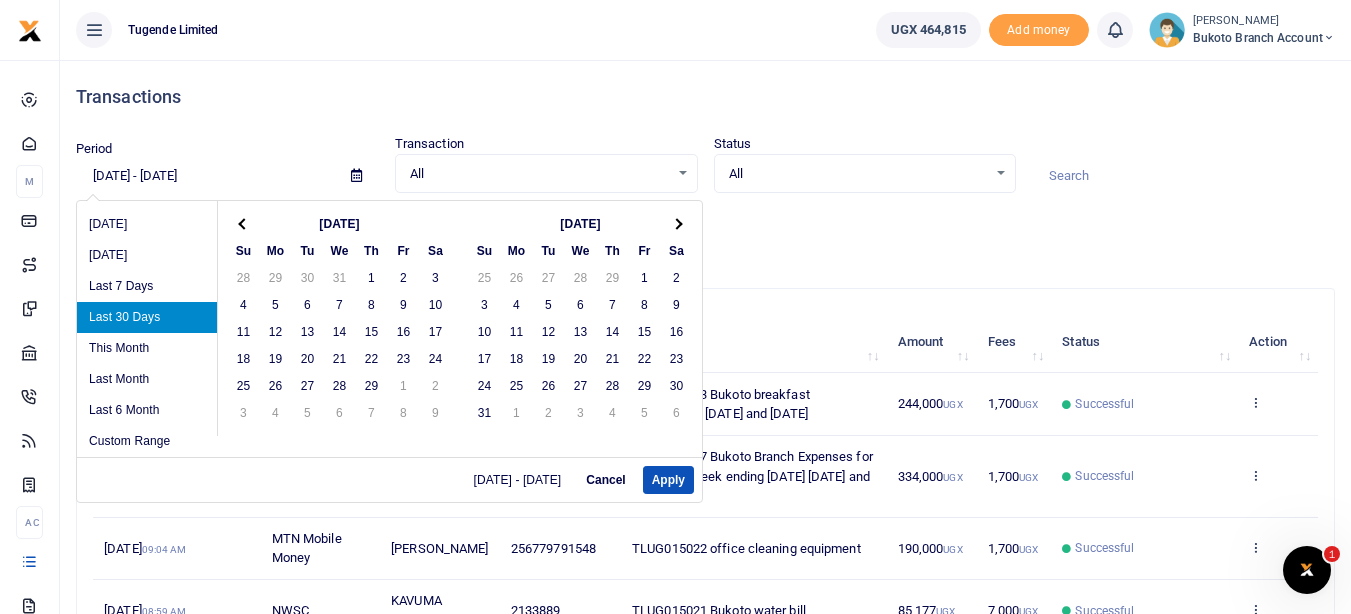 click at bounding box center (244, 223) 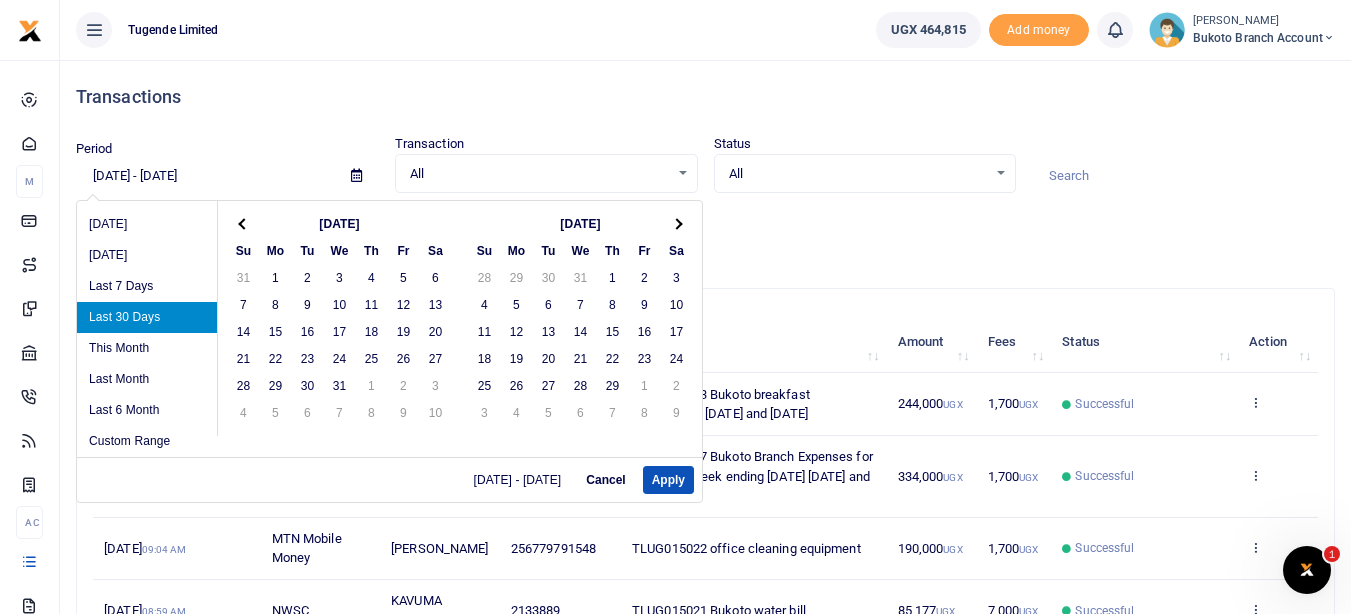 click at bounding box center [244, 223] 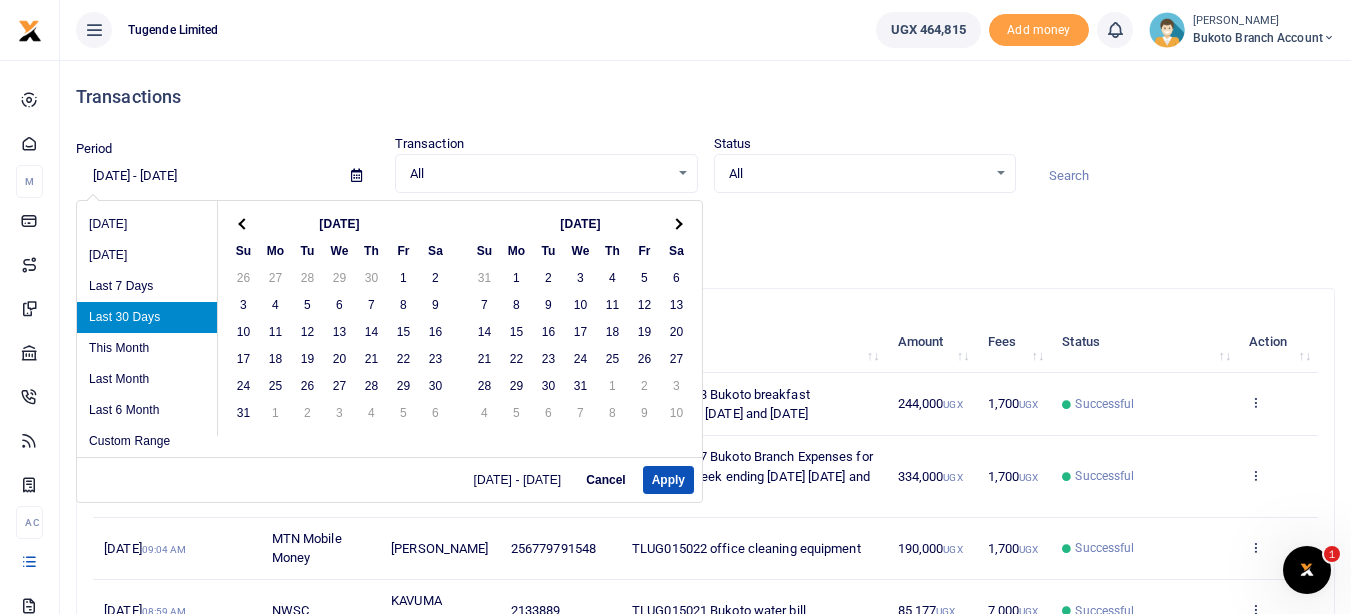 click at bounding box center [244, 223] 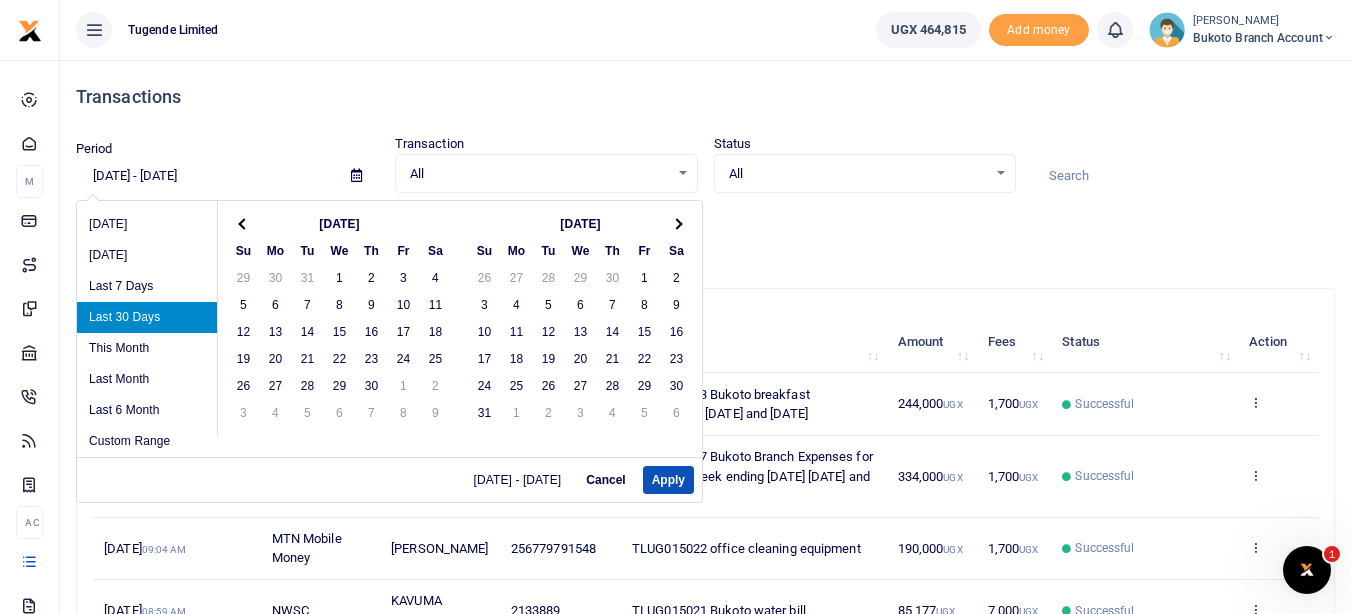 click at bounding box center (244, 223) 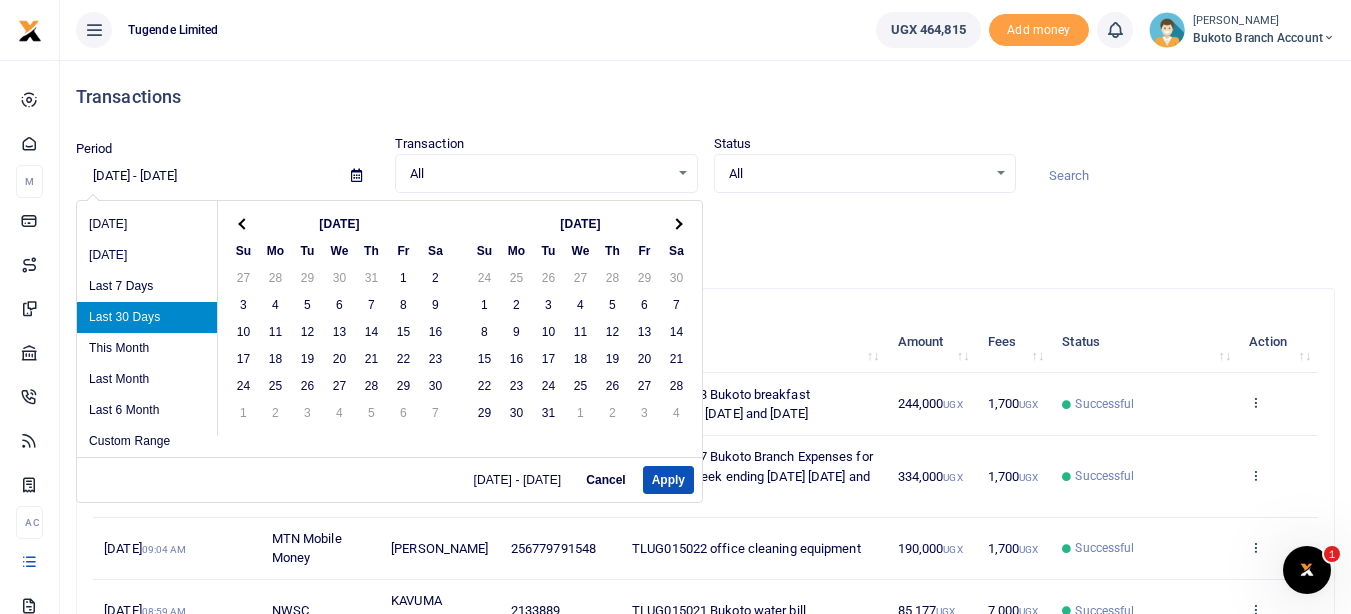 click at bounding box center (244, 223) 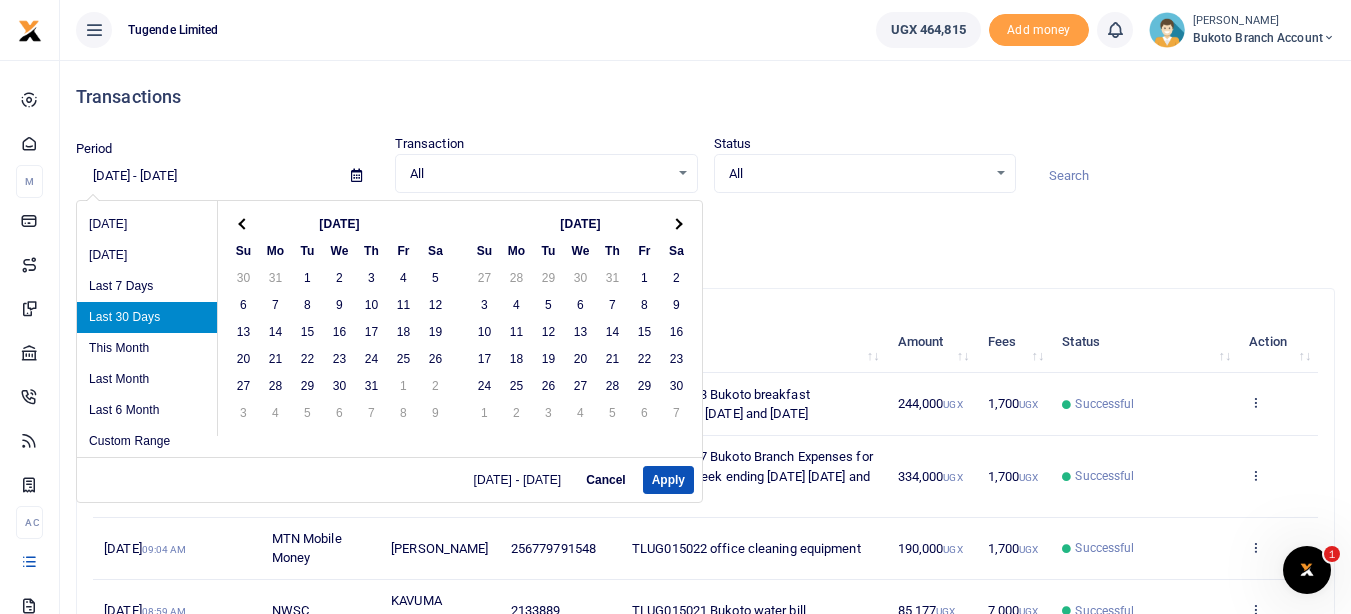 click at bounding box center [244, 223] 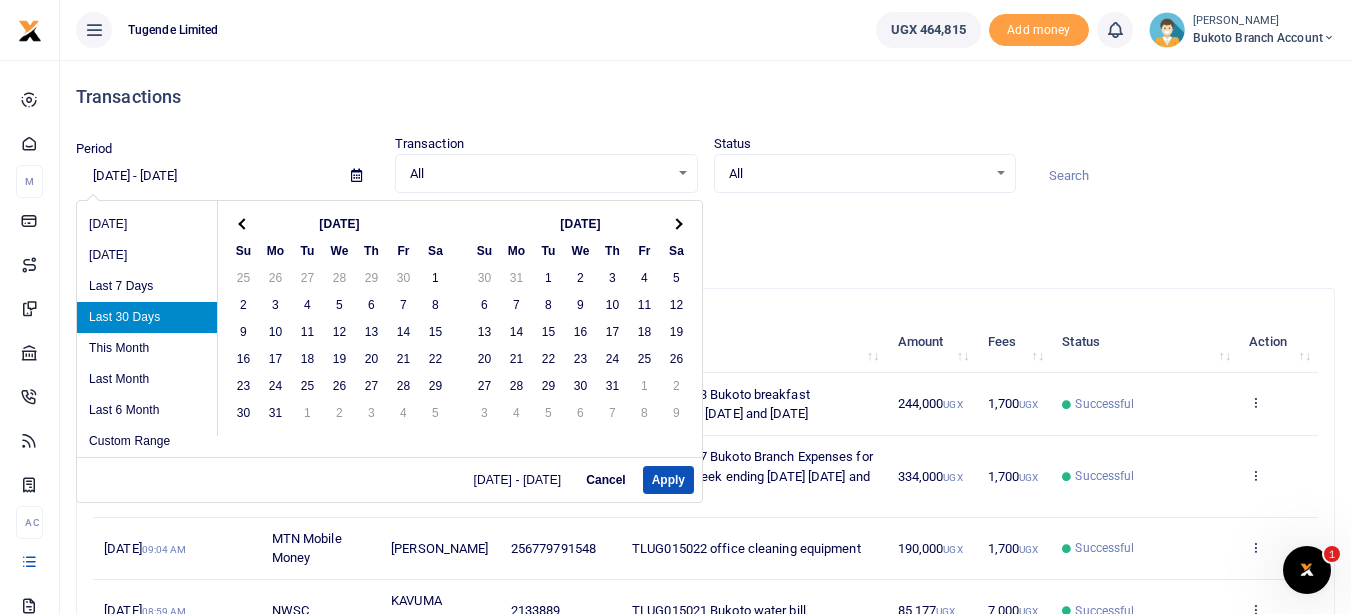 click at bounding box center [244, 223] 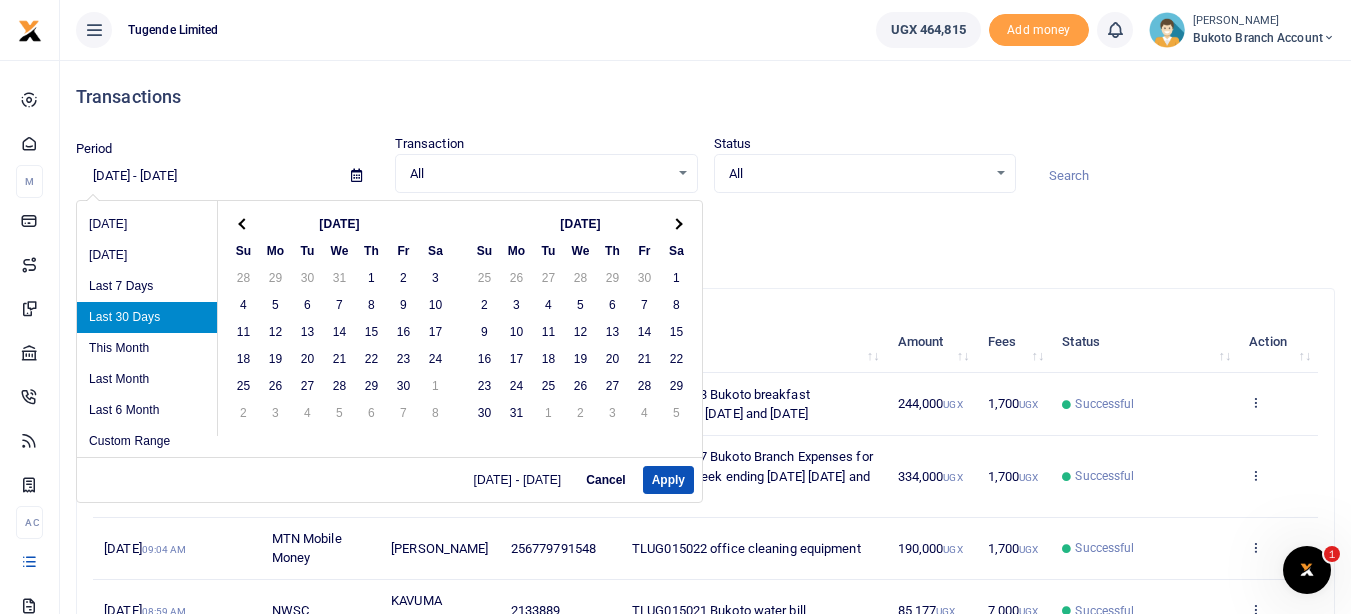 click at bounding box center [244, 223] 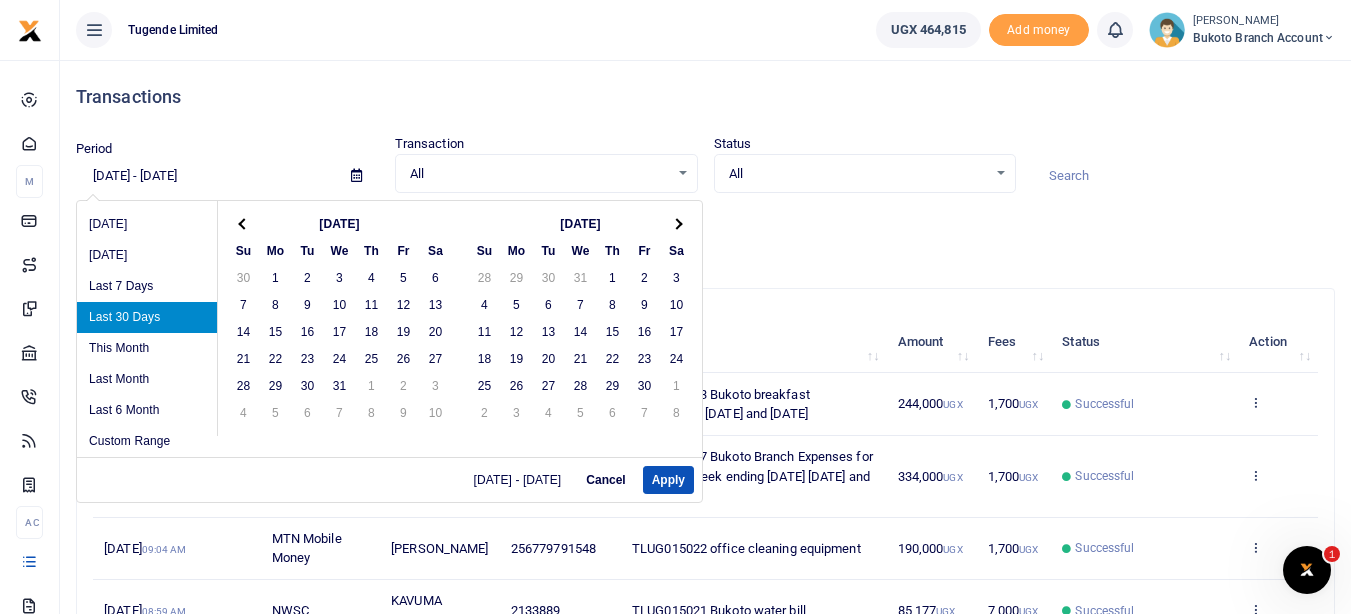 click at bounding box center [244, 223] 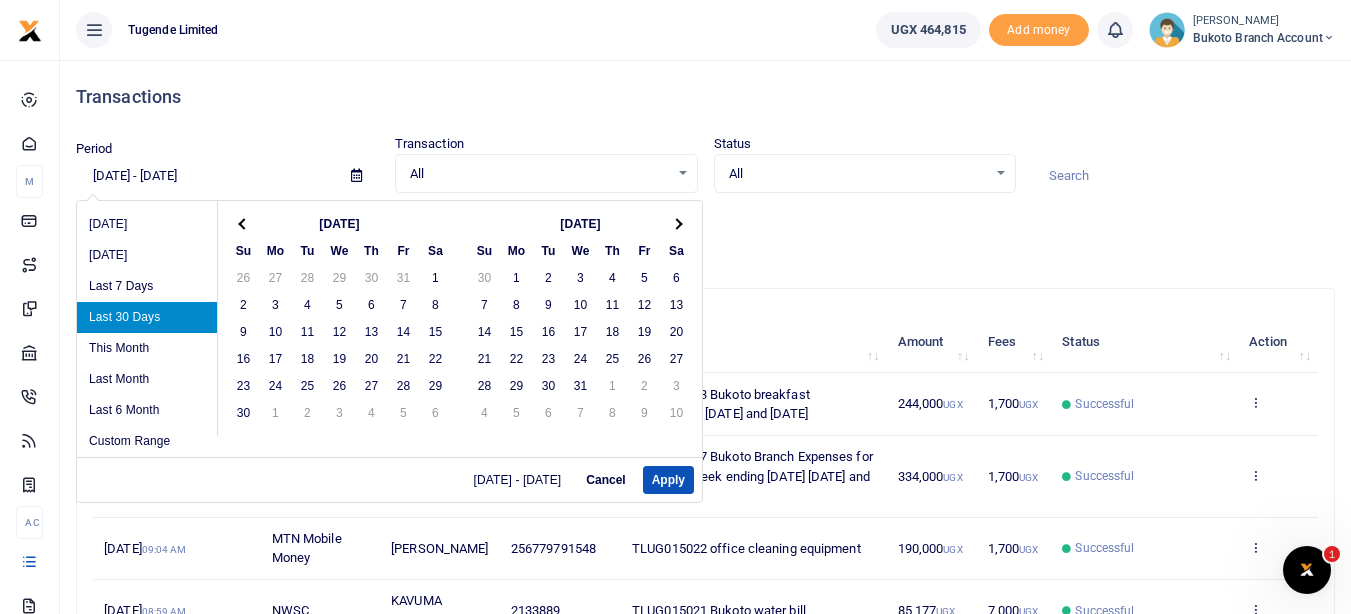 click at bounding box center (244, 223) 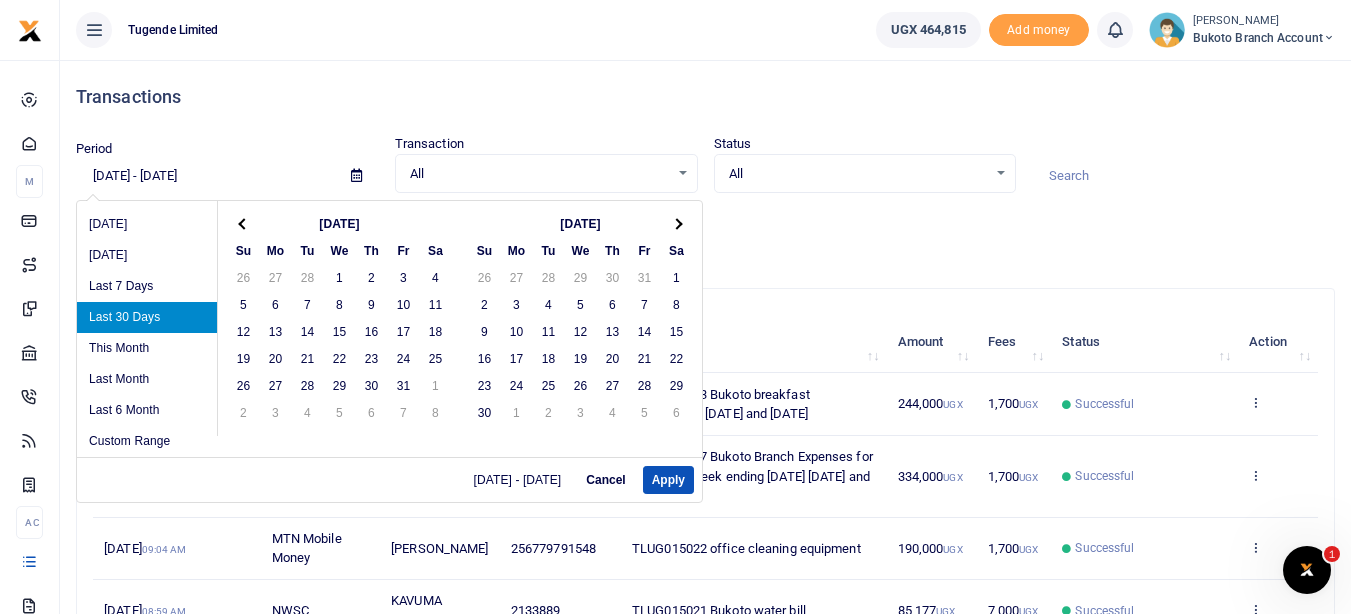 click at bounding box center (244, 223) 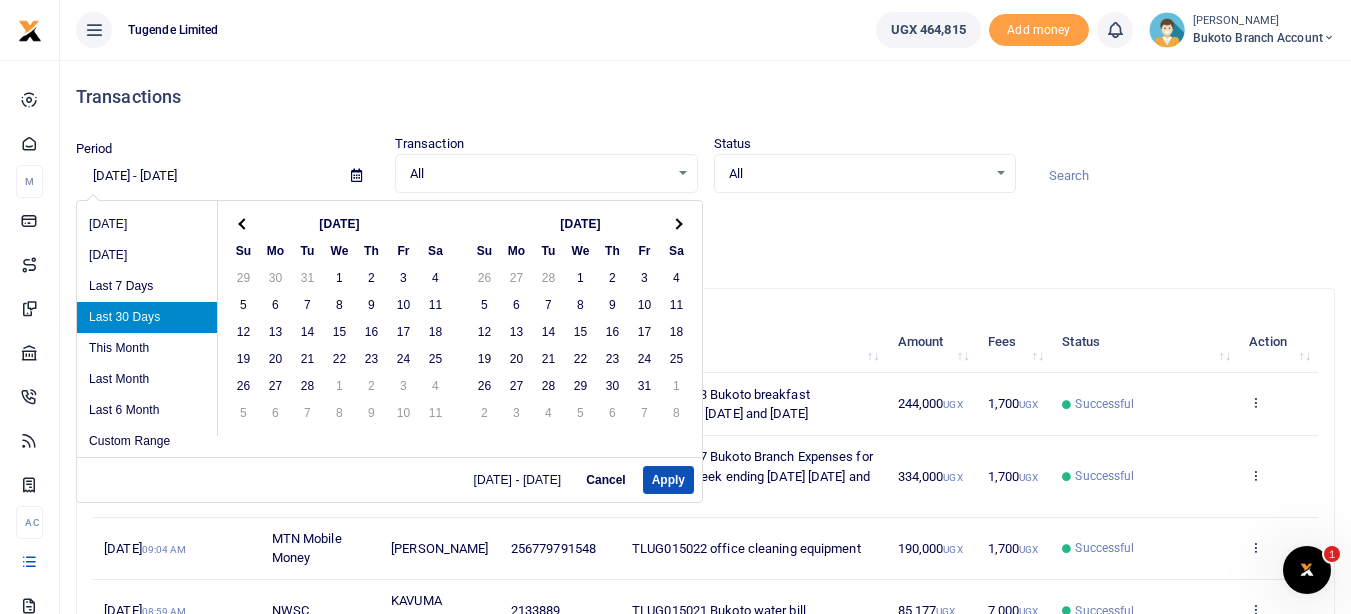 click at bounding box center (244, 223) 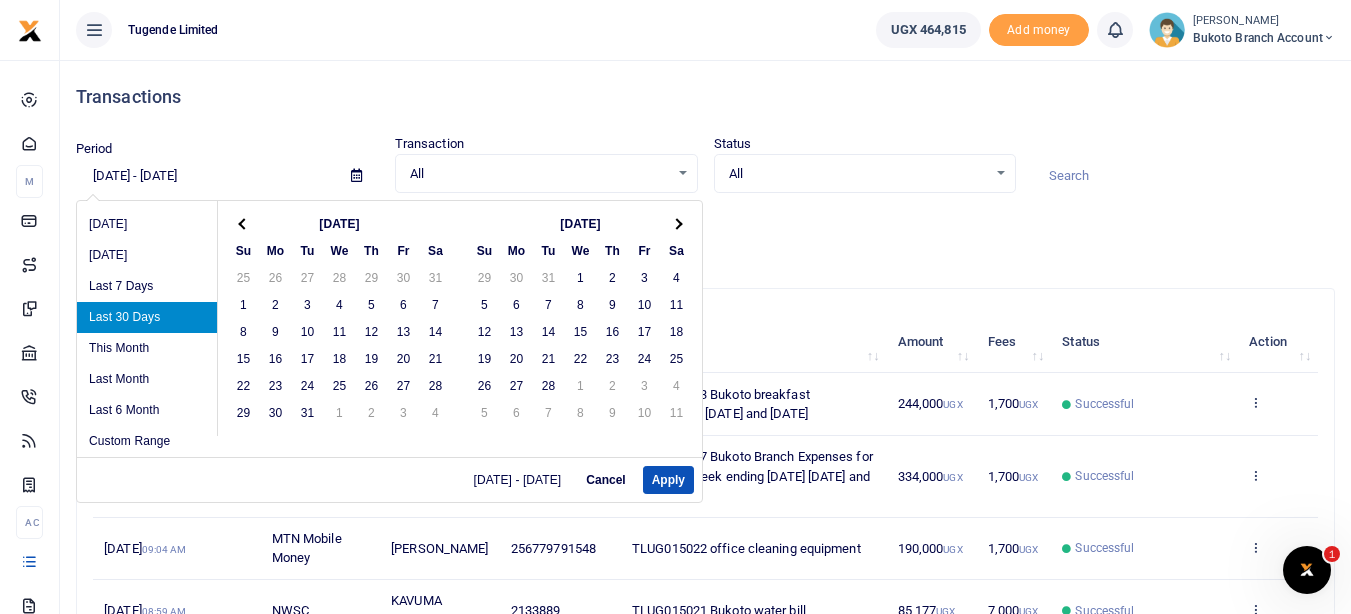 click at bounding box center (244, 223) 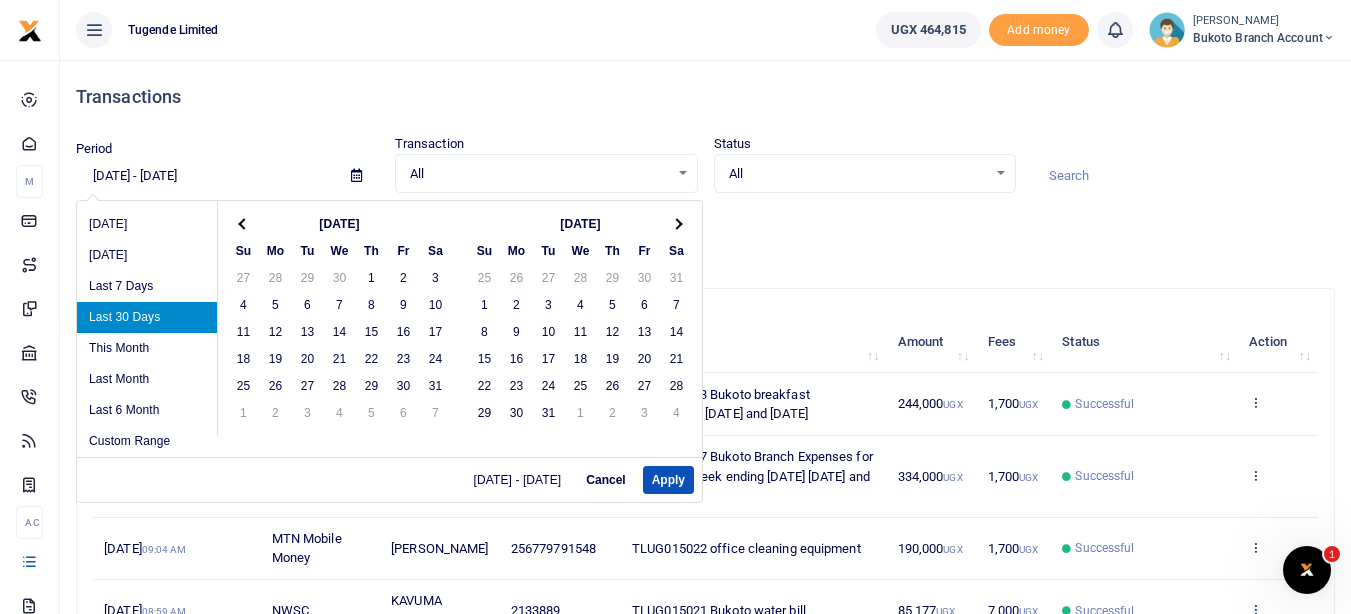 click at bounding box center (244, 223) 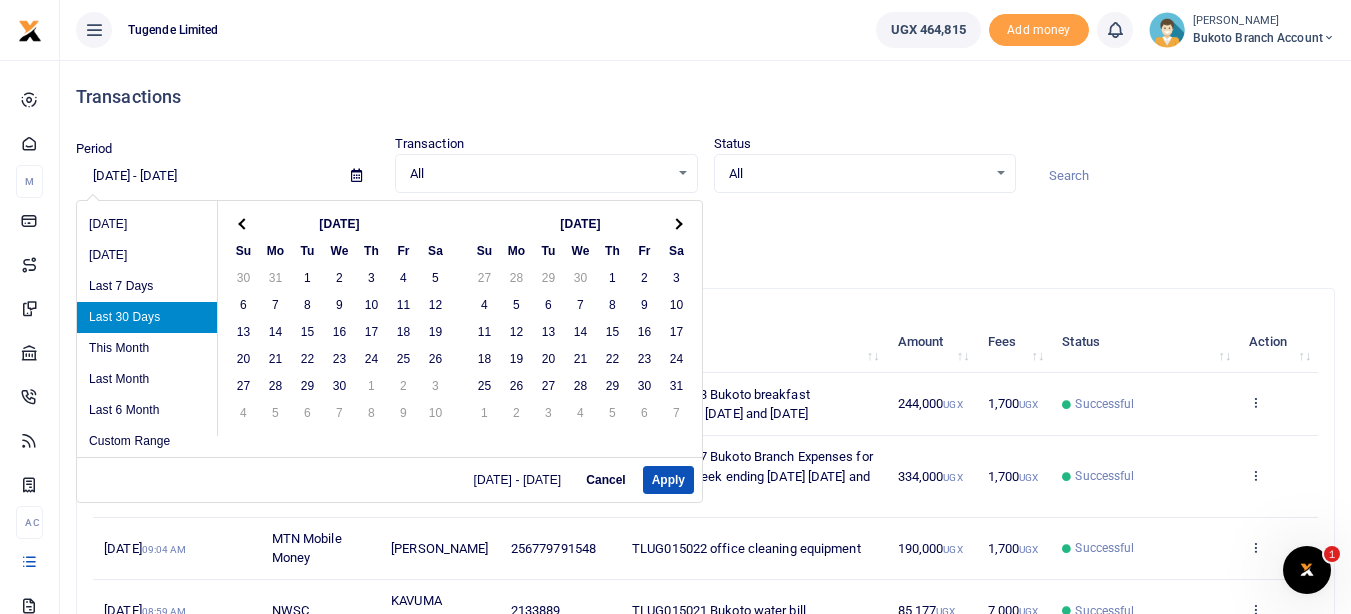 click at bounding box center (244, 223) 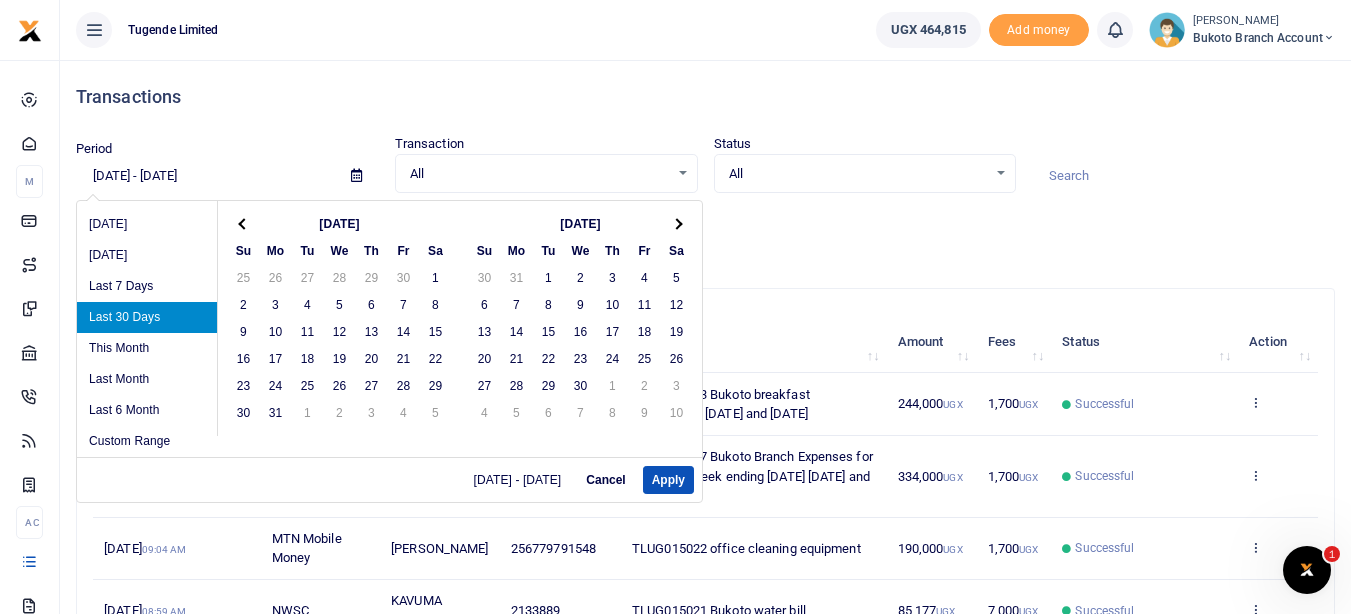 click at bounding box center [244, 223] 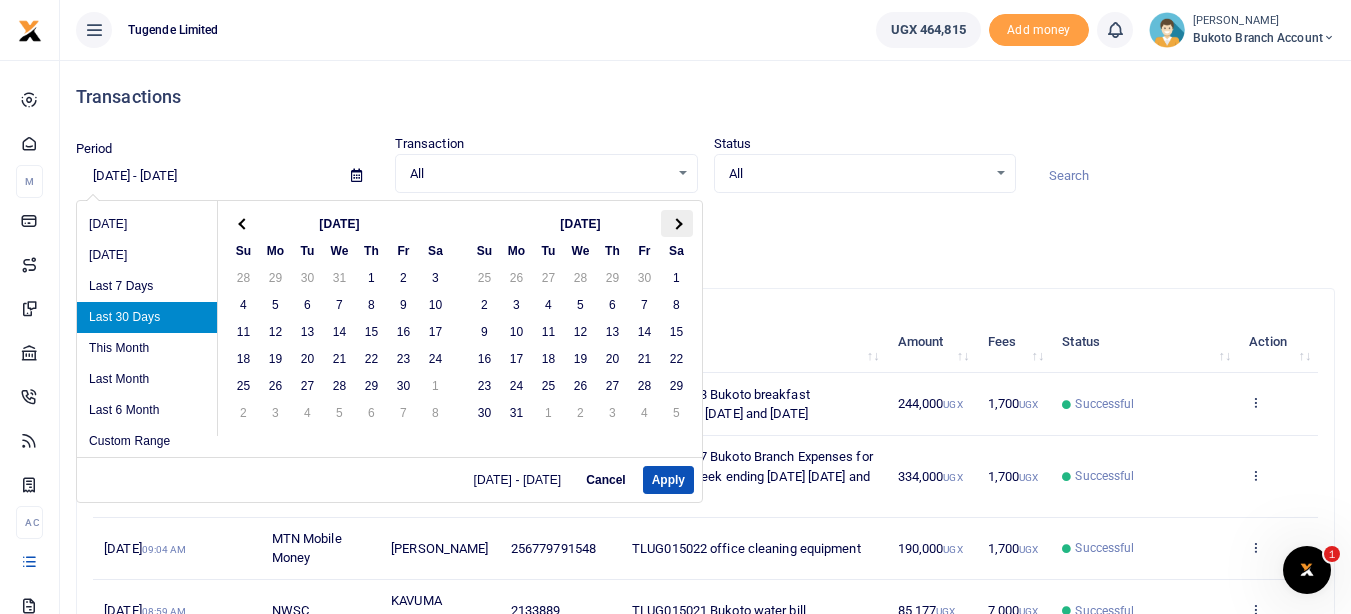 click at bounding box center [676, 223] 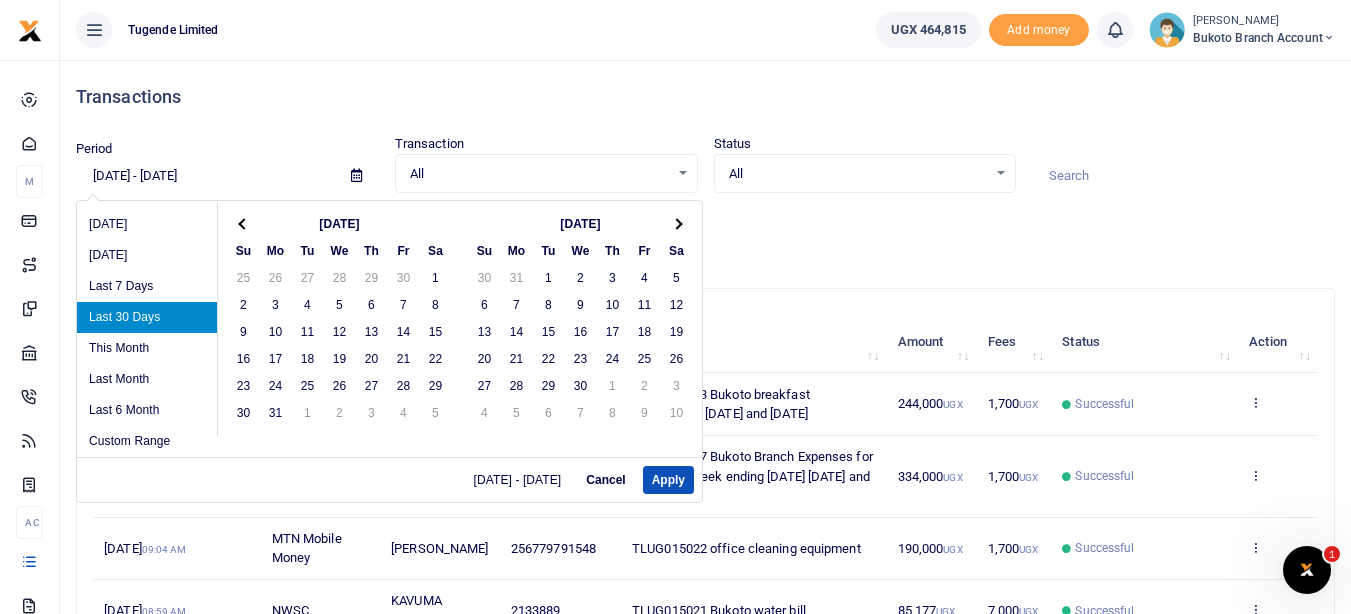 click at bounding box center [676, 223] 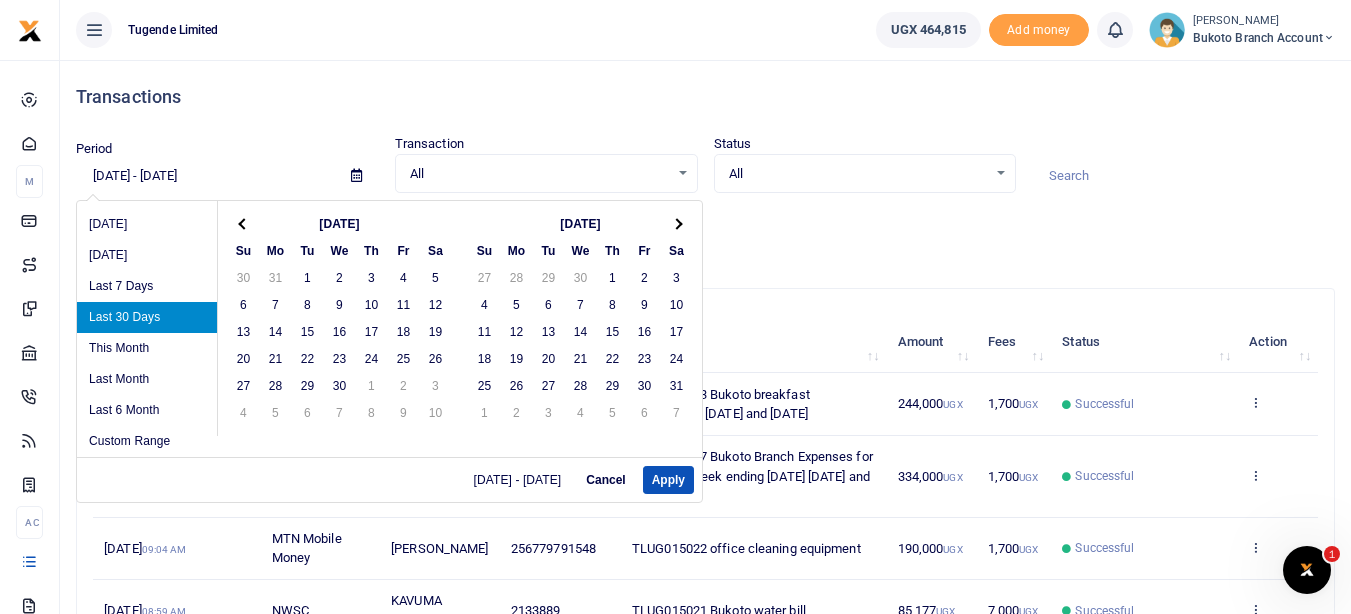 click at bounding box center (676, 223) 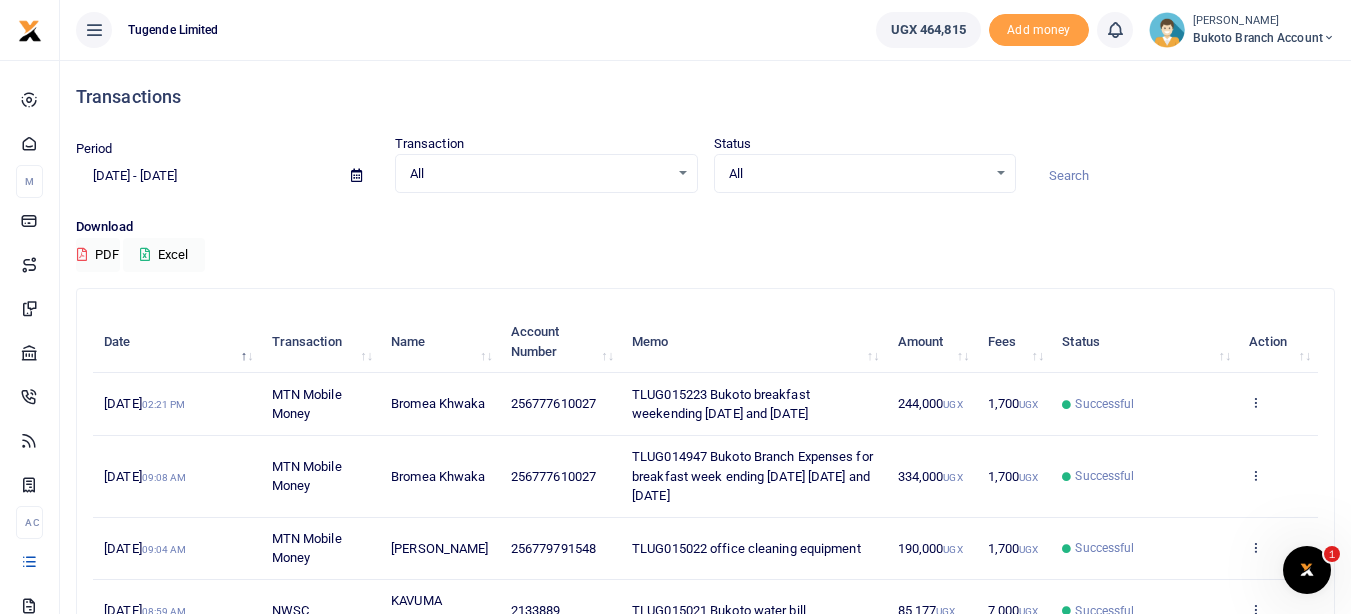 click on "Transactions" at bounding box center [705, 97] 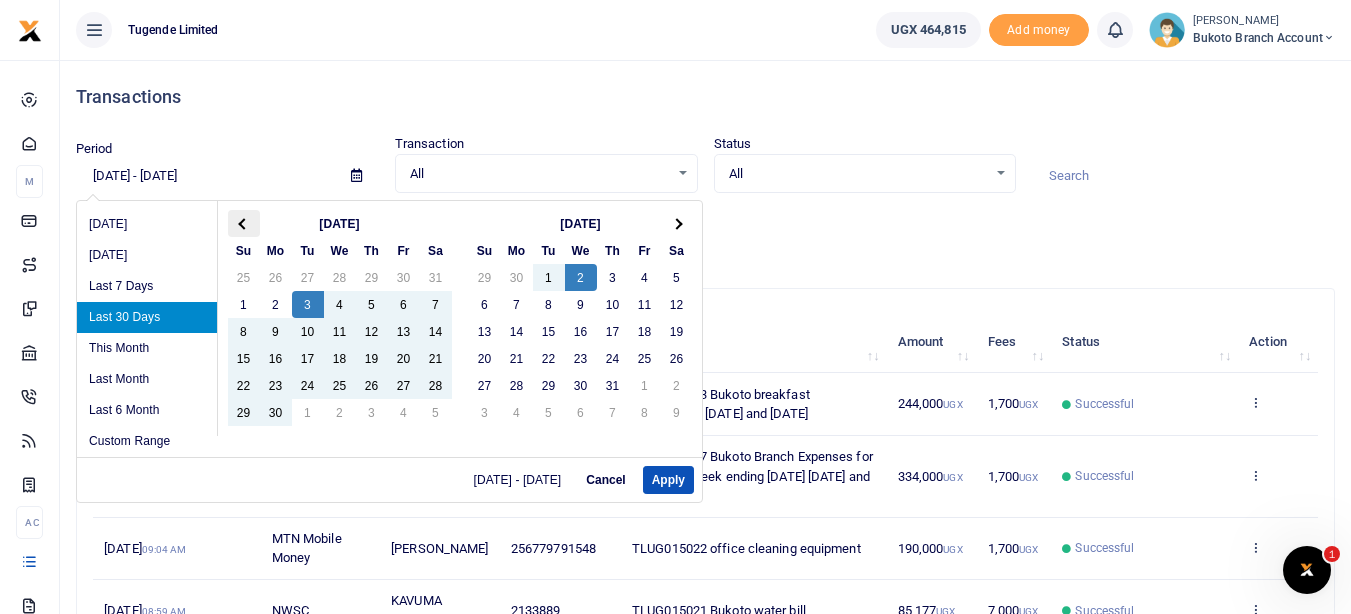 click at bounding box center (244, 223) 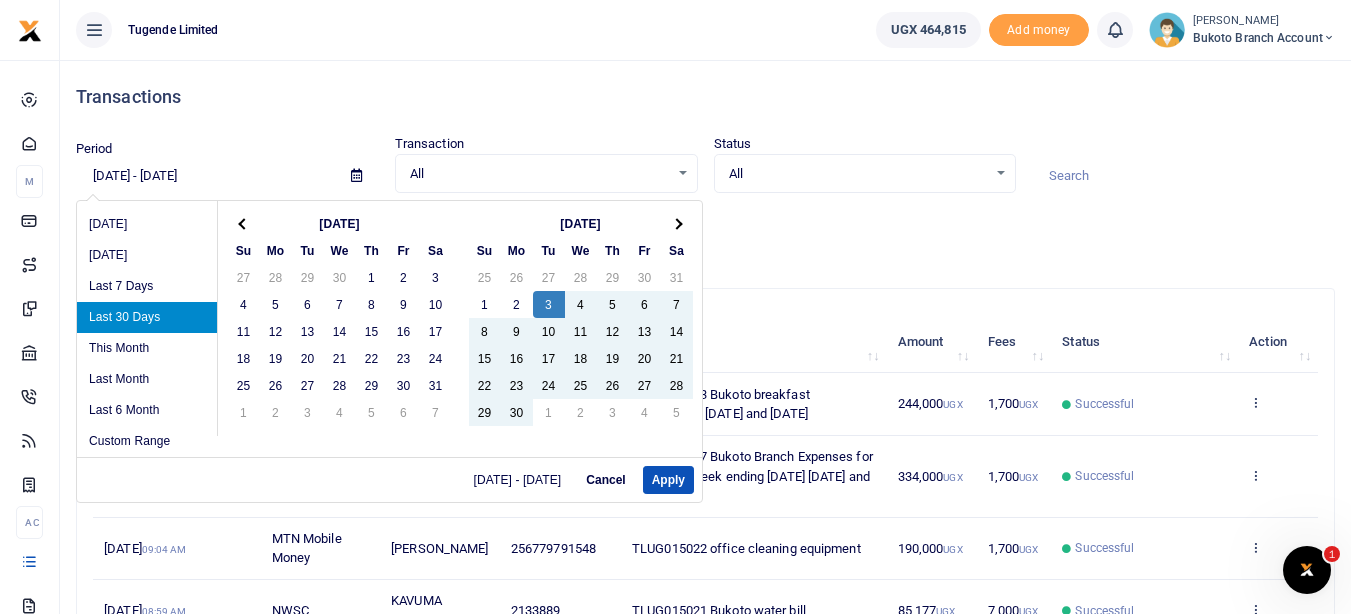 click at bounding box center [244, 223] 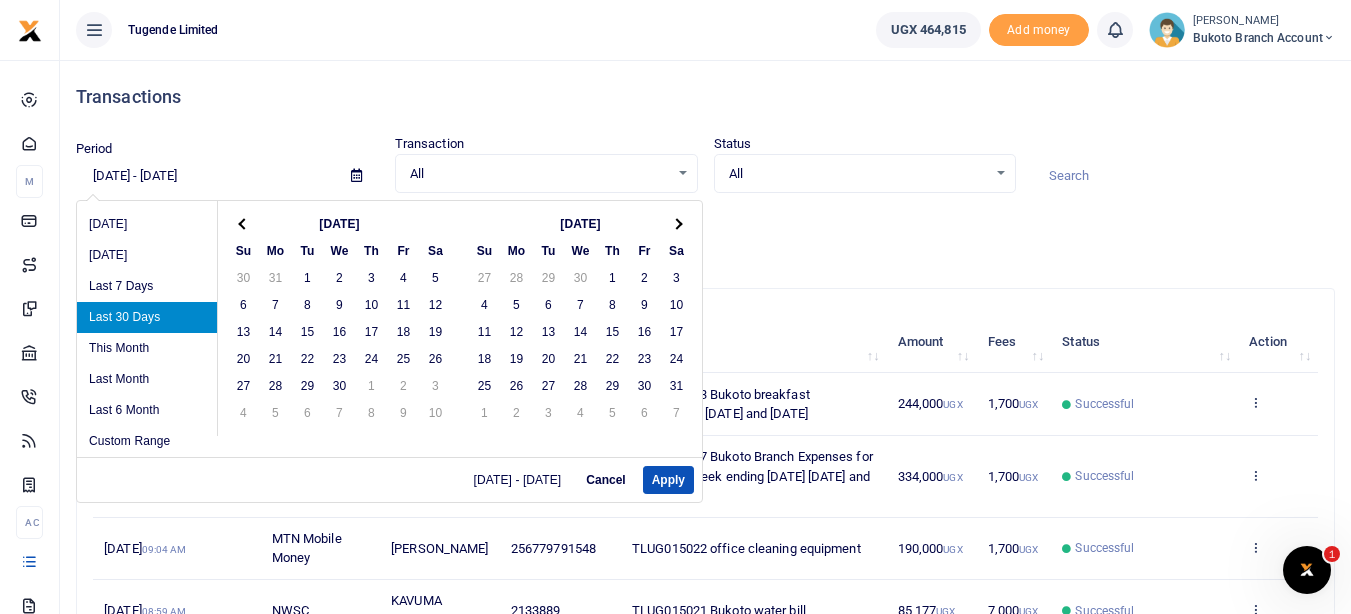 click at bounding box center (244, 223) 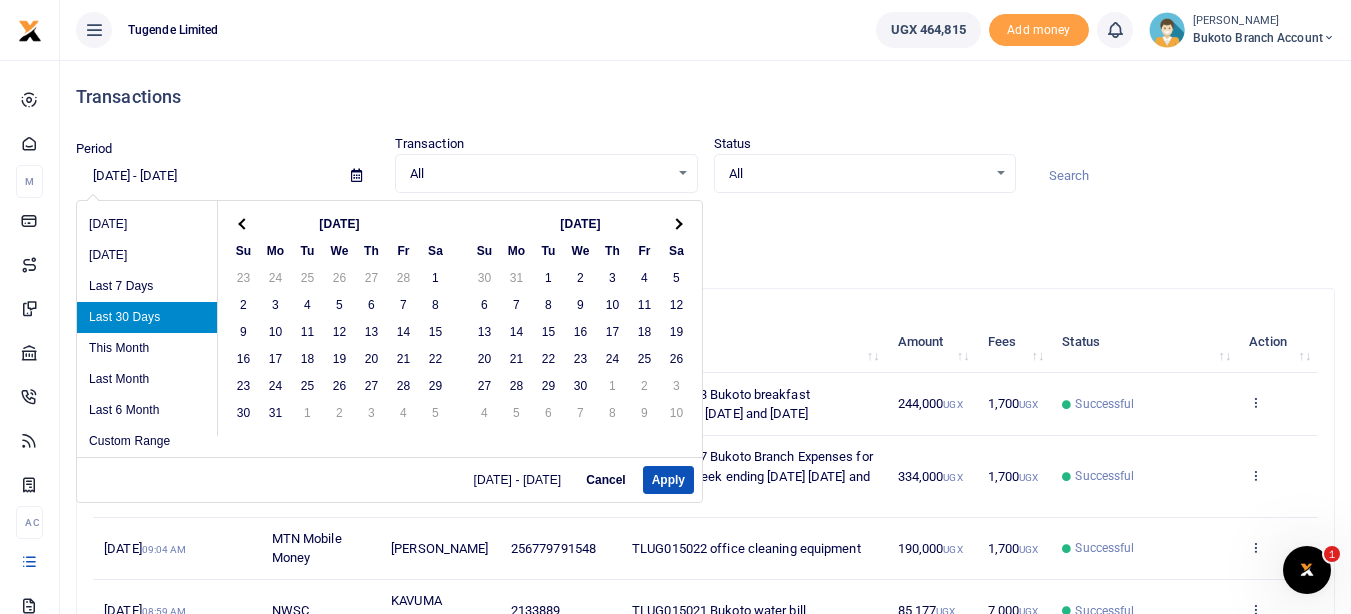 click at bounding box center [244, 223] 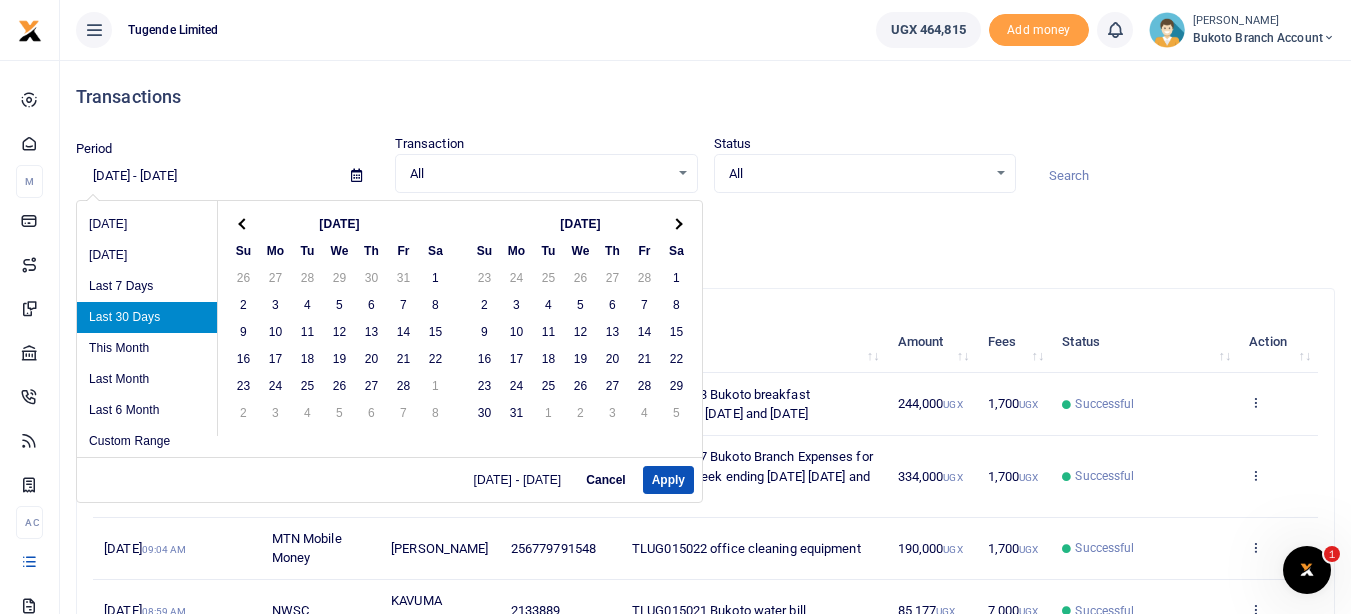 click at bounding box center [244, 223] 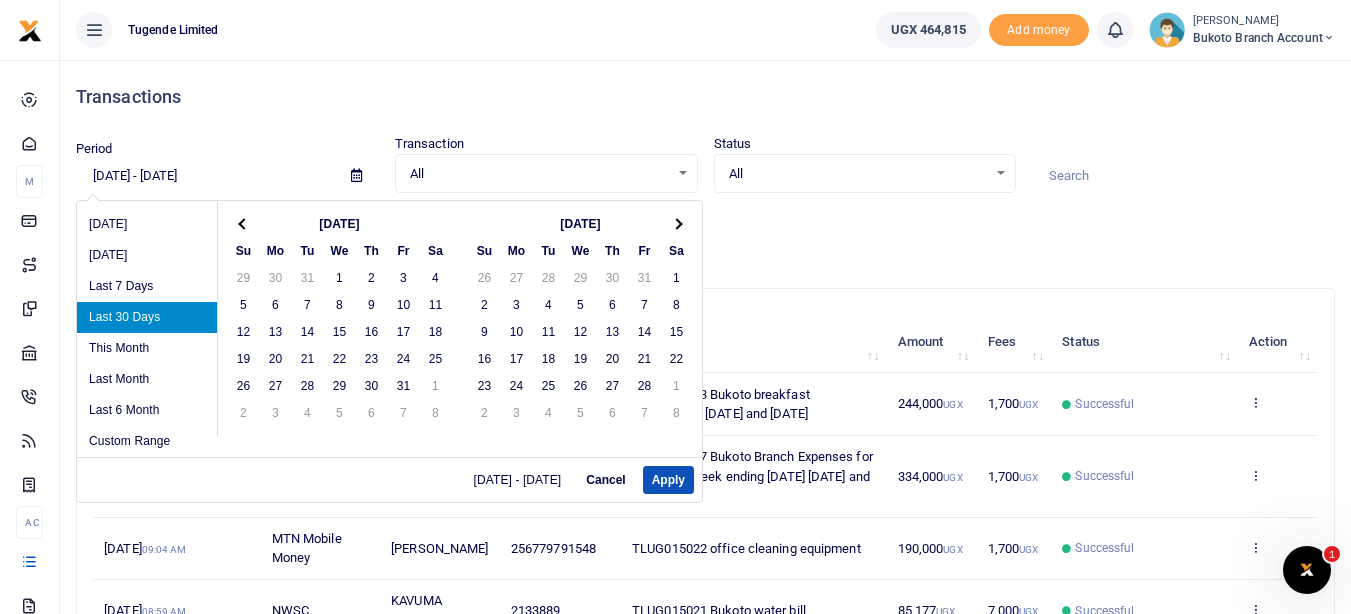 click at bounding box center (244, 223) 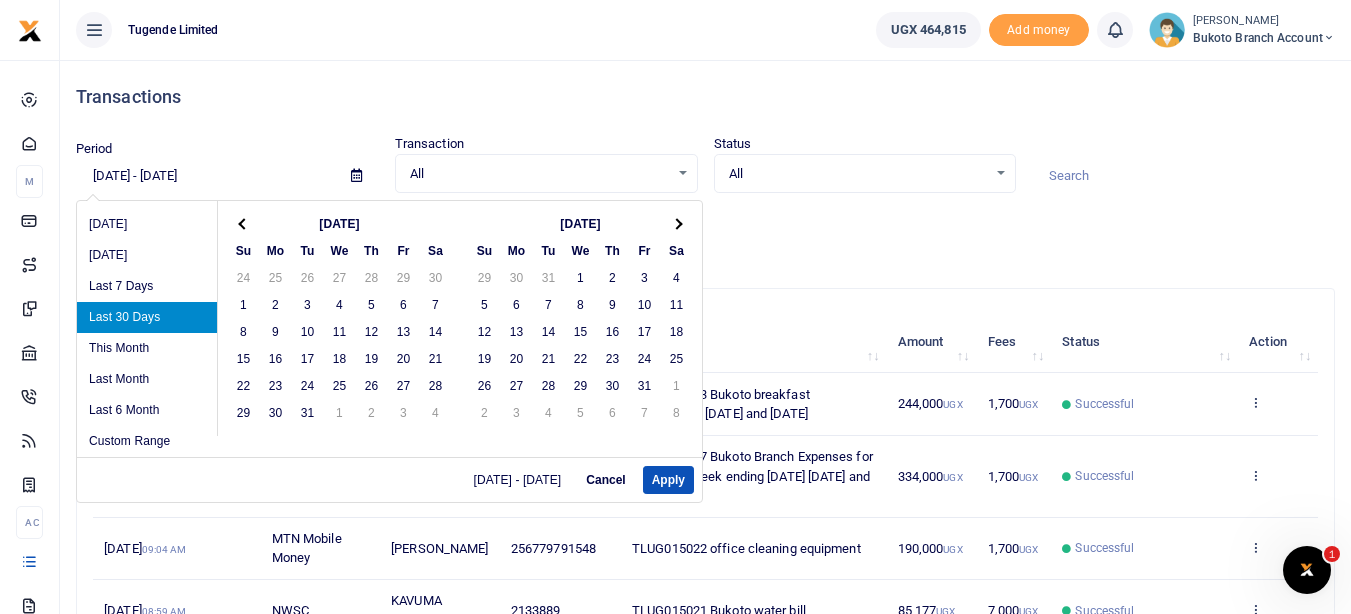 click at bounding box center [244, 223] 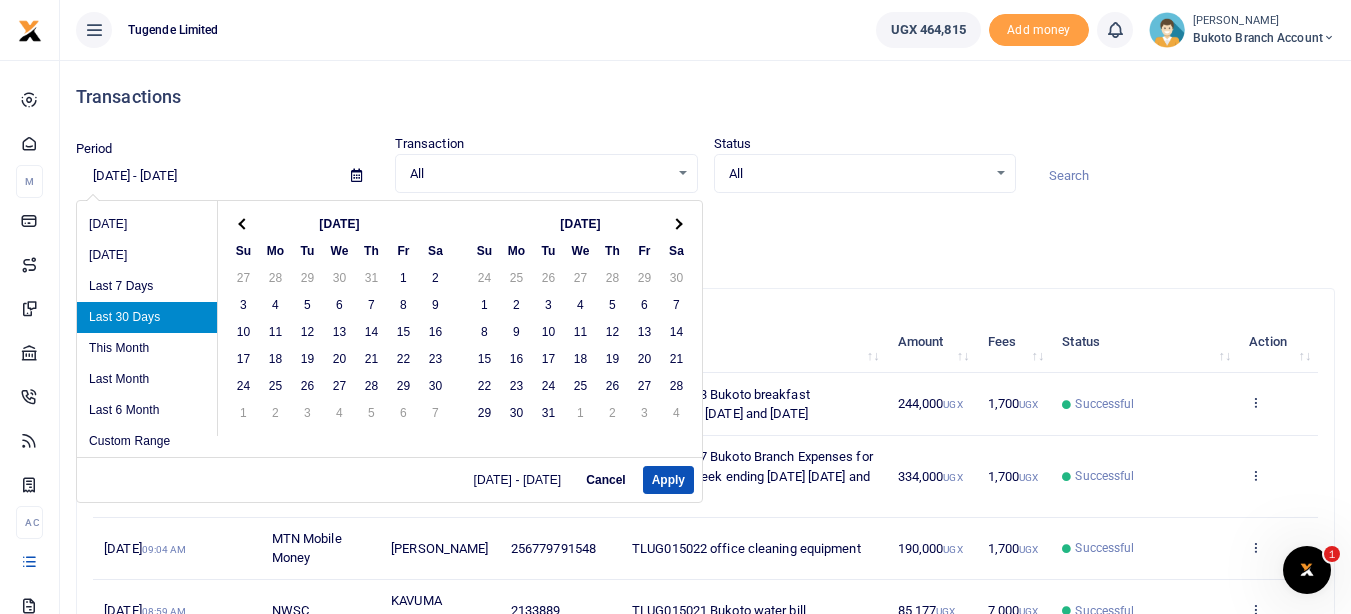 click at bounding box center [244, 223] 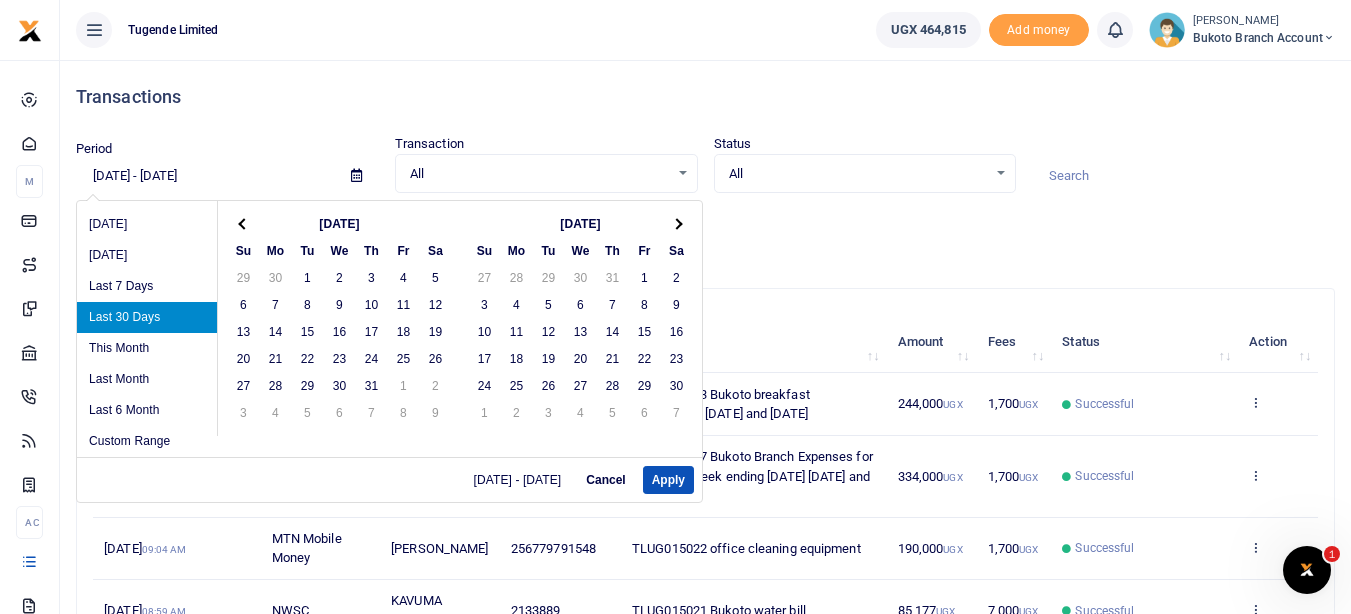 click at bounding box center [244, 223] 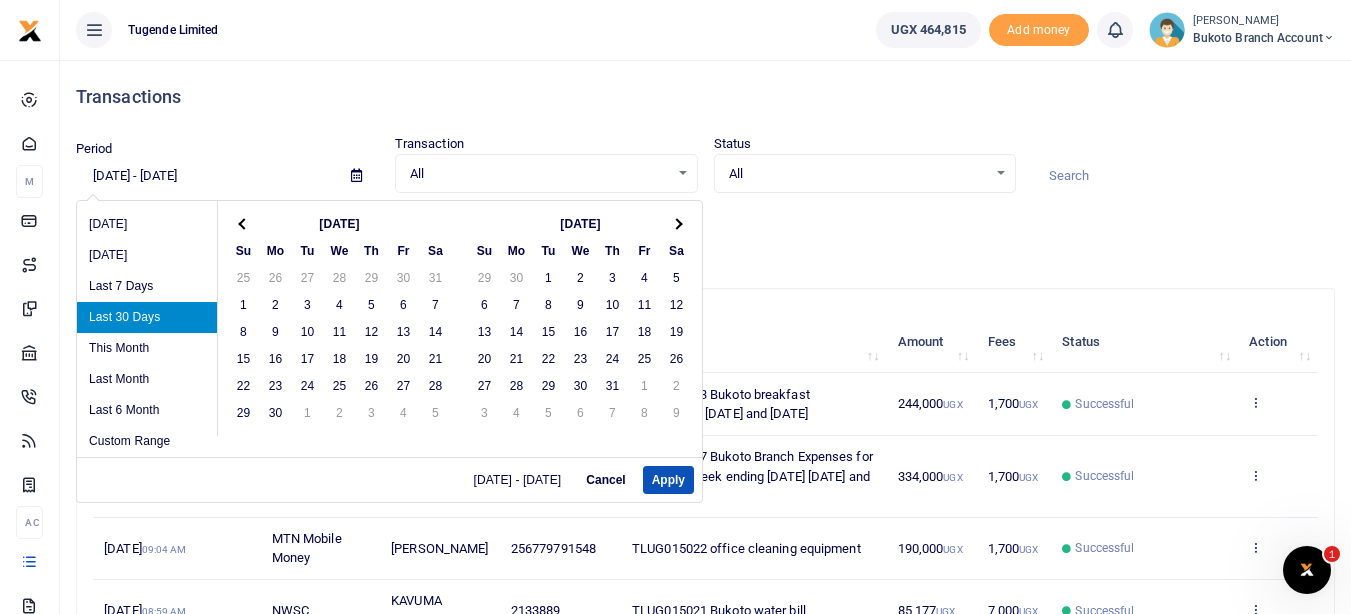 click at bounding box center [244, 223] 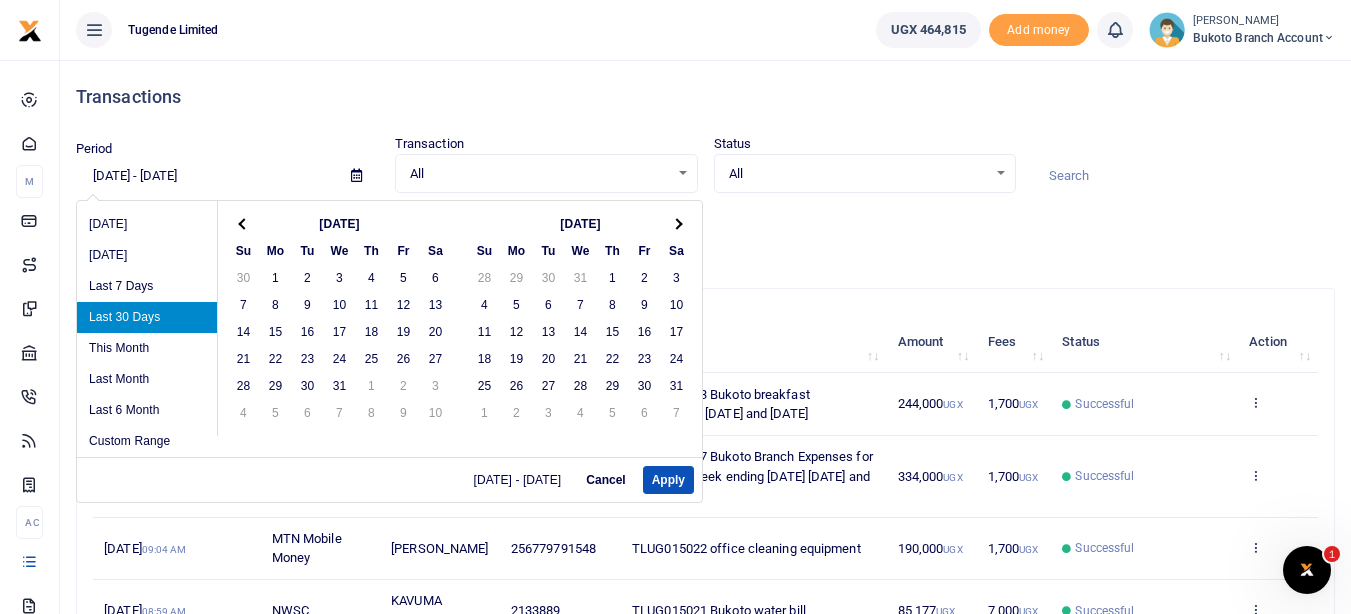 click at bounding box center [244, 223] 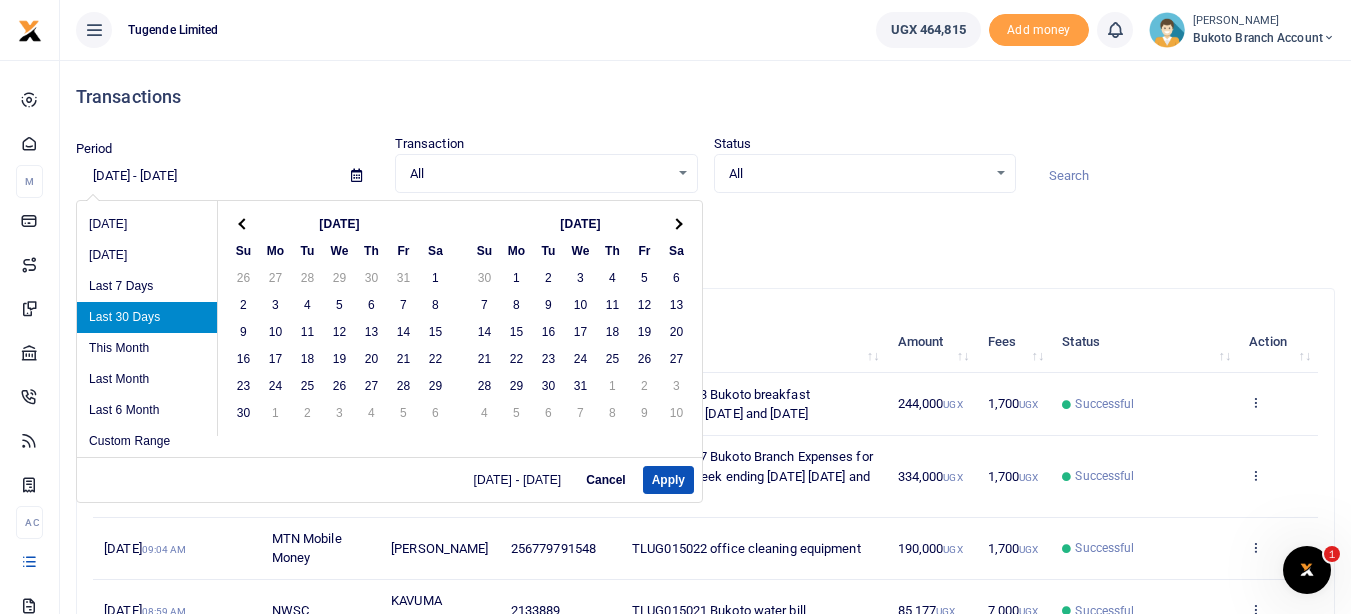 click at bounding box center (244, 223) 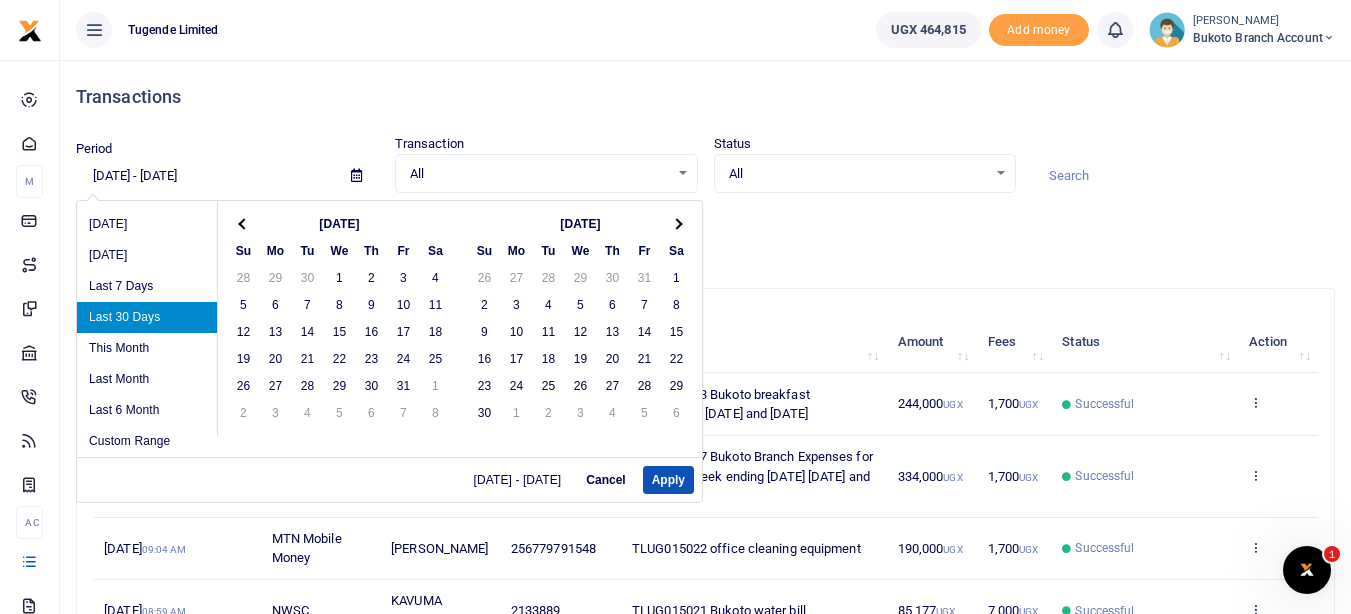 click at bounding box center (244, 223) 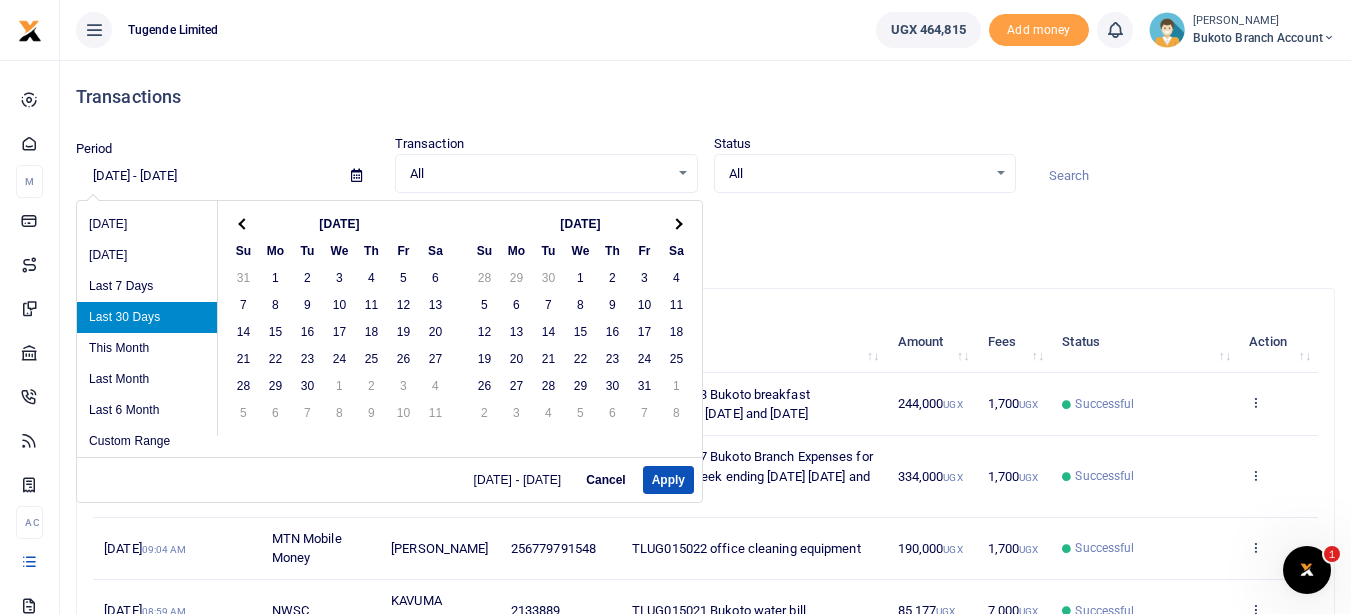 click at bounding box center (244, 223) 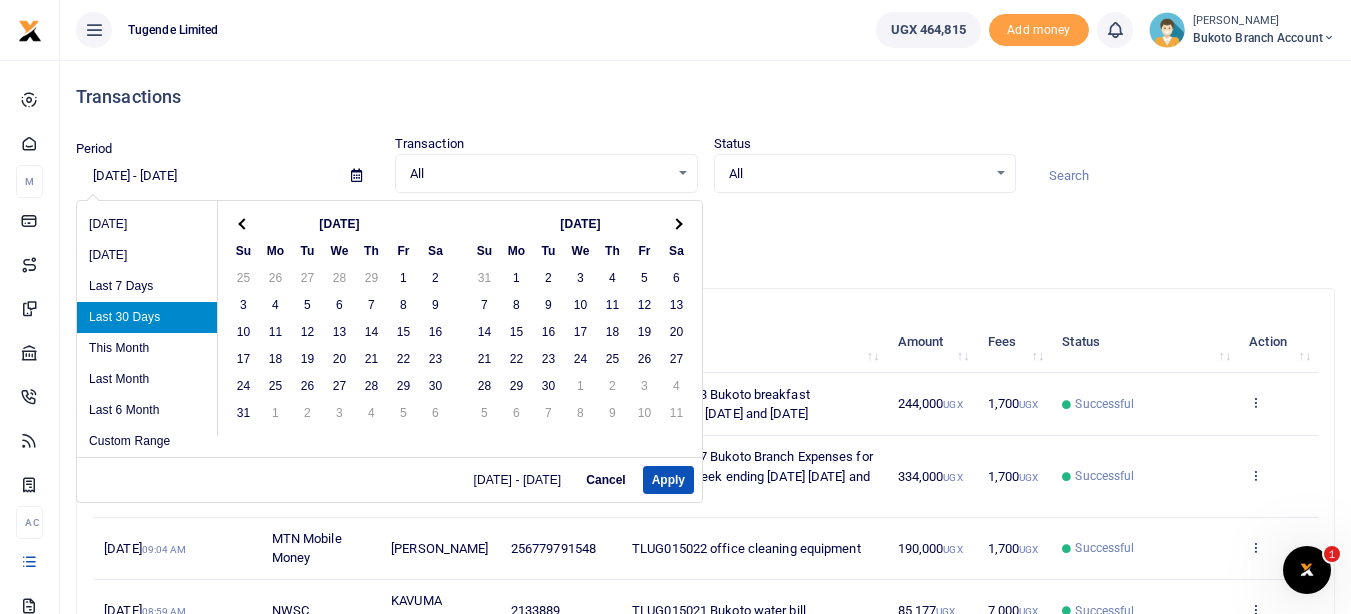 click at bounding box center [244, 223] 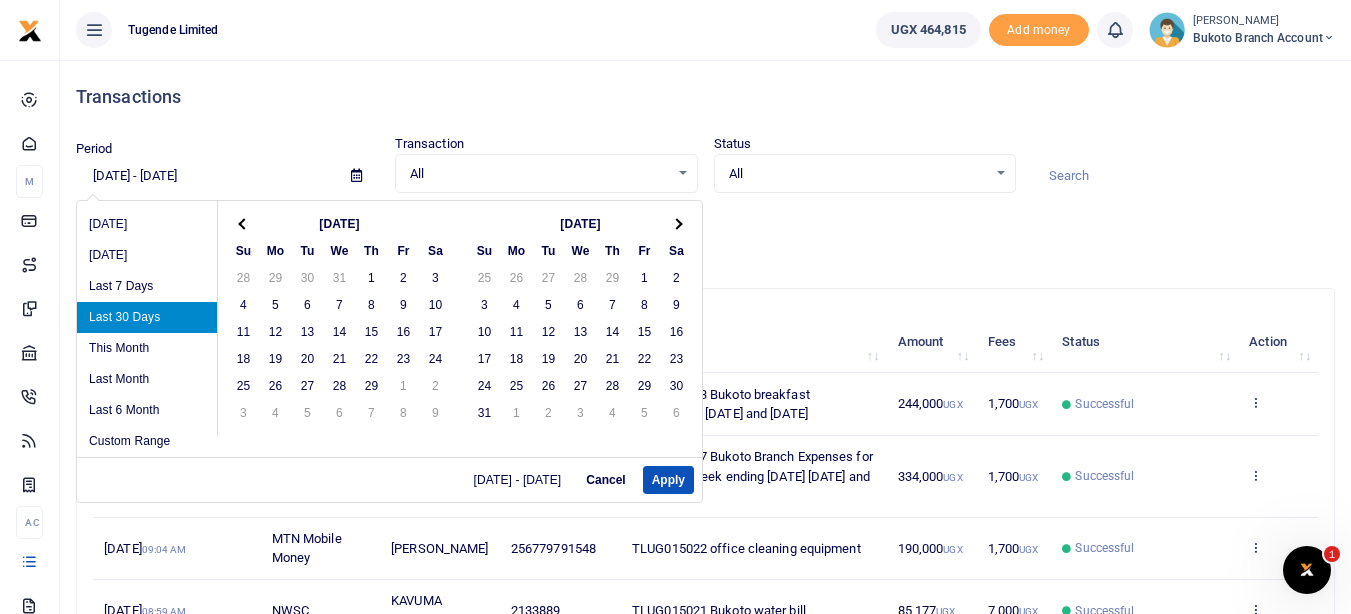 click at bounding box center [244, 223] 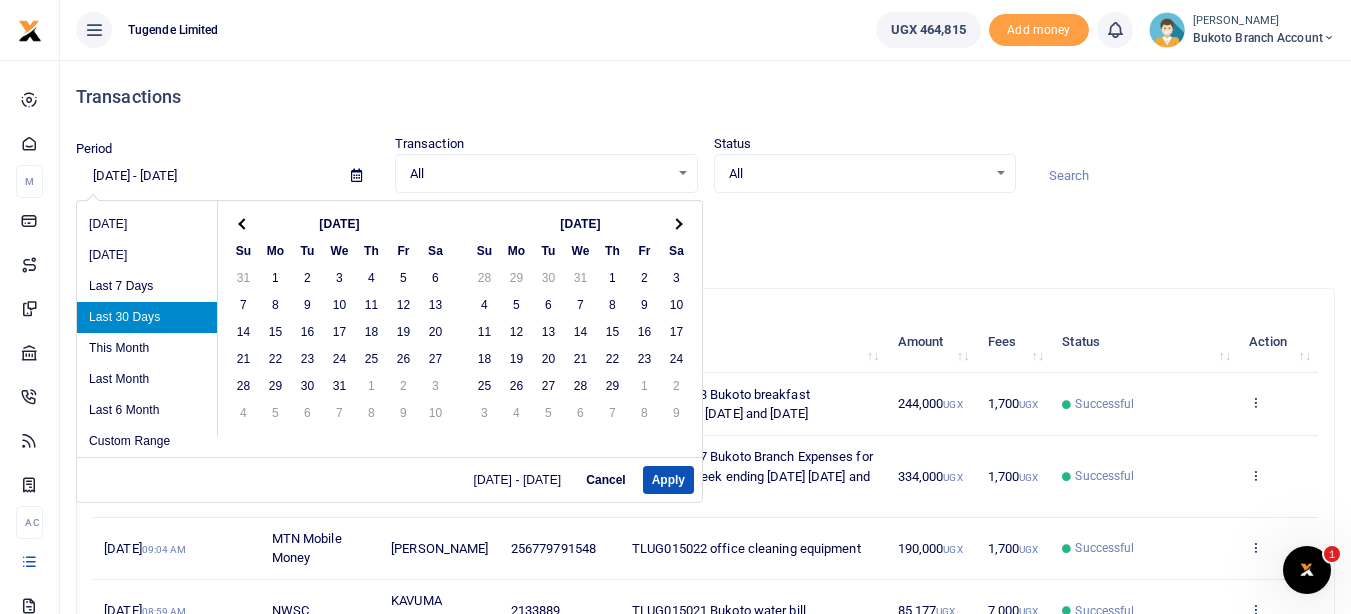 click at bounding box center (244, 223) 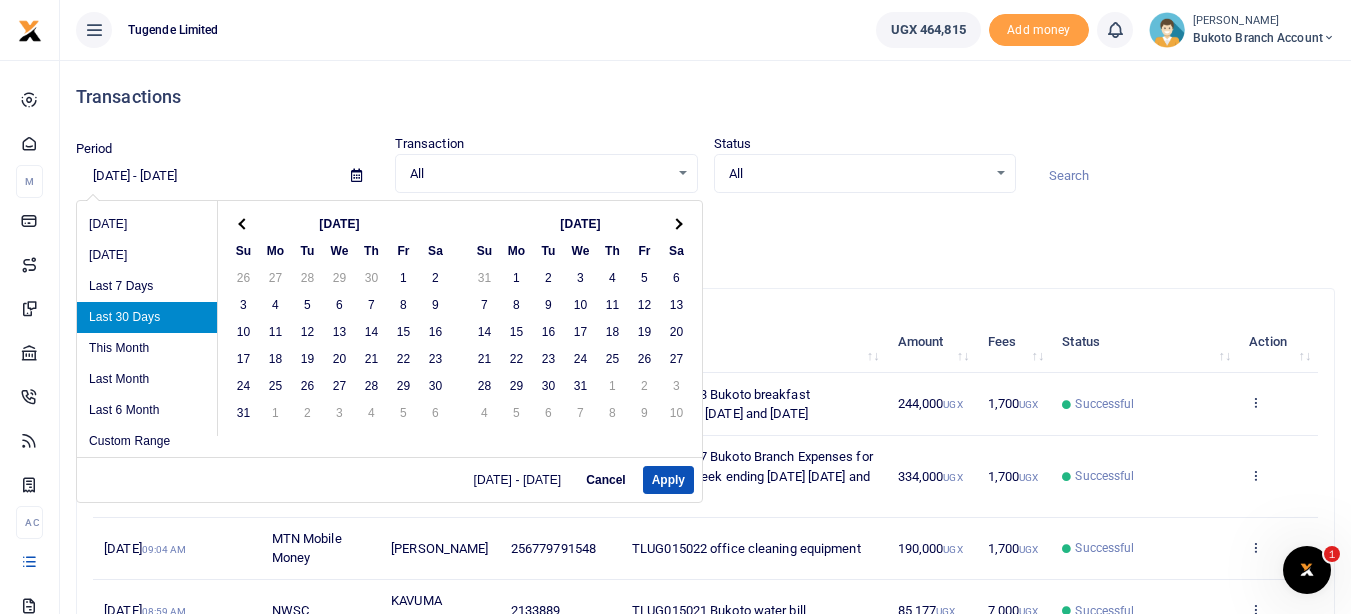 click at bounding box center [244, 223] 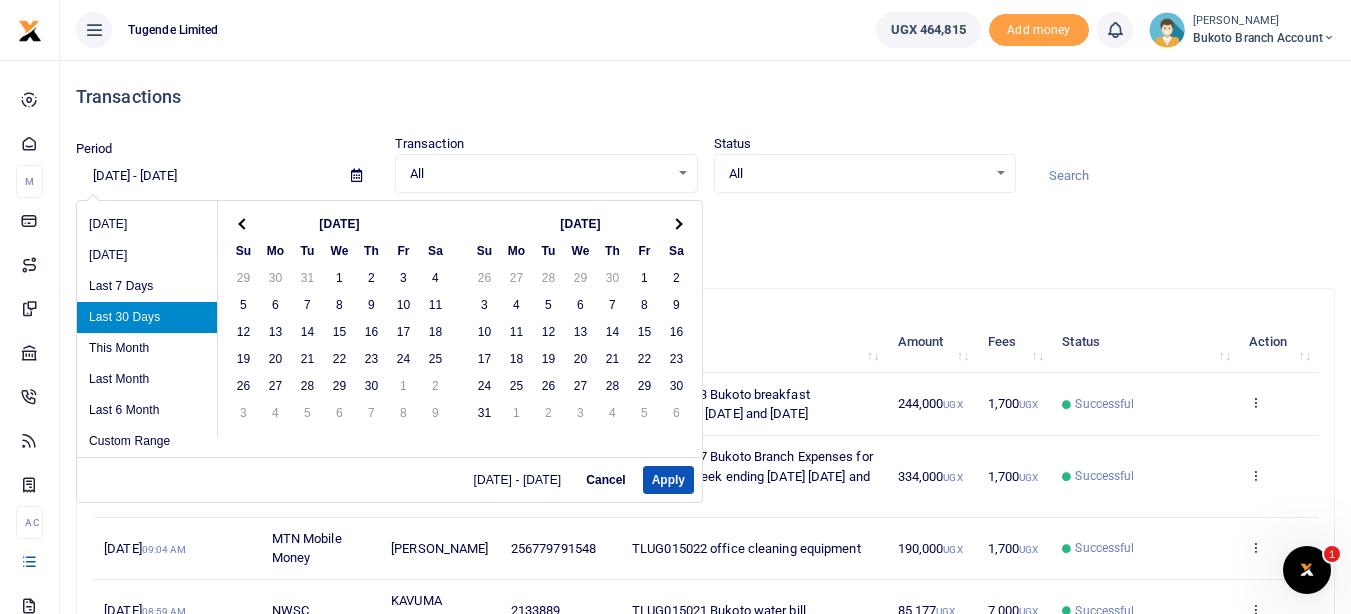 click at bounding box center (244, 223) 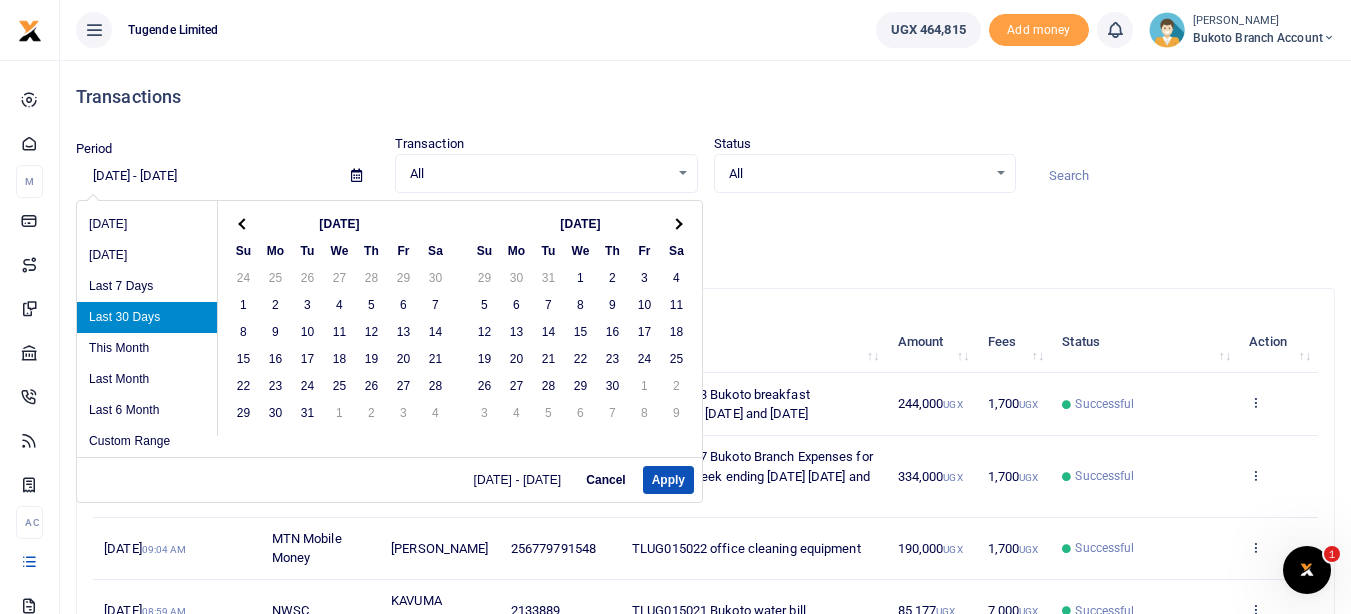 click at bounding box center [244, 223] 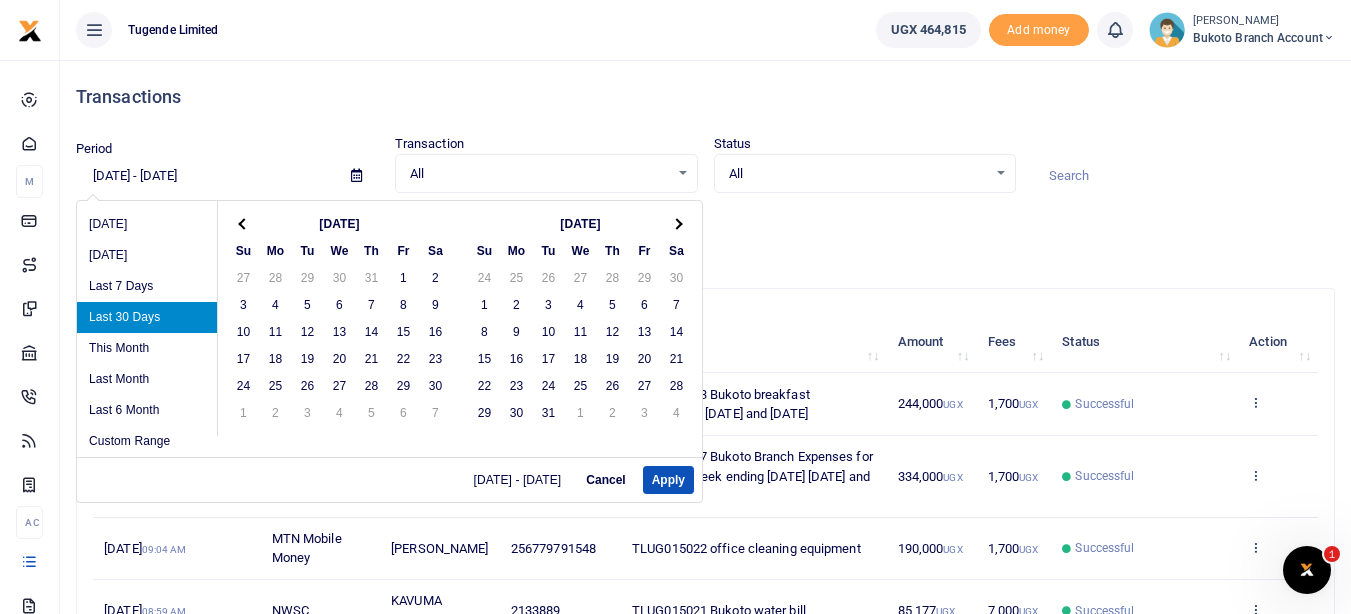 click at bounding box center [244, 223] 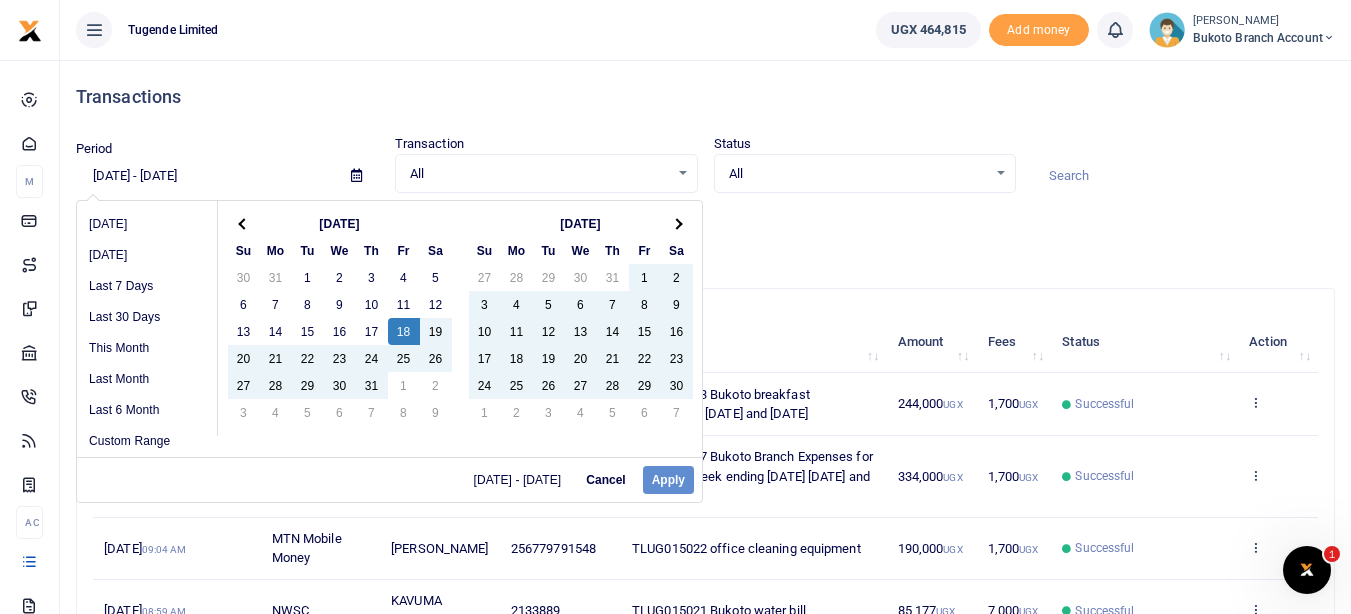 click on "06/03/2025 - 07/02/2025 Cancel Apply" at bounding box center [389, 479] 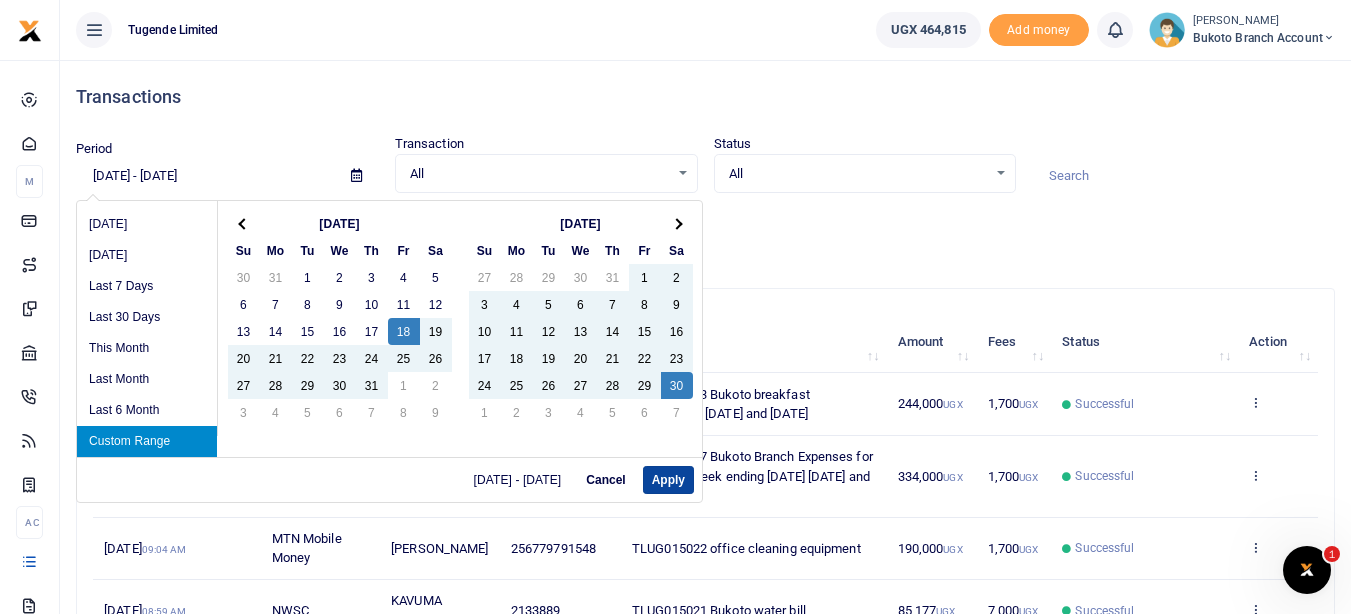 click on "Apply" at bounding box center [668, 480] 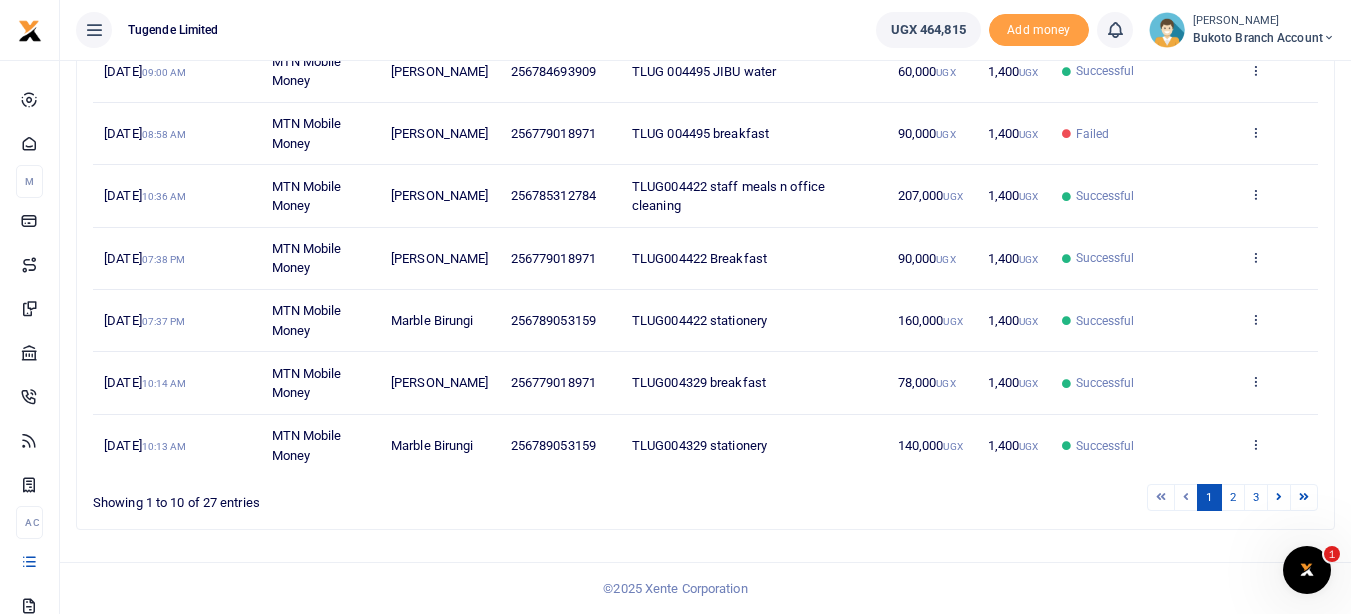 scroll, scrollTop: 618, scrollLeft: 0, axis: vertical 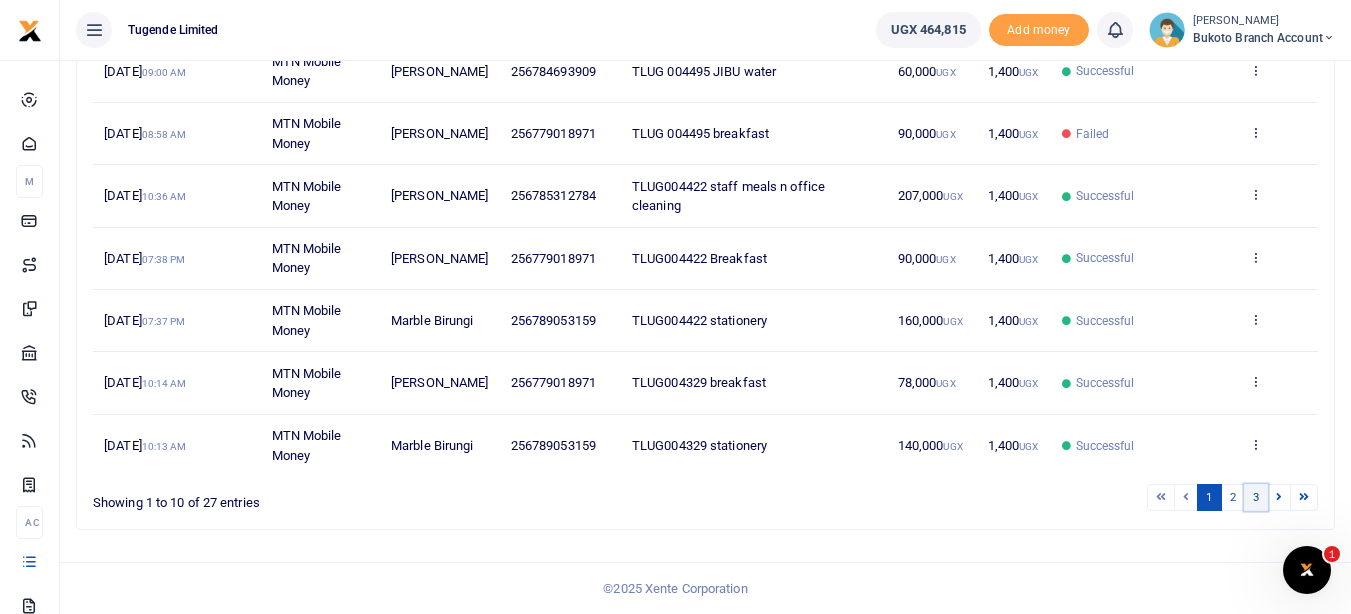 click on "3" at bounding box center (1256, 497) 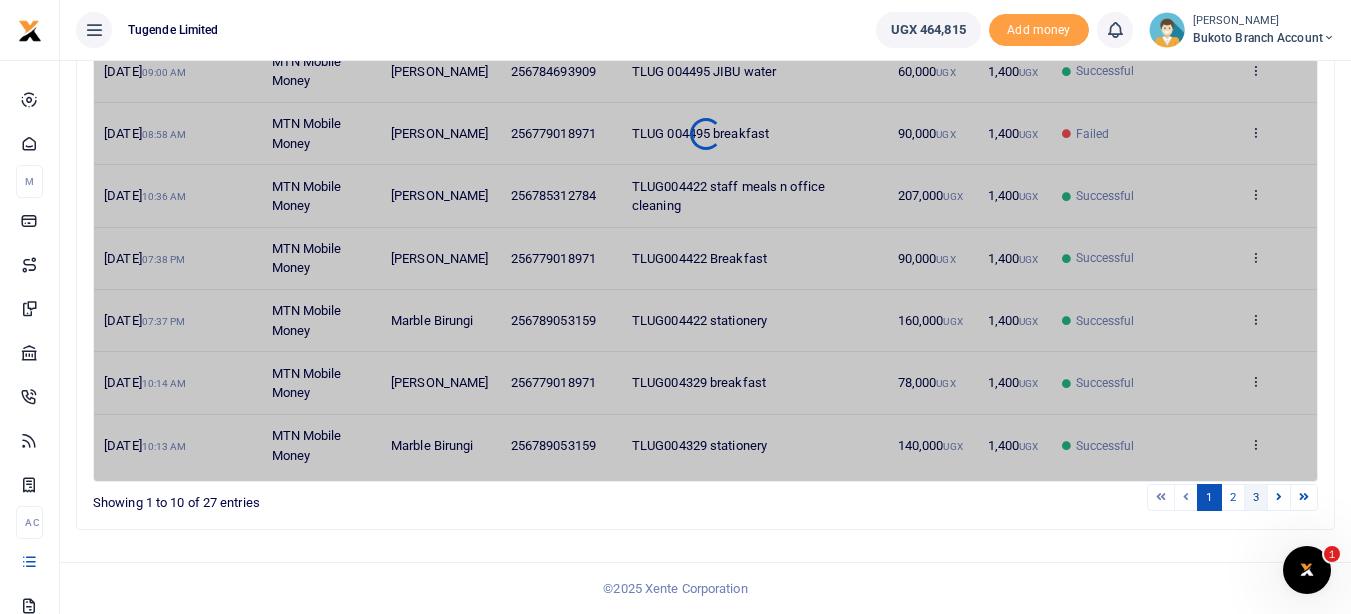 scroll, scrollTop: 353, scrollLeft: 0, axis: vertical 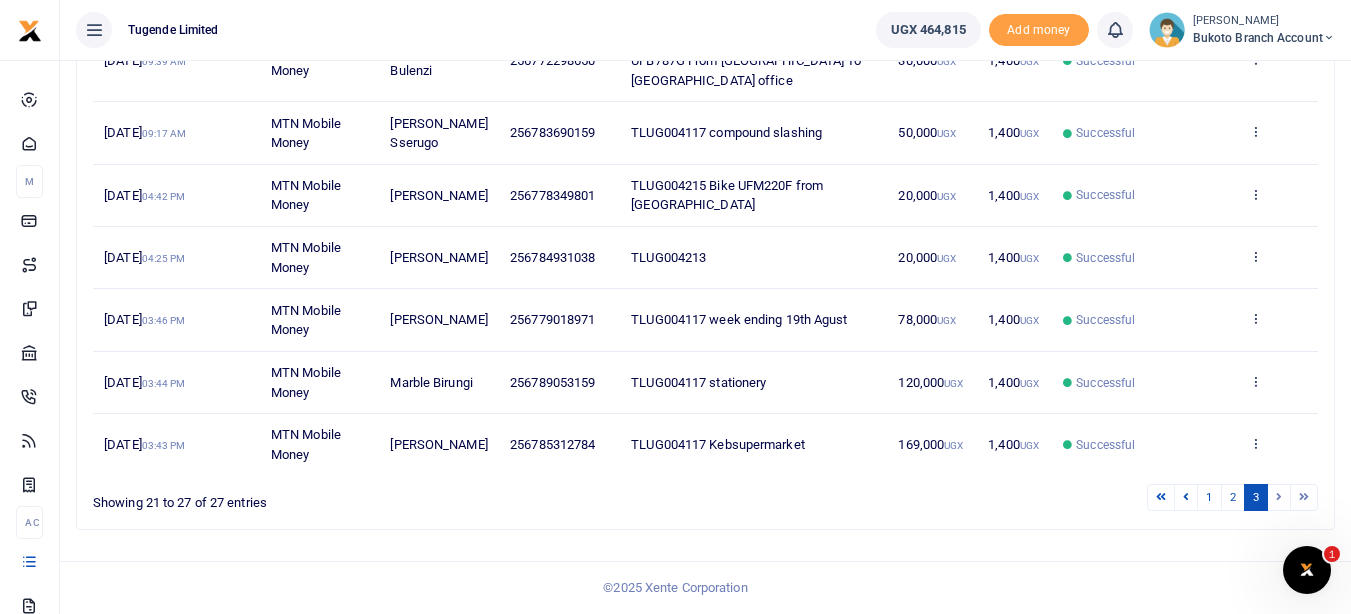 click at bounding box center (1279, 497) 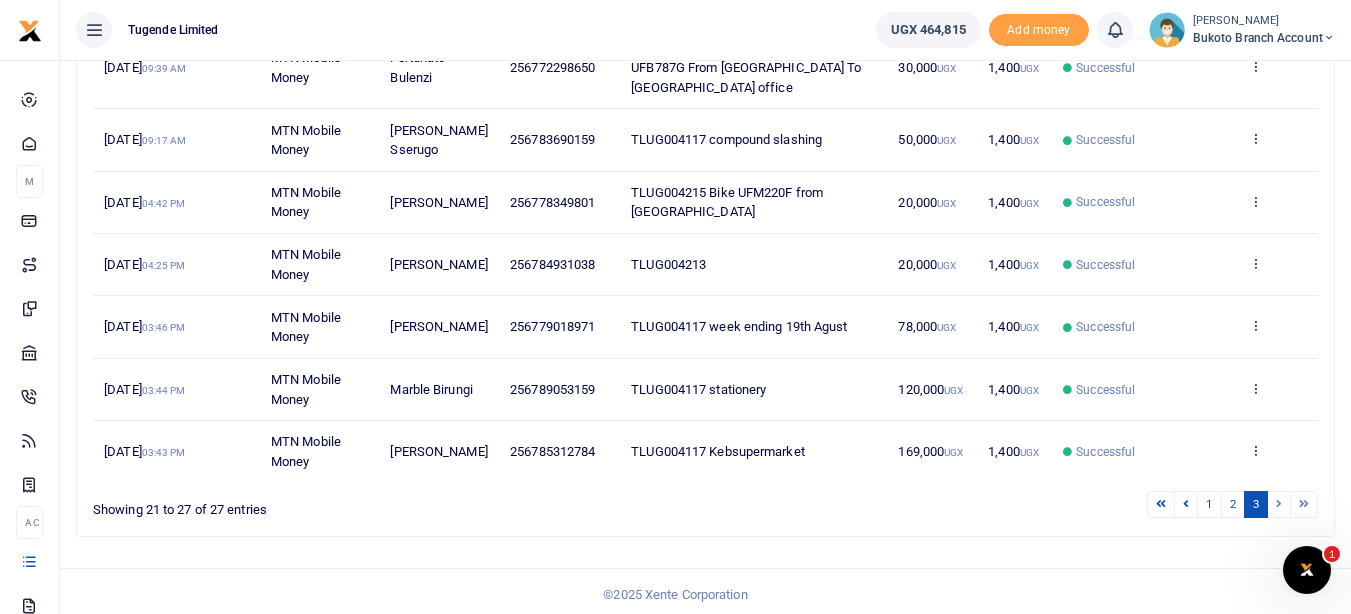scroll, scrollTop: 353, scrollLeft: 0, axis: vertical 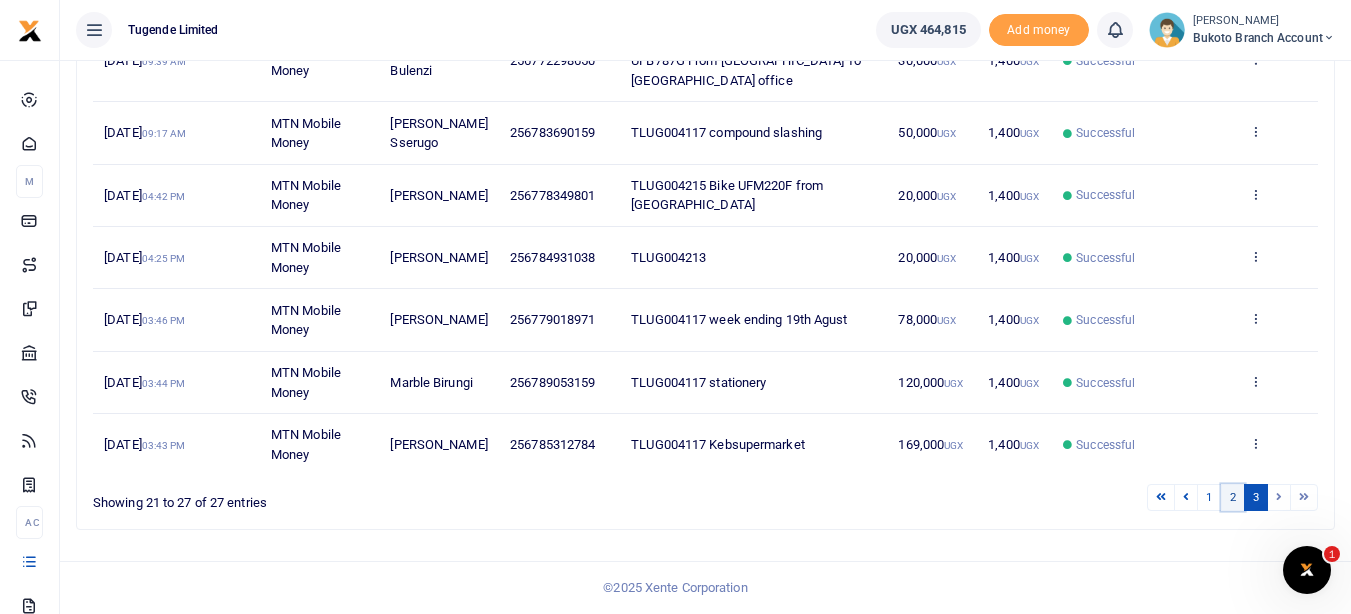 click on "2" at bounding box center [1233, 497] 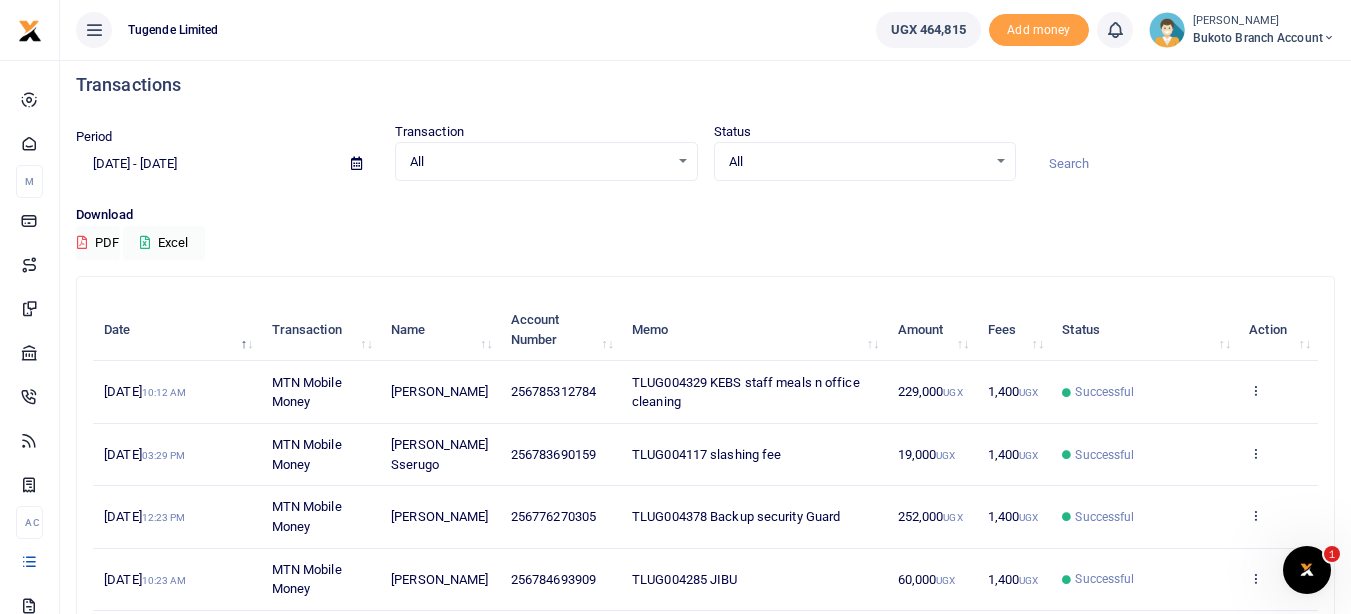 scroll, scrollTop: 0, scrollLeft: 0, axis: both 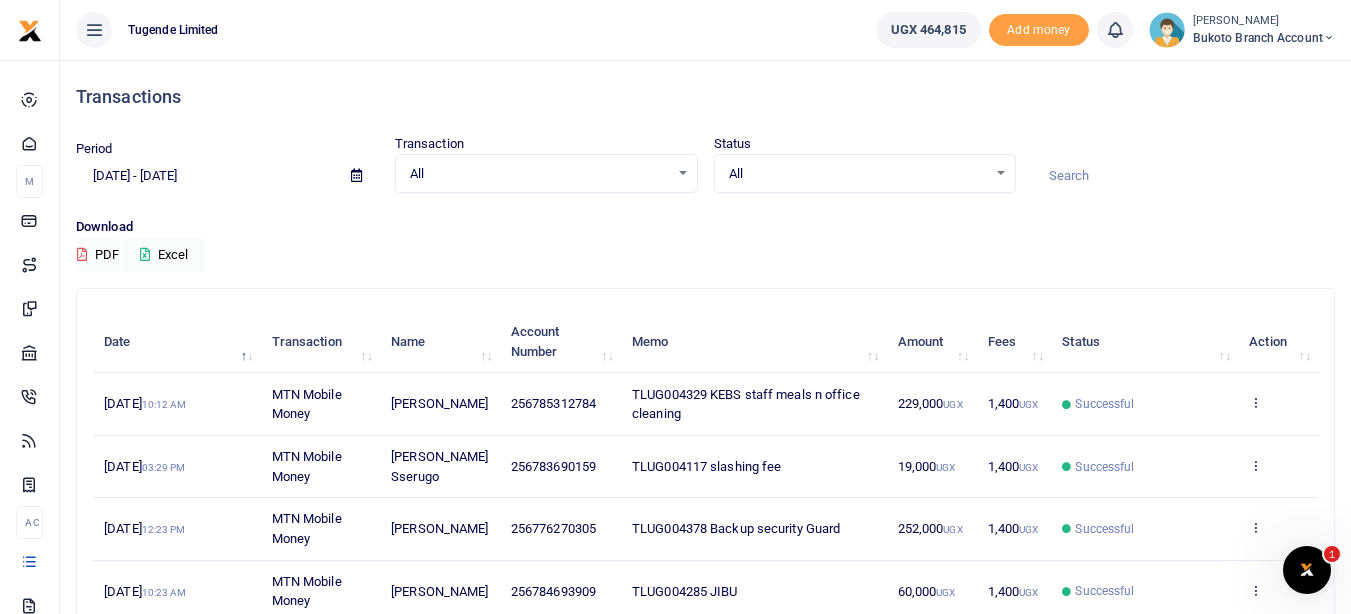 click at bounding box center (356, 175) 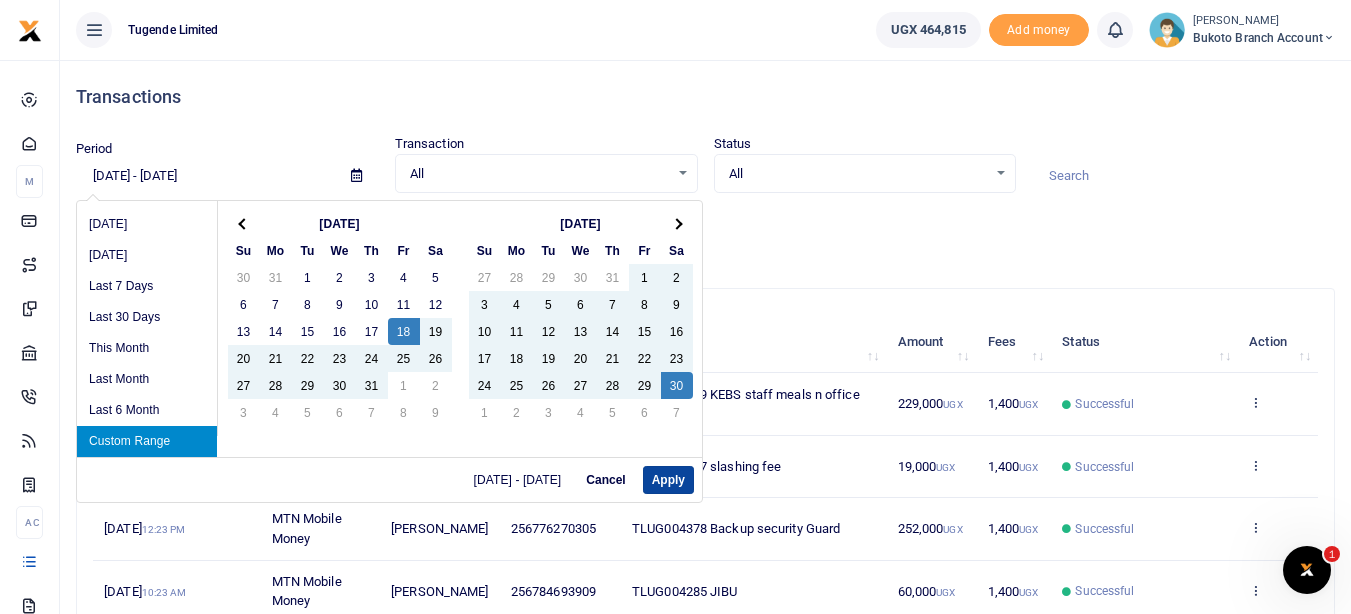 click on "Apply" at bounding box center (668, 480) 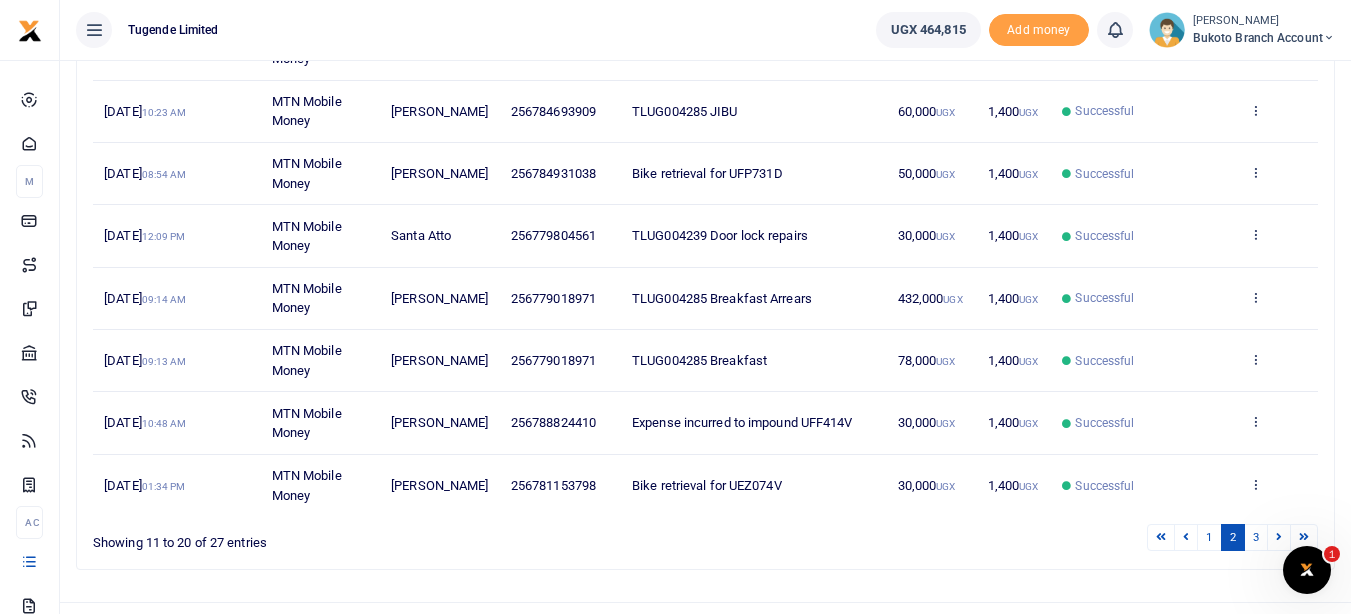 scroll, scrollTop: 520, scrollLeft: 0, axis: vertical 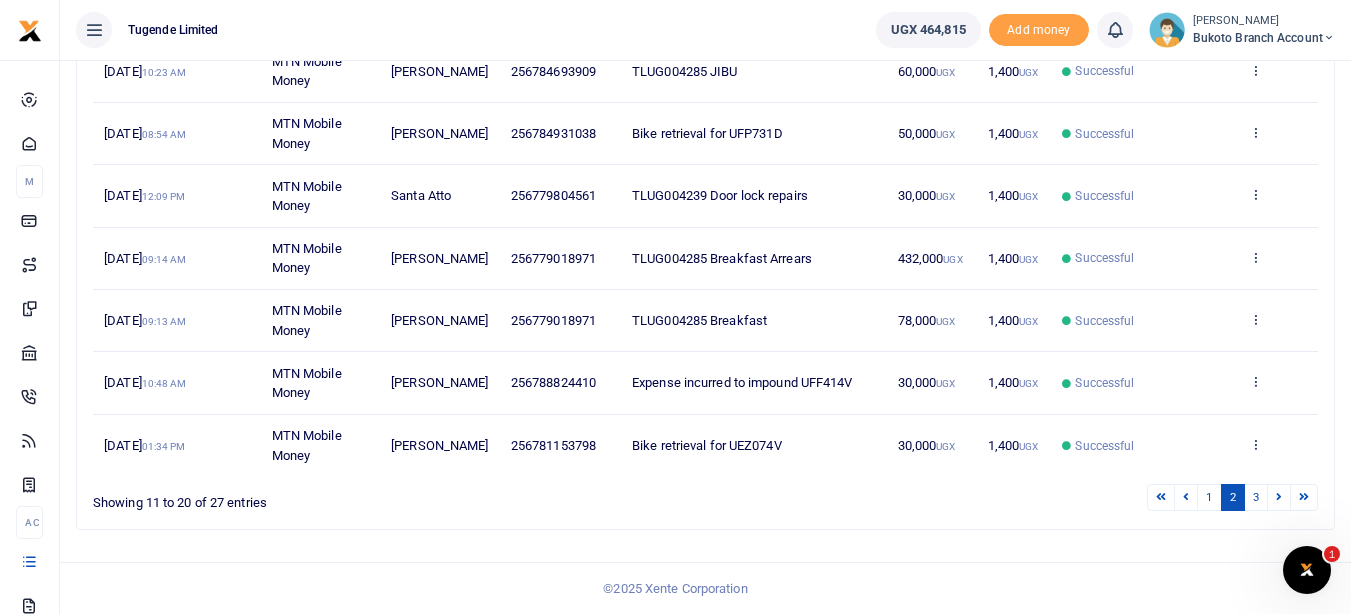 click on "Bike retrieval for UEZ074V" at bounding box center (707, 445) 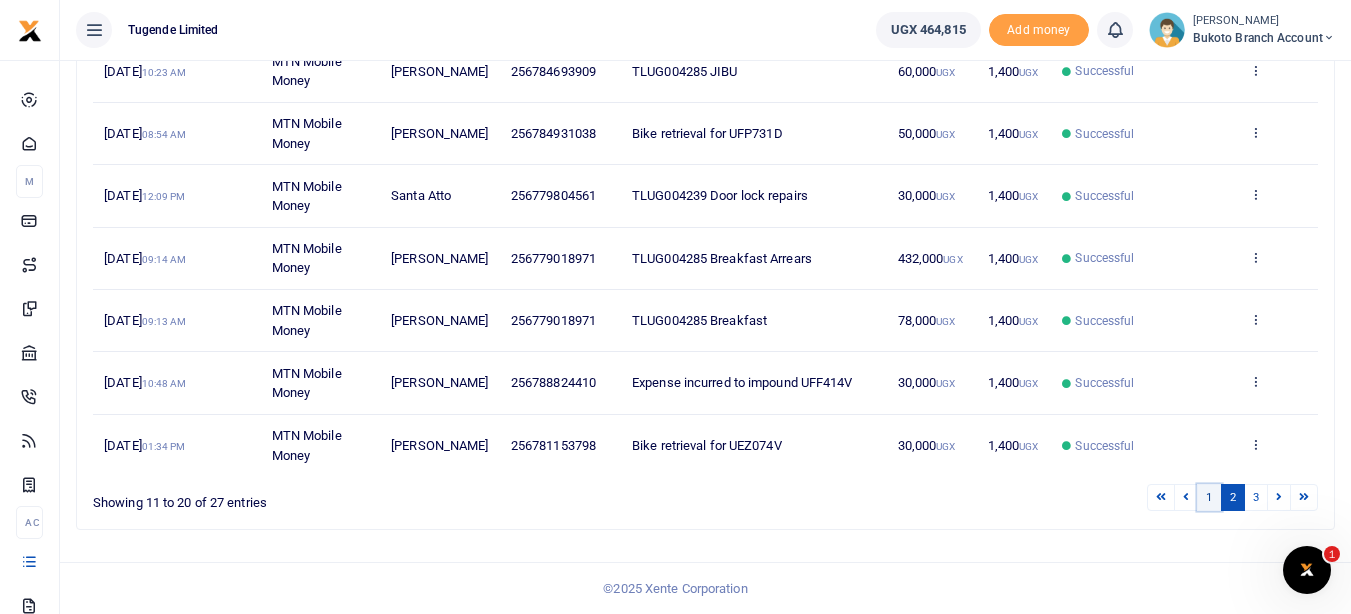 click on "1" at bounding box center [1209, 497] 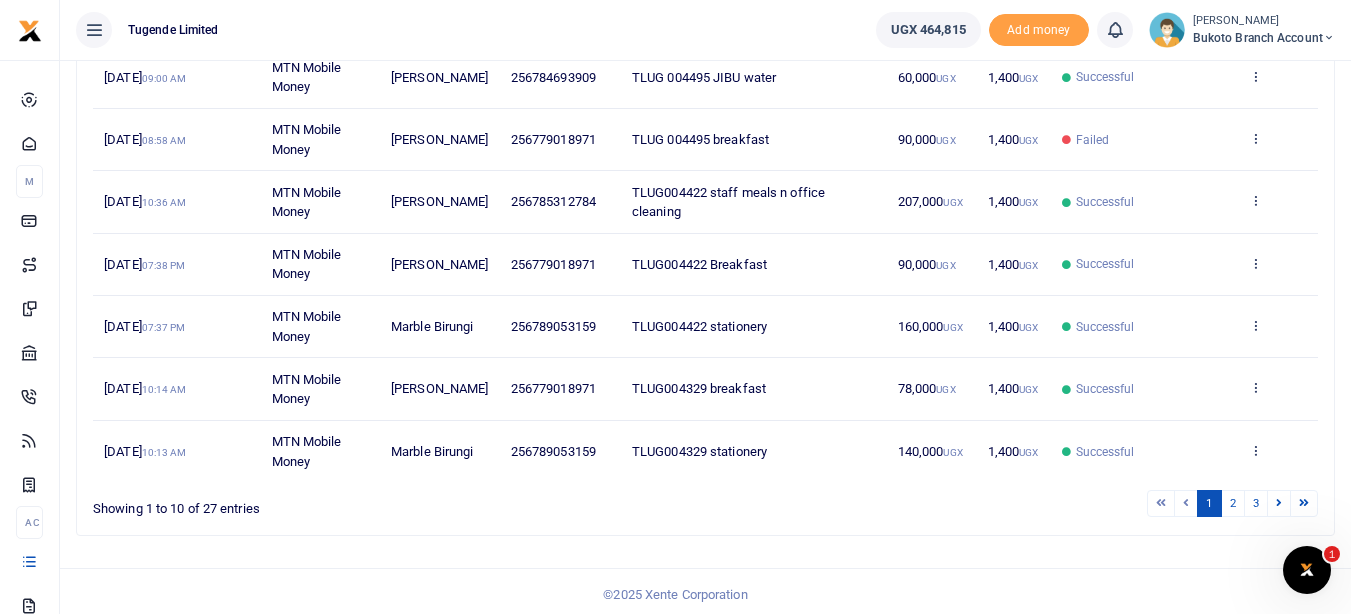 scroll, scrollTop: 580, scrollLeft: 0, axis: vertical 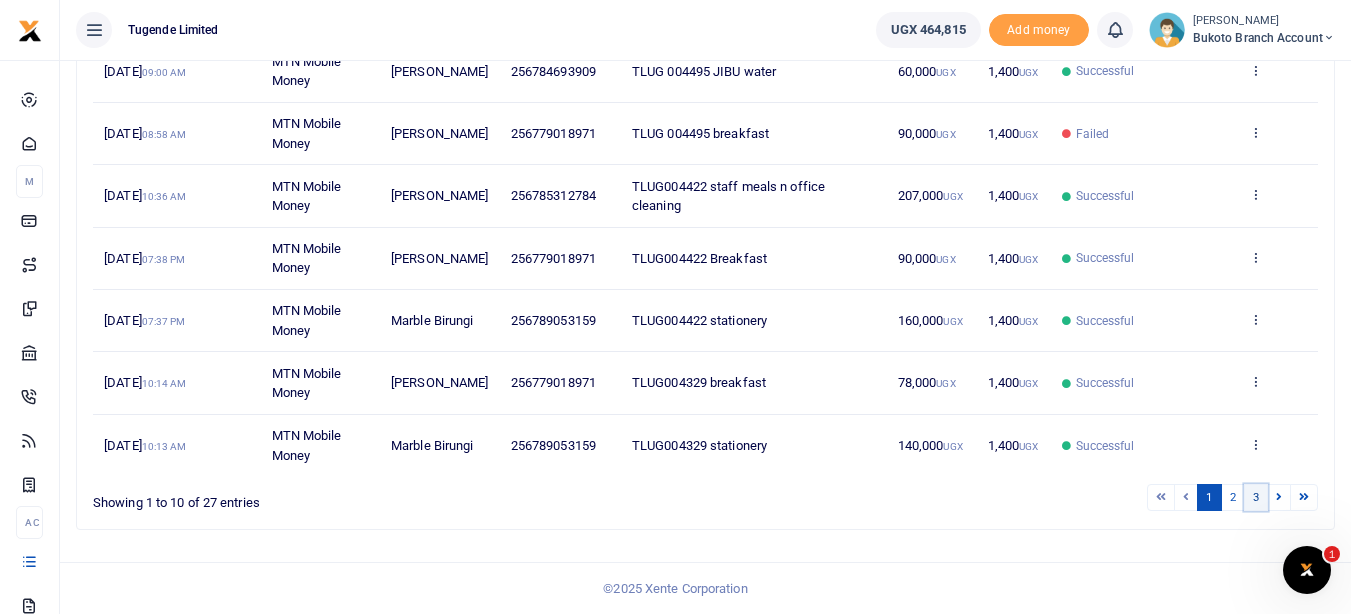 click on "3" at bounding box center [1256, 497] 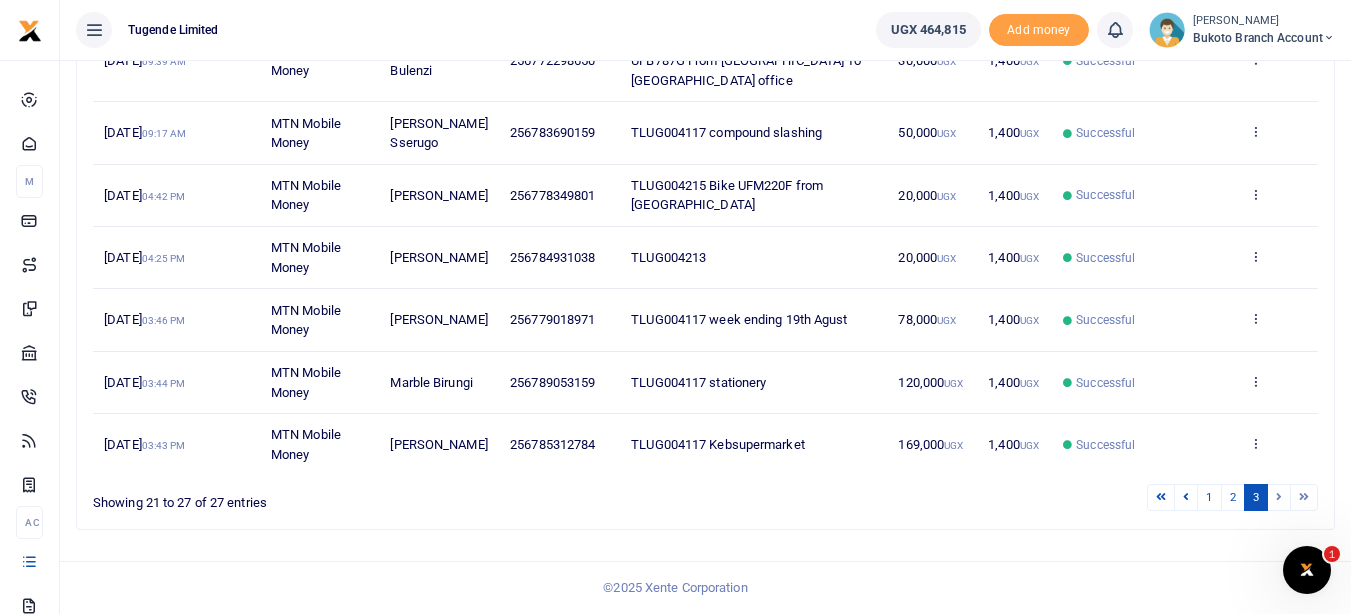scroll, scrollTop: 353, scrollLeft: 0, axis: vertical 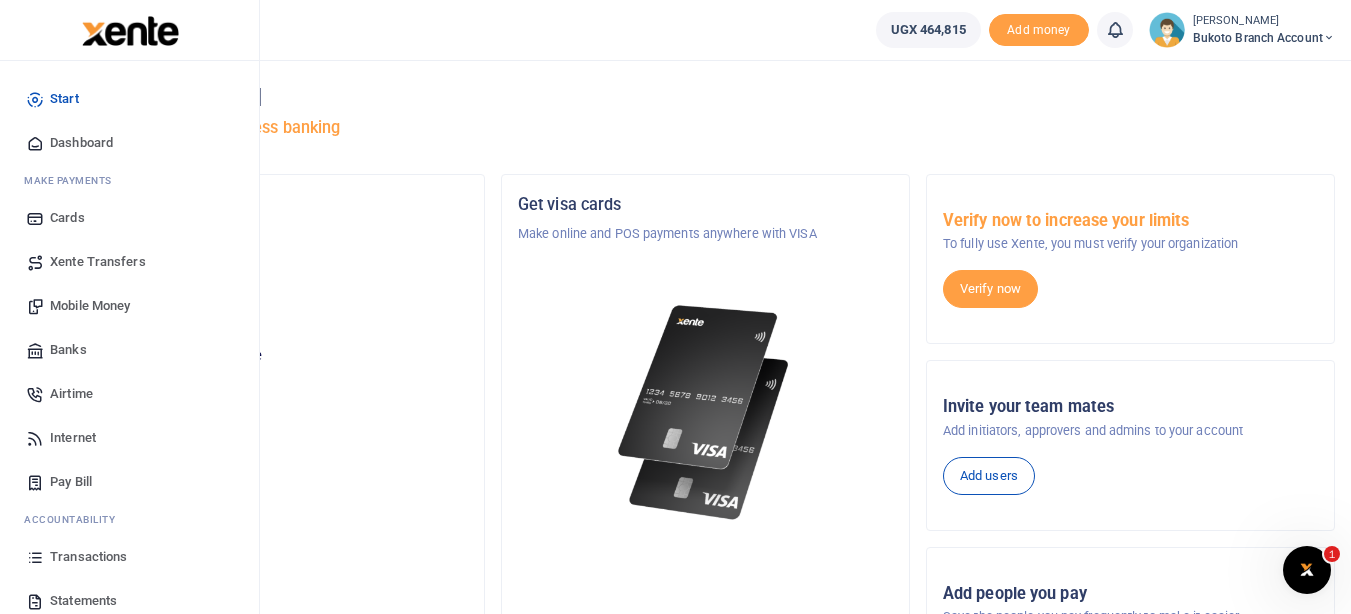 click on "Transactions" at bounding box center [88, 557] 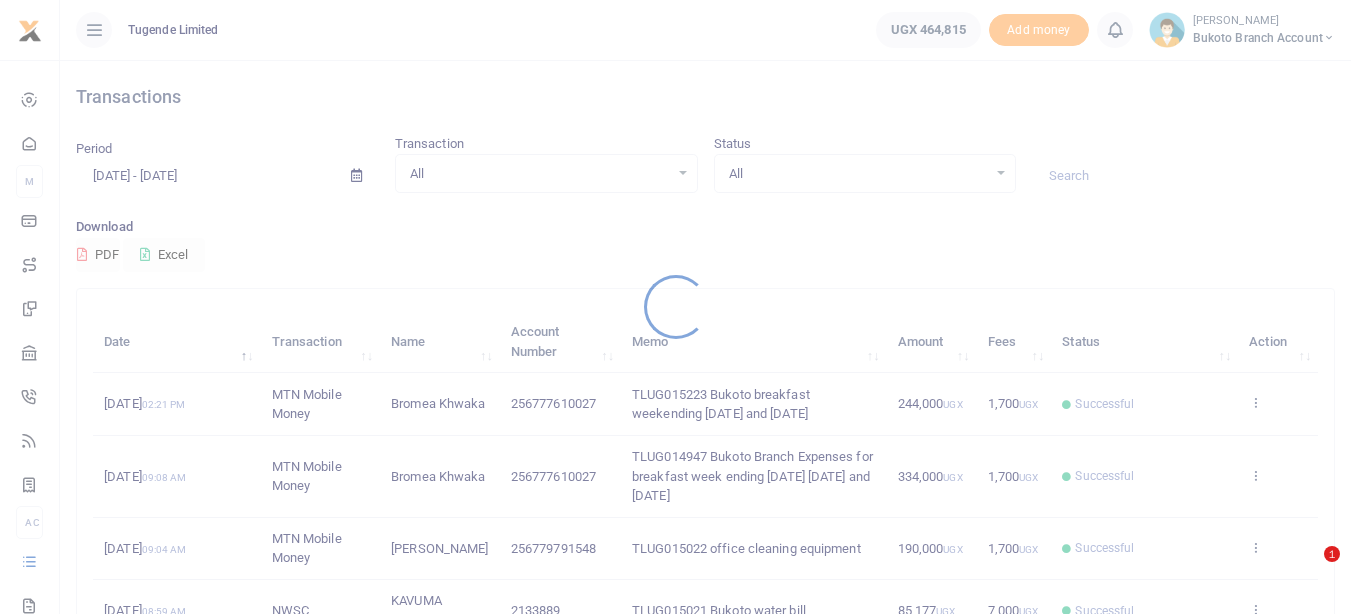 scroll, scrollTop: 0, scrollLeft: 0, axis: both 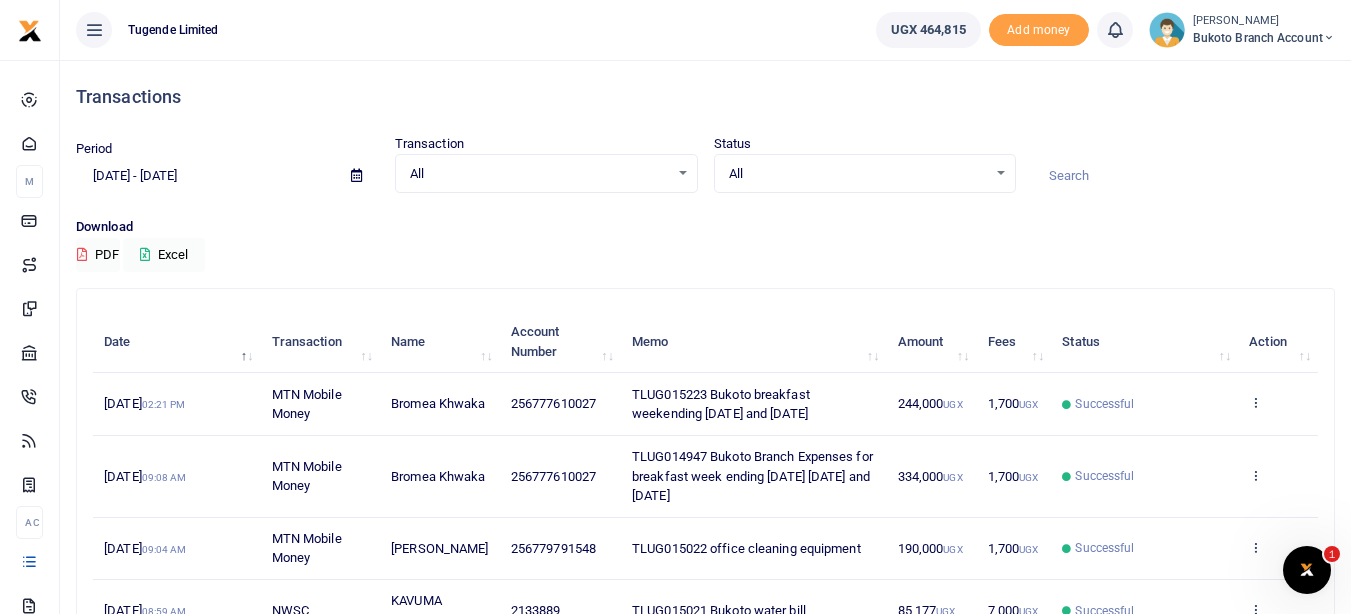 click at bounding box center [356, 175] 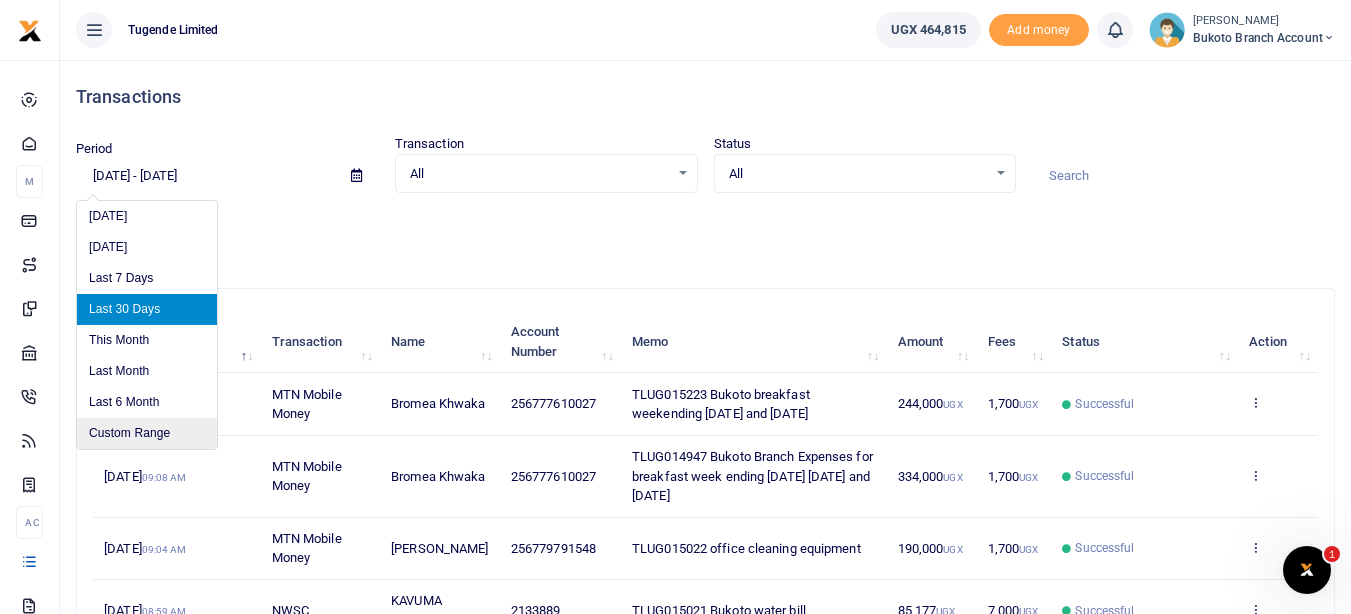 click on "Custom Range" at bounding box center [147, 433] 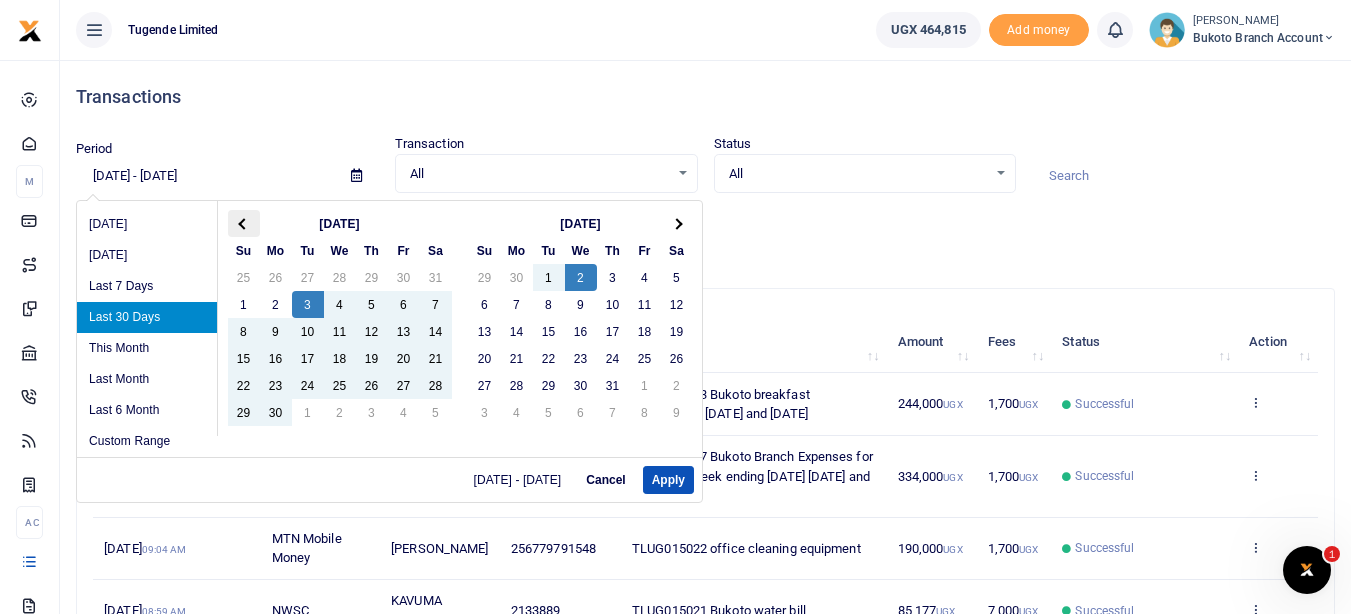 click at bounding box center (244, 223) 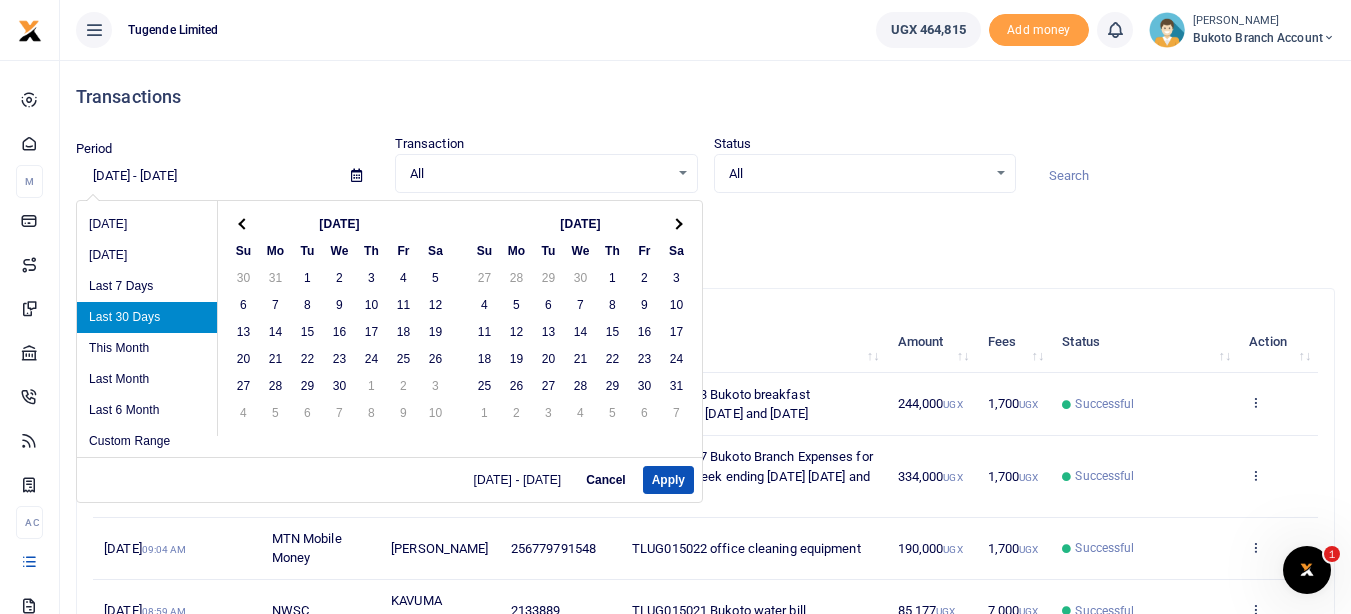 click at bounding box center (244, 223) 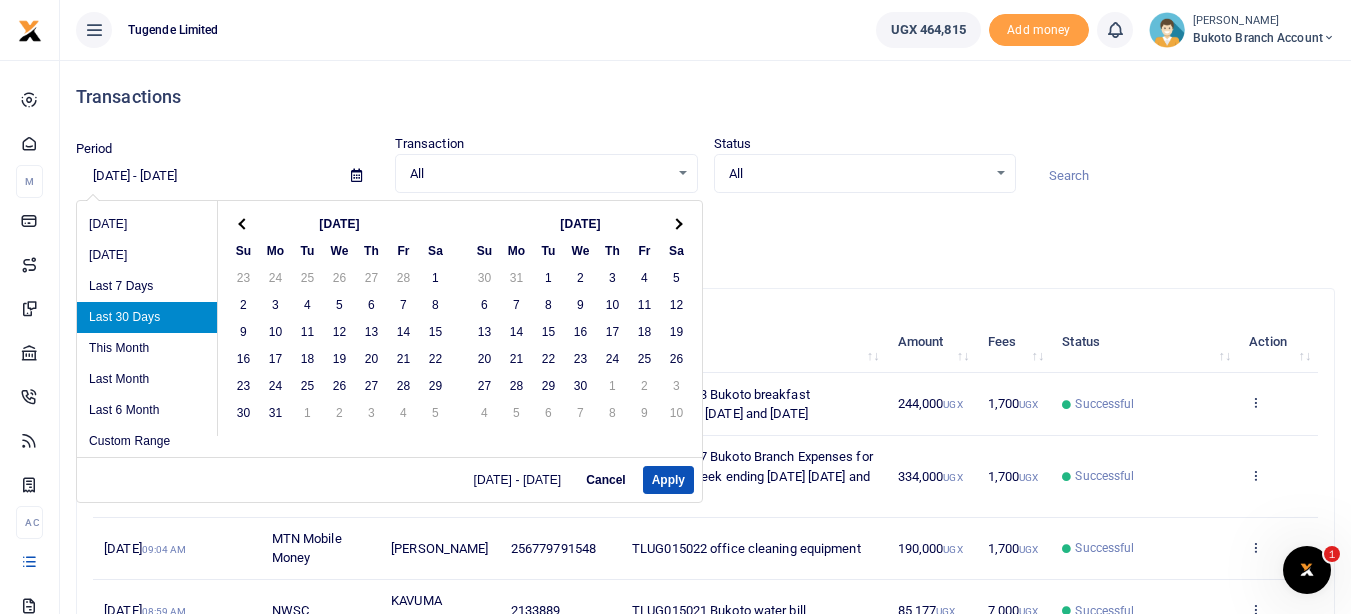 click at bounding box center (244, 223) 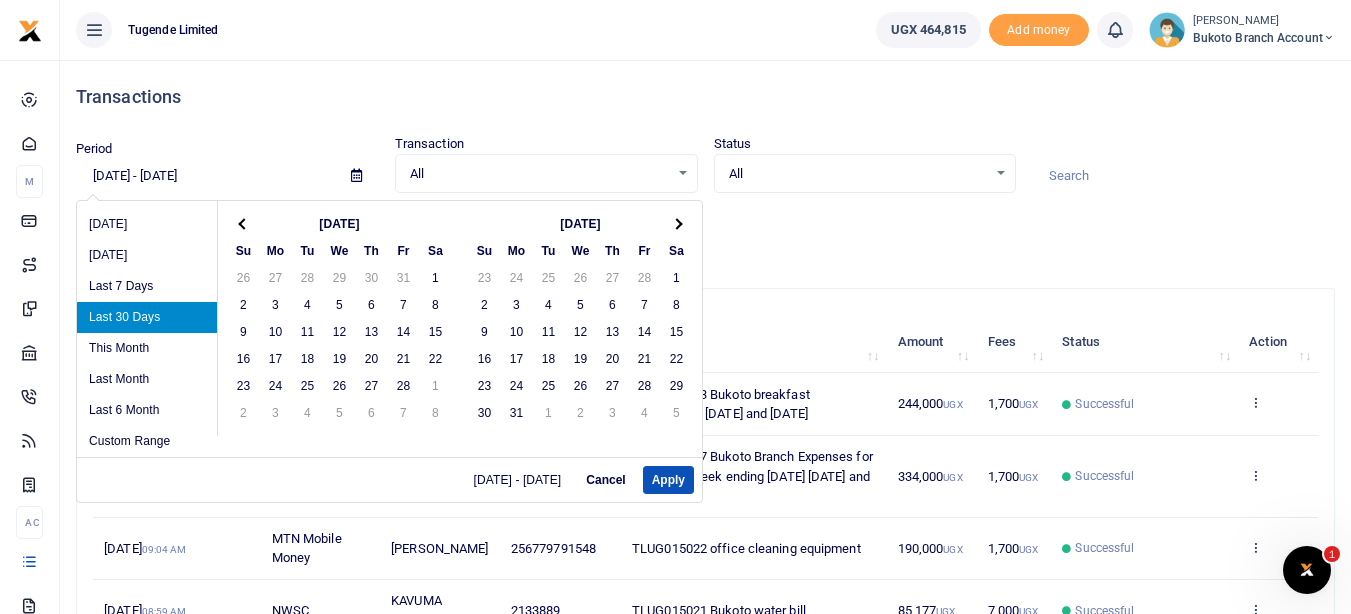 click at bounding box center (244, 223) 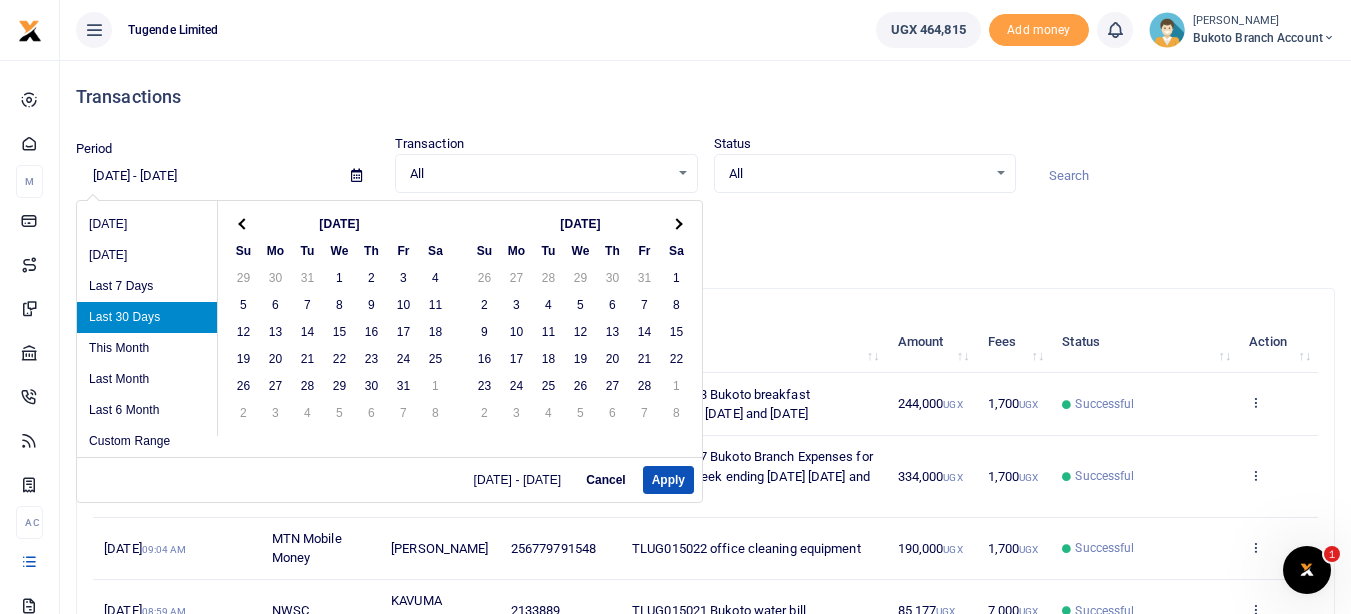 click at bounding box center (244, 223) 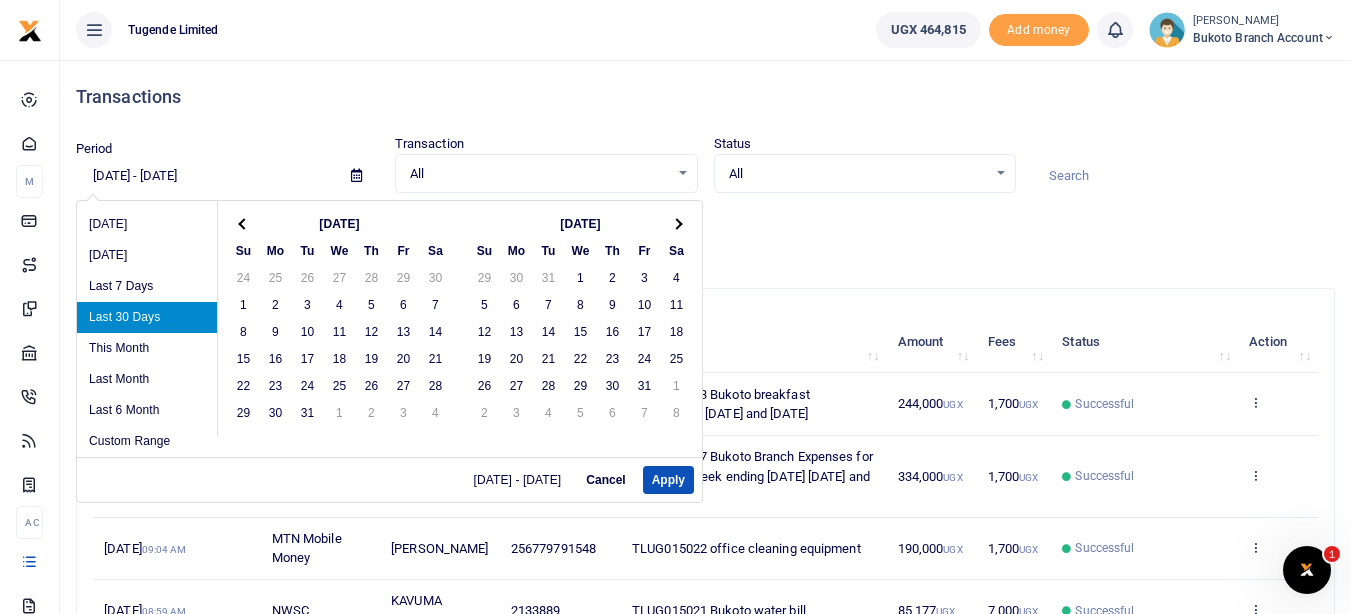 click at bounding box center (244, 223) 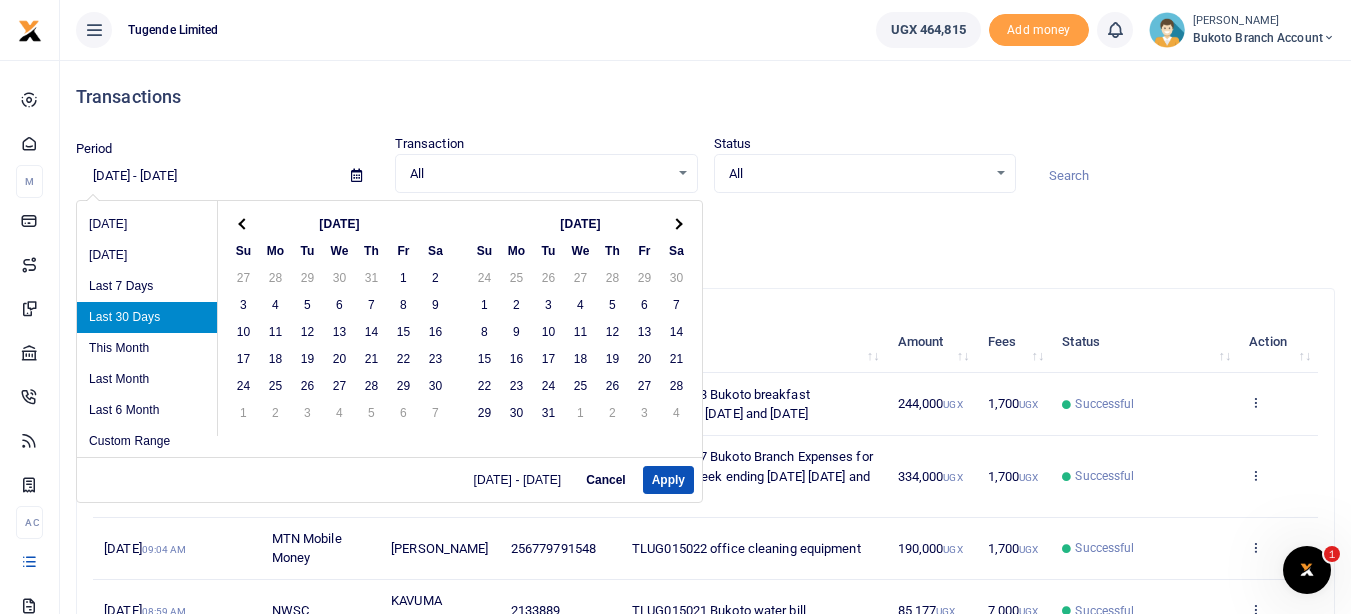 click at bounding box center (244, 223) 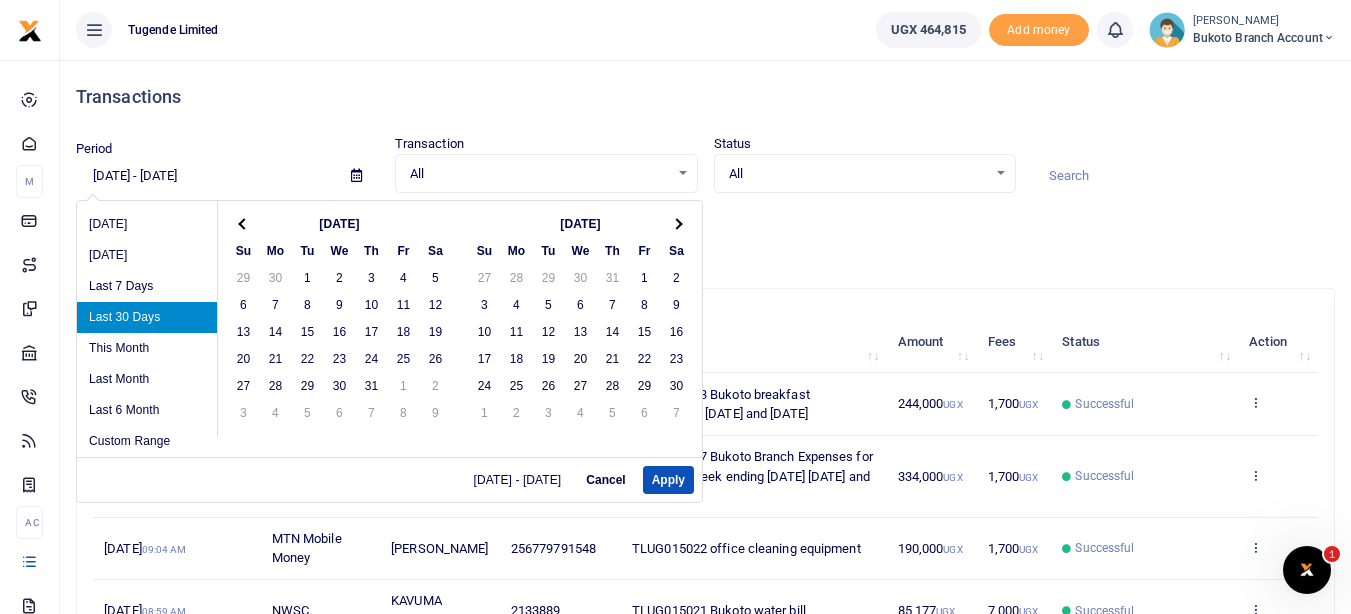 click at bounding box center [244, 223] 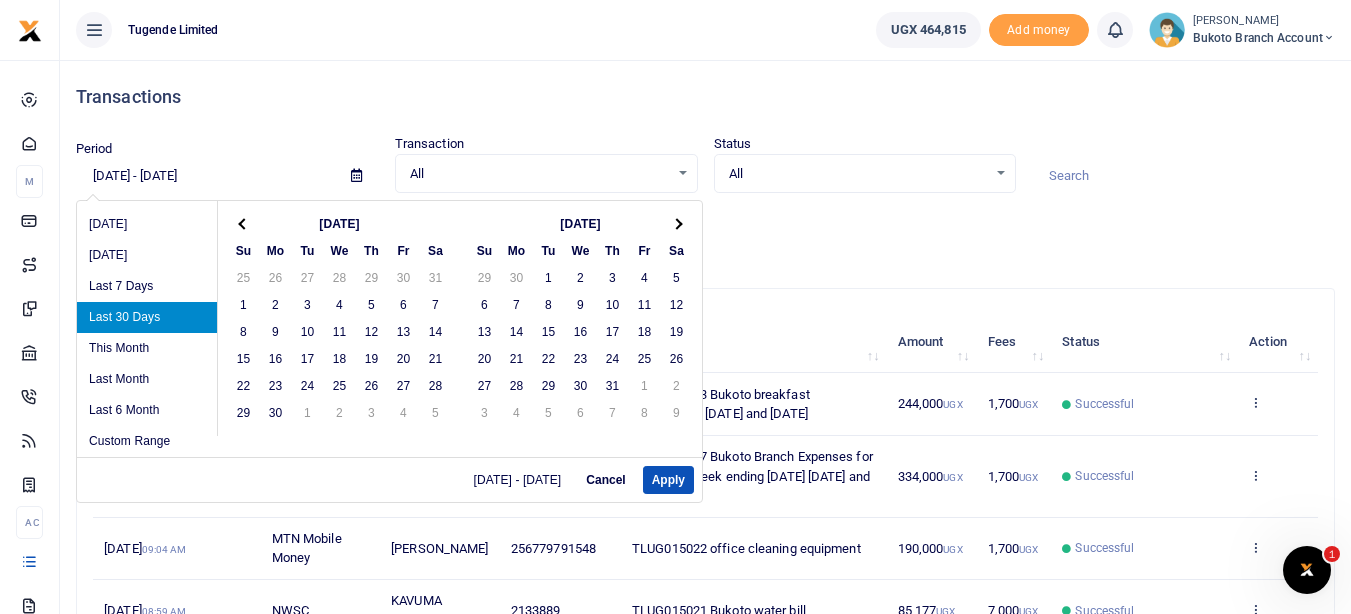 click at bounding box center (244, 223) 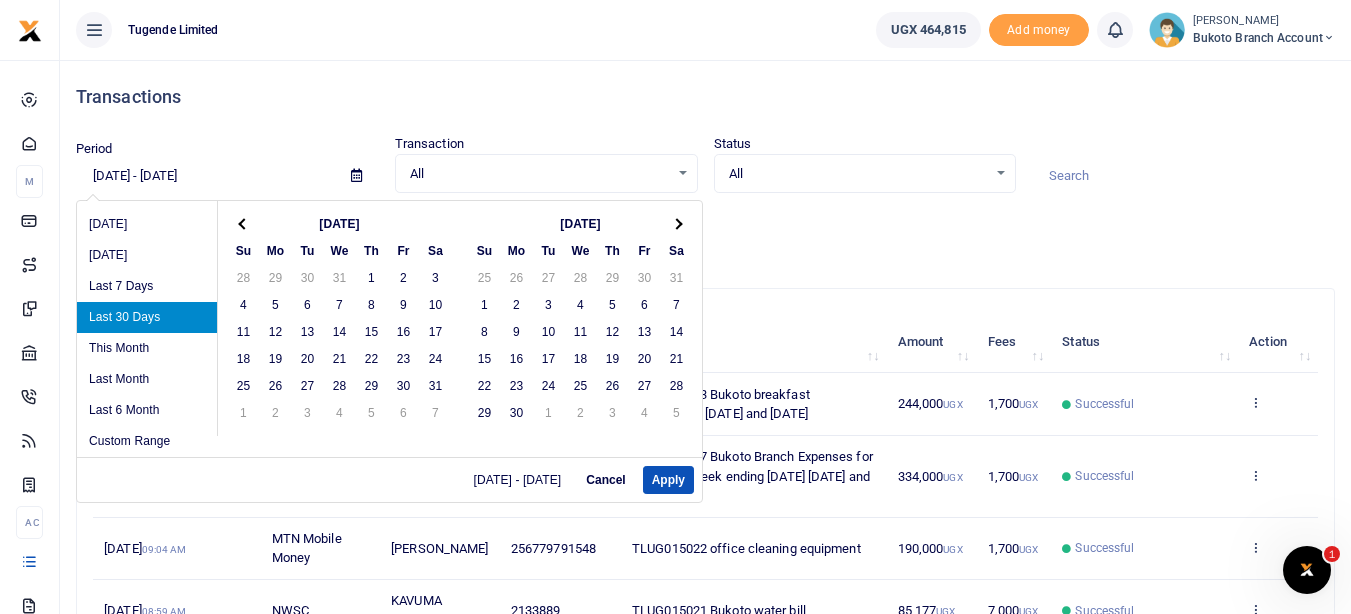 click at bounding box center (244, 223) 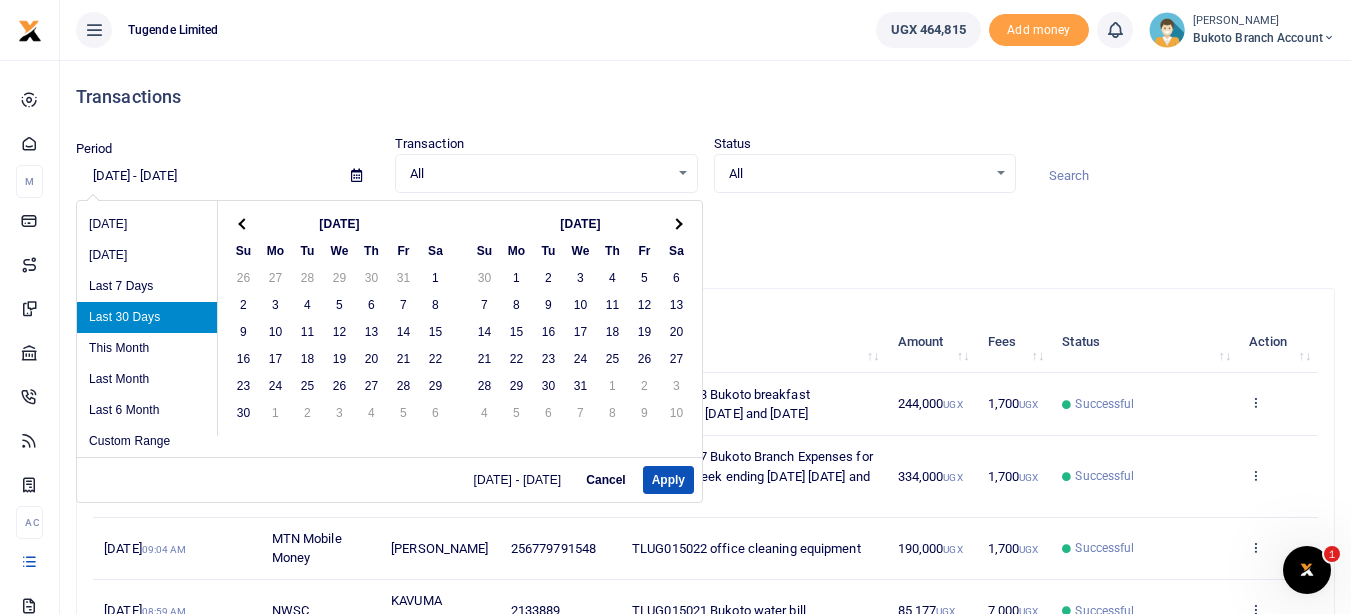 click at bounding box center [244, 223] 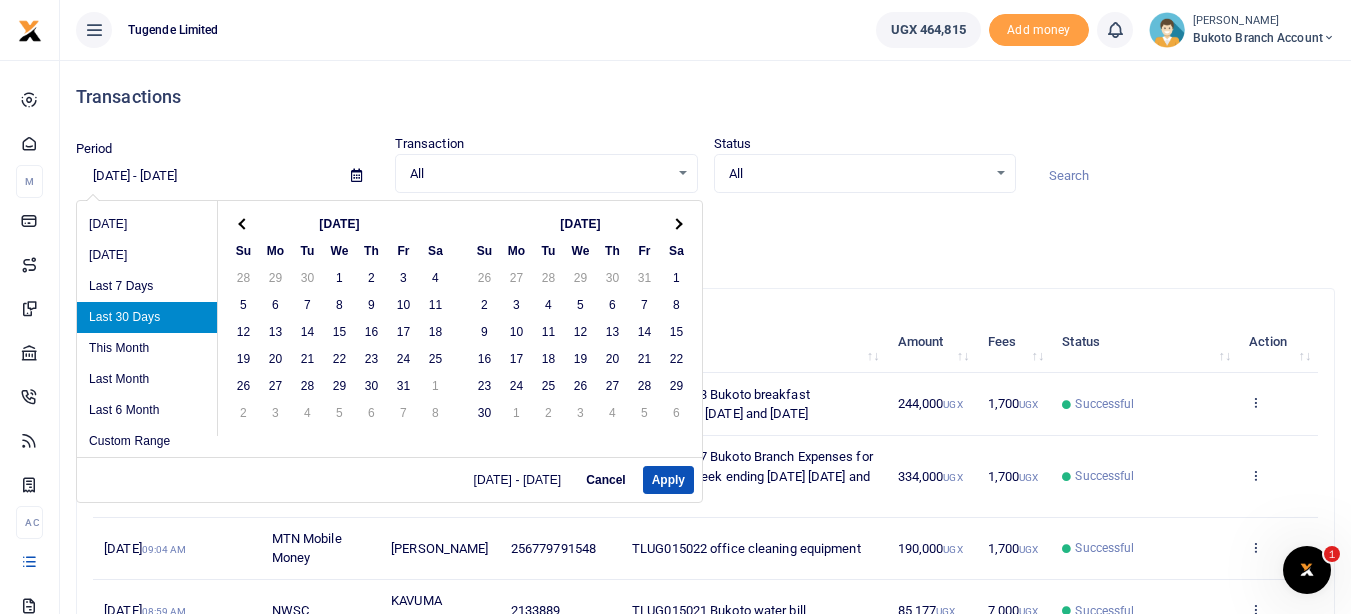 click at bounding box center [244, 223] 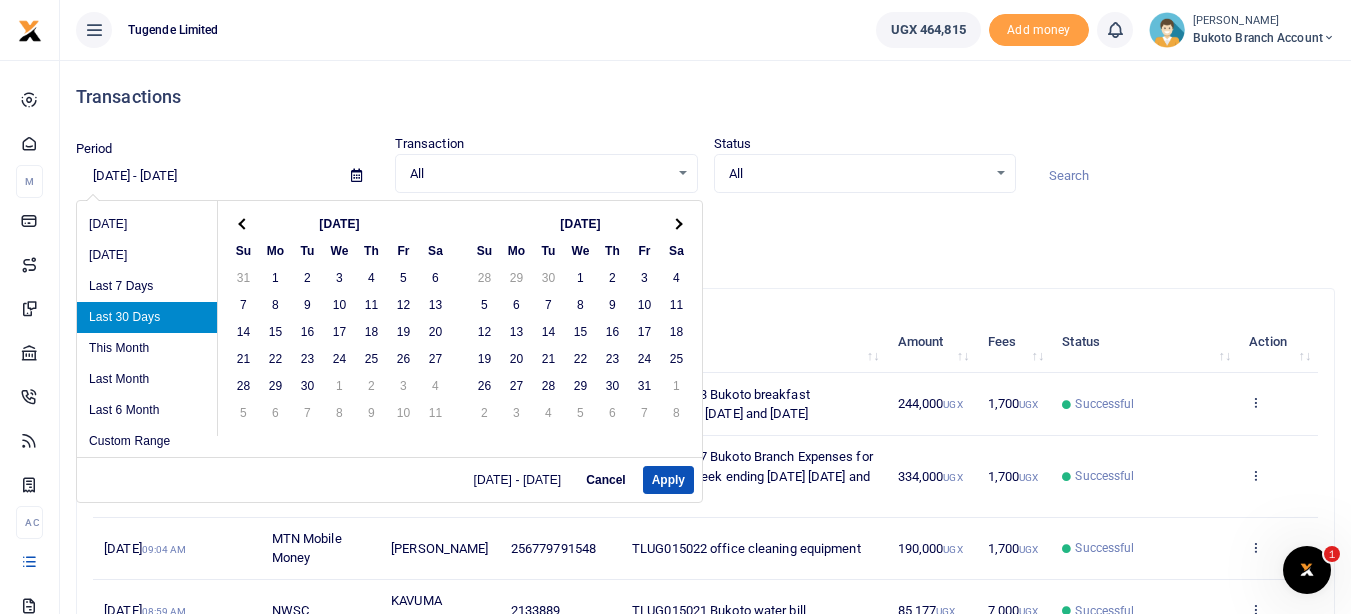 click at bounding box center [244, 223] 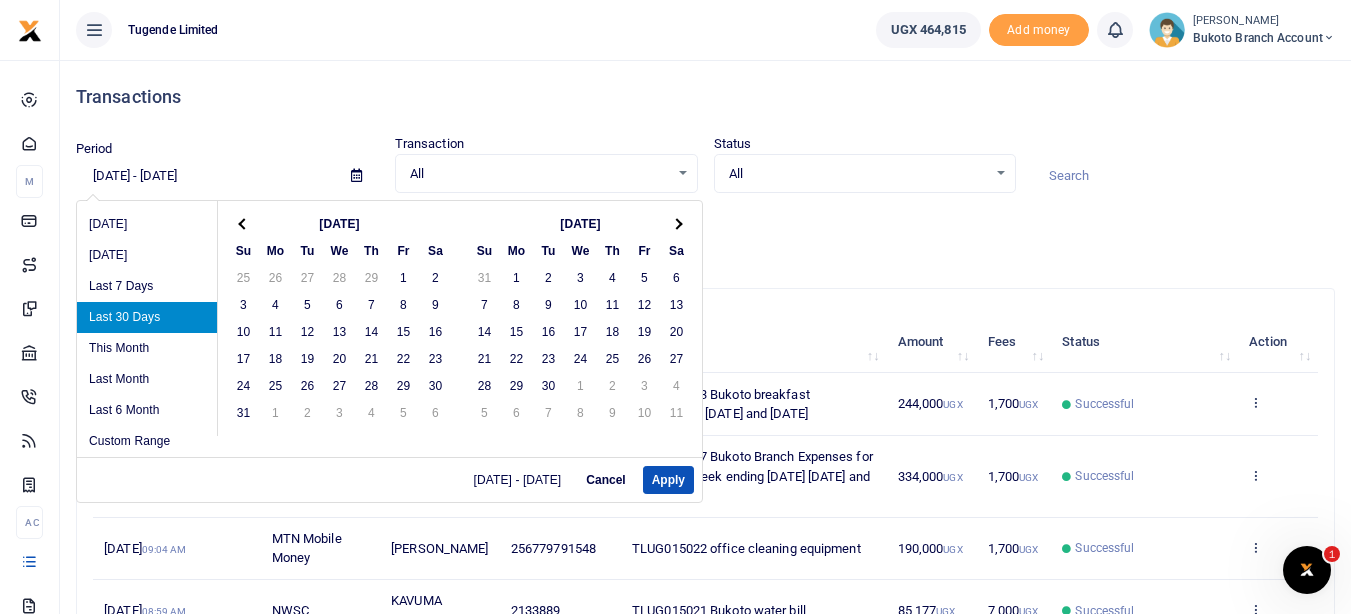 click at bounding box center (244, 223) 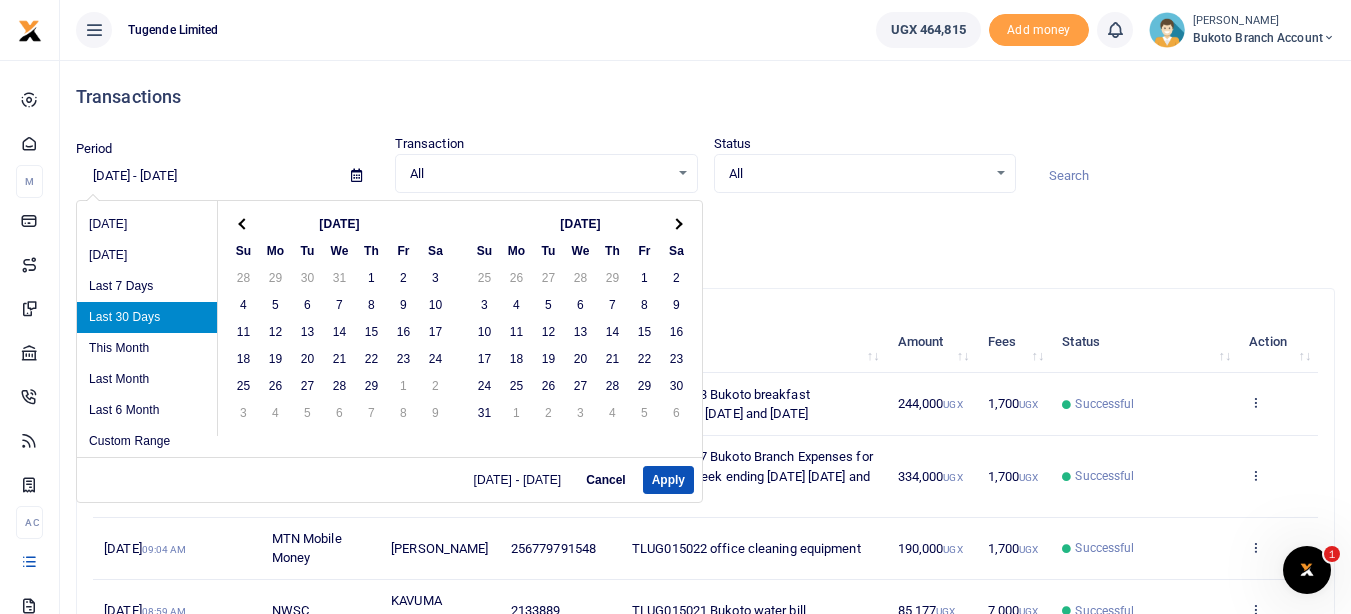 click at bounding box center [244, 223] 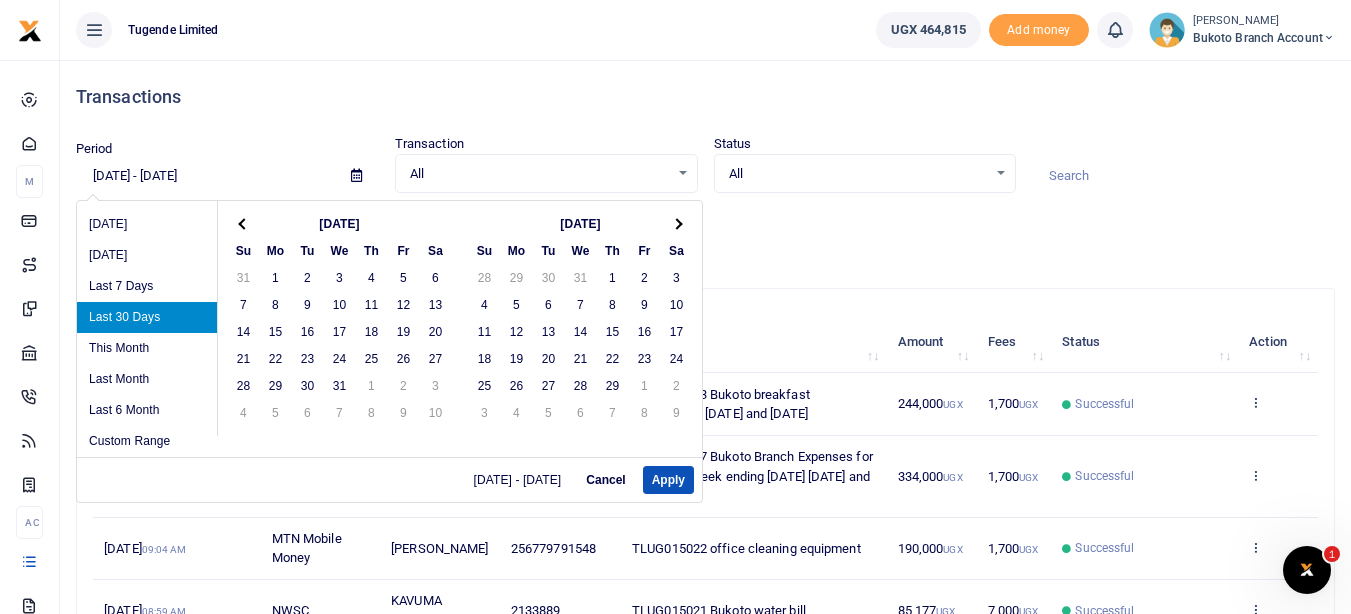 click at bounding box center (244, 223) 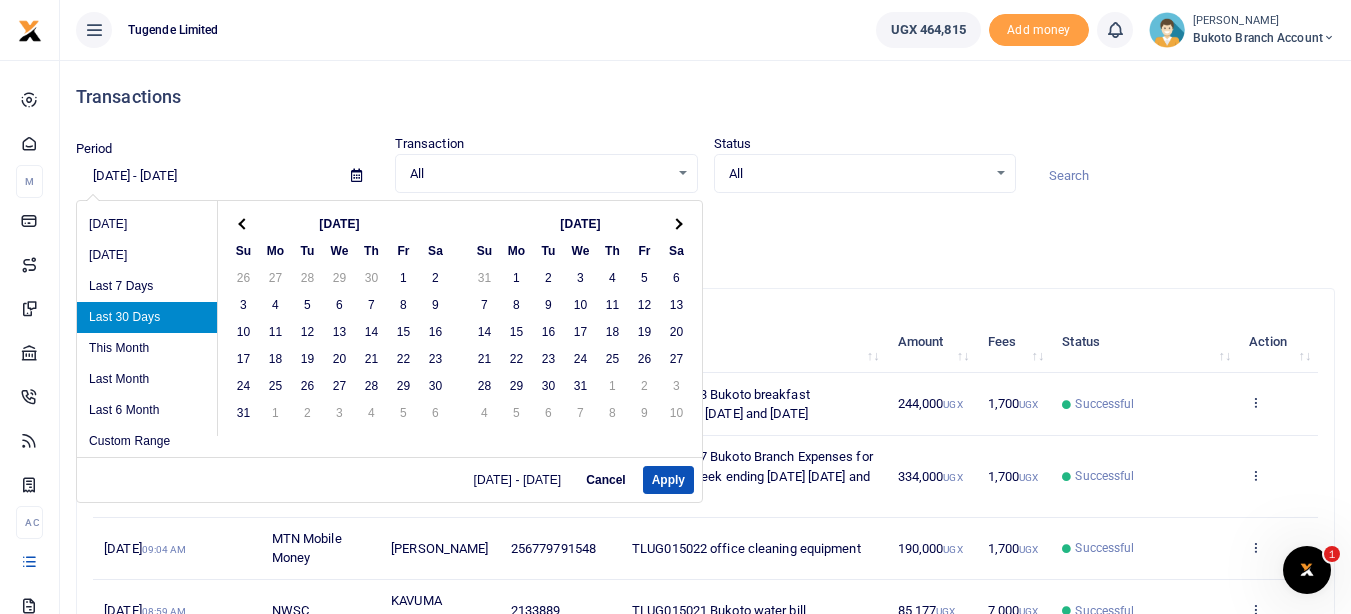 click at bounding box center (244, 223) 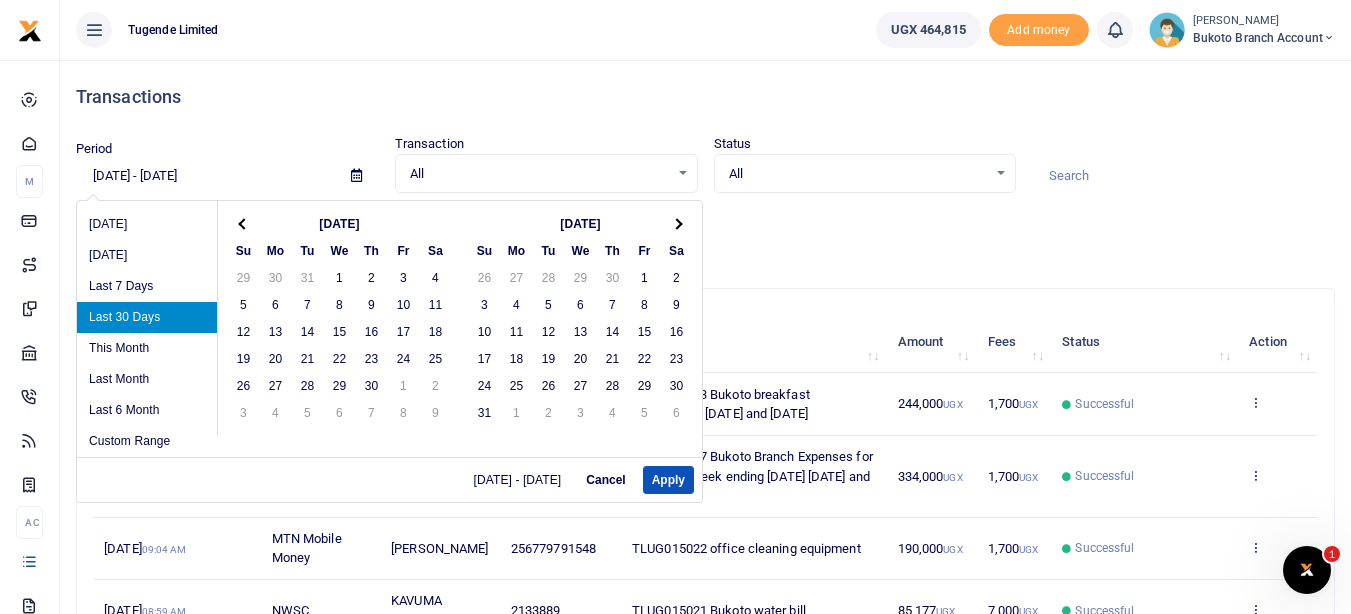 click at bounding box center [244, 223] 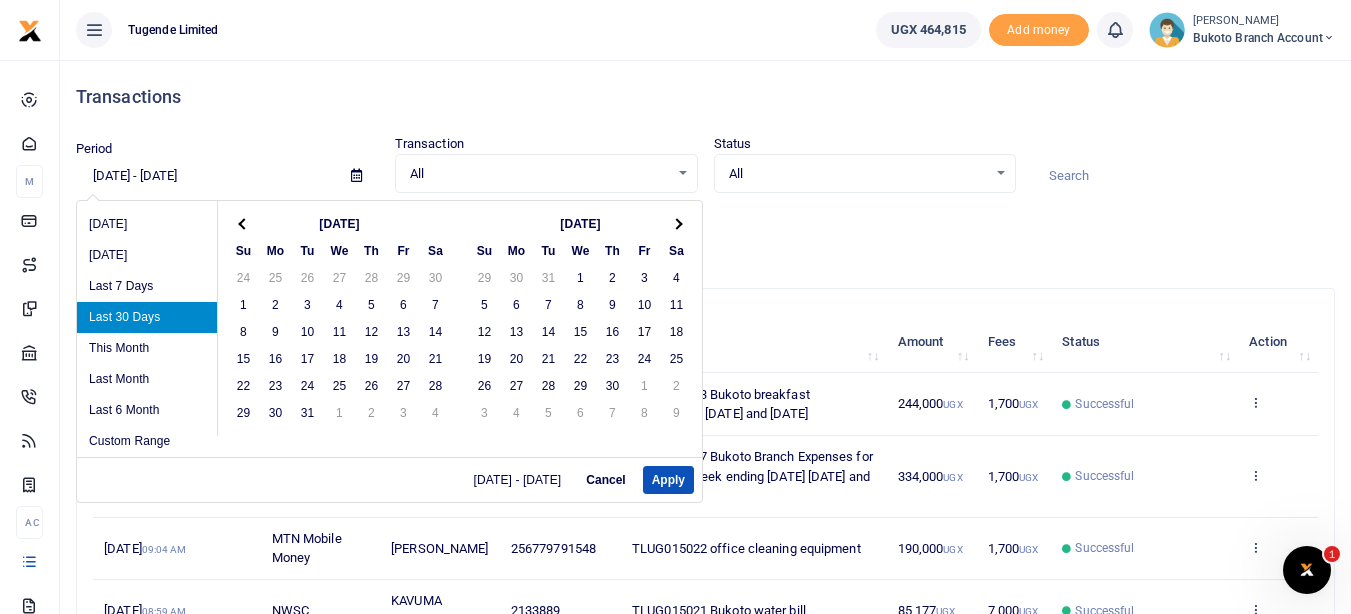 click at bounding box center (244, 223) 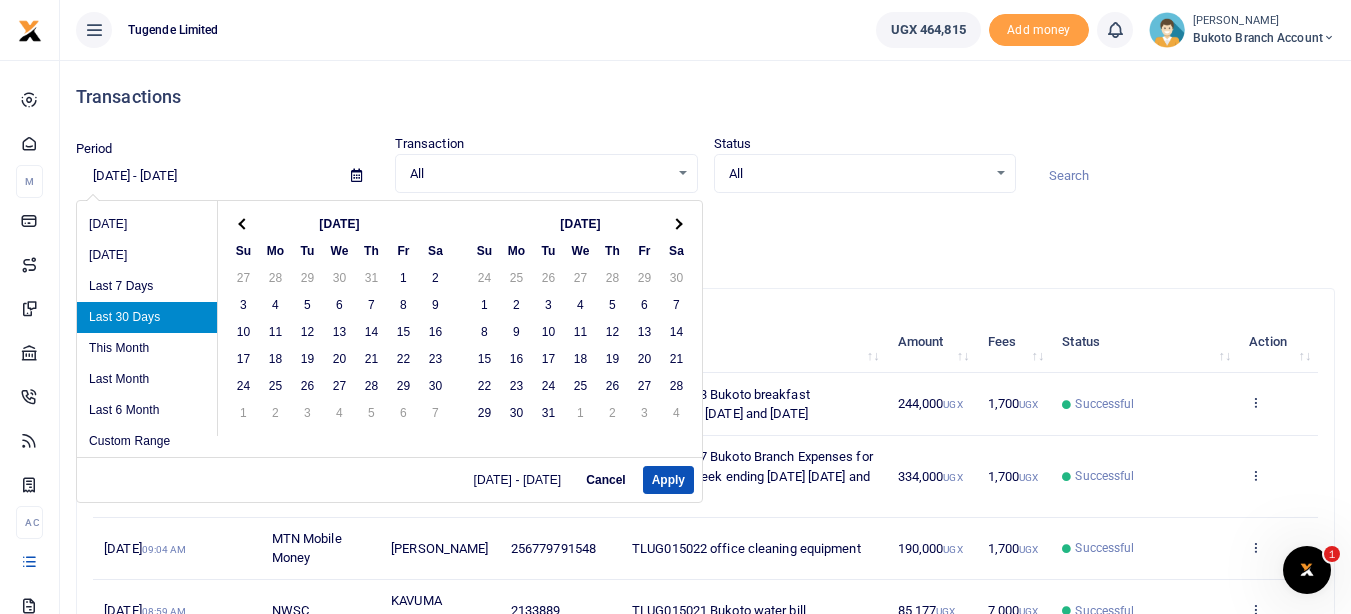 click at bounding box center [244, 223] 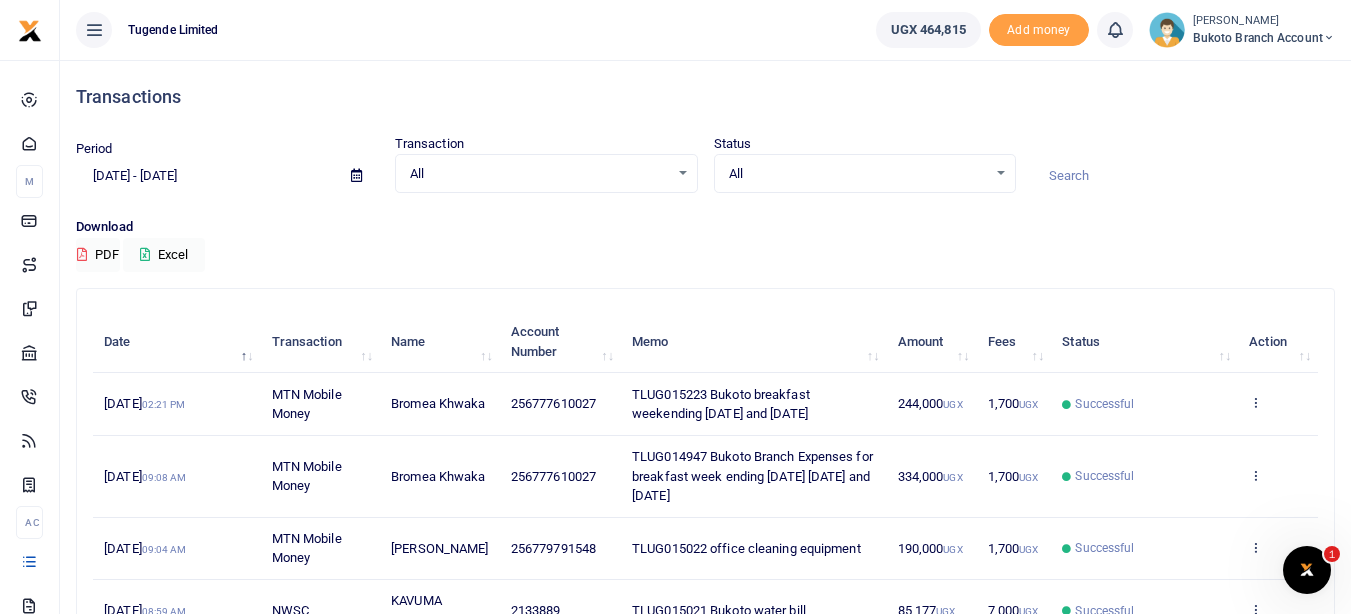 click on "Transactions
Period
06/03/2025 - 07/02/2025
Transaction
All Select an option...
All
Airtime
Internet
Utilities
Invoices
Mobile Money Payout
Deposits/Topup
Card creation
Taxes
Bank to Bank Transfer
Status
All Select an option...
All" at bounding box center (705, 479) 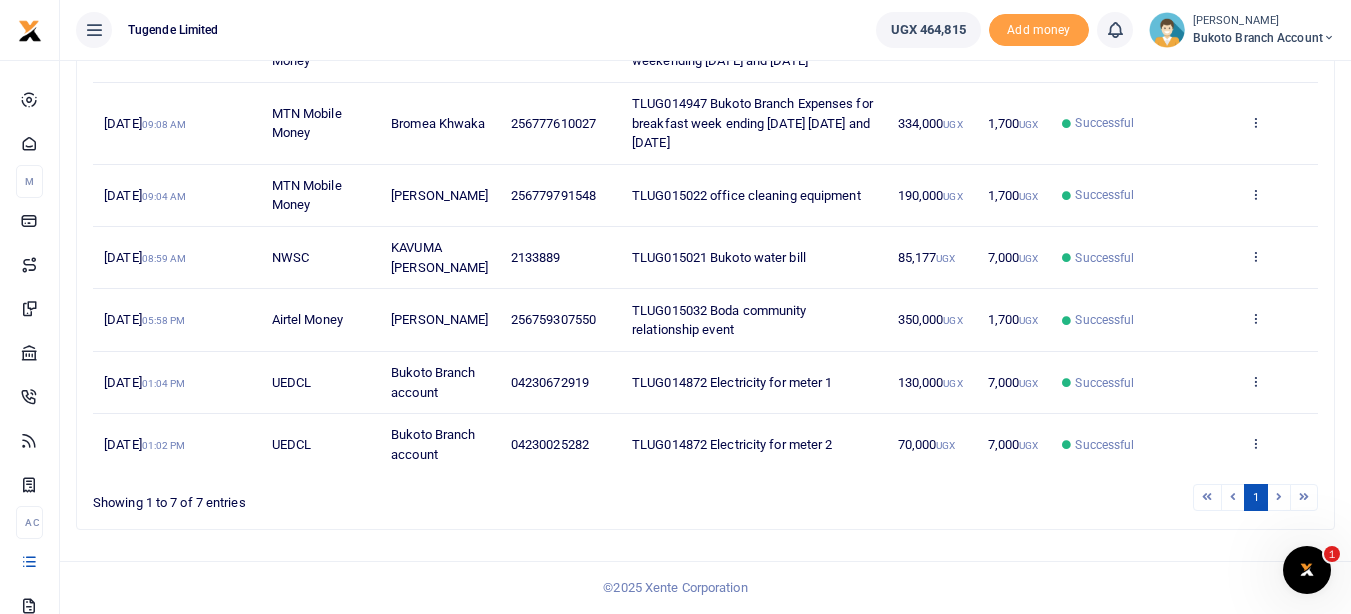 scroll, scrollTop: 0, scrollLeft: 0, axis: both 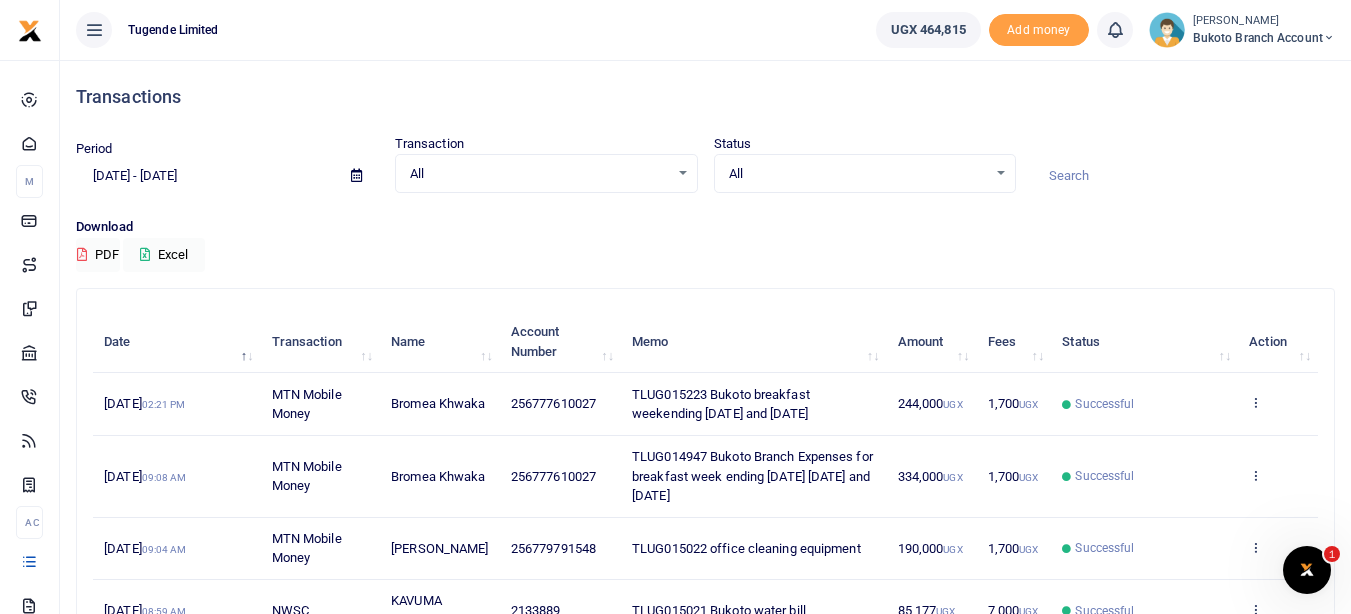 click at bounding box center [356, 175] 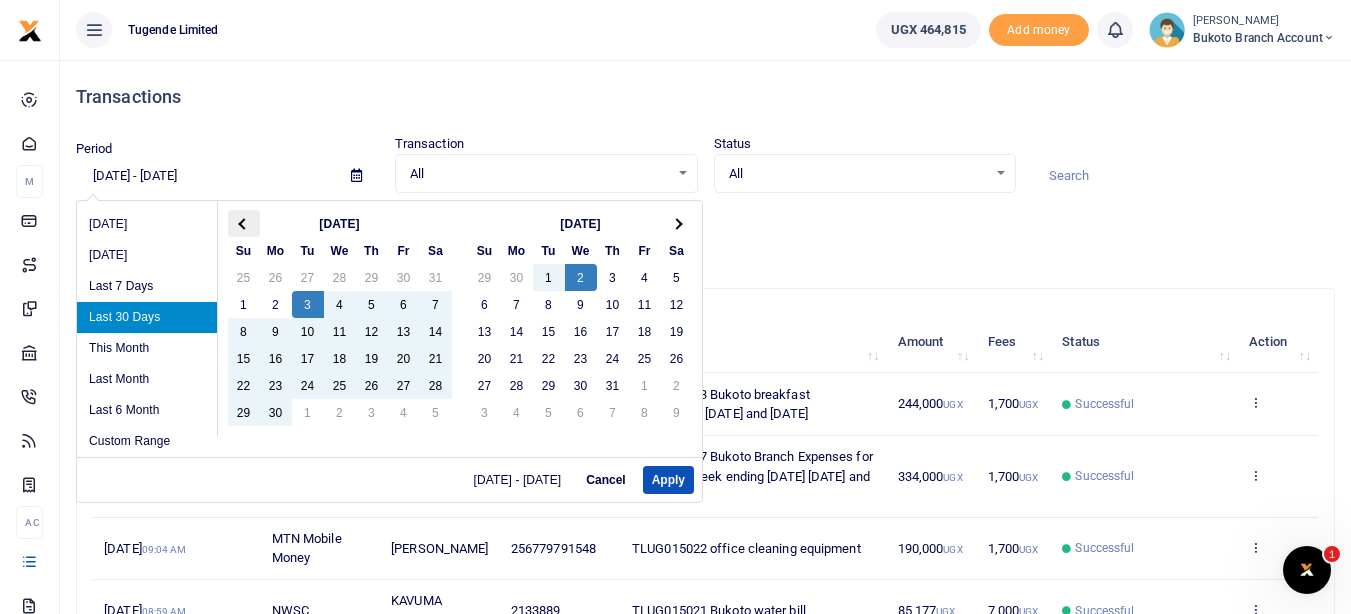 click at bounding box center (244, 223) 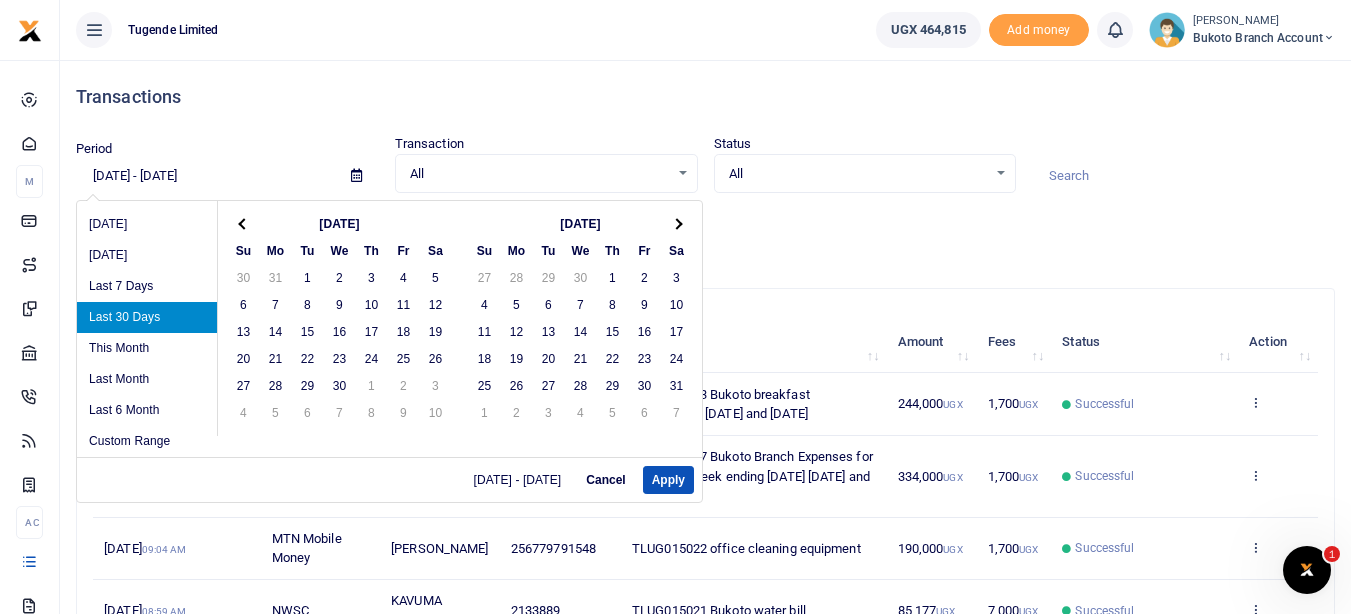 click at bounding box center [244, 223] 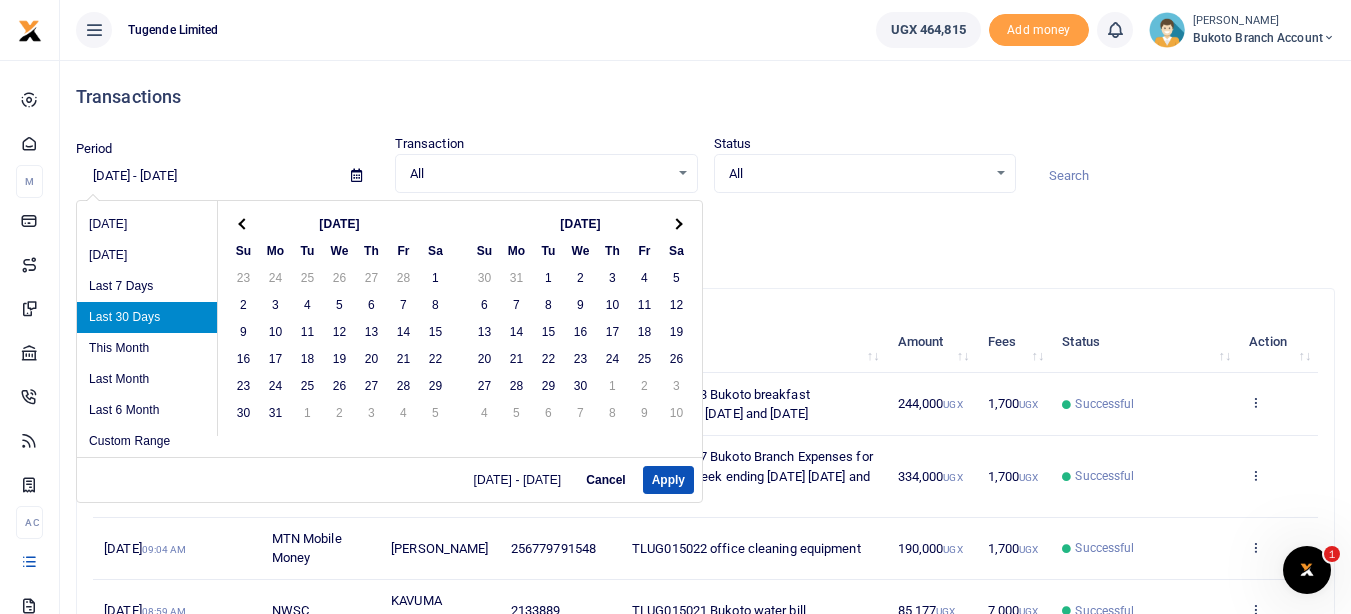 click at bounding box center [244, 223] 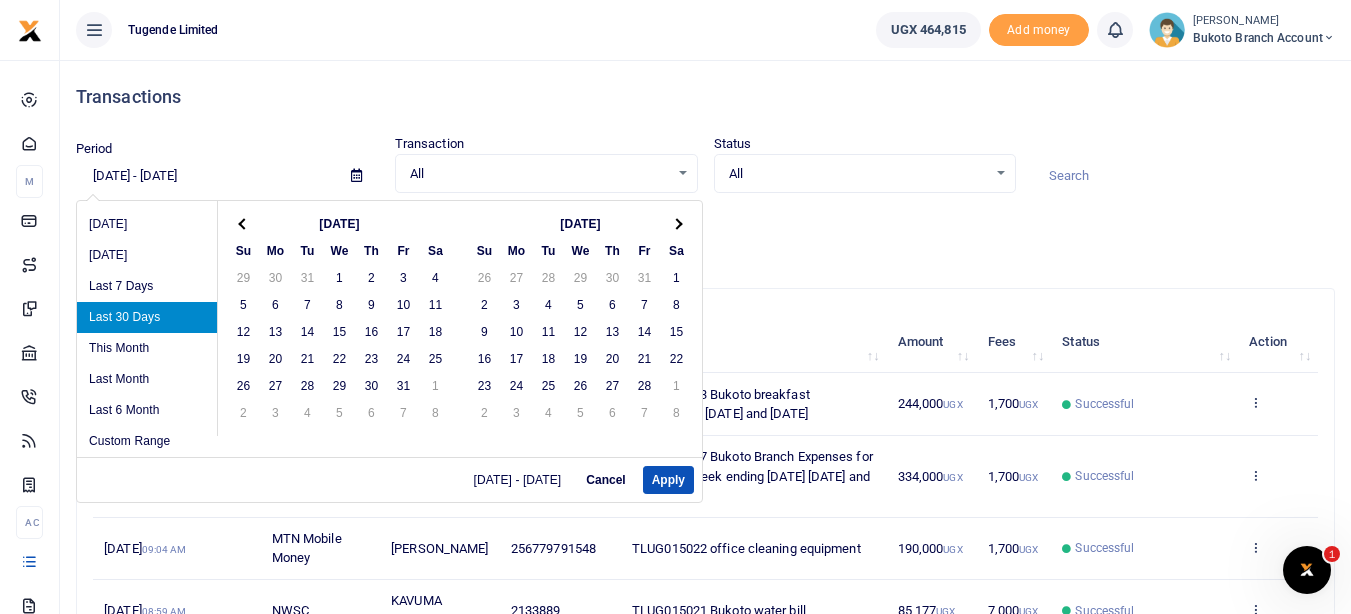click at bounding box center [244, 223] 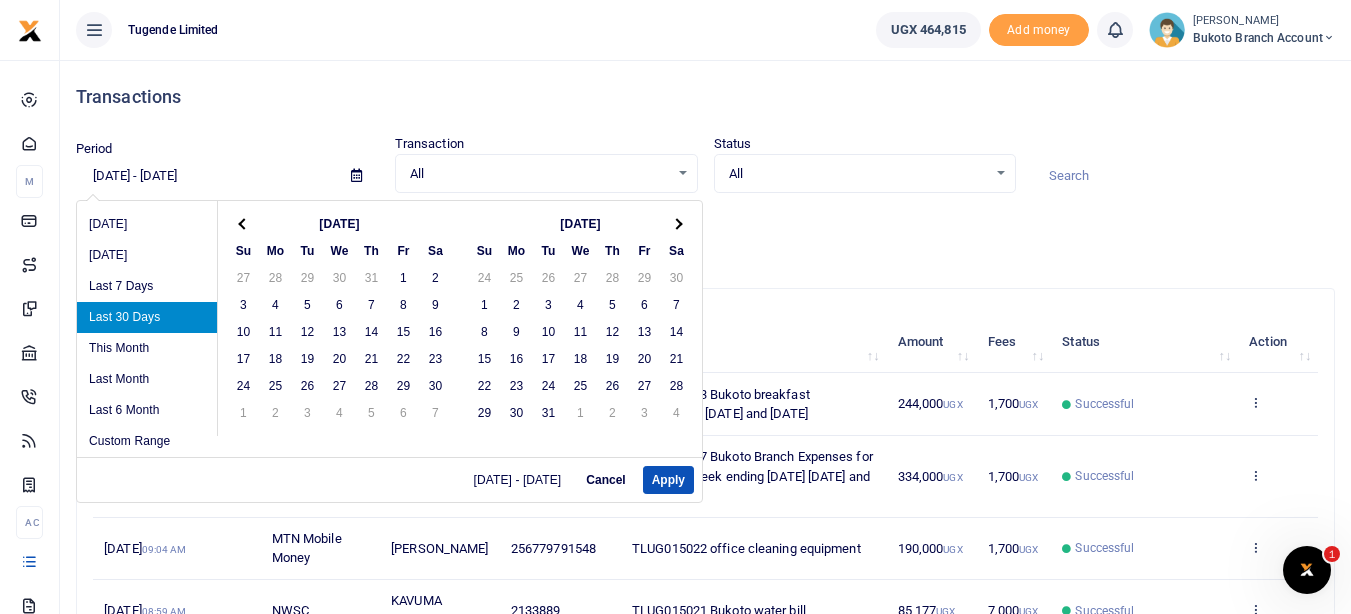 click at bounding box center [244, 223] 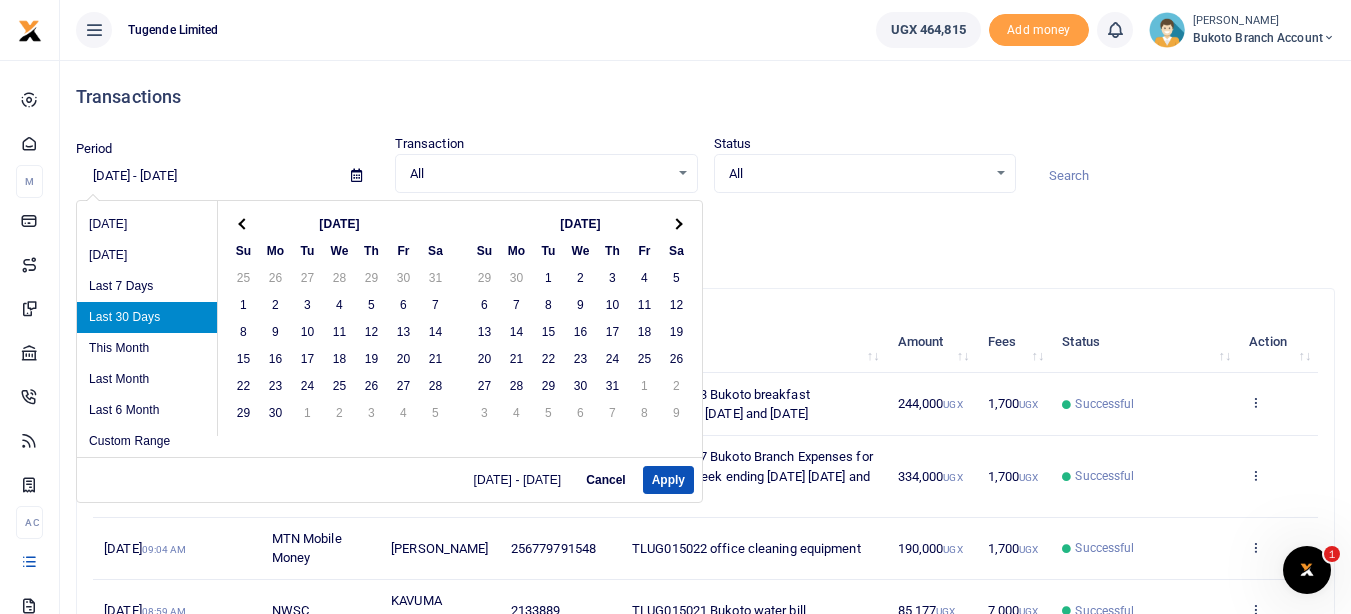 click at bounding box center [244, 223] 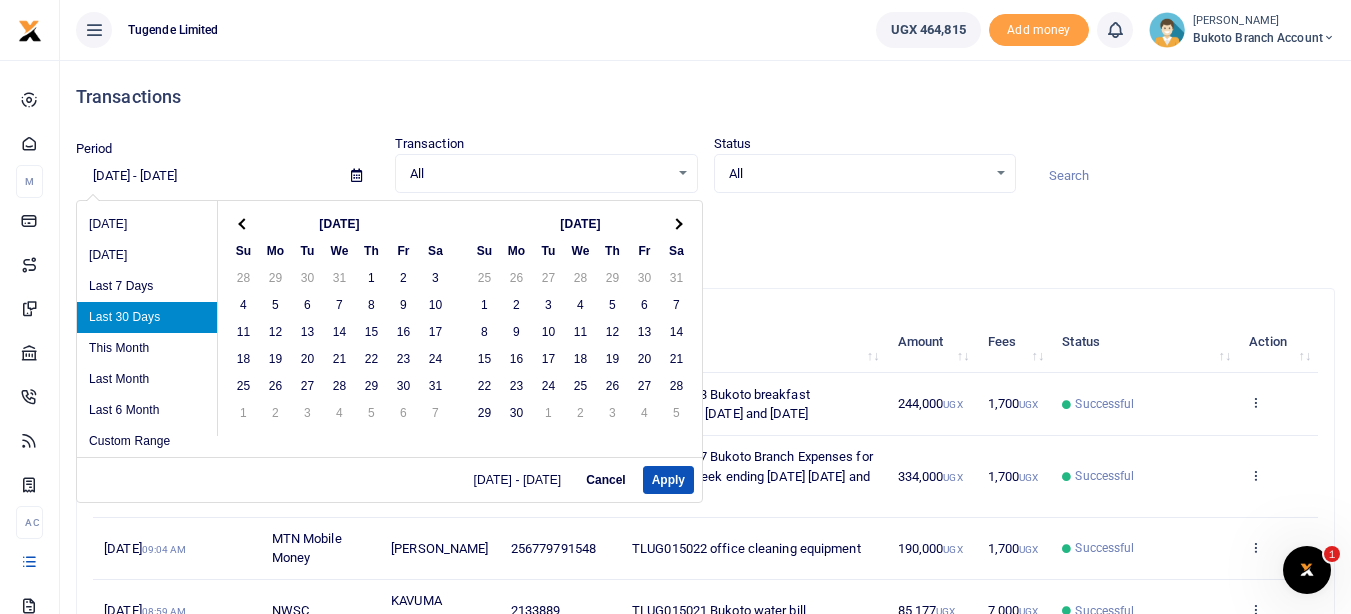 click at bounding box center [244, 223] 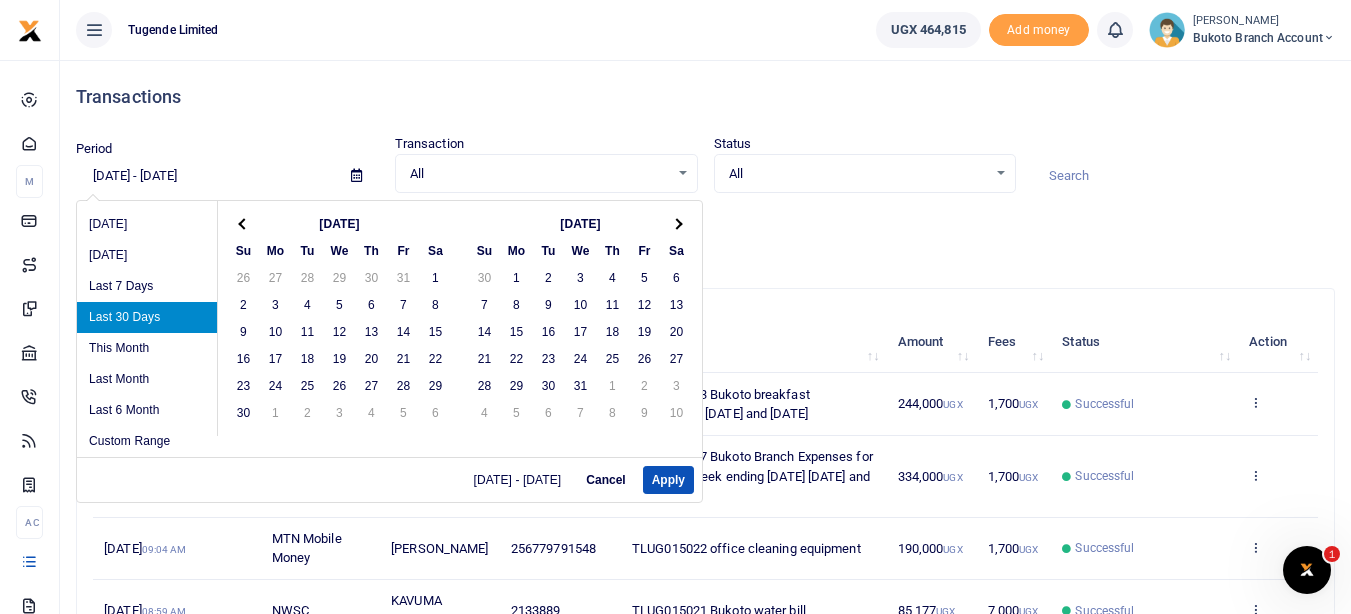 click at bounding box center (244, 223) 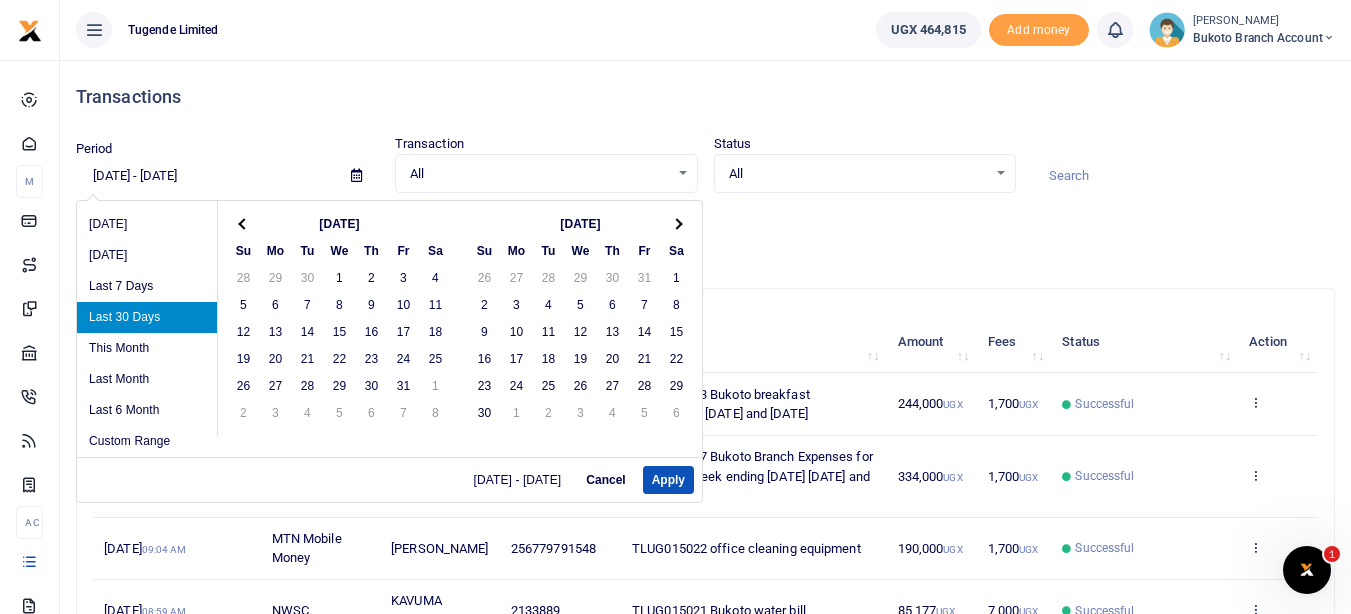 click at bounding box center (244, 223) 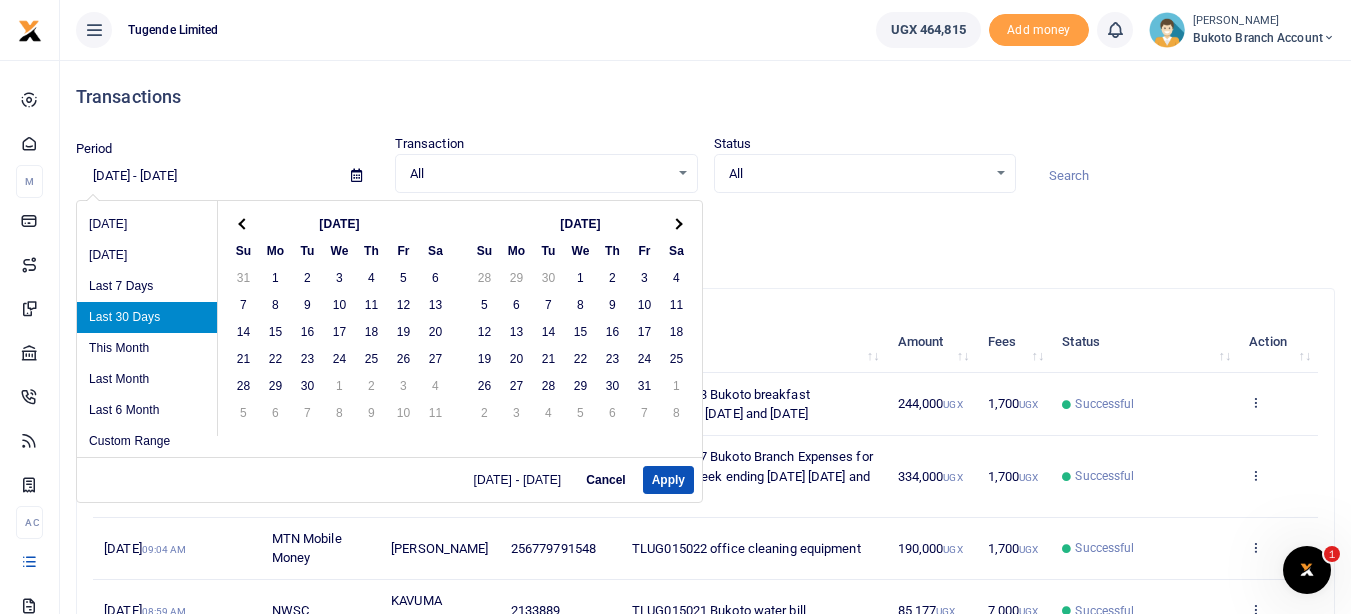 click at bounding box center (244, 223) 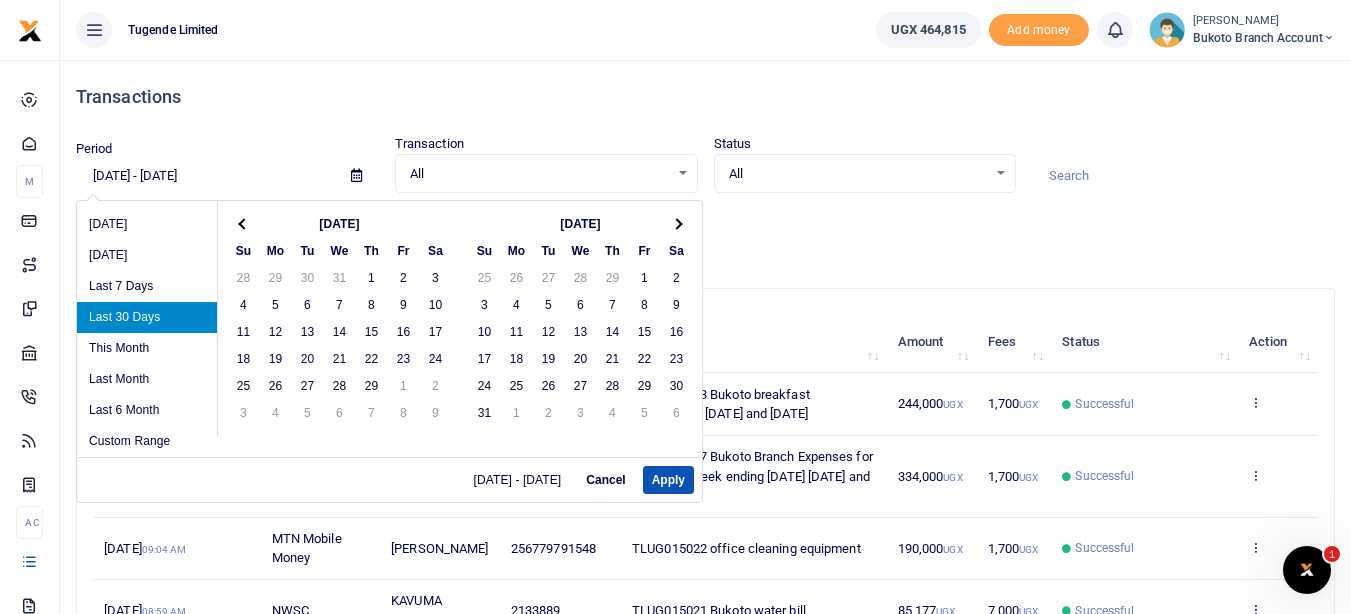 click at bounding box center (244, 223) 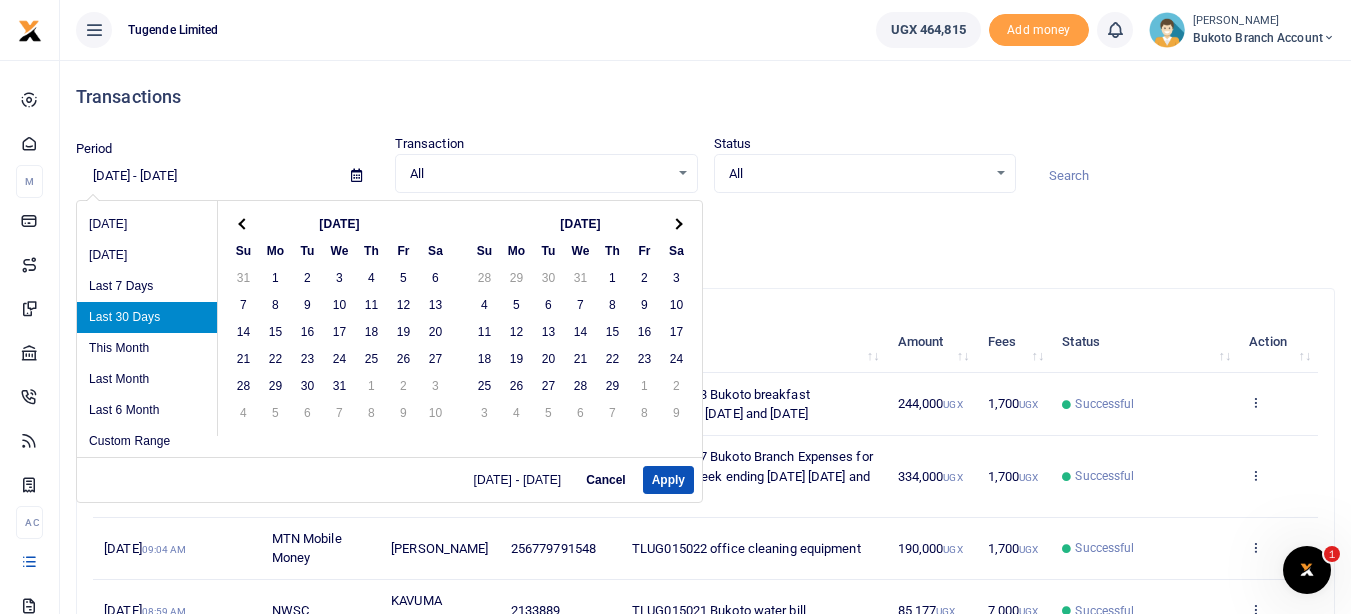 click at bounding box center [244, 223] 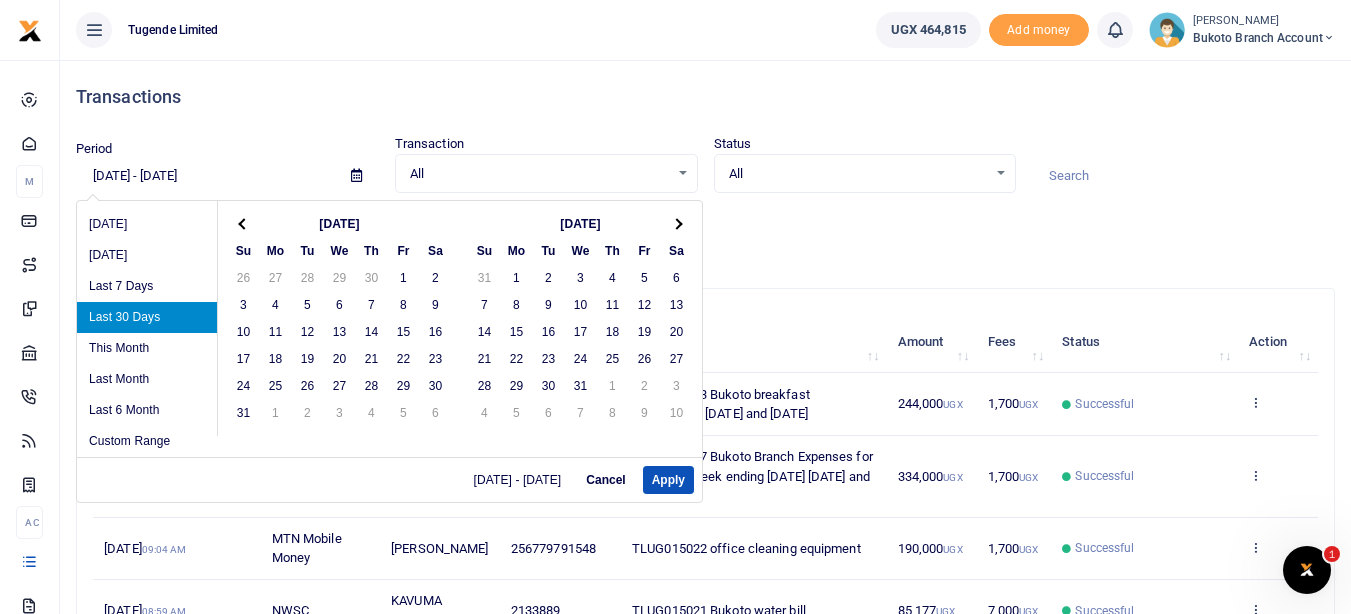 click at bounding box center (244, 223) 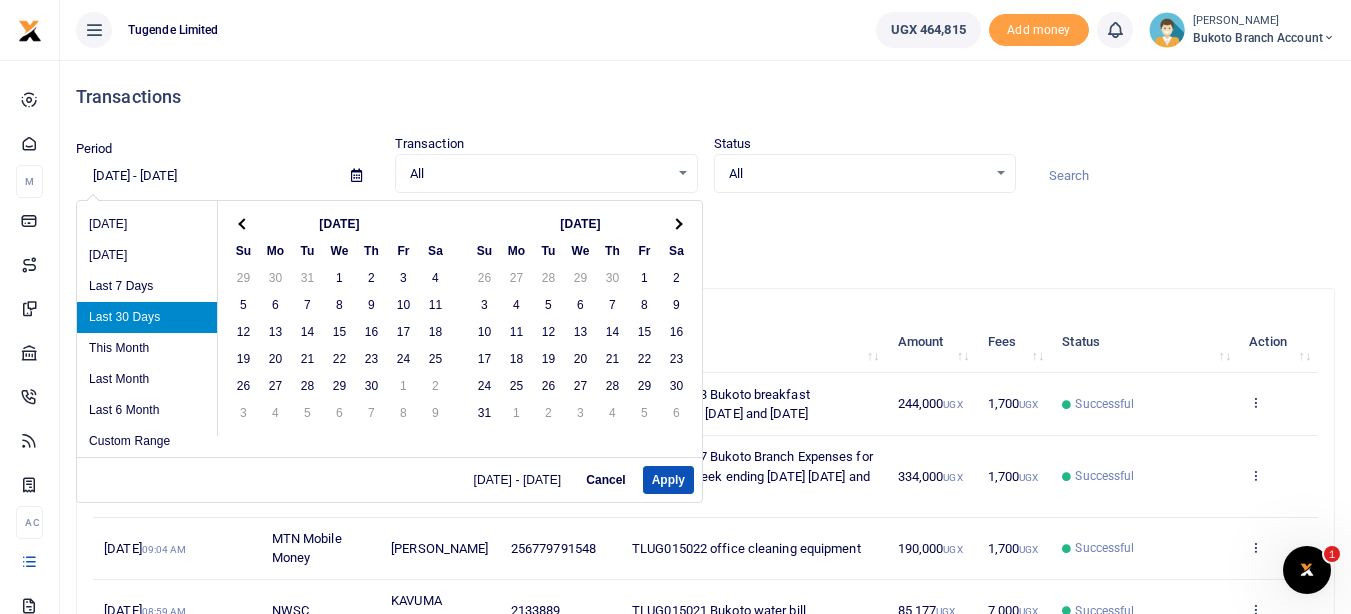 click at bounding box center (244, 223) 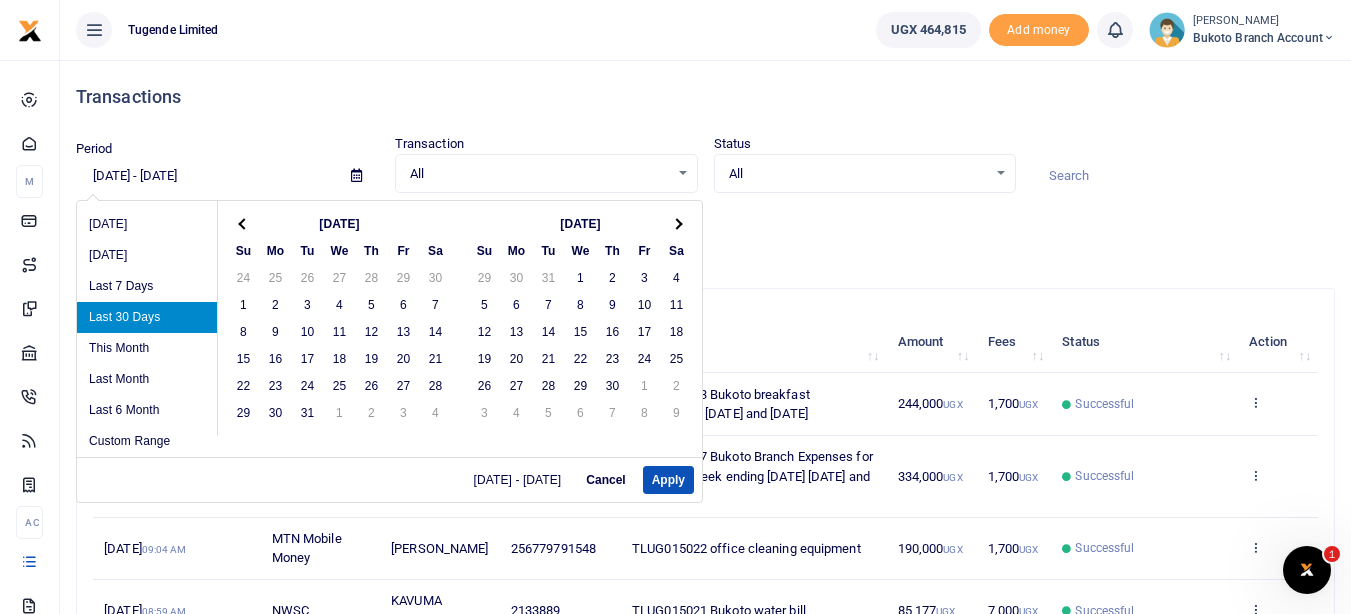 click at bounding box center [244, 223] 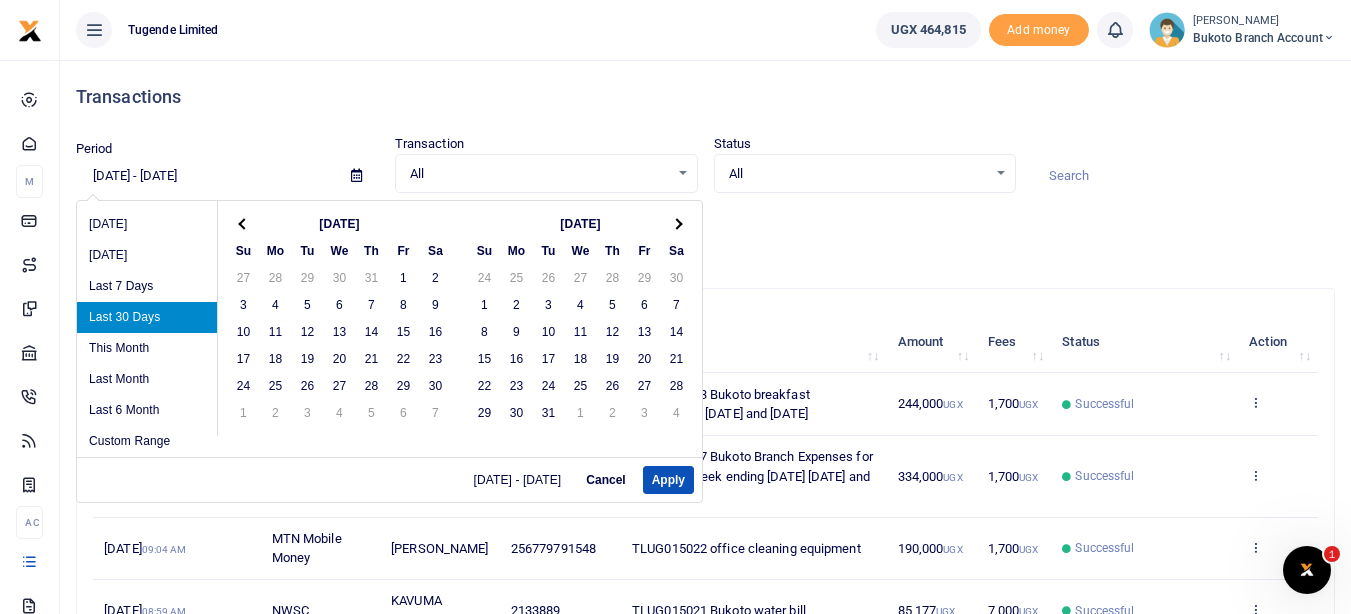 click at bounding box center [244, 223] 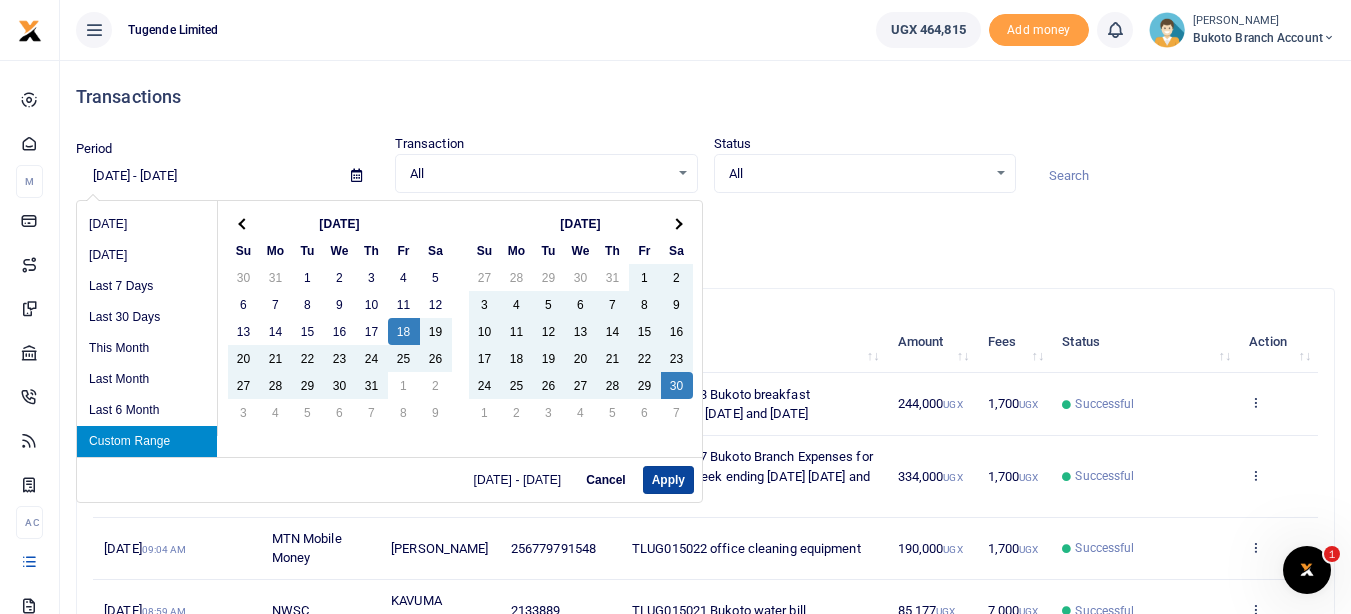 click on "Apply" at bounding box center (668, 480) 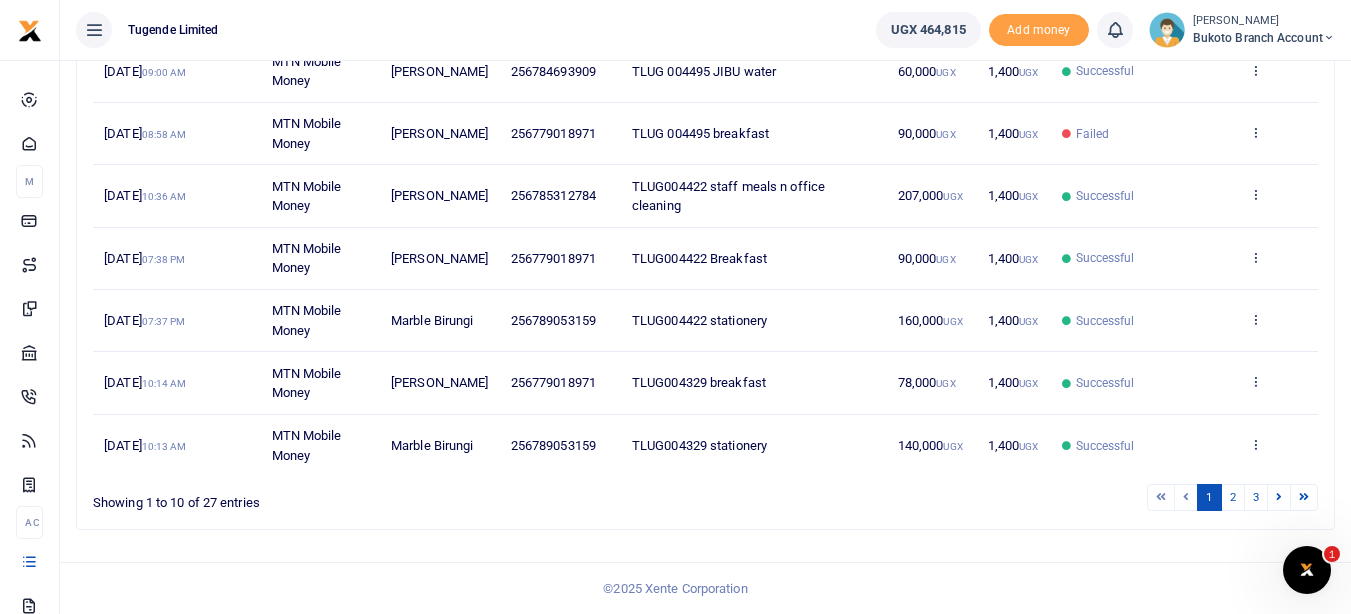 scroll, scrollTop: 618, scrollLeft: 0, axis: vertical 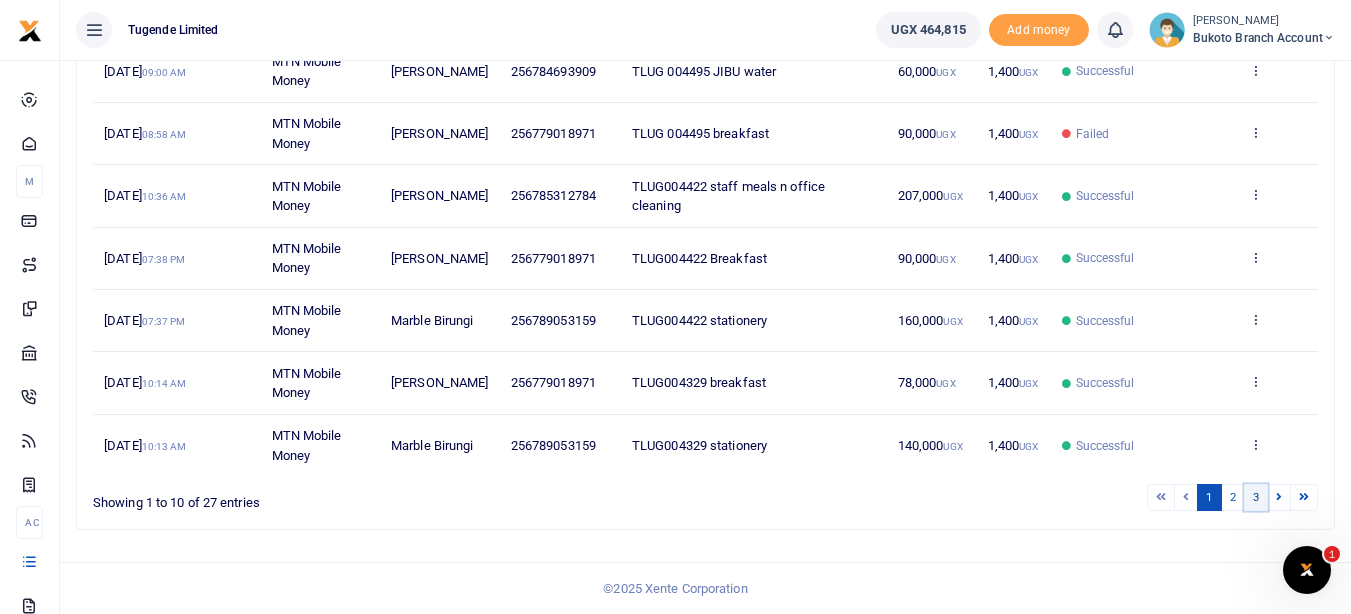 click on "3" at bounding box center [1256, 497] 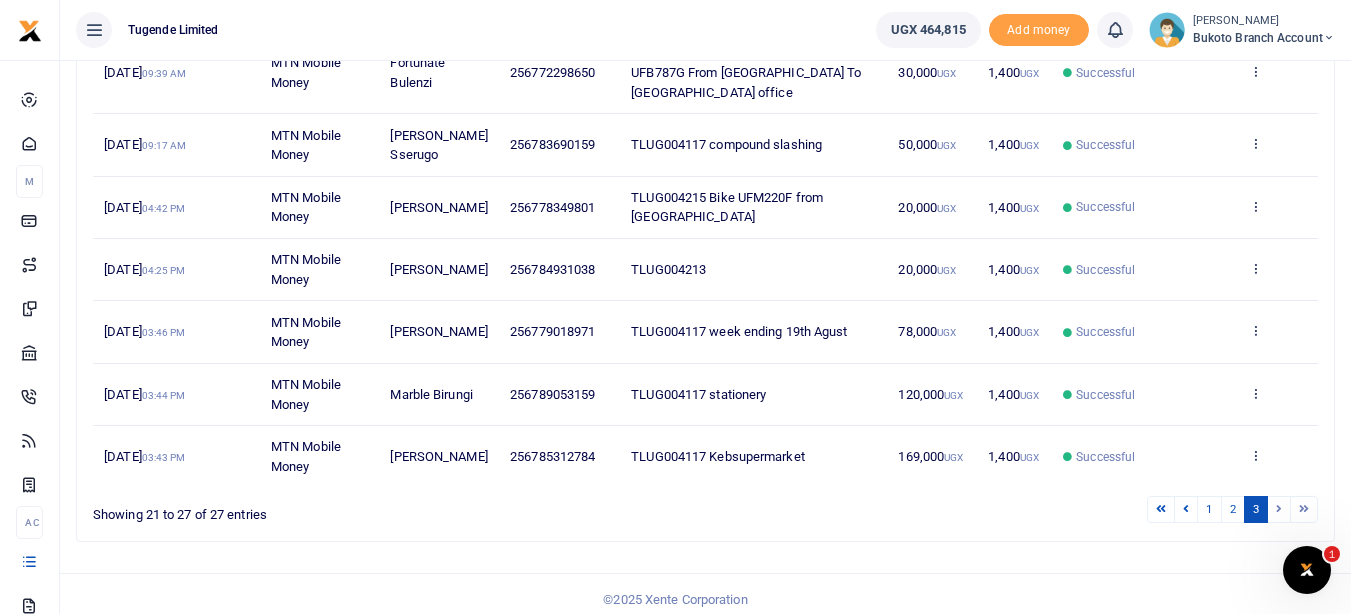 scroll, scrollTop: 353, scrollLeft: 0, axis: vertical 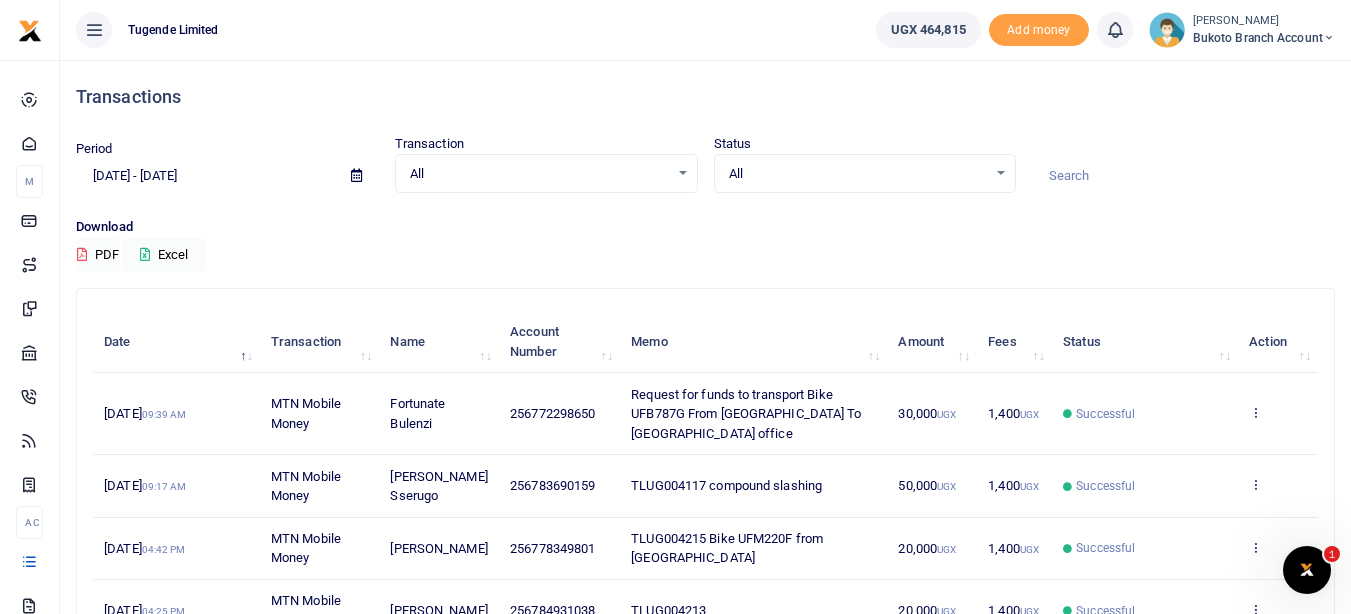 click at bounding box center (356, 175) 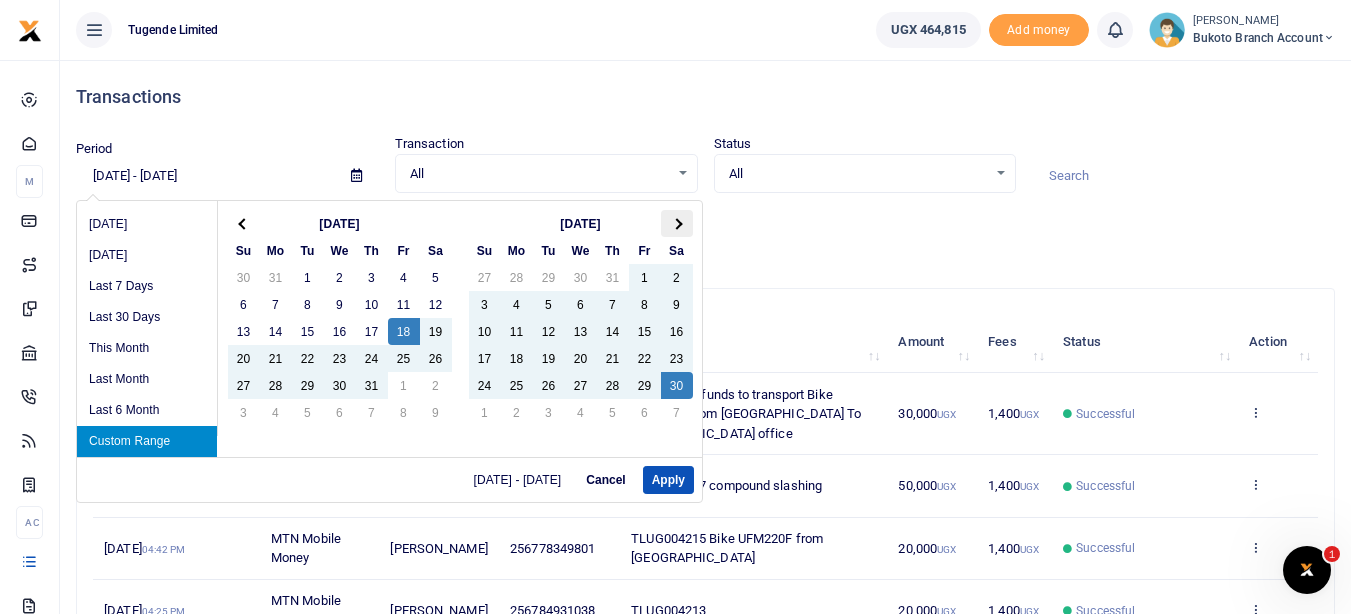 click at bounding box center (677, 223) 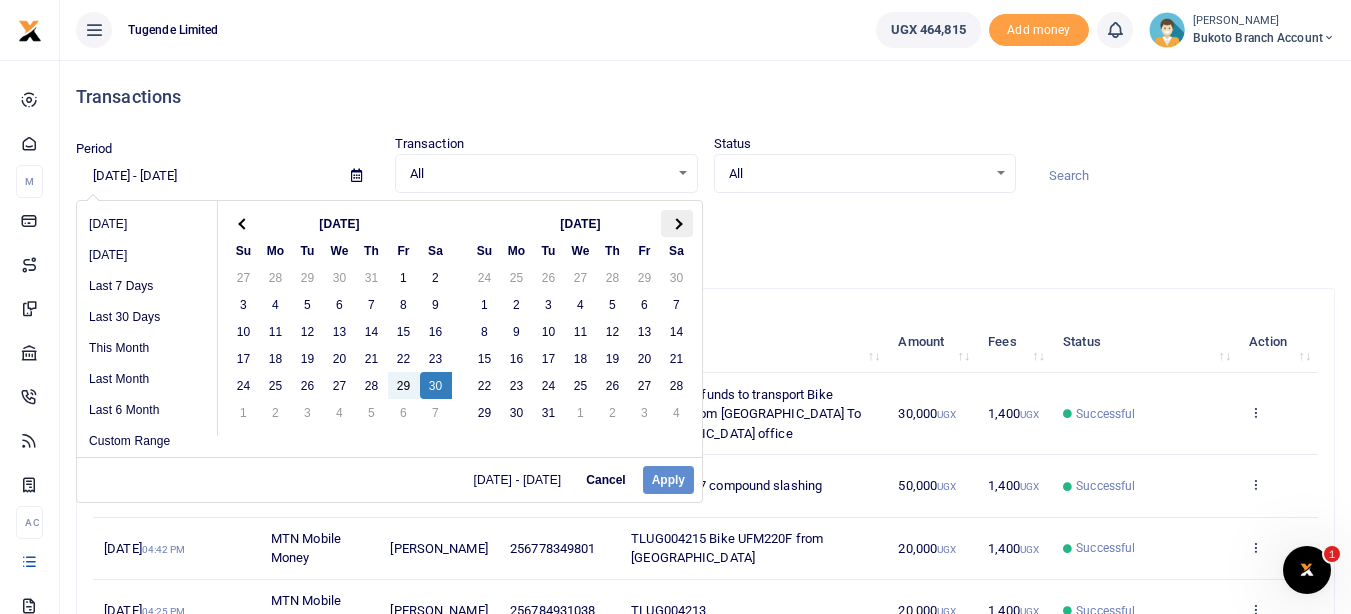 click at bounding box center (677, 223) 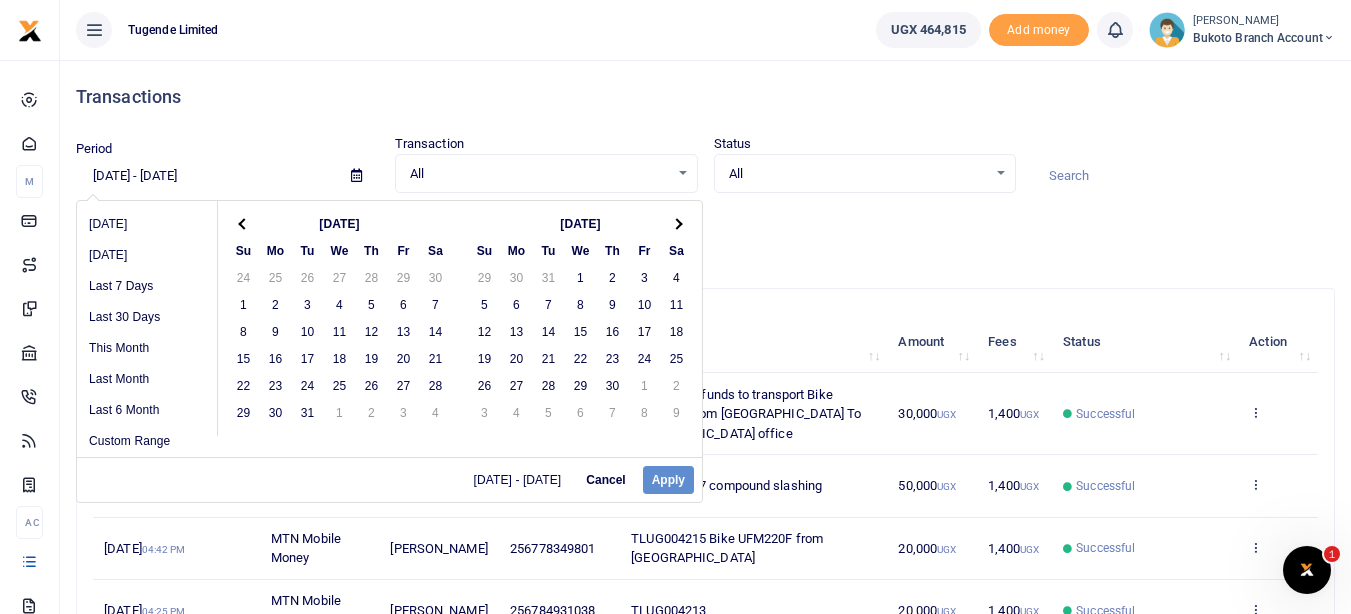 click at bounding box center (677, 223) 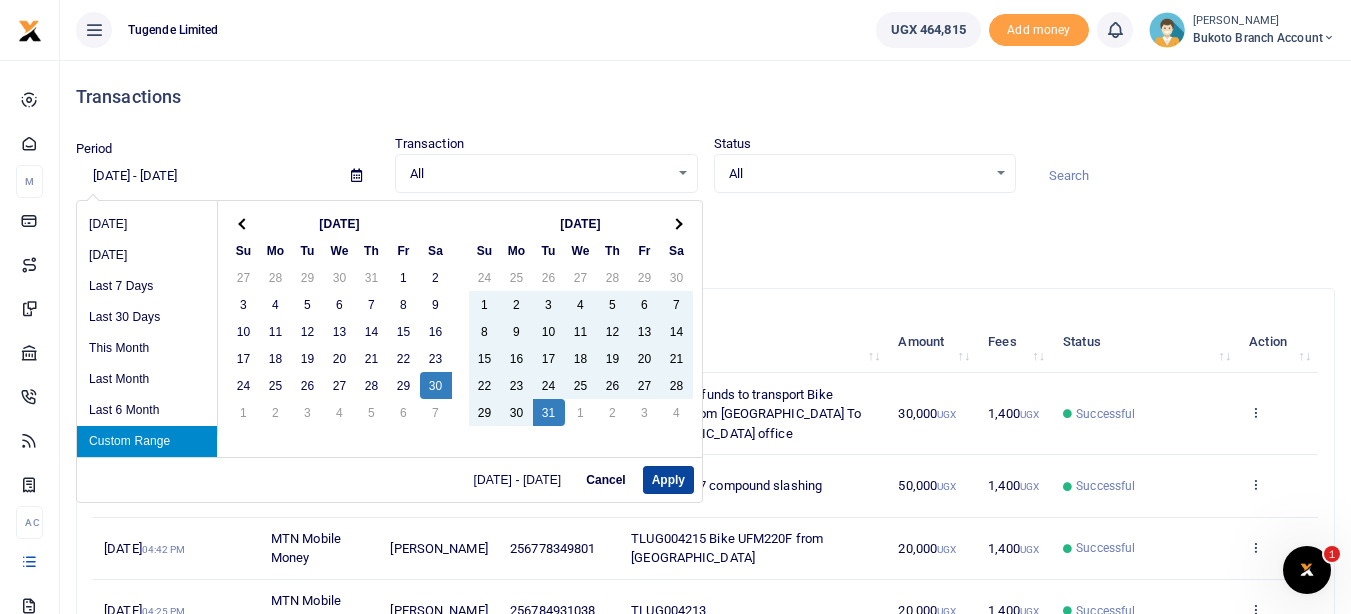 click on "Apply" at bounding box center [668, 480] 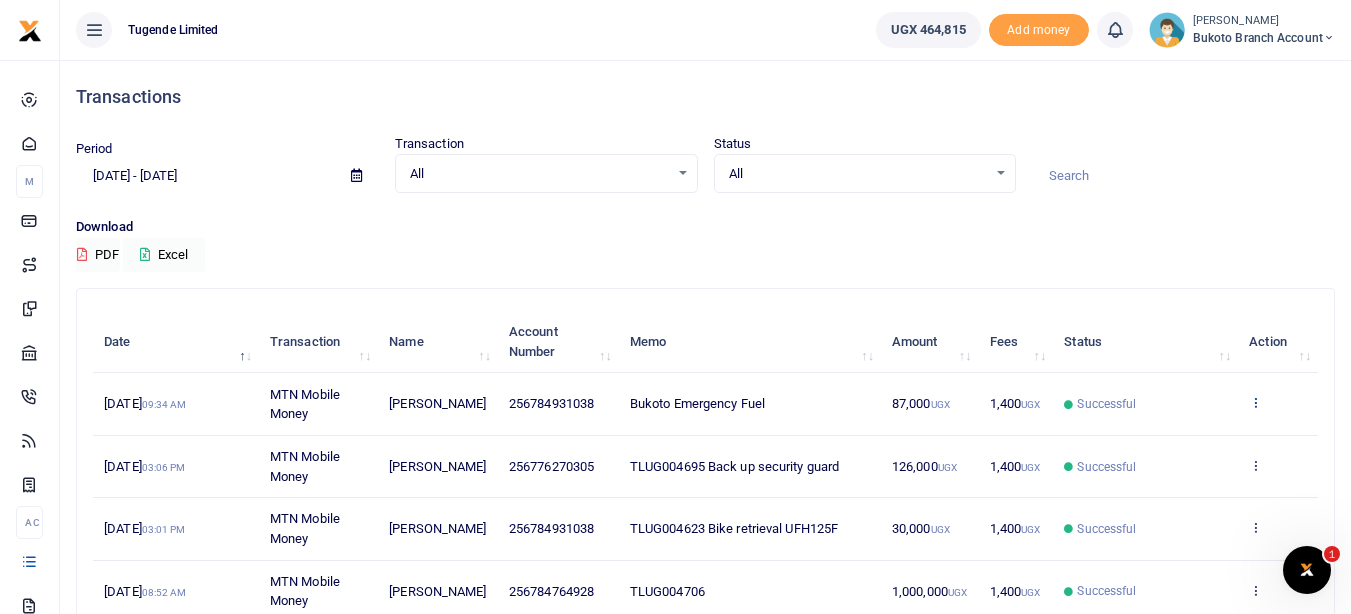 click at bounding box center (1255, 402) 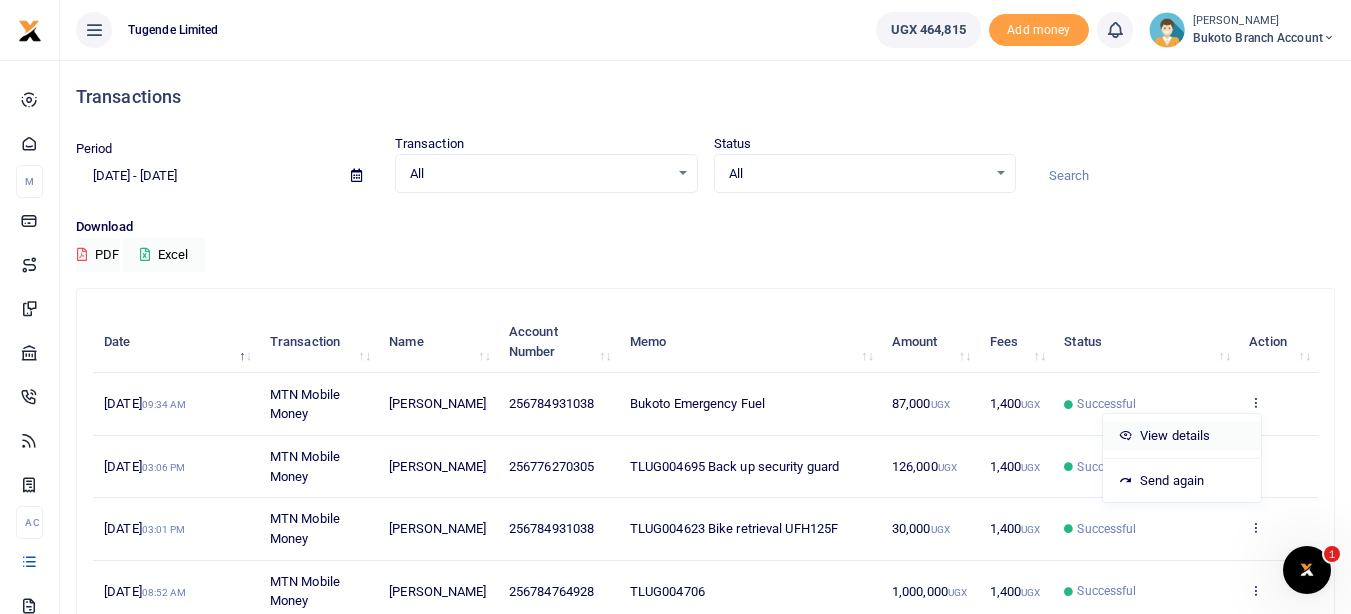 click on "View details" at bounding box center (1182, 436) 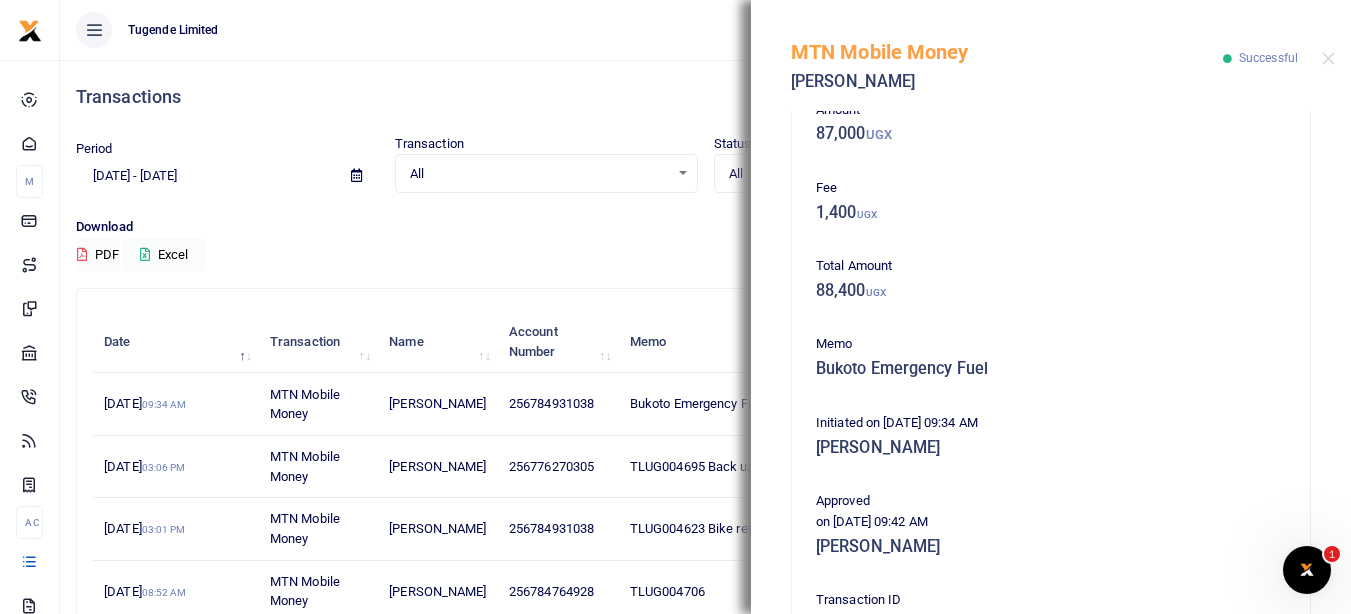 scroll, scrollTop: 116, scrollLeft: 0, axis: vertical 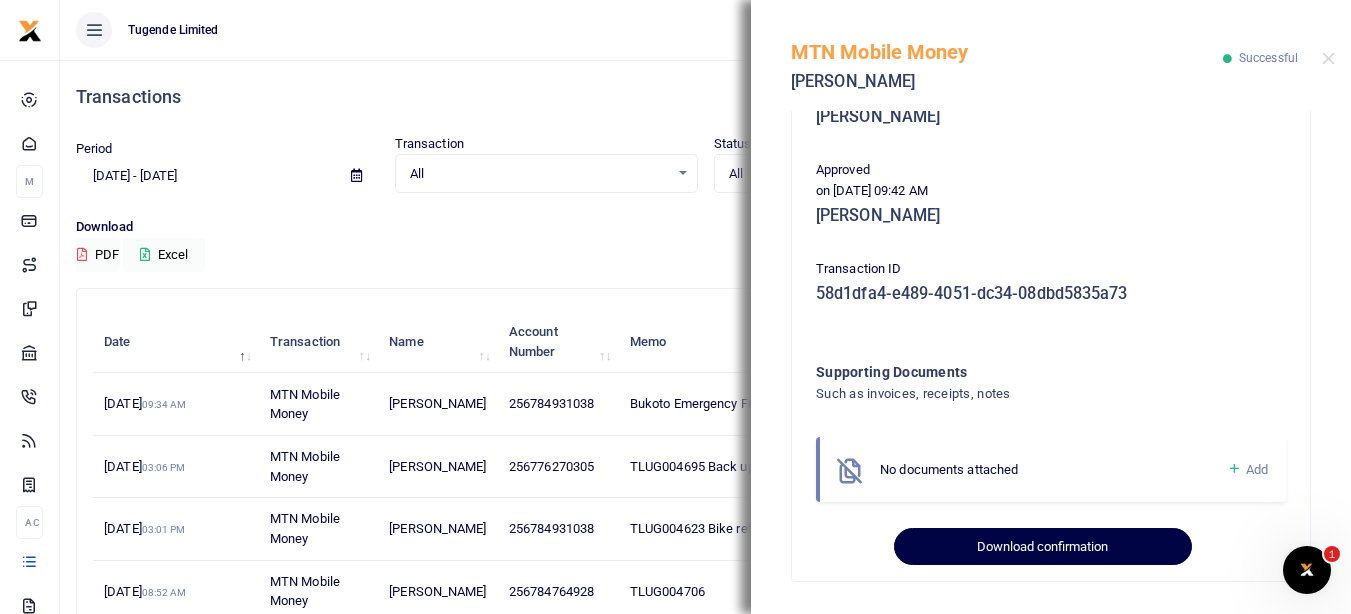 click on "Download confirmation" at bounding box center (1042, 547) 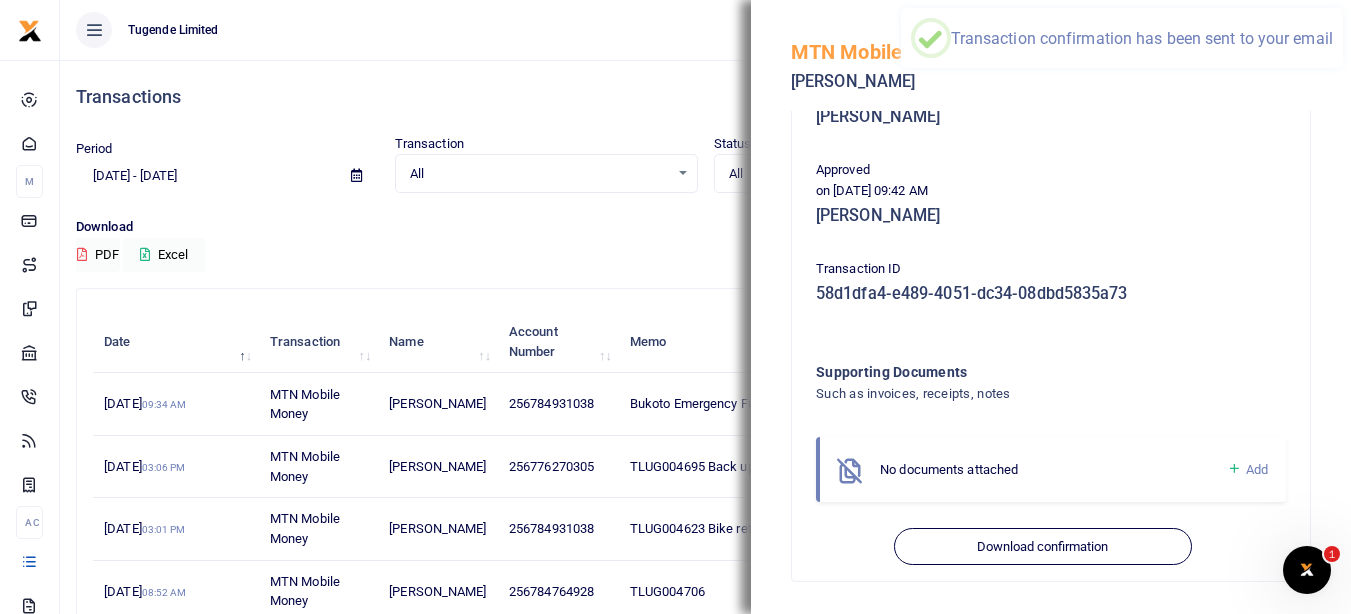 click on "Tugende Limited" at bounding box center [460, 30] 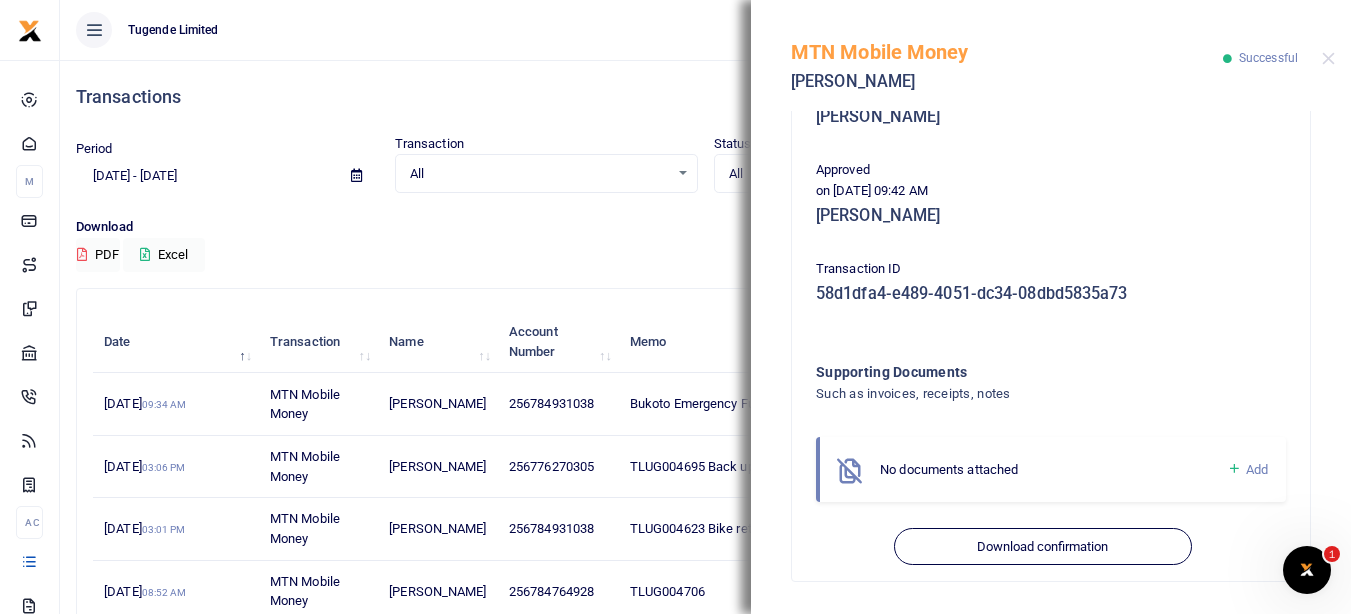 click on "Search: Date Transaction Name Account Number Memo Amount Fees Status Action 26th Oct 2023  09:34 AM MTN Mobile Money Justus Tindimwebwa 256784931038 Bukoto Emergency Fuel  87,000 UGX  1,400 UGX  Successful
View details
Send again
16th Oct 2023  03:06 PM MTN Mobile Money John Omongole 256776270305 TLUG004695  Back up security guard 126,000 UGX  1,400 UGX  Successful
View details
Send again
16th Oct 2023  03:01 PM MTN Mobile Money 30,000" at bounding box center (705, 606) 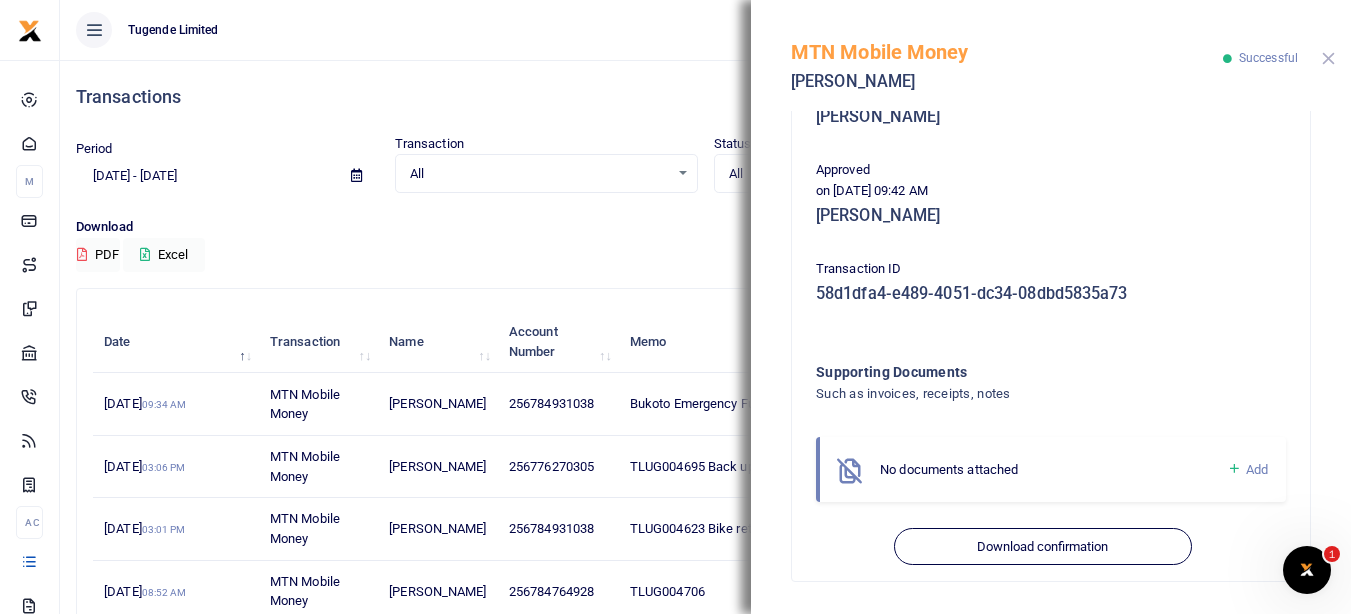 click at bounding box center (1328, 58) 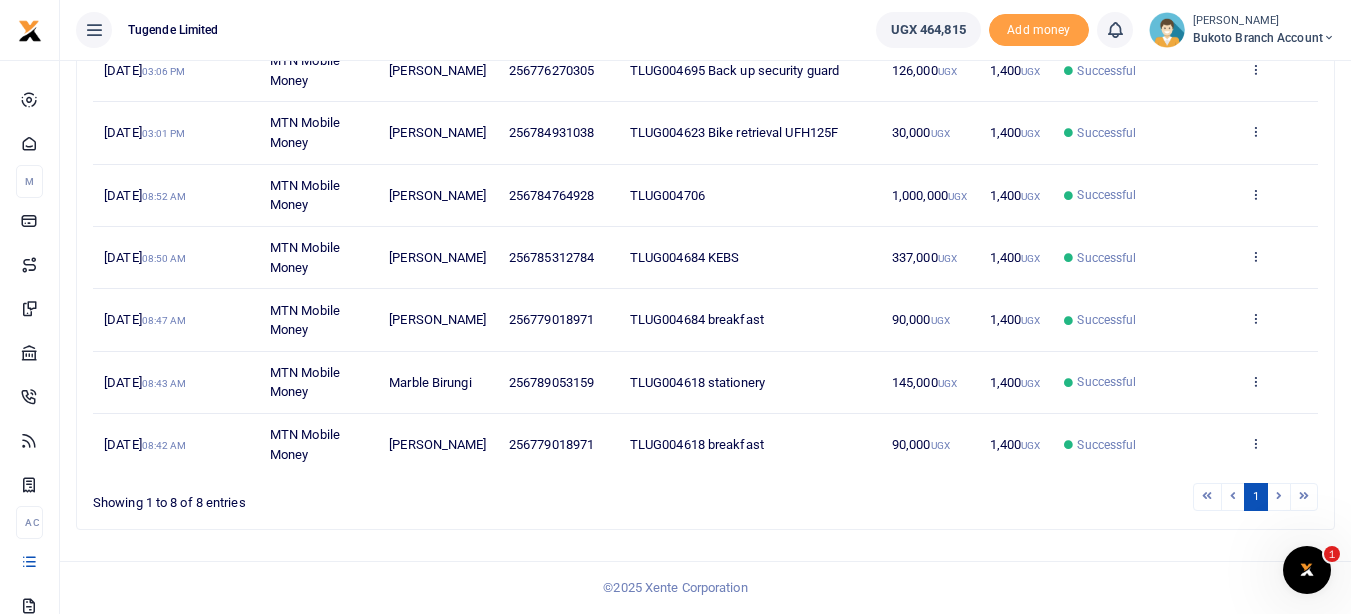 scroll, scrollTop: 415, scrollLeft: 0, axis: vertical 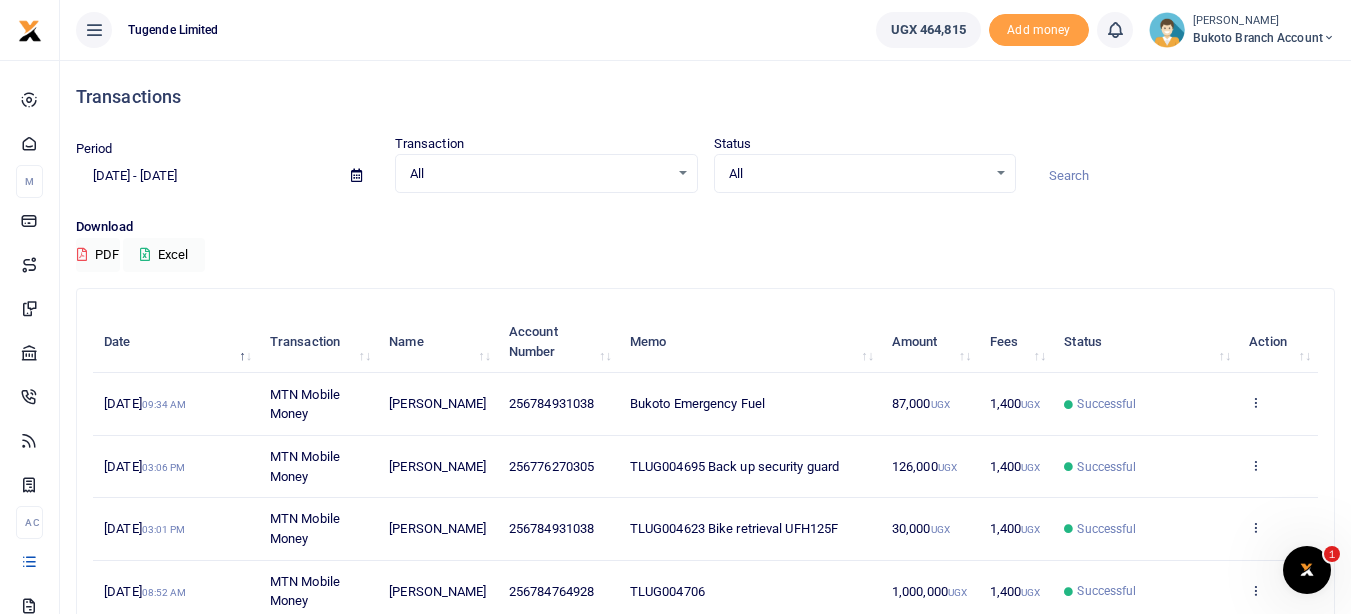click at bounding box center [356, 175] 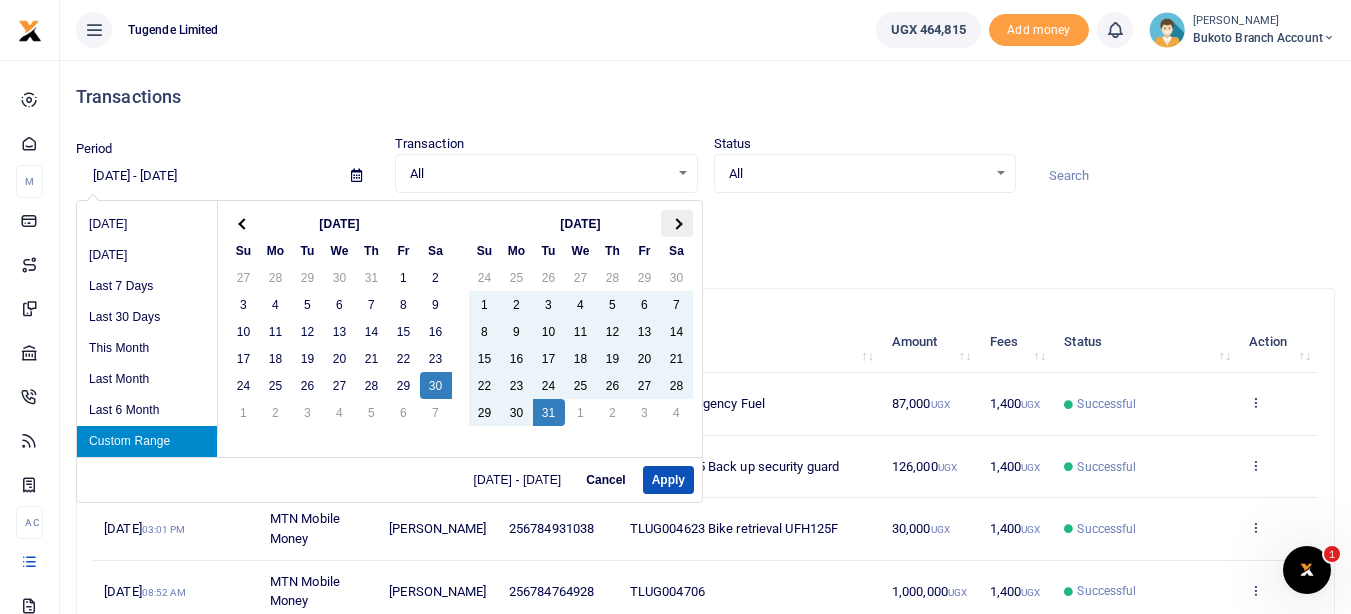 click at bounding box center (677, 223) 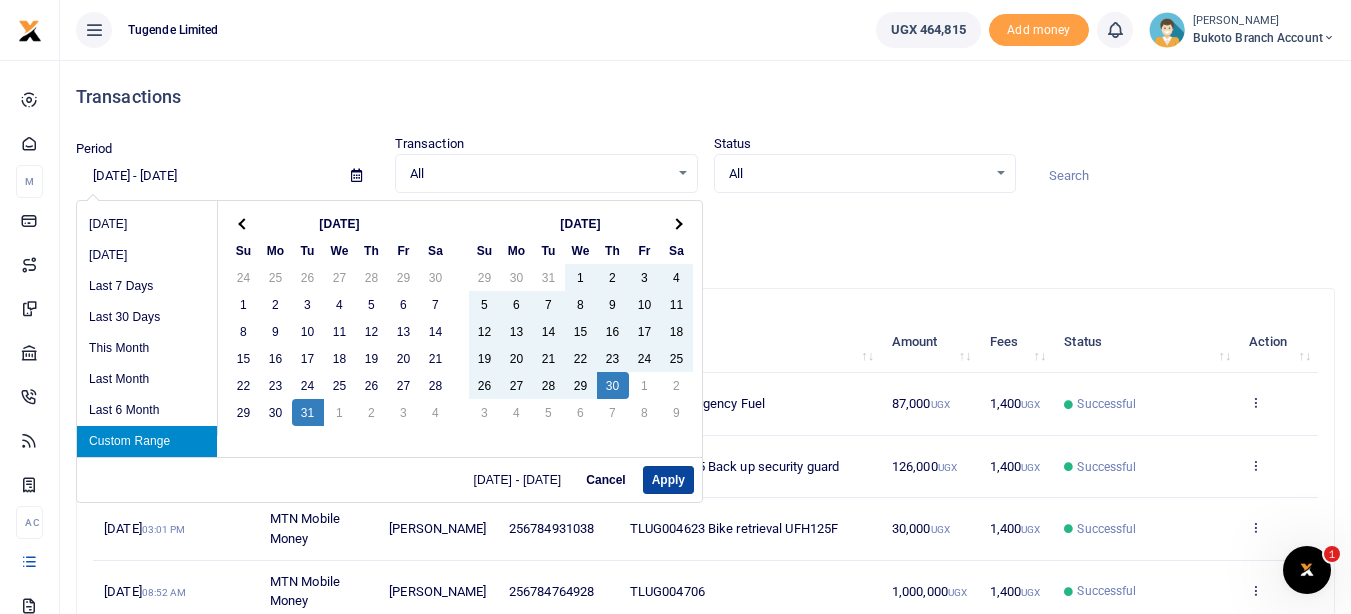 click on "Apply" at bounding box center (668, 480) 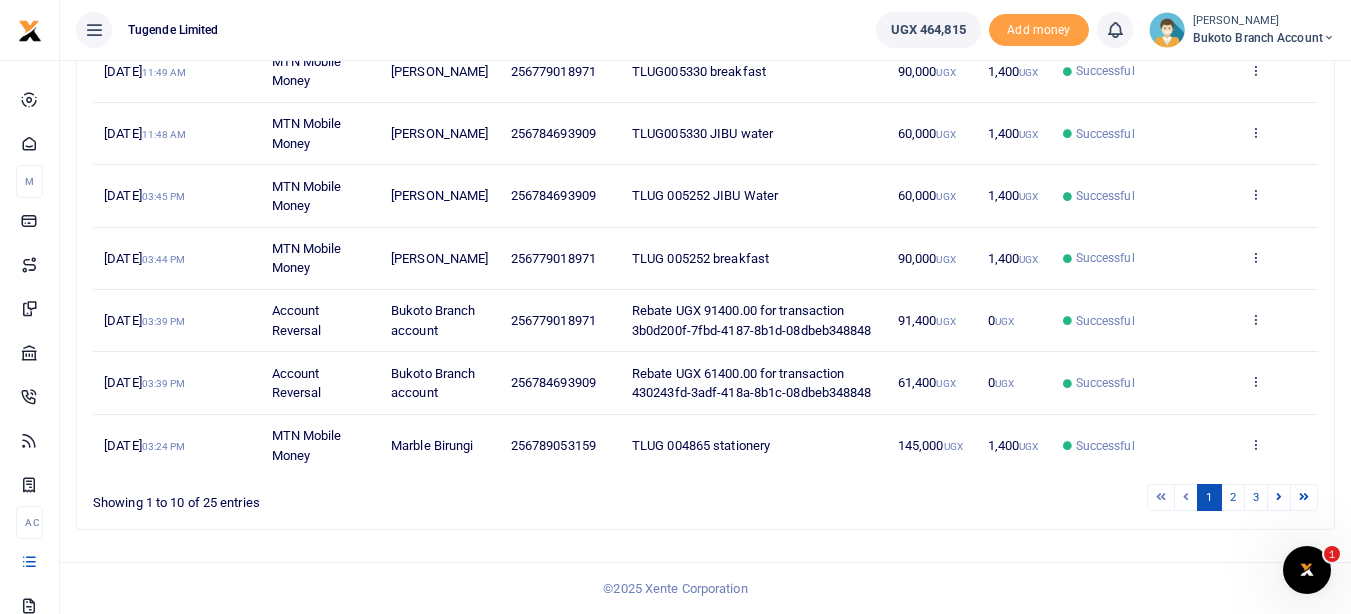 scroll, scrollTop: 588, scrollLeft: 0, axis: vertical 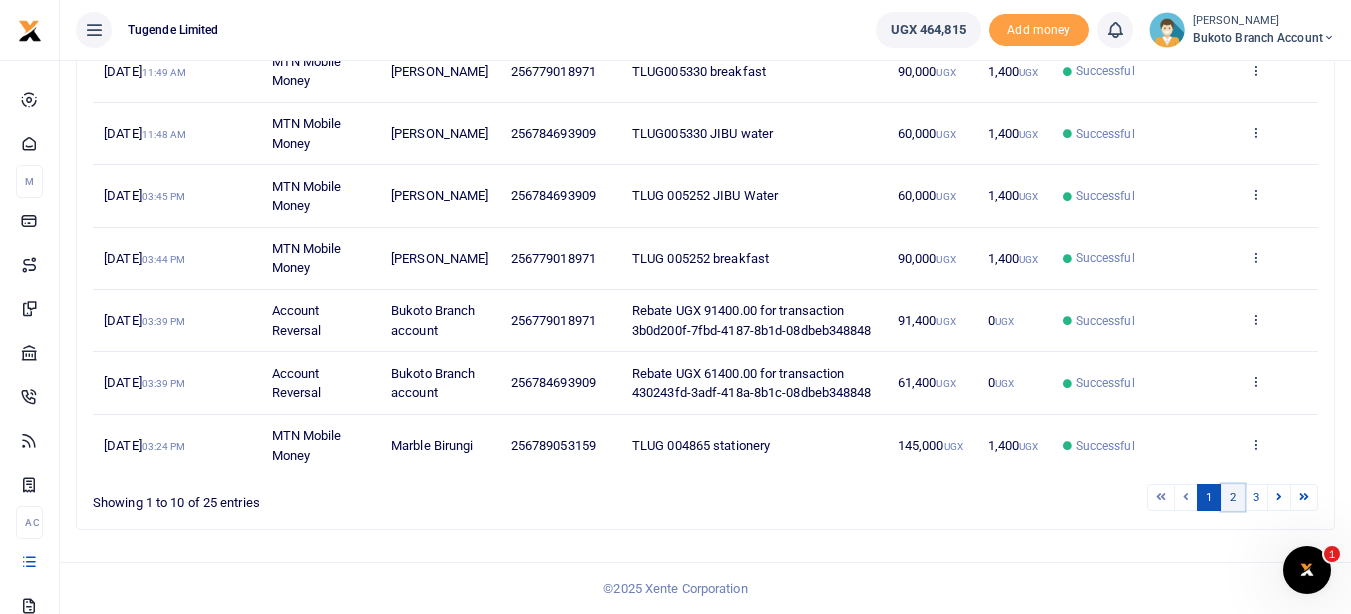 click on "2" at bounding box center (1233, 497) 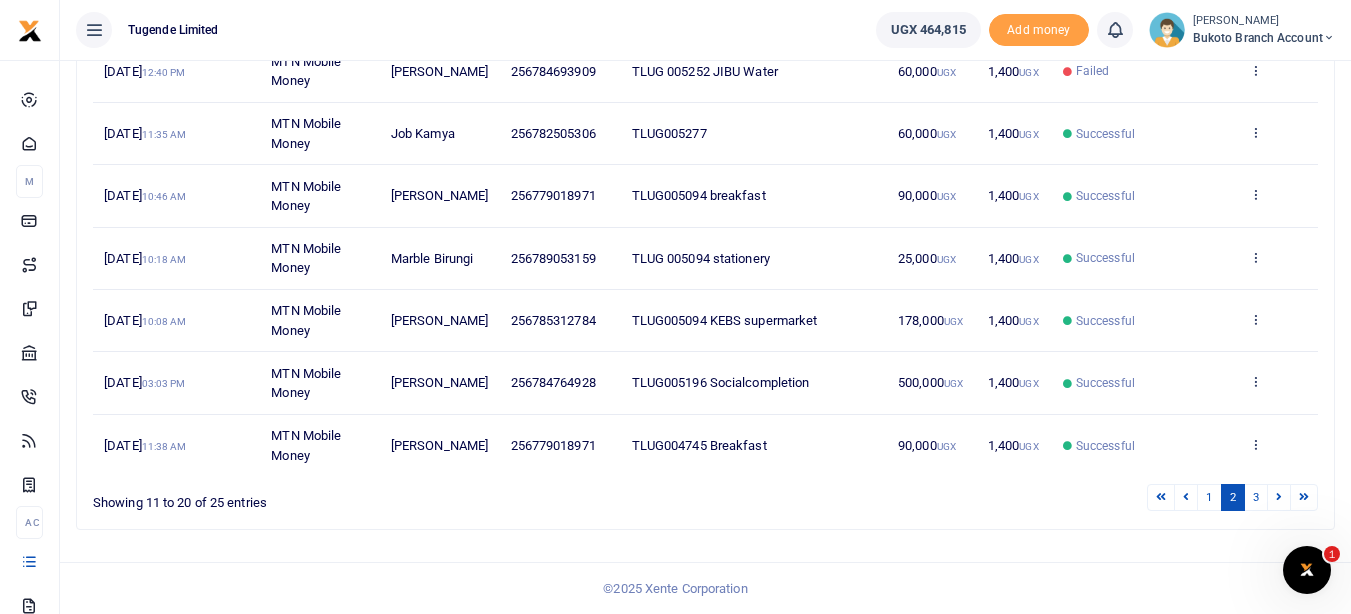 scroll, scrollTop: 598, scrollLeft: 0, axis: vertical 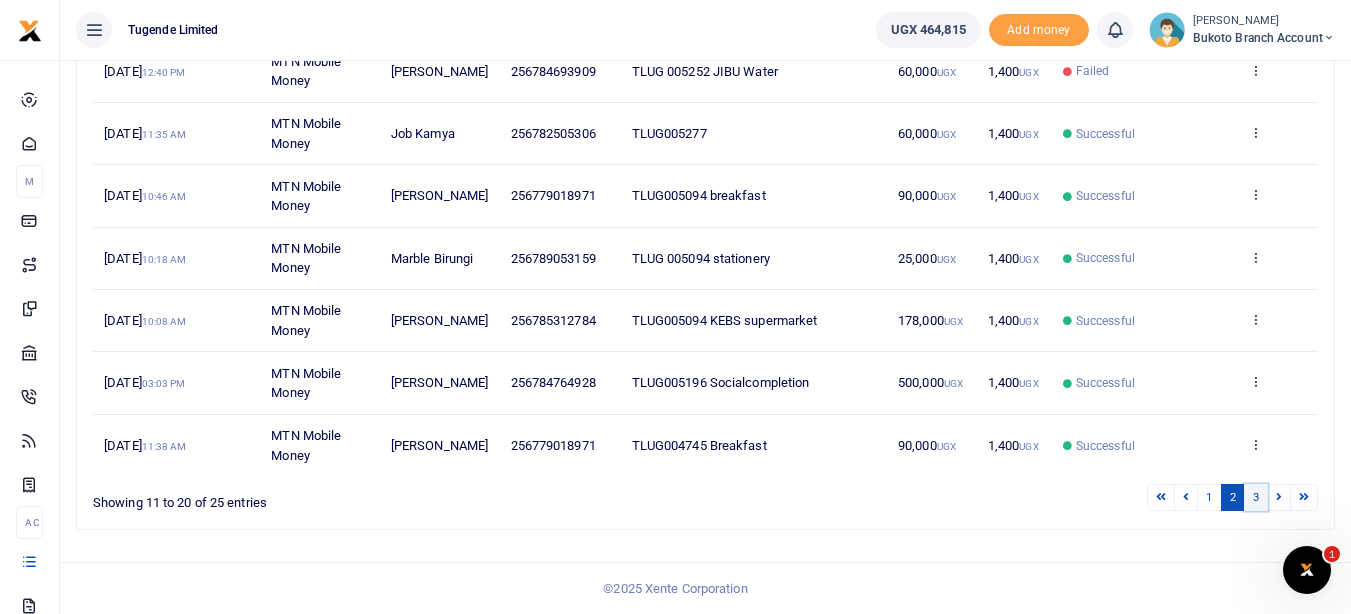 click on "3" at bounding box center (1256, 497) 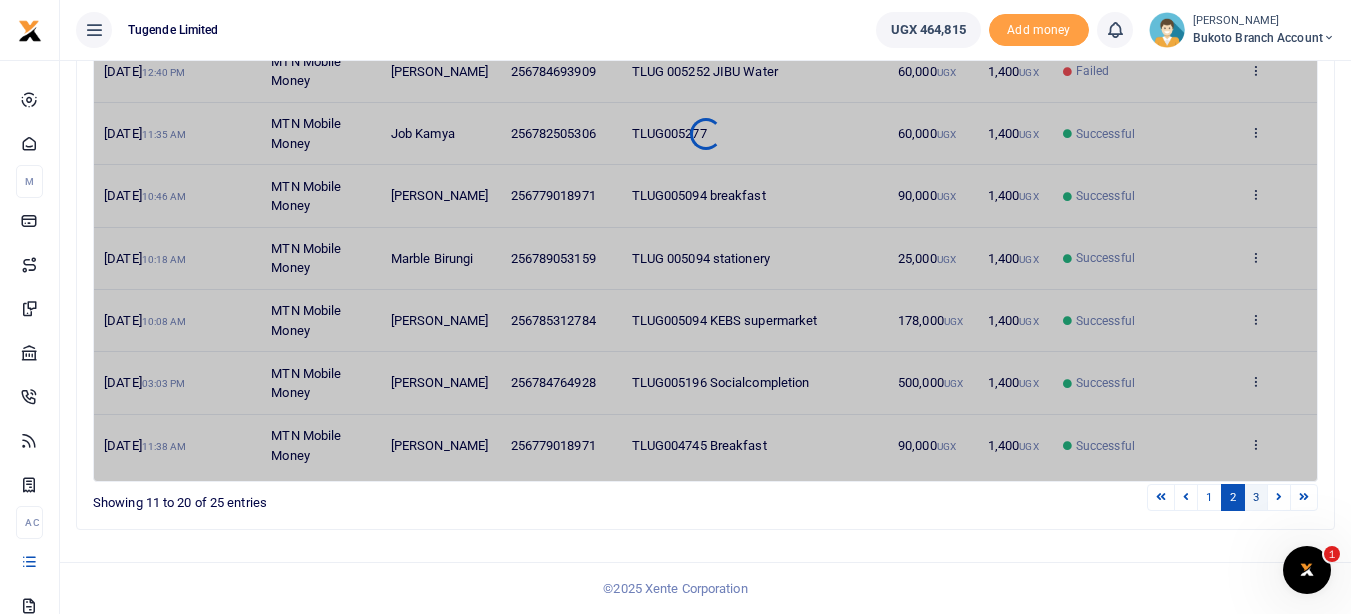 scroll, scrollTop: 228, scrollLeft: 0, axis: vertical 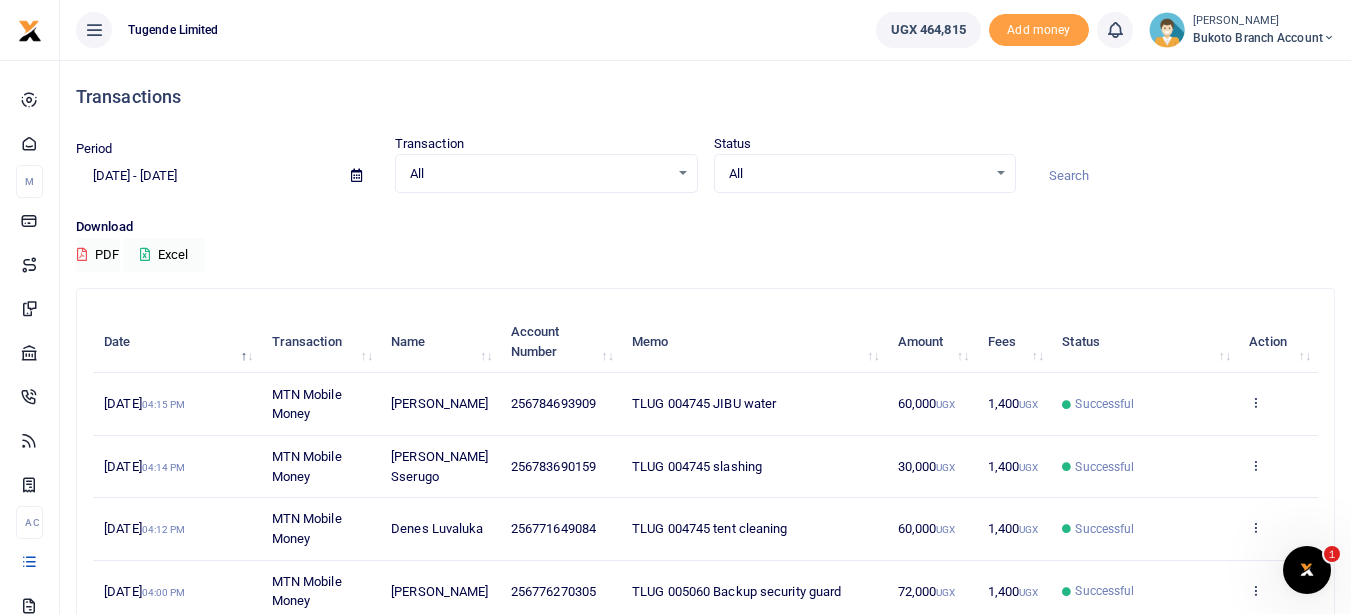 click at bounding box center [356, 175] 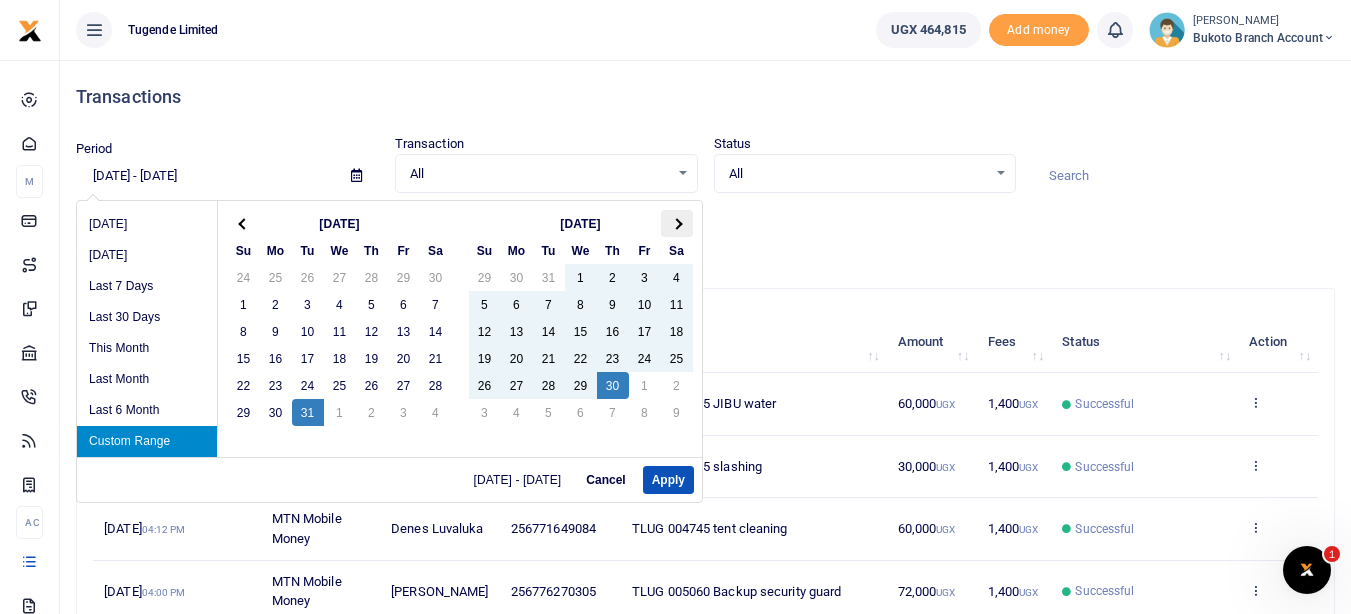 click at bounding box center [676, 223] 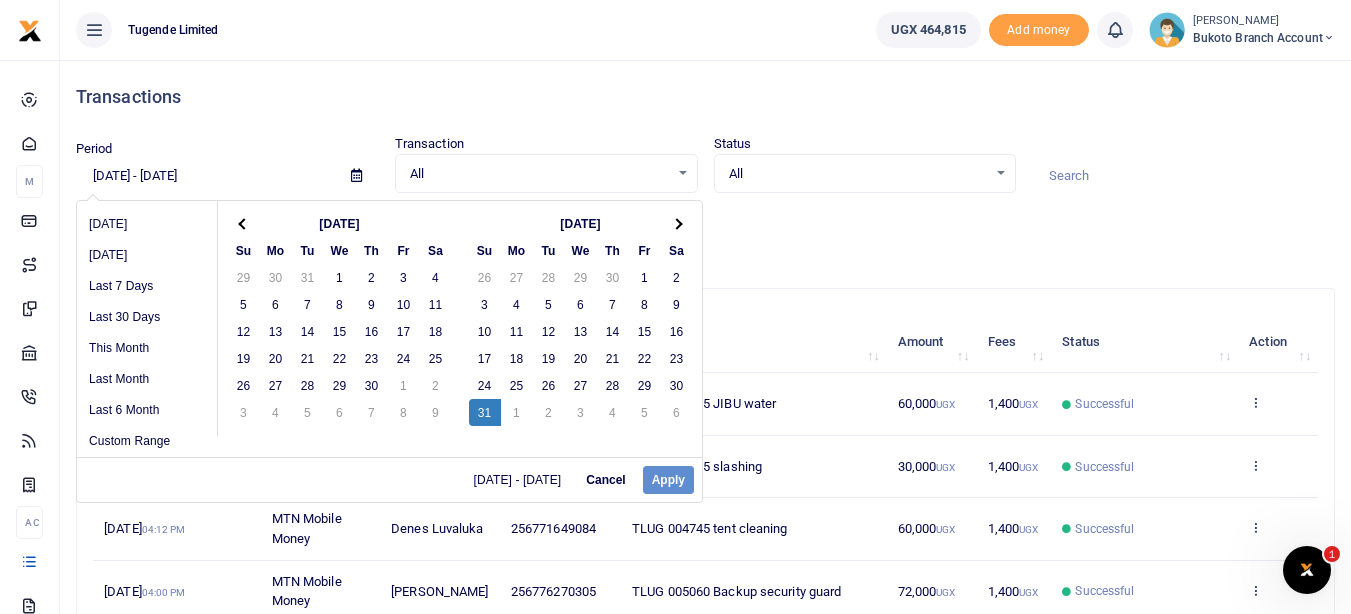 click on "10/31/2023 - 11/30/2023 Cancel Apply" at bounding box center [389, 479] 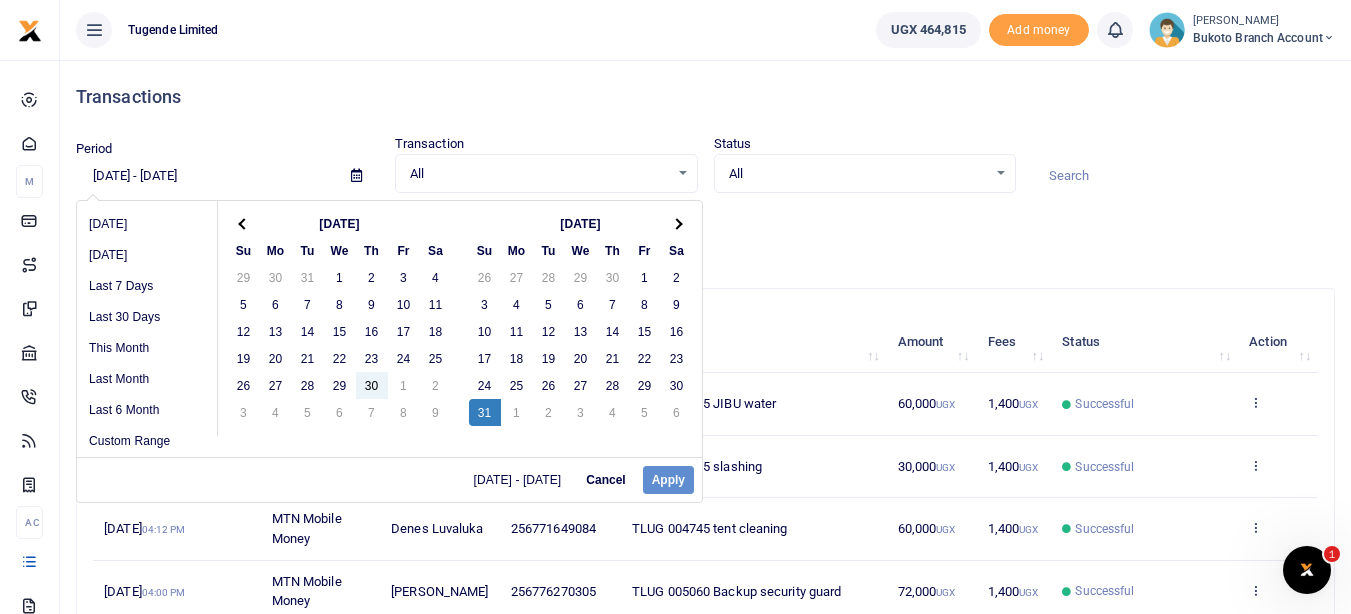 click on "Transactions
Period
10/31/2023 - 11/30/2023
Transaction
All Select an option...
All
Airtime
Internet
Utilities
Invoices
Mobile Money Payout
Deposits/Topup
Card creation
Taxes
Bank to Bank Transfer
Status
All Select an option...
All" at bounding box center [705, 407] 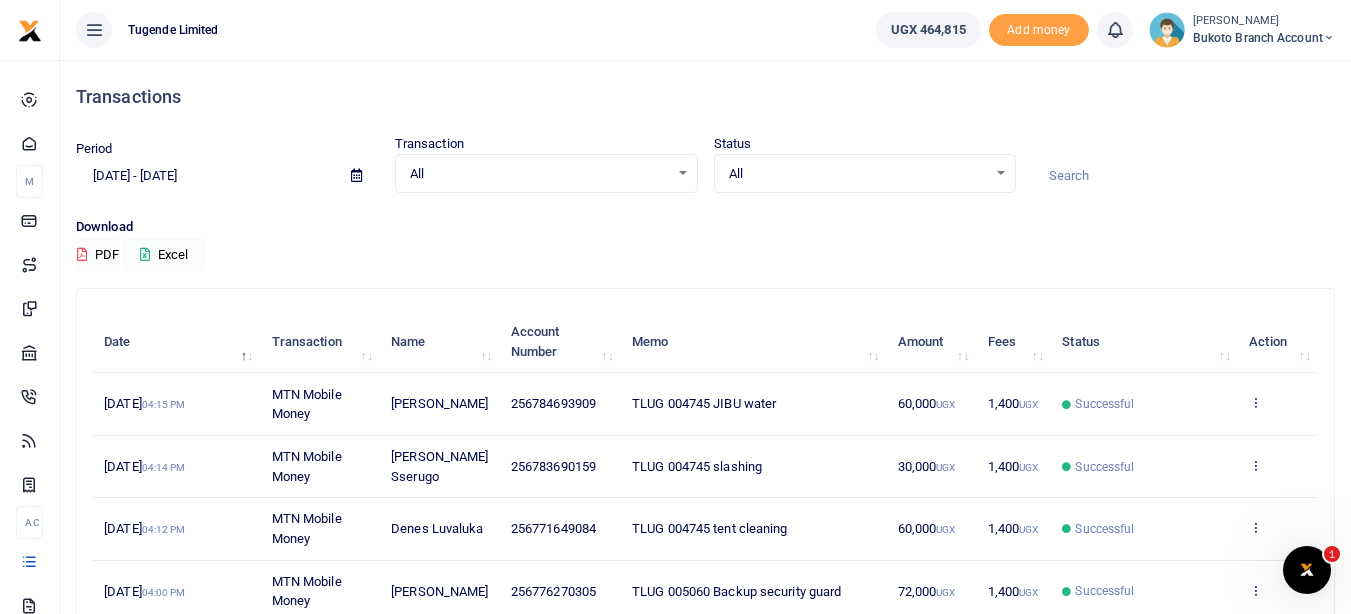 click at bounding box center (356, 176) 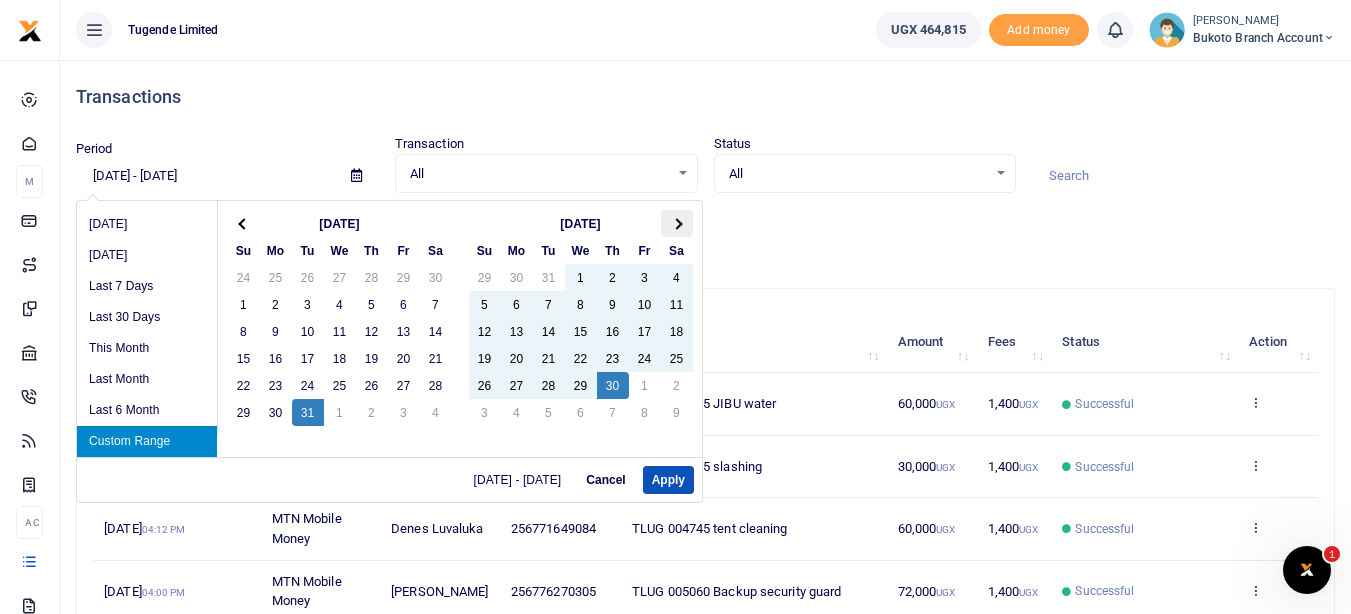 click at bounding box center (677, 223) 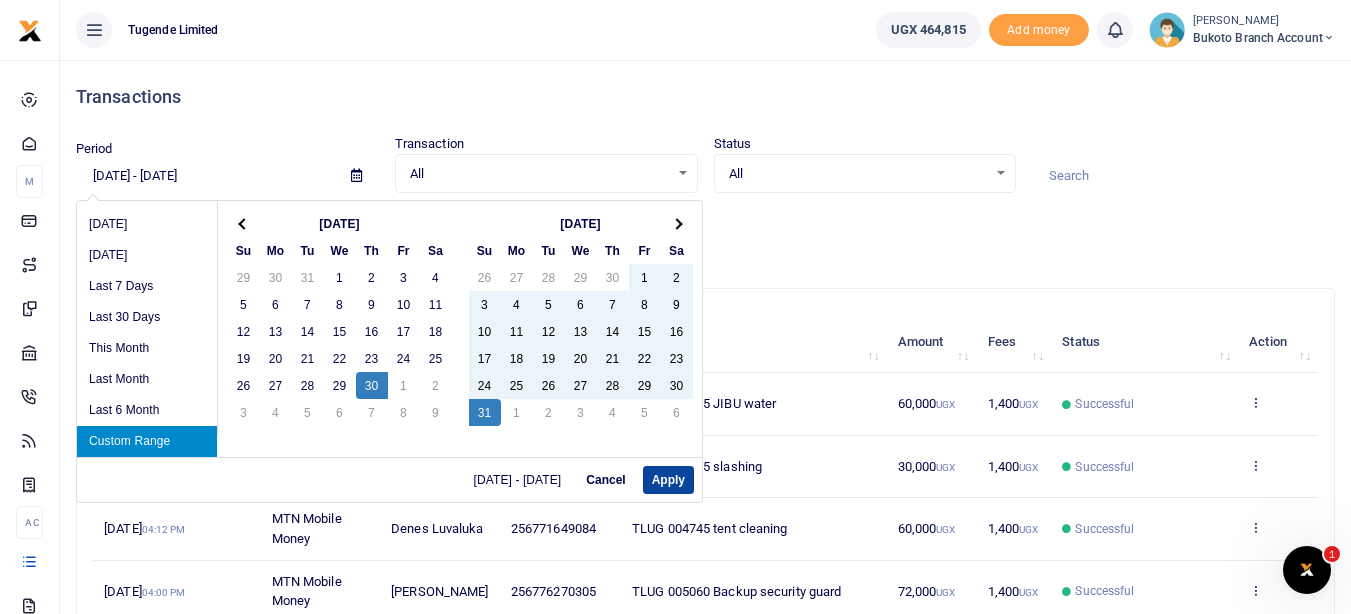 click on "Apply" at bounding box center [668, 480] 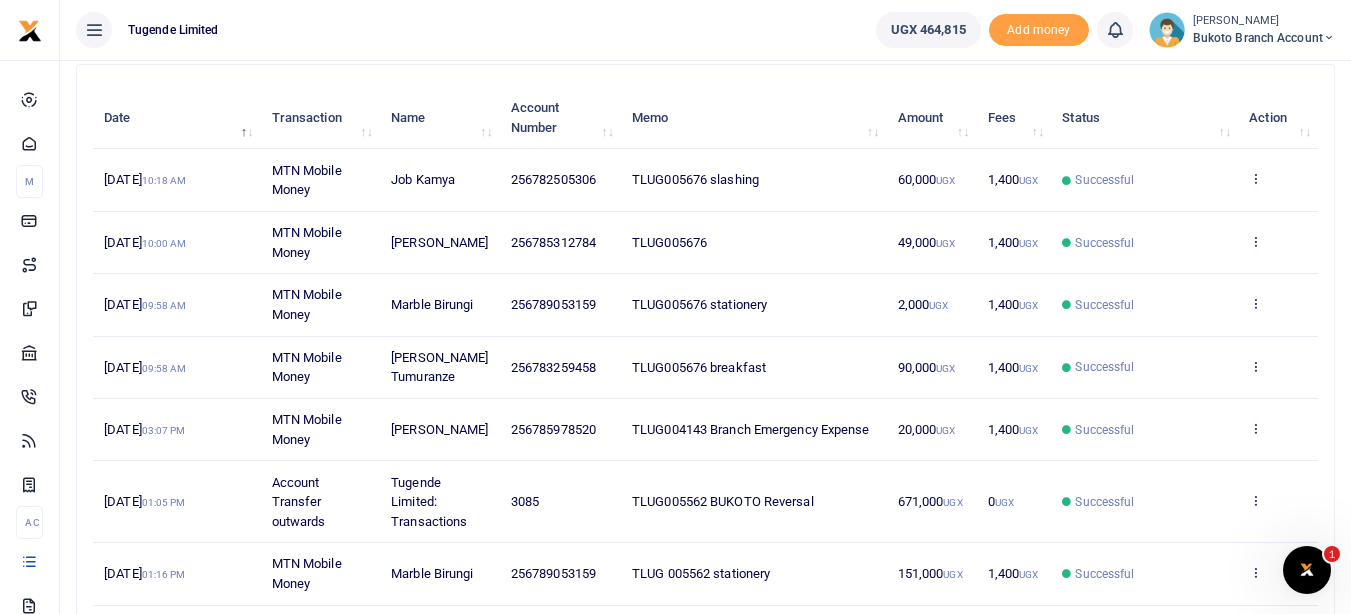 scroll, scrollTop: 228, scrollLeft: 0, axis: vertical 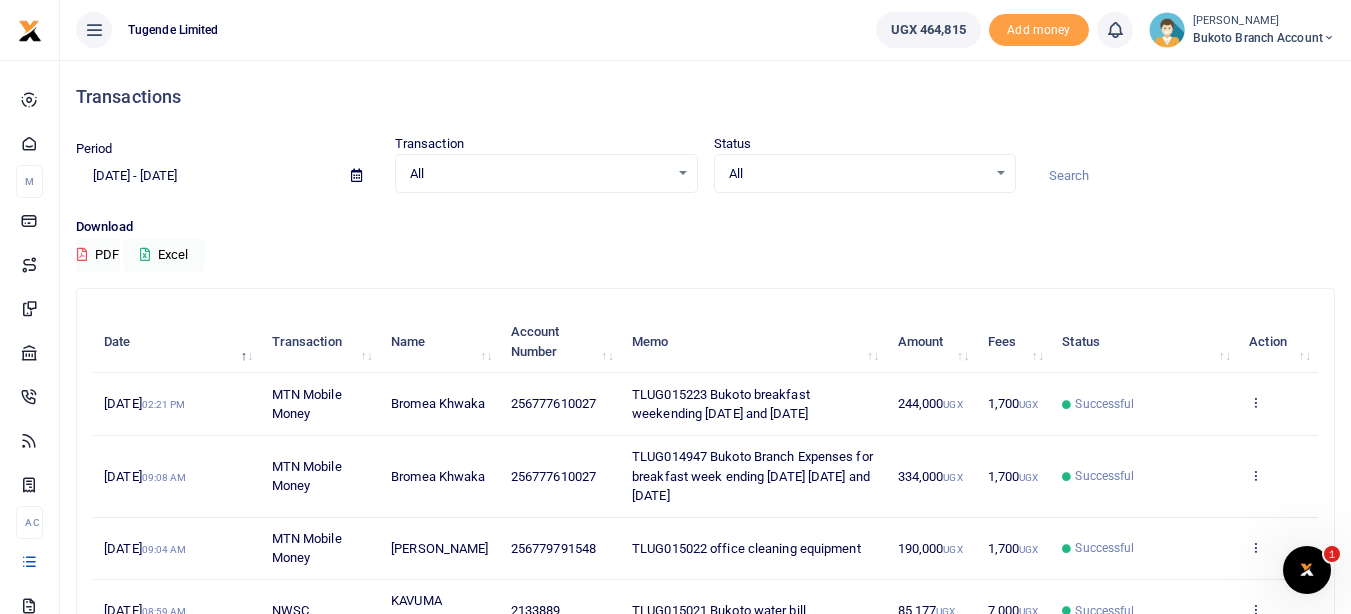 click at bounding box center (356, 175) 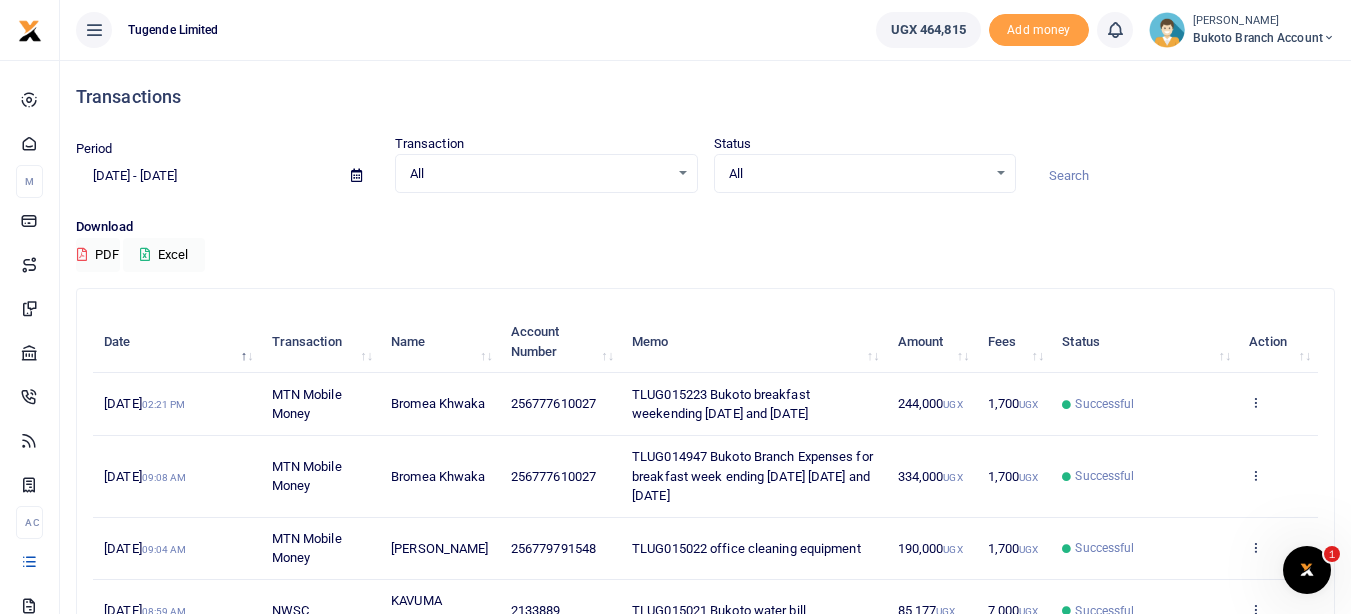 click at bounding box center [356, 175] 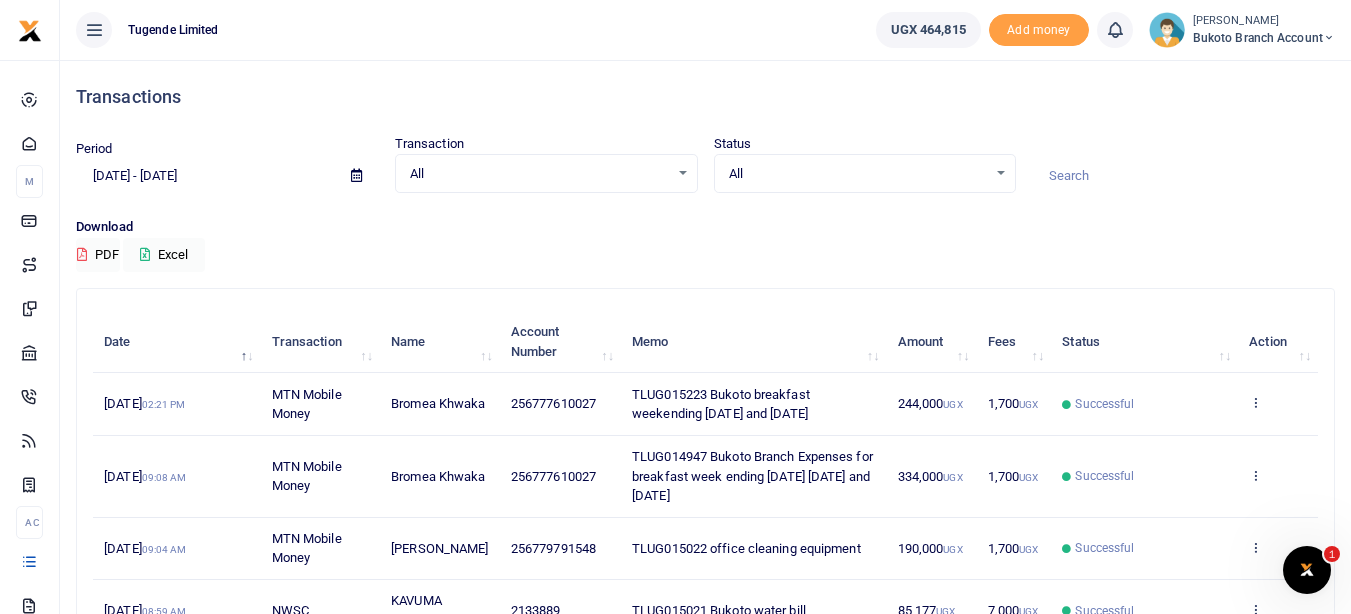 click at bounding box center [356, 175] 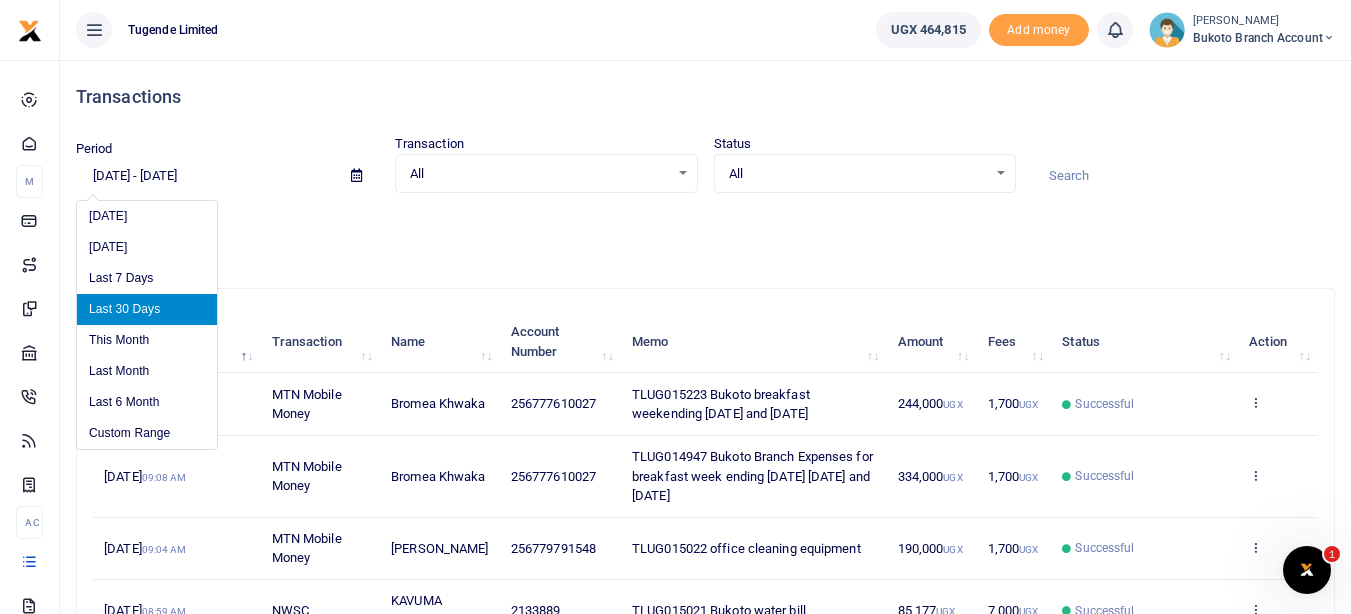 click on "Last 30 Days" at bounding box center [147, 309] 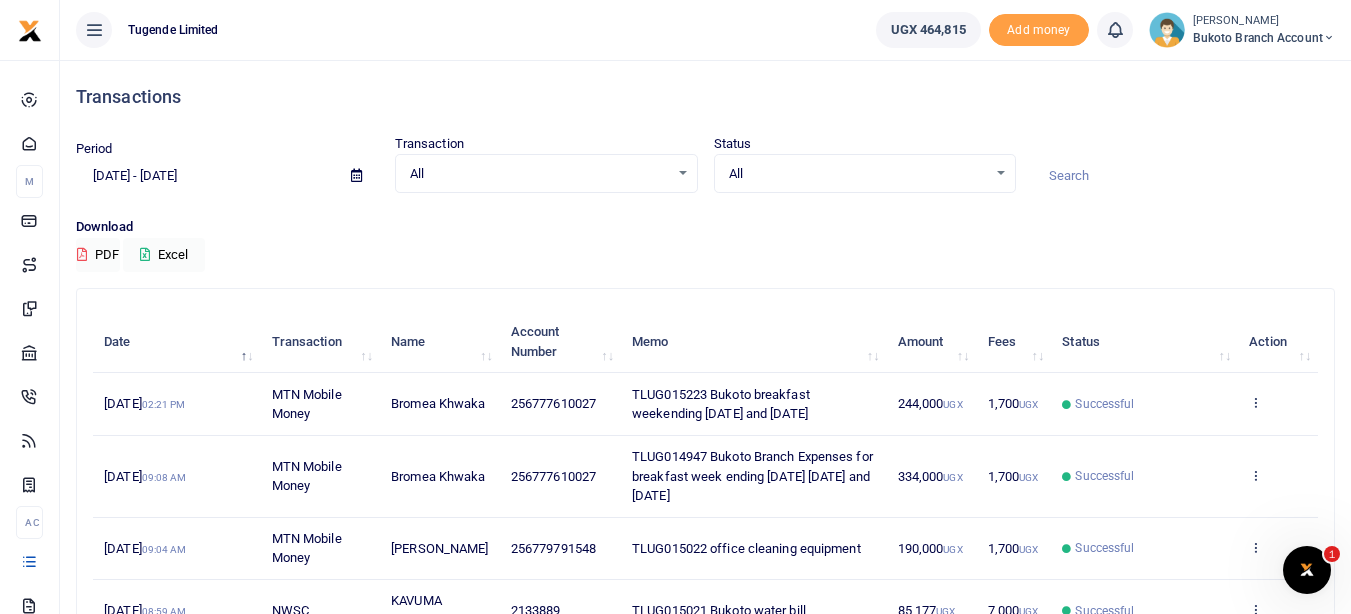 click at bounding box center (356, 176) 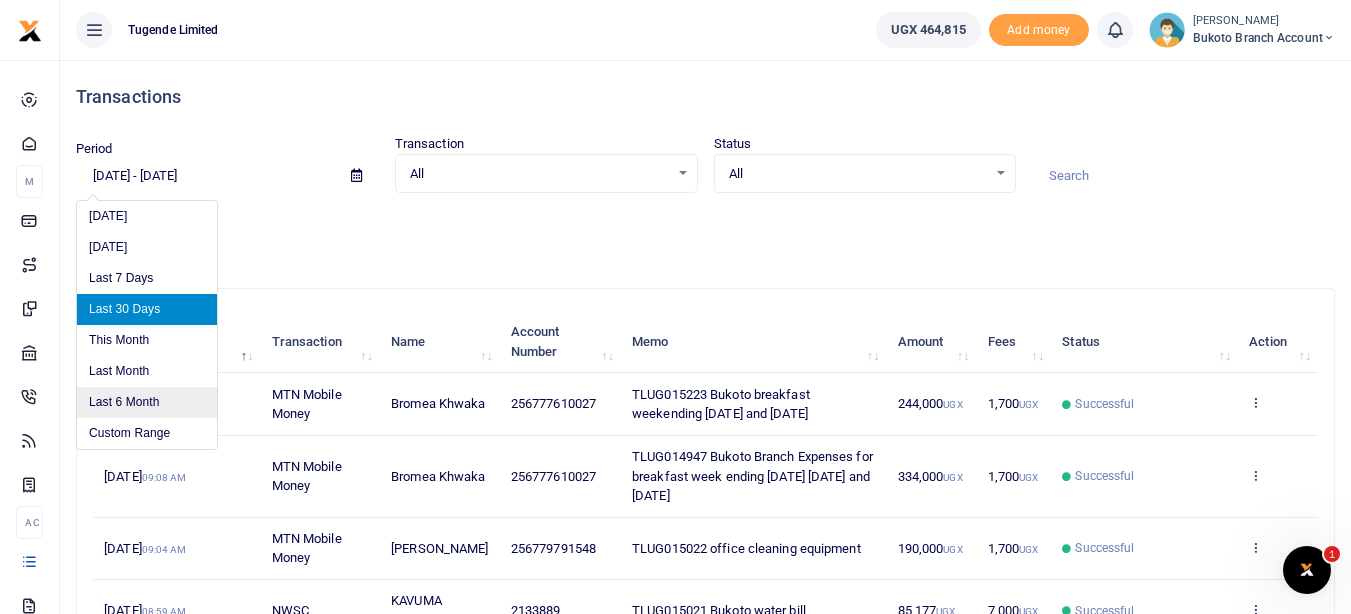 click on "Last 6 Month" at bounding box center (147, 402) 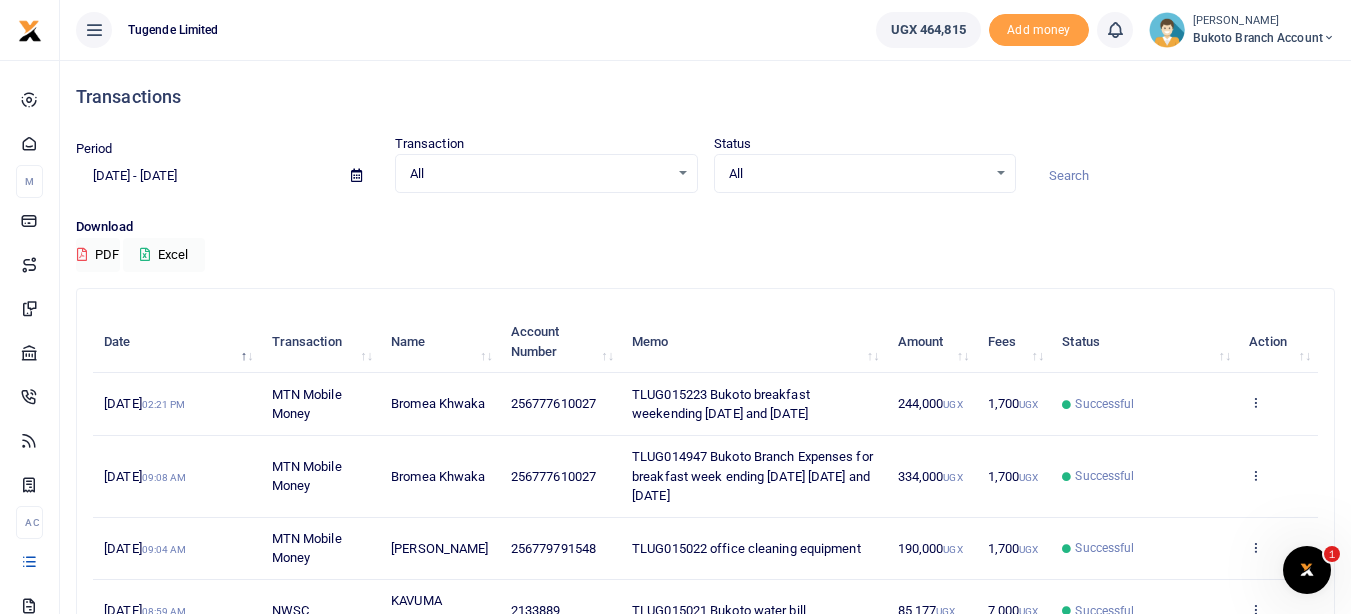 click at bounding box center [356, 175] 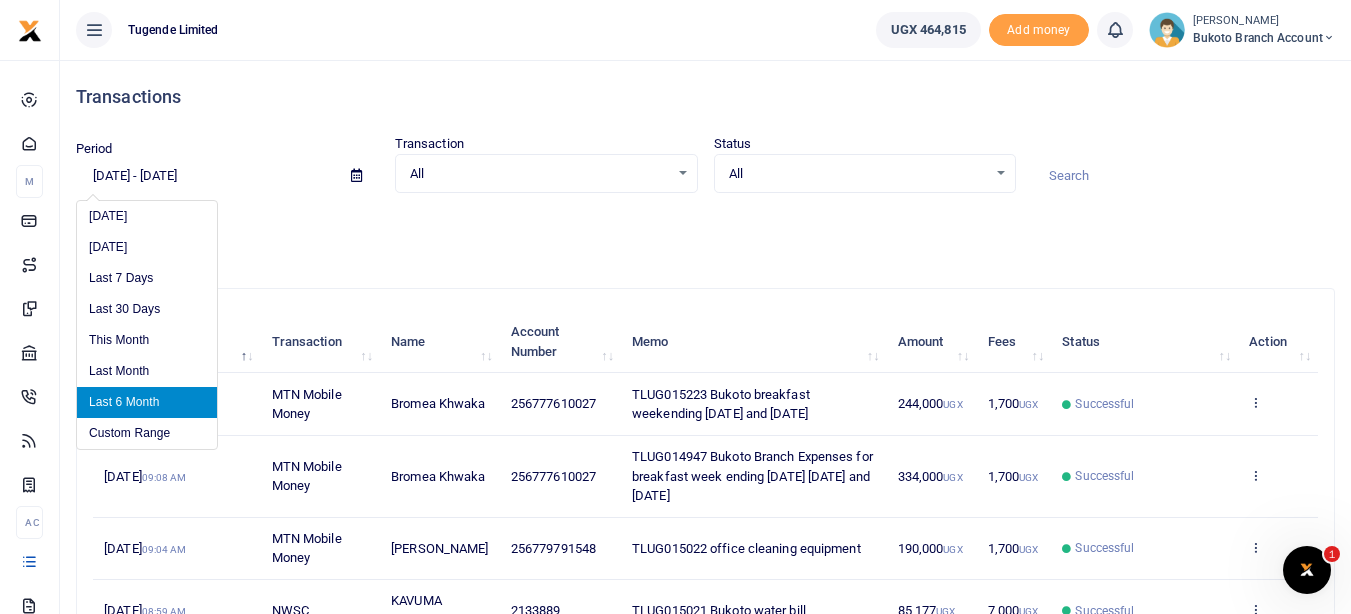 click on "Download
PDF
Excel" at bounding box center (705, 244) 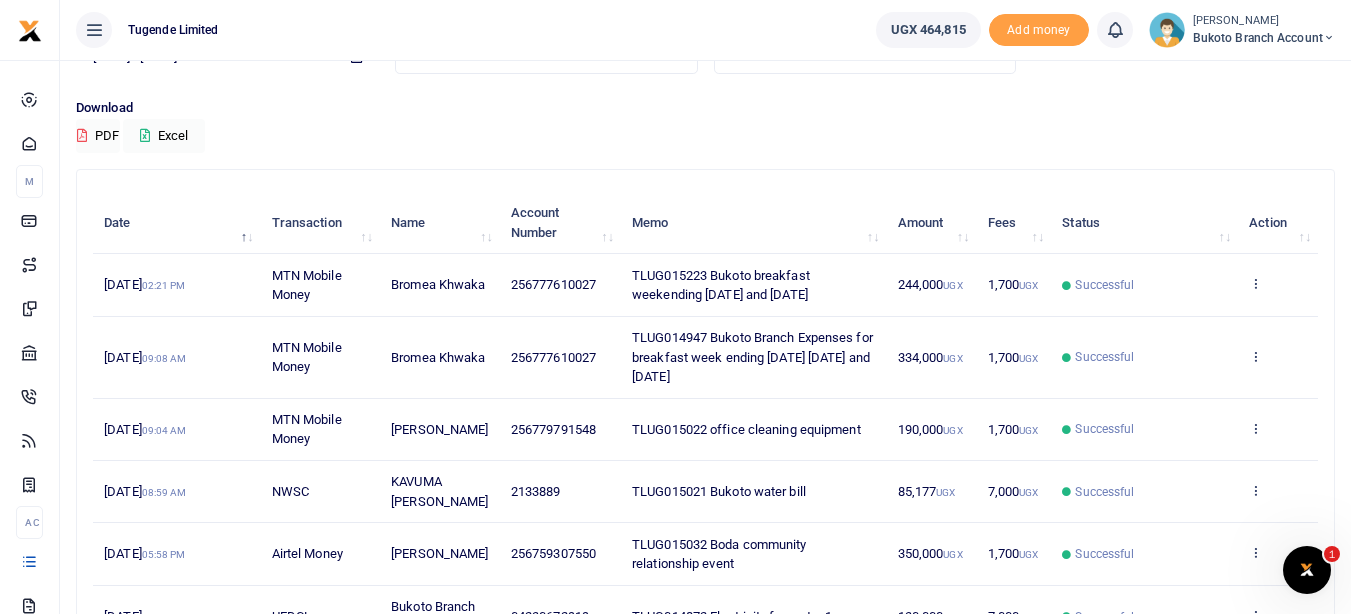 scroll, scrollTop: 0, scrollLeft: 0, axis: both 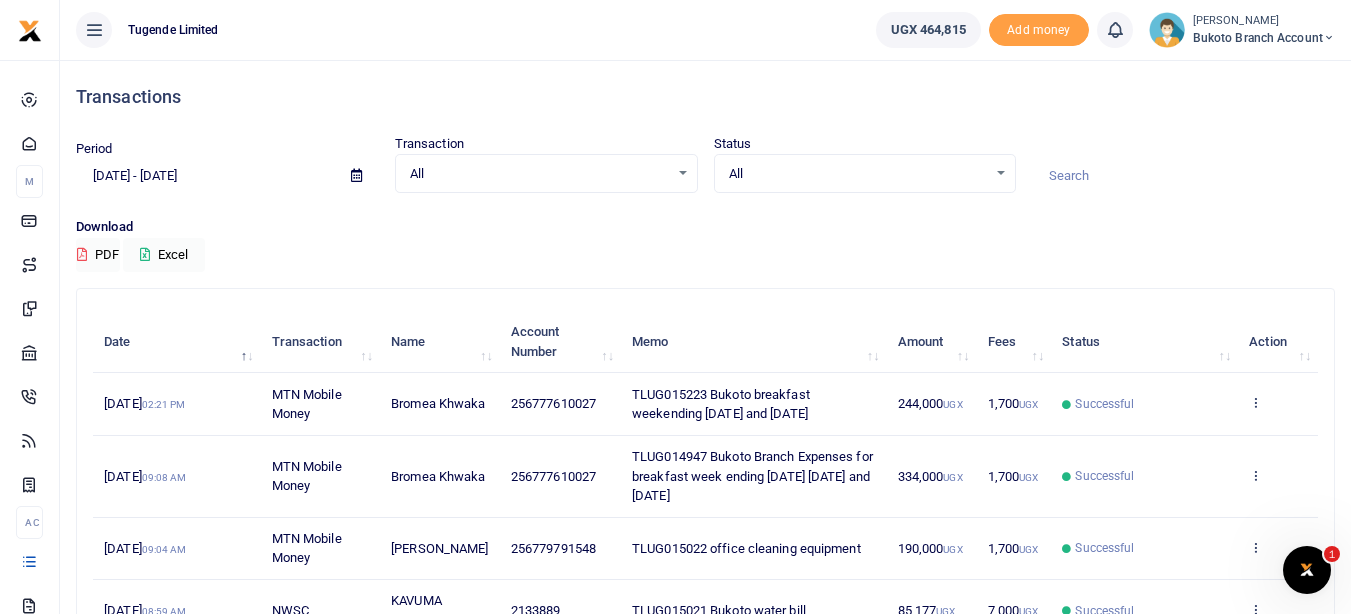 click on "All" at bounding box center (539, 174) 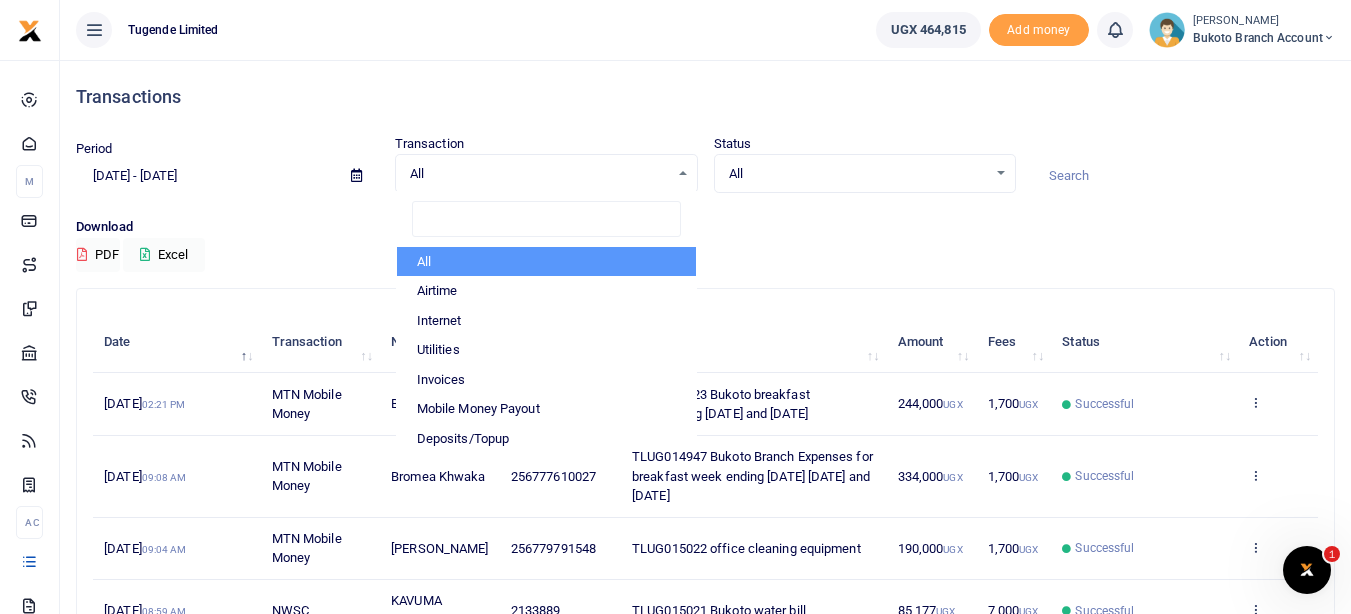 click on "All" at bounding box center [546, 262] 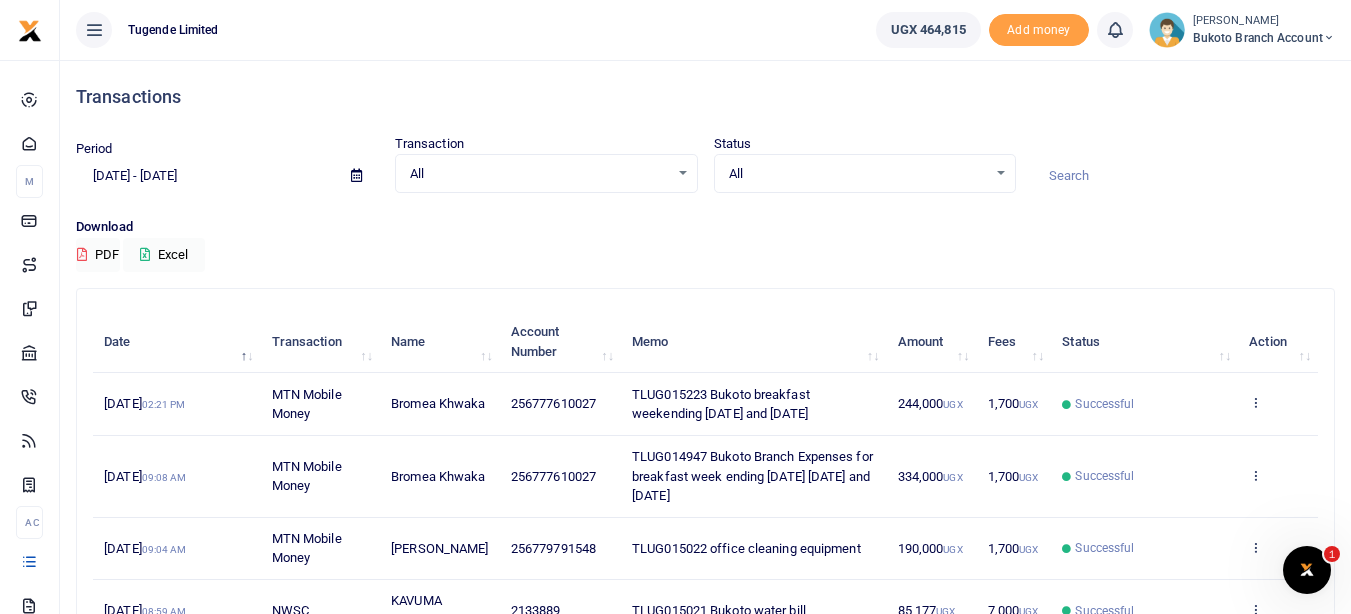 click at bounding box center [356, 175] 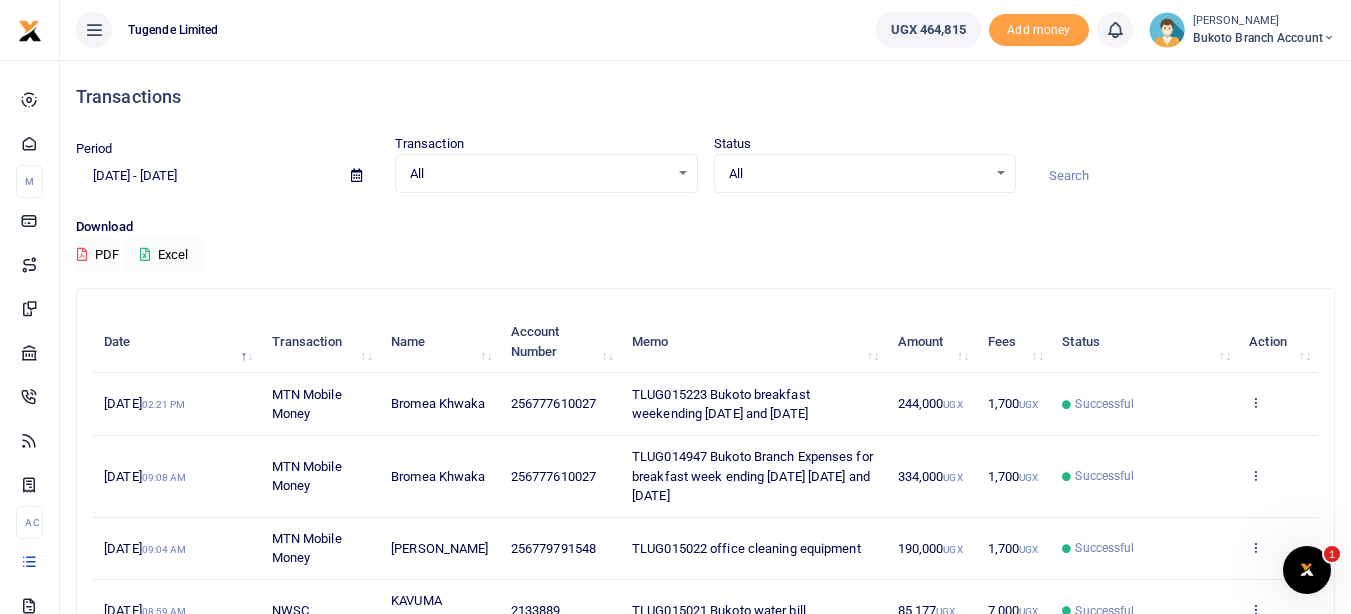 click on "Transactions" at bounding box center (705, 97) 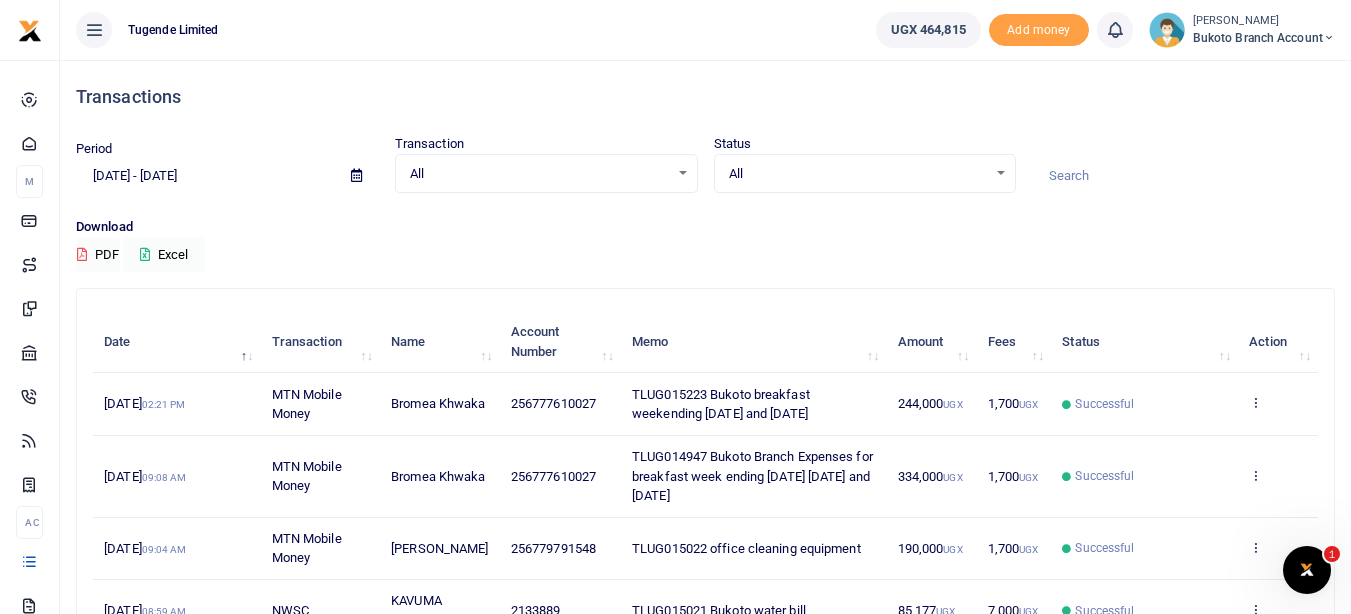 click at bounding box center [356, 176] 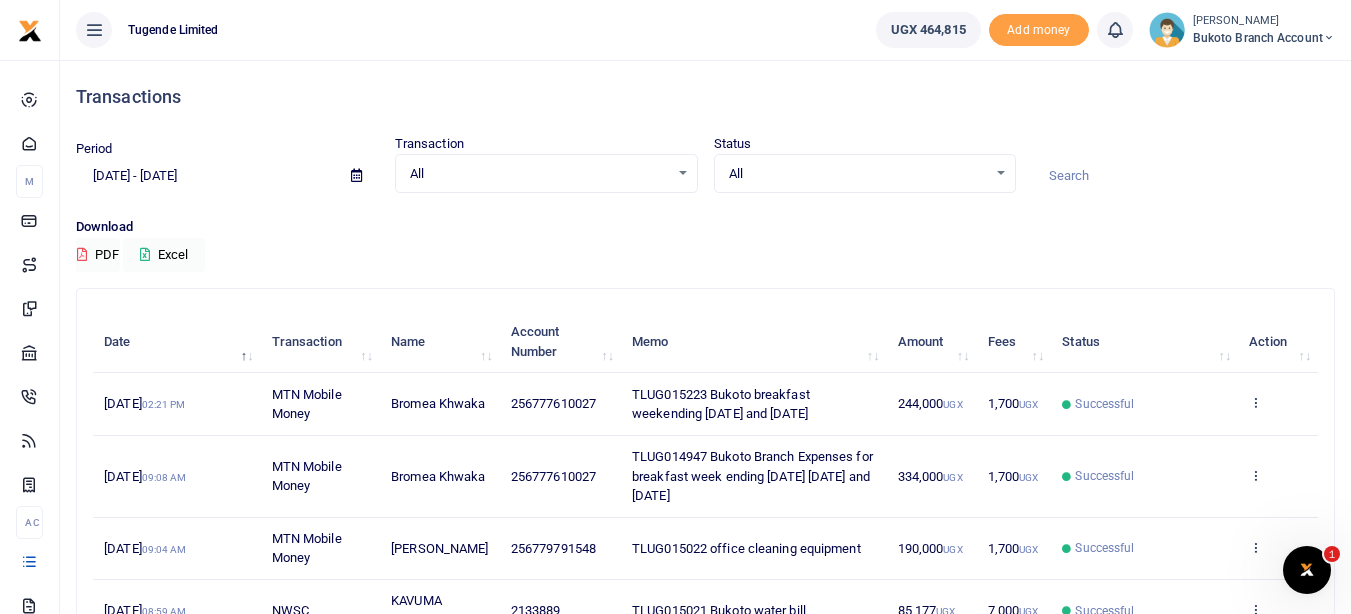 click on "Download
PDF
Excel" at bounding box center (705, 244) 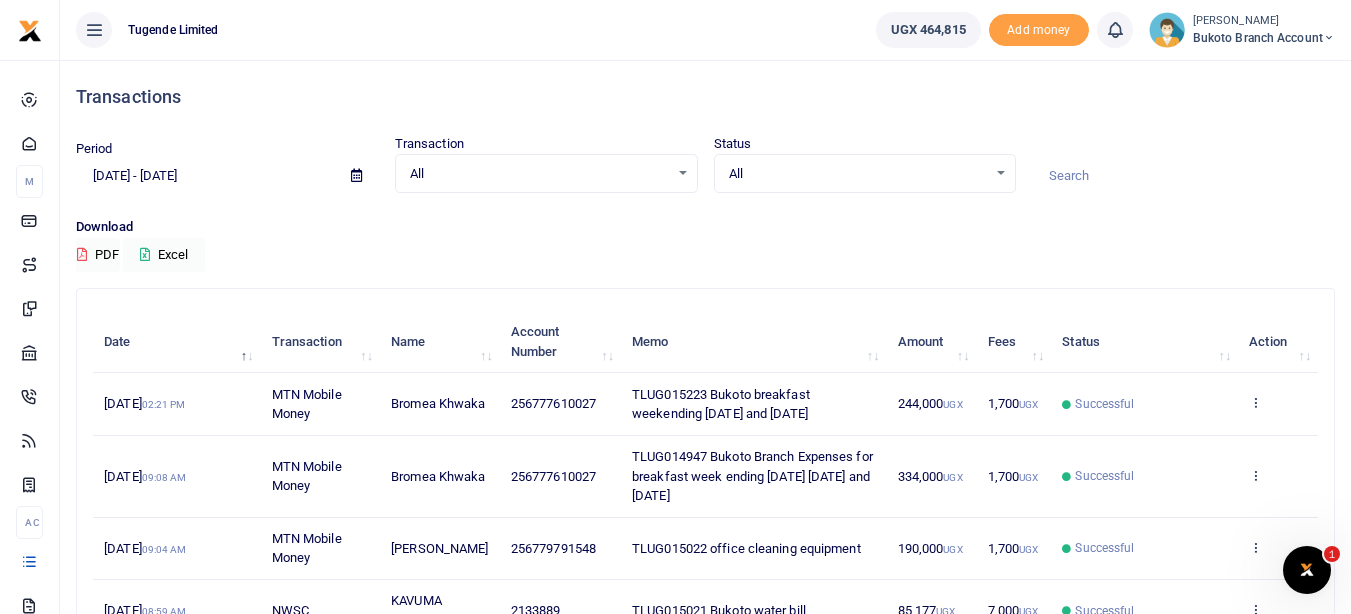 click at bounding box center (356, 175) 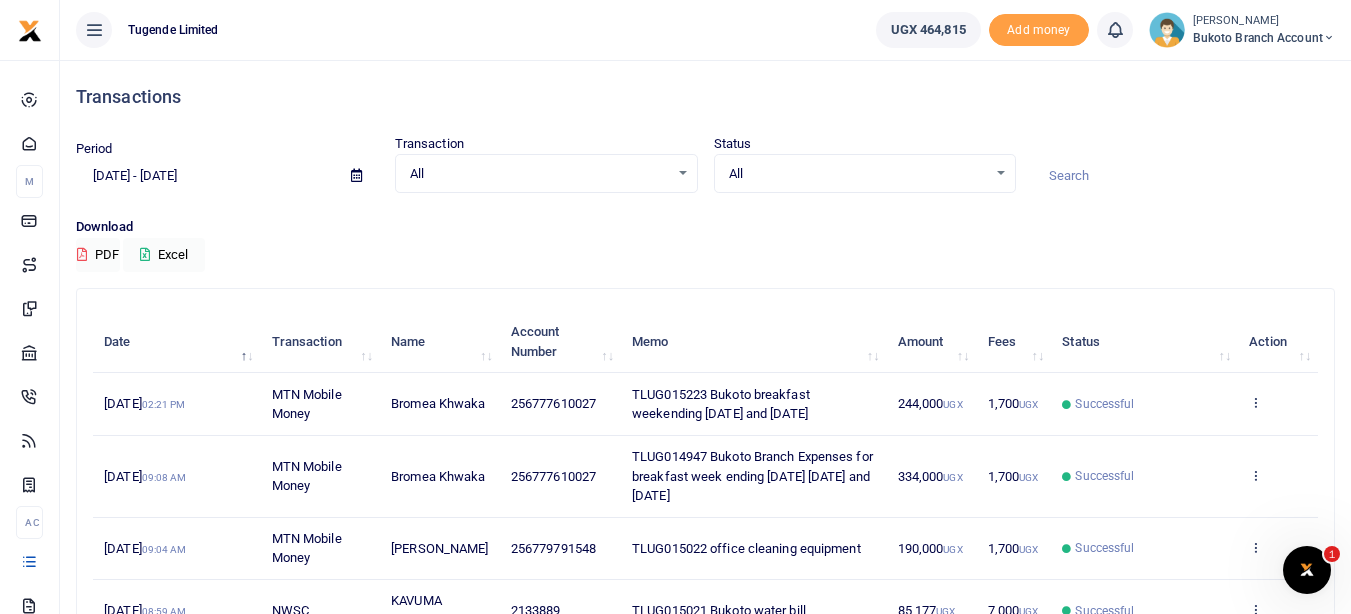 click on "Period
01/02/2025 - 07/02/2025
Transaction
All Select an option...
All
Airtime
Internet
Utilities
Invoices
Mobile Money Payout
Deposits/Topup
Card creation
Taxes
Bank to Bank Transfer
Status
All Select an option...
All
Processing
Successful
Pending
Declined Failed" at bounding box center (705, 163) 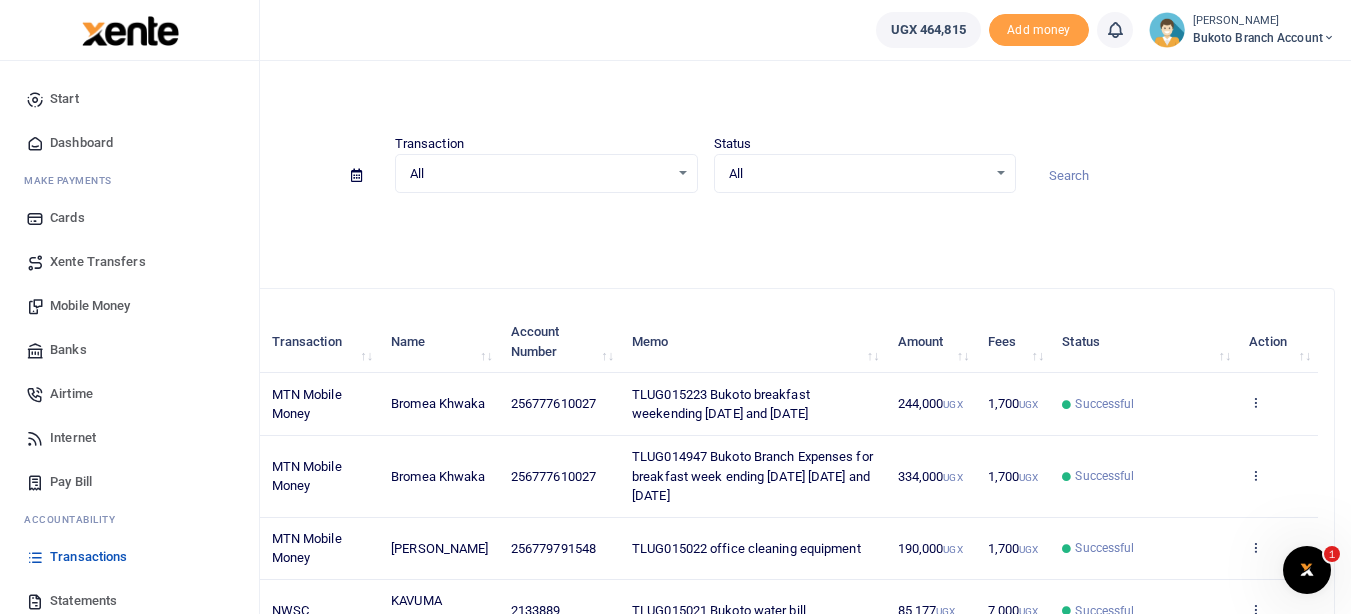 click on "Transactions" at bounding box center (88, 557) 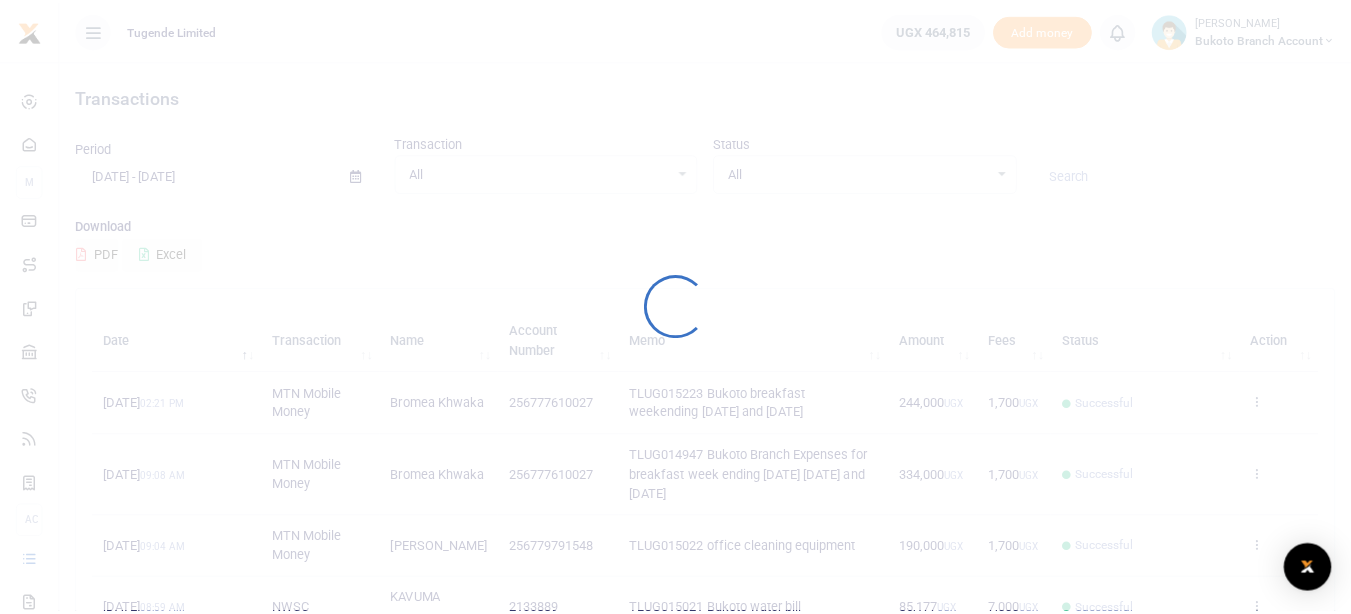scroll, scrollTop: 0, scrollLeft: 0, axis: both 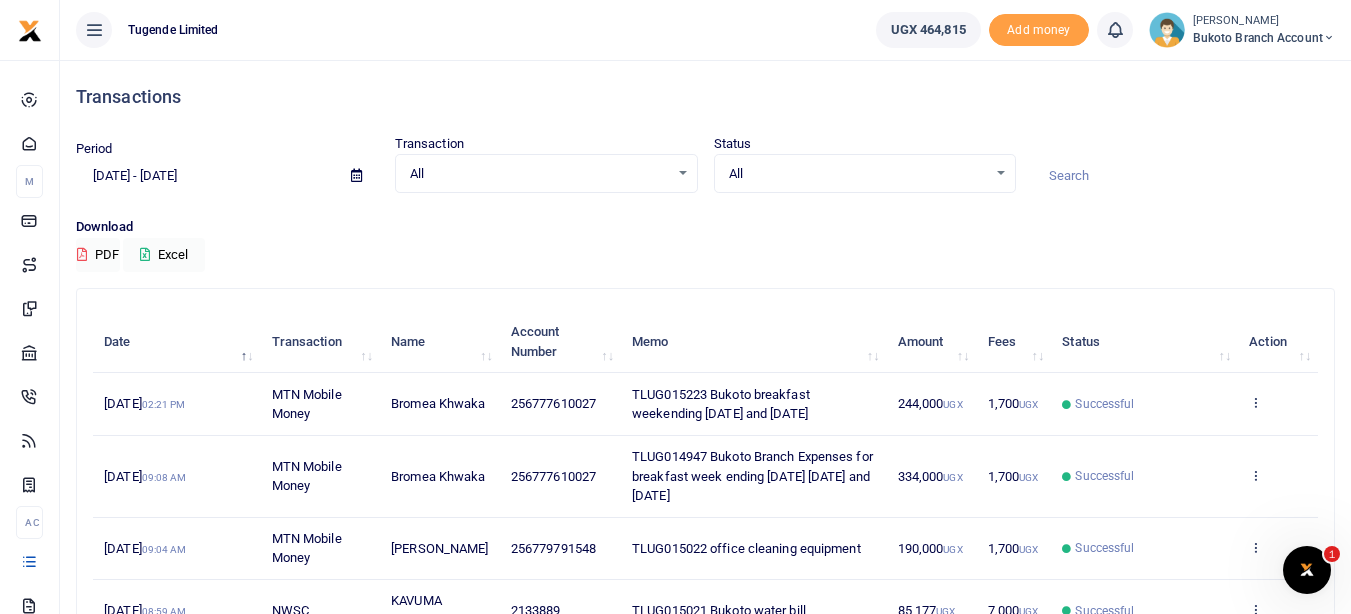 click at bounding box center [356, 176] 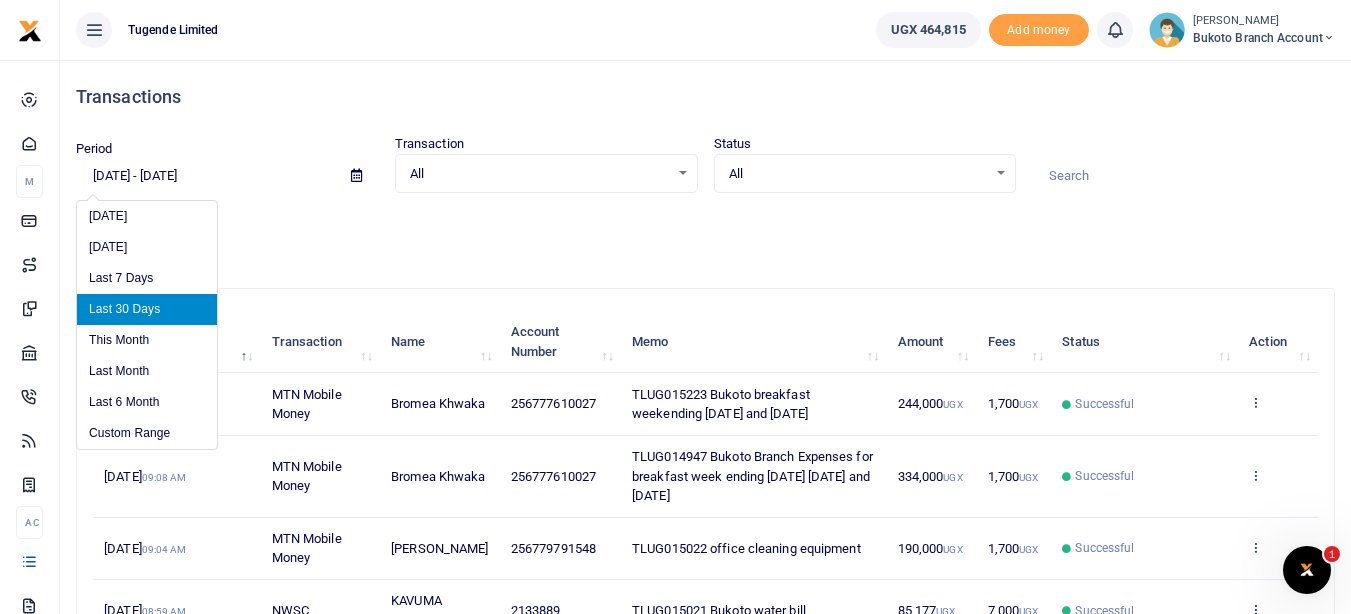 click on "[DATE] - [DATE]" at bounding box center [205, 176] 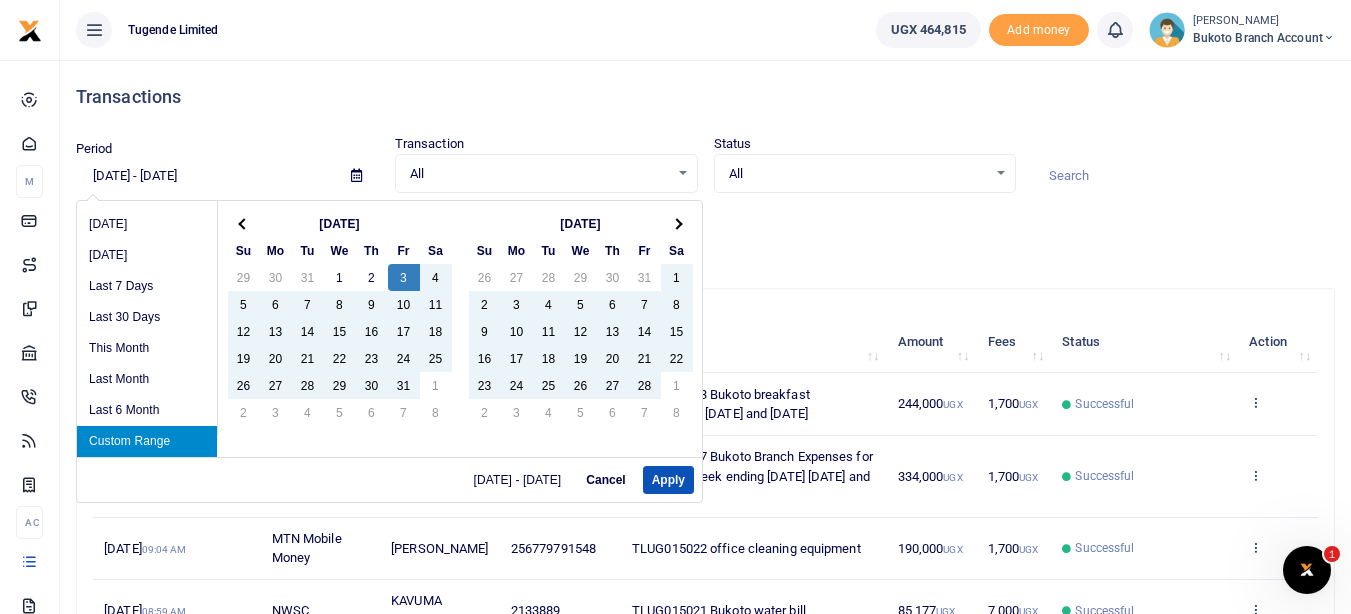 click on "[DATE] - [DATE]" at bounding box center (205, 176) 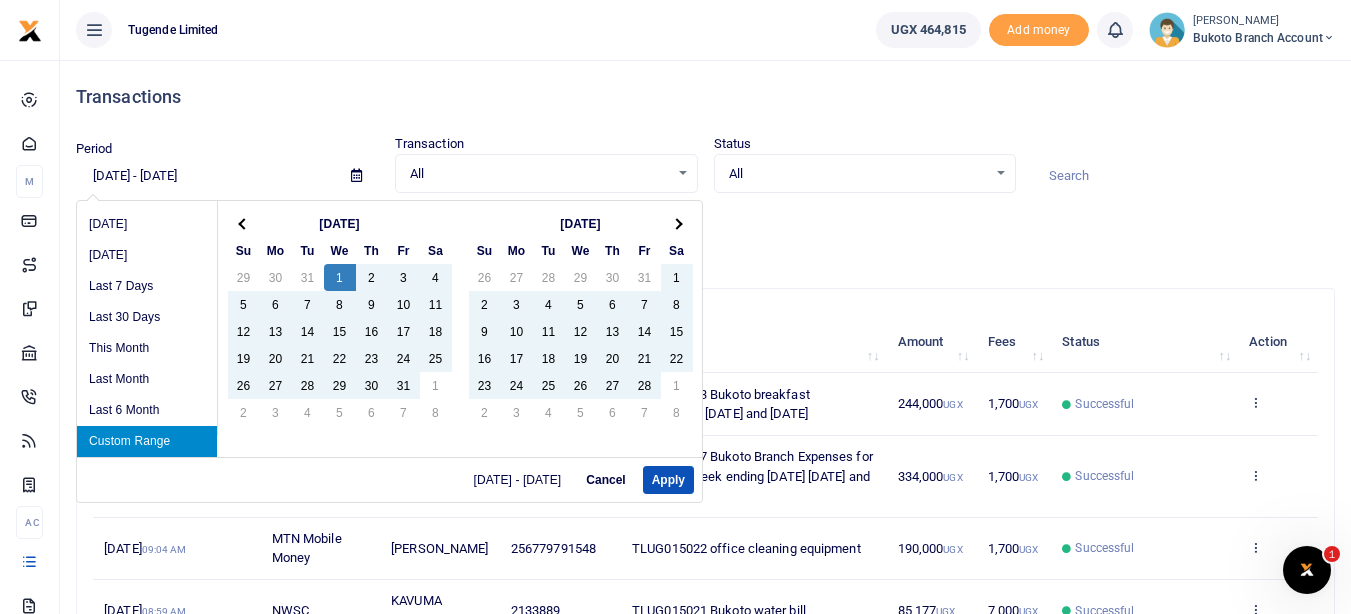 click on "[DATE] - [DATE]" at bounding box center (205, 176) 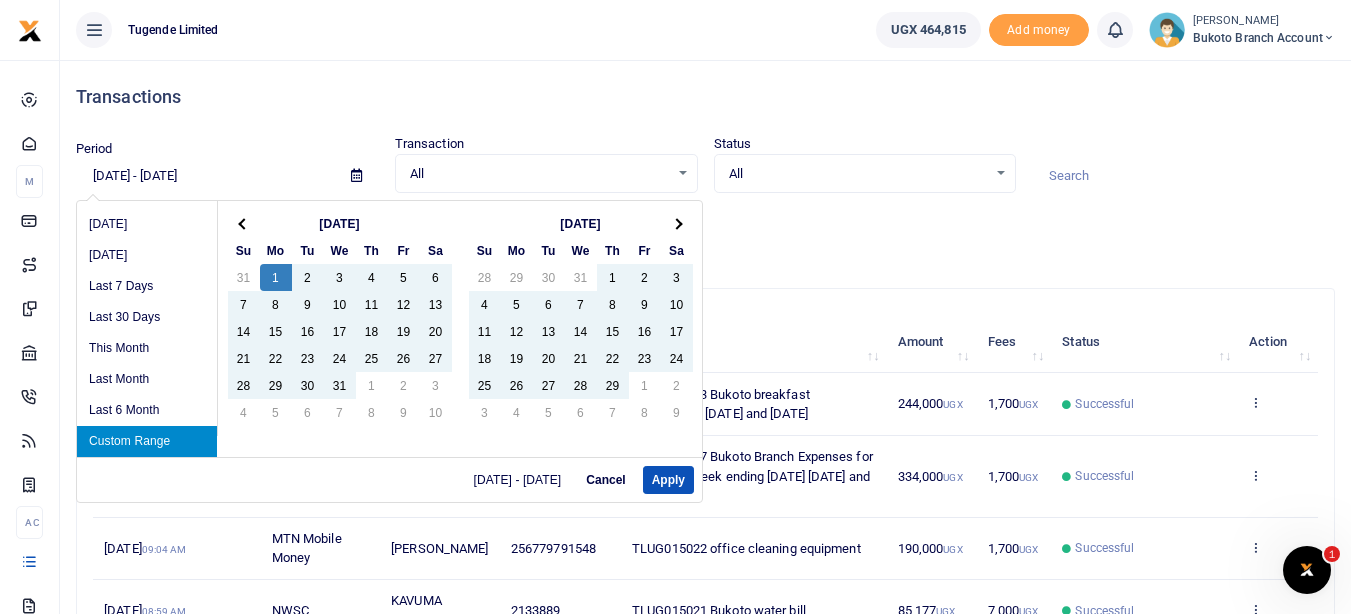 click on "[DATE] - [DATE]" at bounding box center (205, 176) 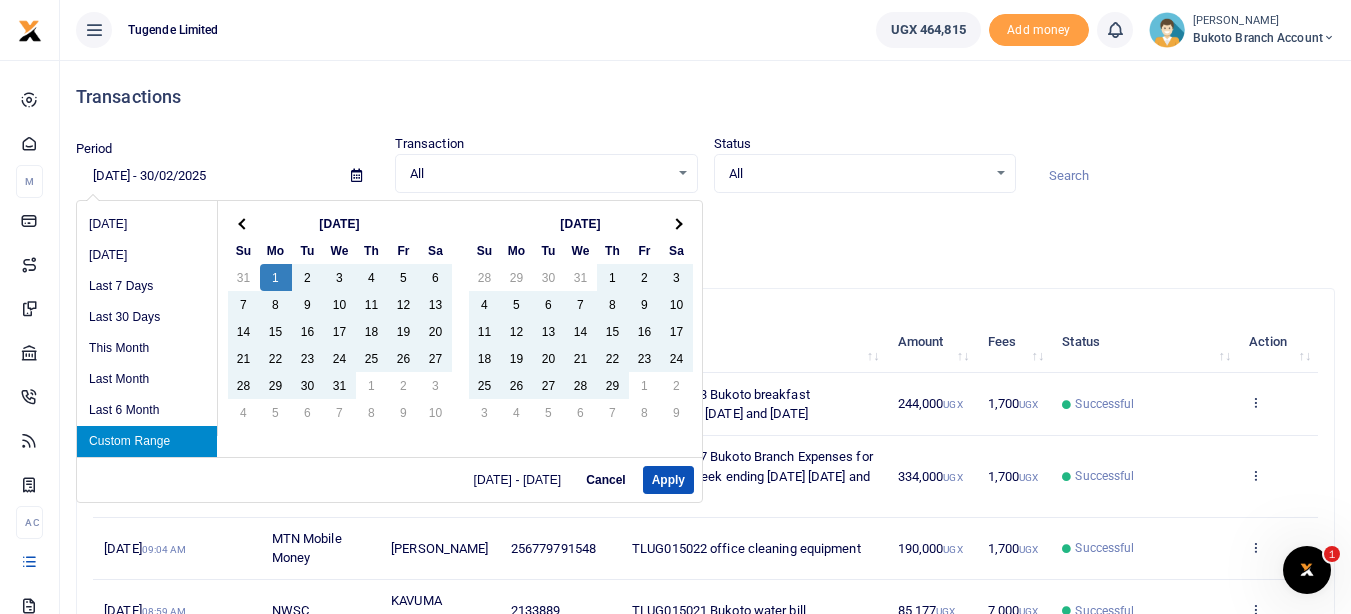 click on "[DATE] - 30/02/2025" at bounding box center (205, 176) 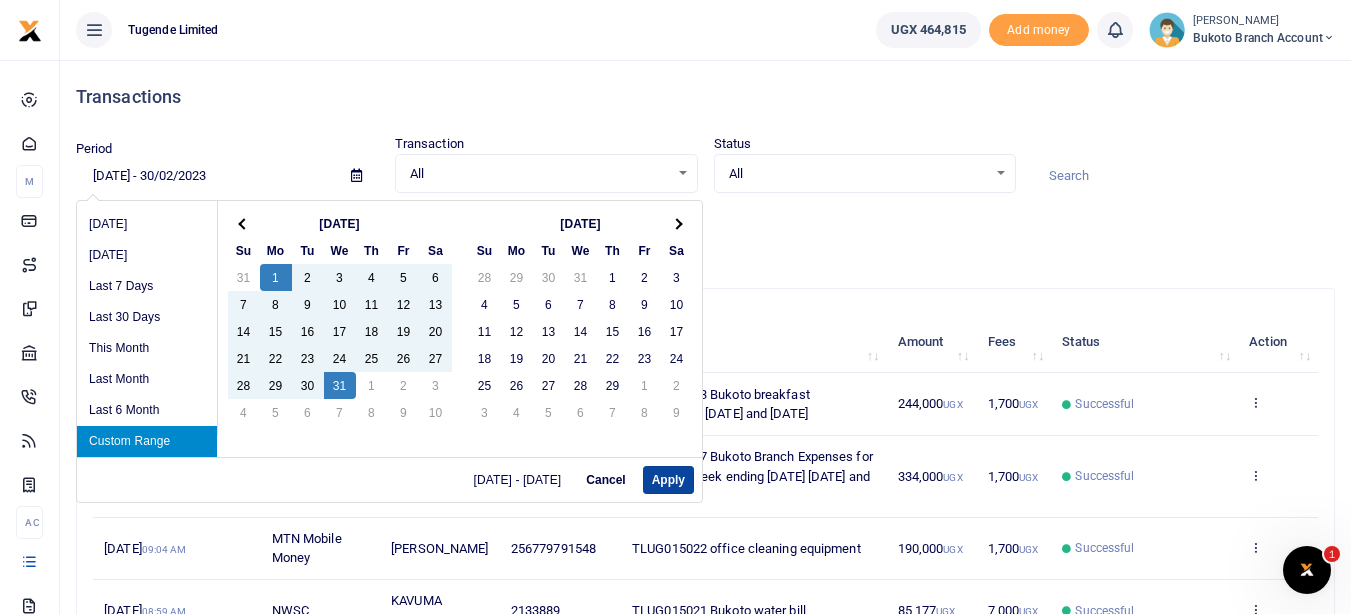 click on "Apply" at bounding box center [668, 480] 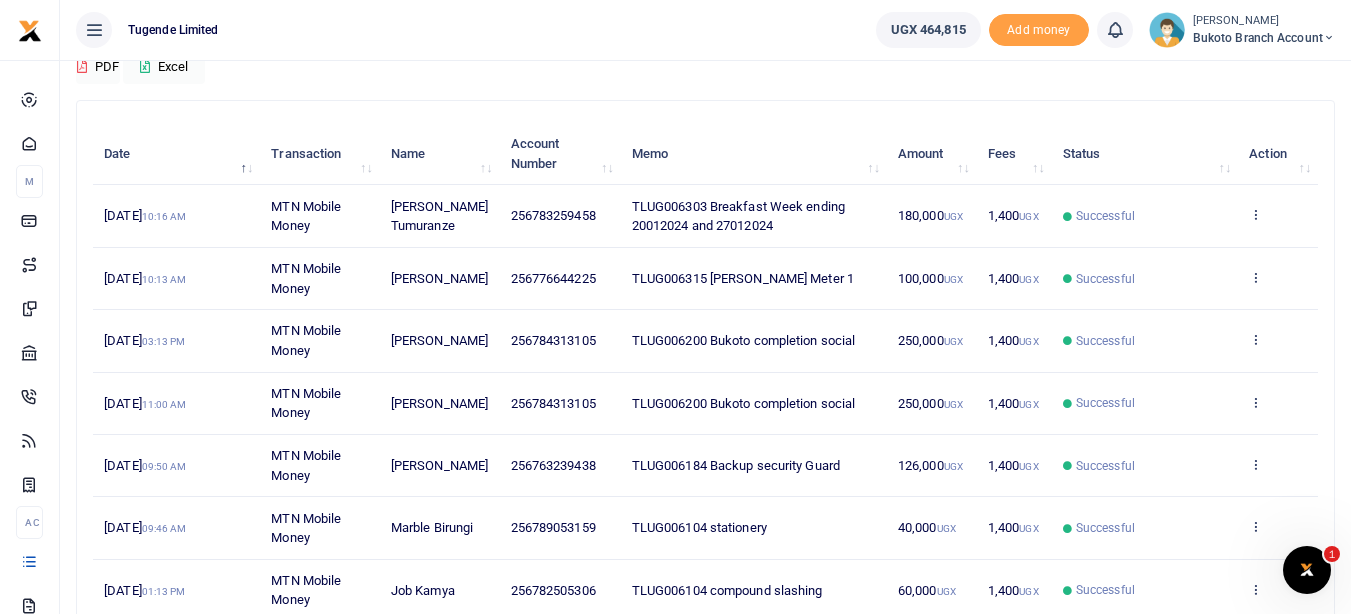 scroll, scrollTop: 194, scrollLeft: 0, axis: vertical 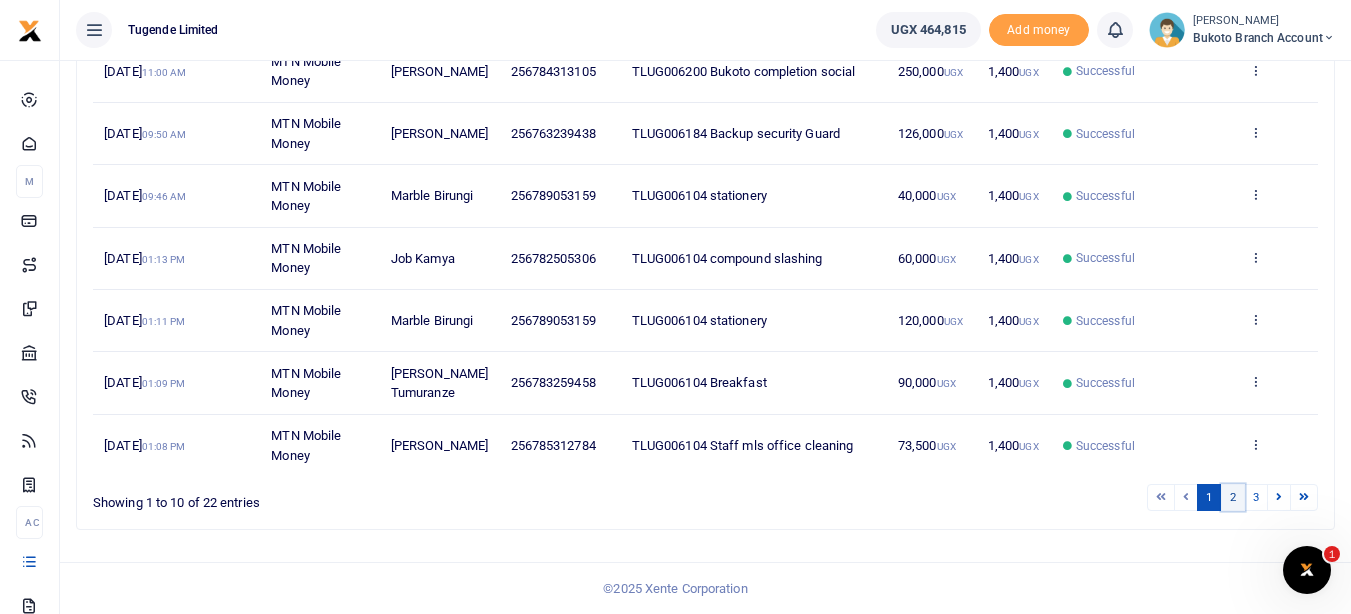 click on "2" at bounding box center (1233, 497) 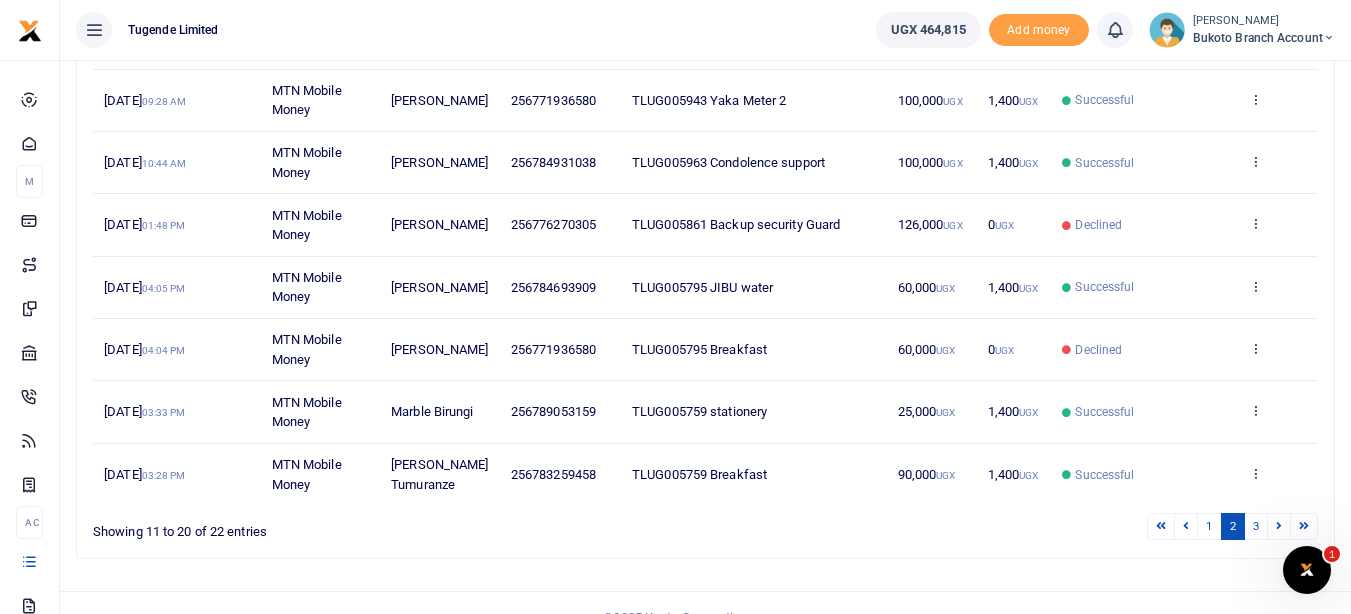 scroll, scrollTop: 506, scrollLeft: 0, axis: vertical 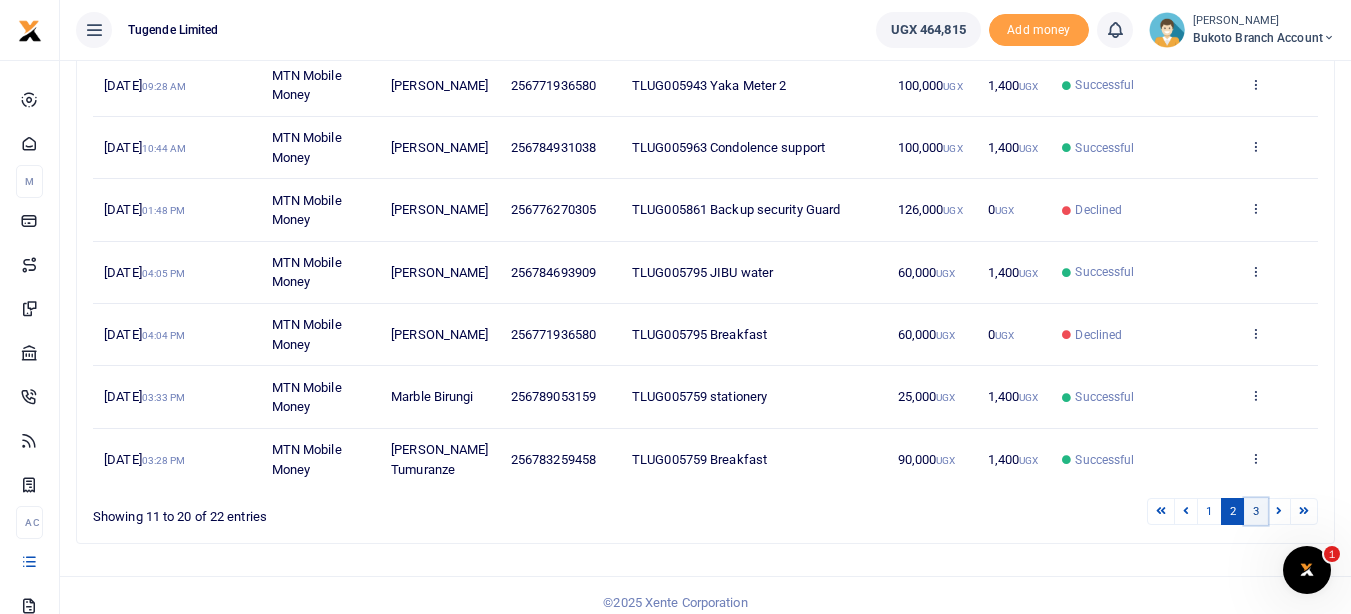 click on "3" at bounding box center (1256, 511) 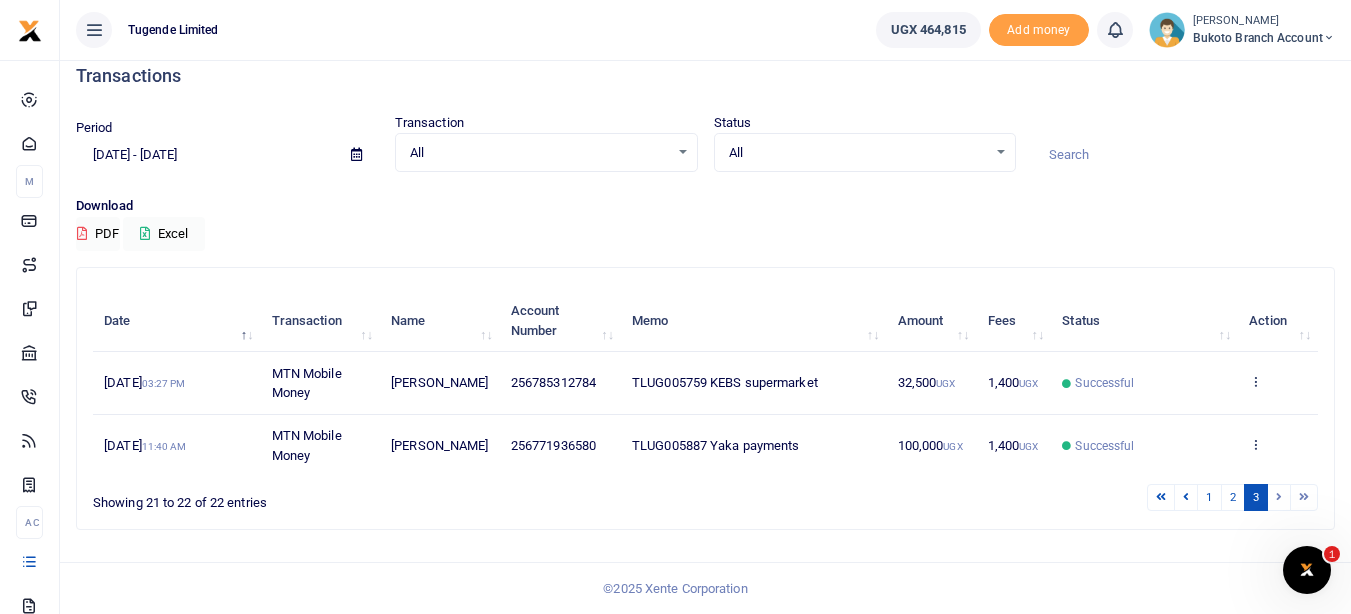 scroll, scrollTop: 21, scrollLeft: 0, axis: vertical 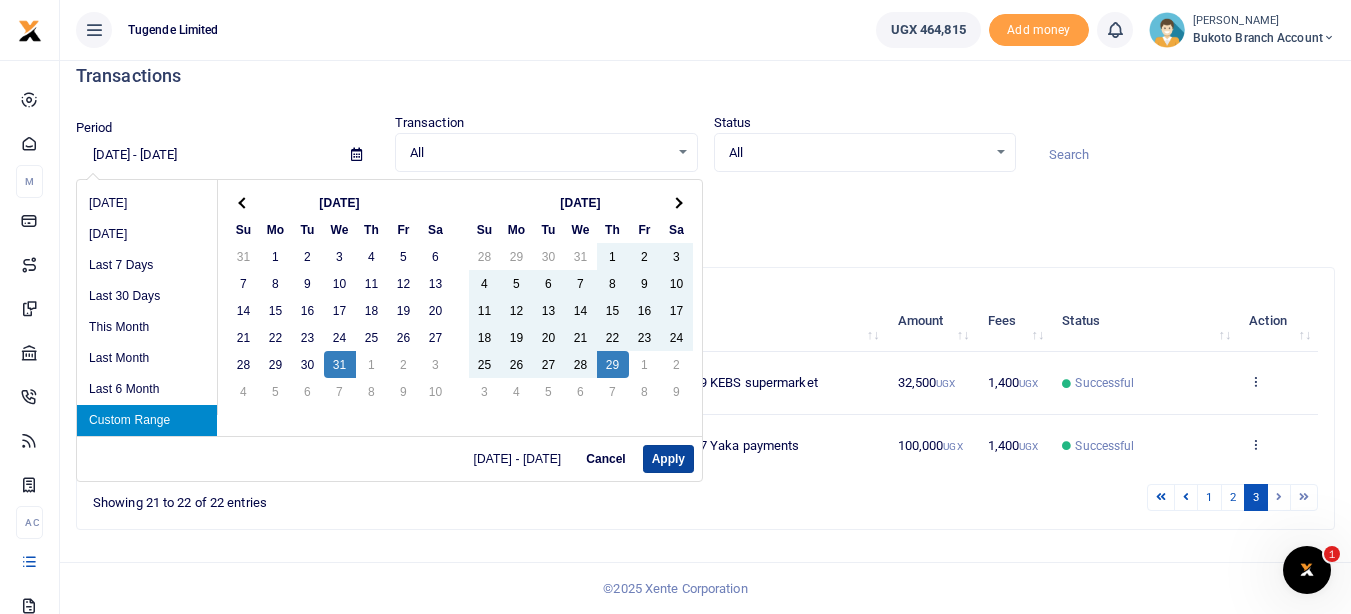 click on "Apply" at bounding box center [668, 459] 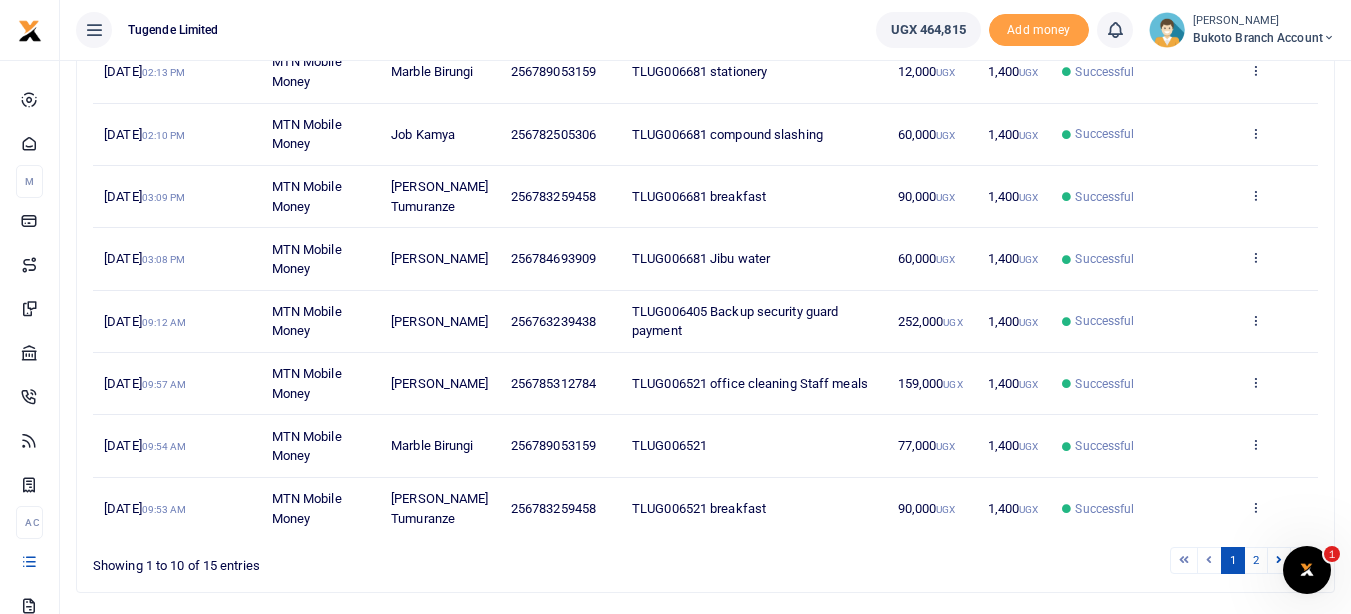 scroll, scrollTop: 463, scrollLeft: 0, axis: vertical 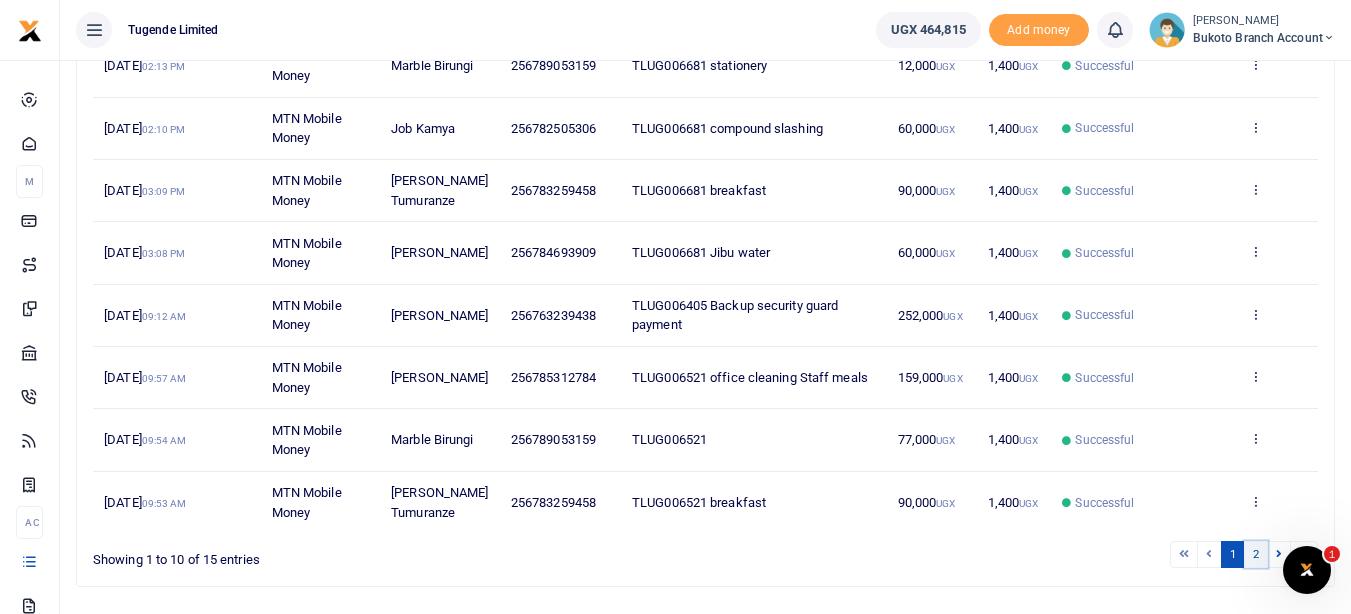 click on "2" at bounding box center [1256, 554] 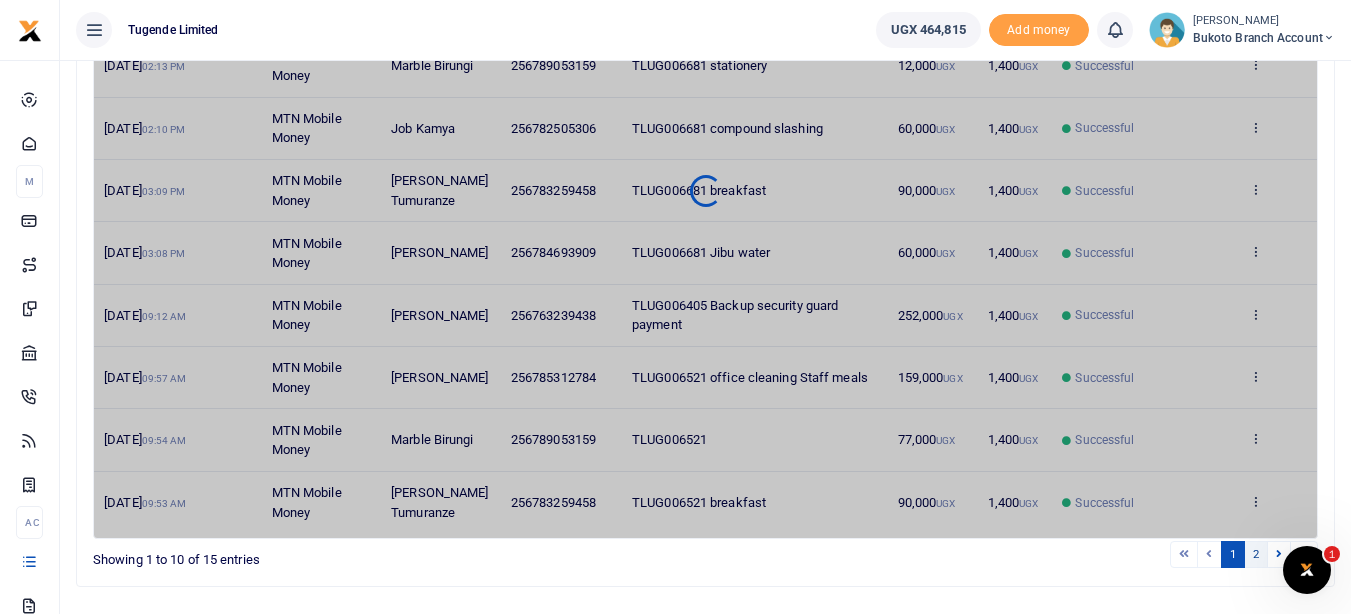 scroll, scrollTop: 208, scrollLeft: 0, axis: vertical 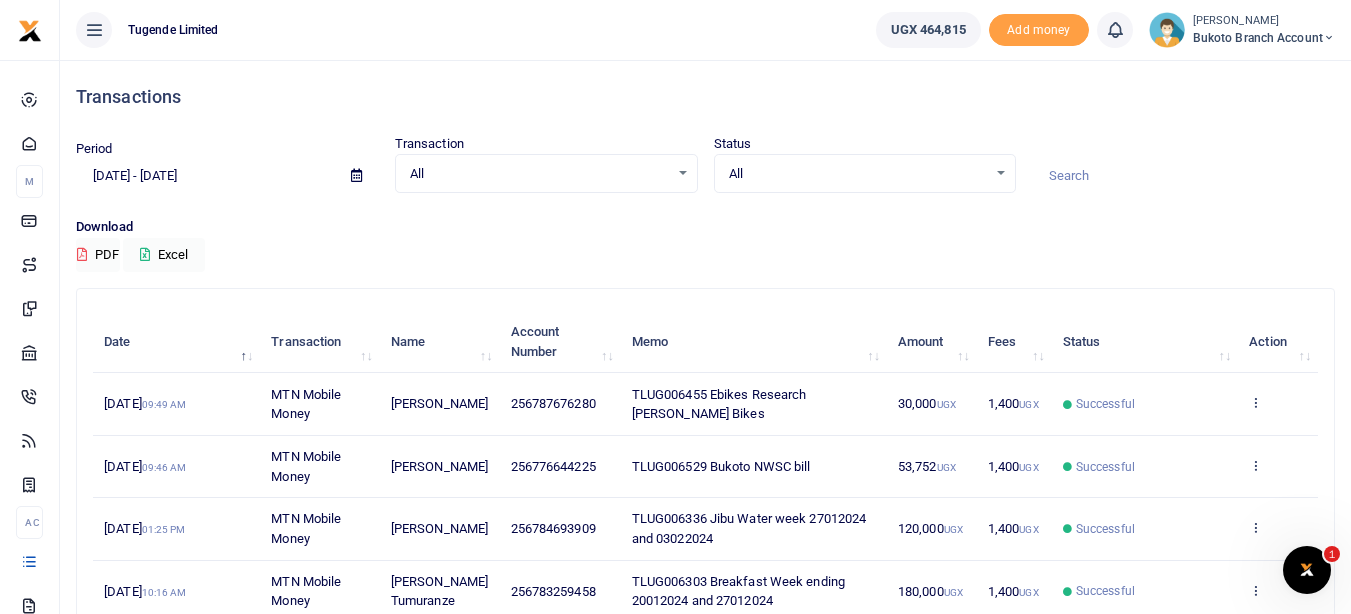 click at bounding box center (356, 175) 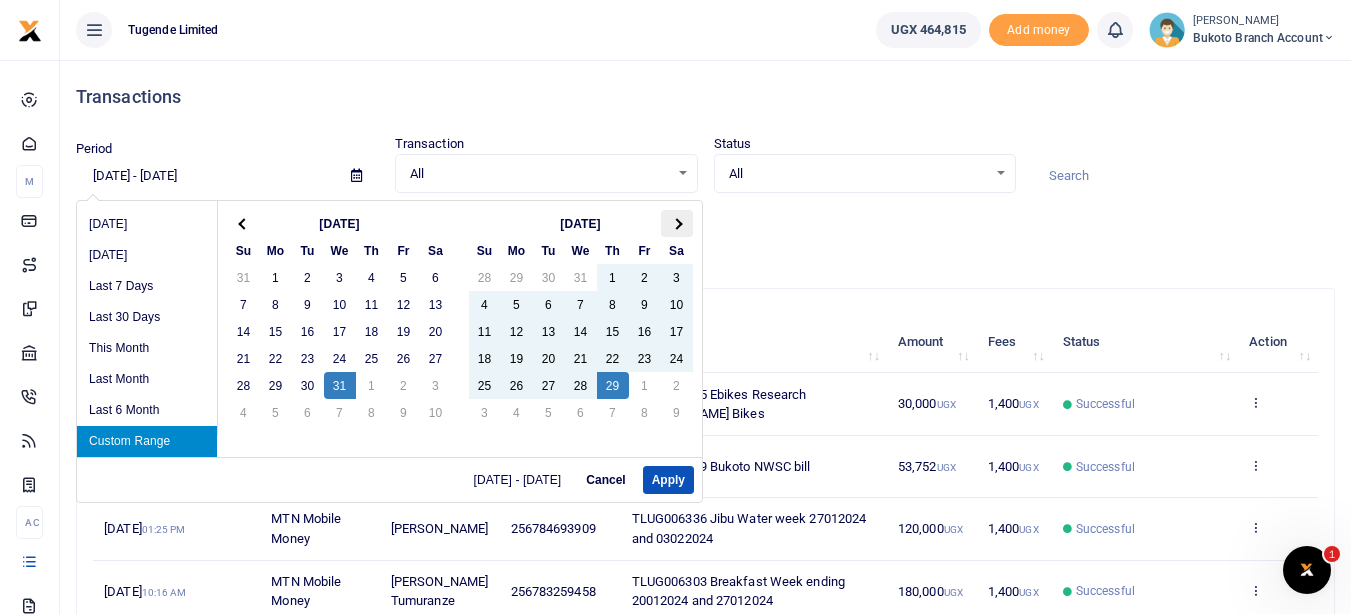 click at bounding box center (677, 223) 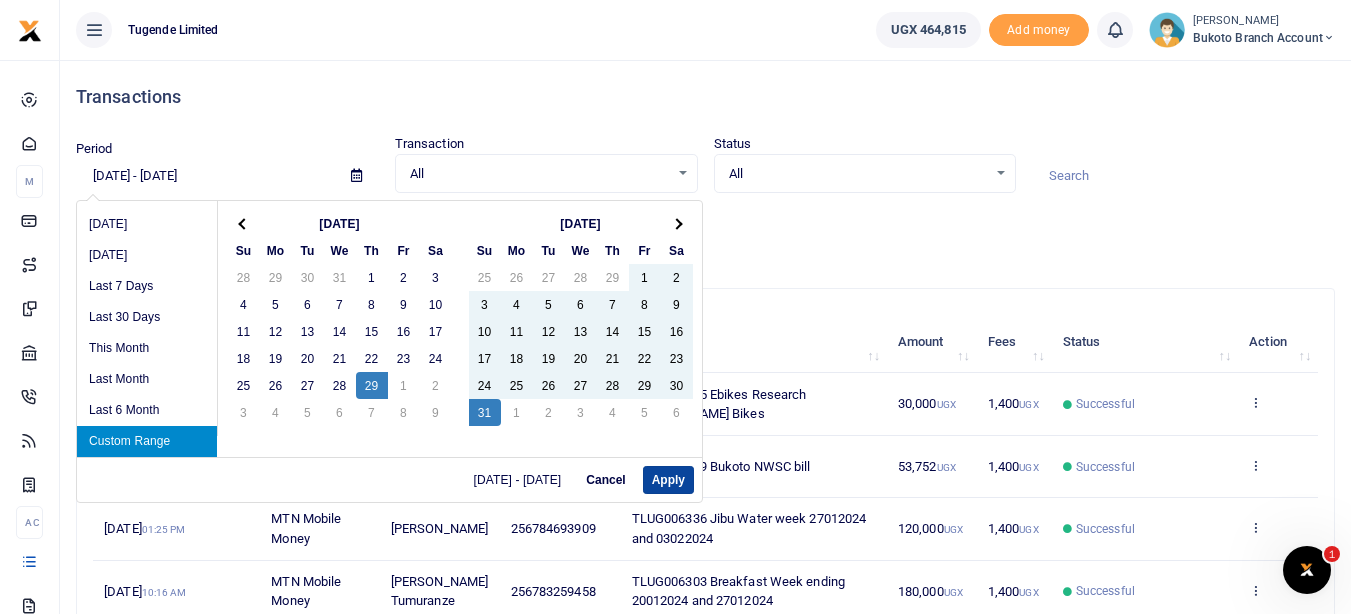 click on "Apply" at bounding box center [668, 480] 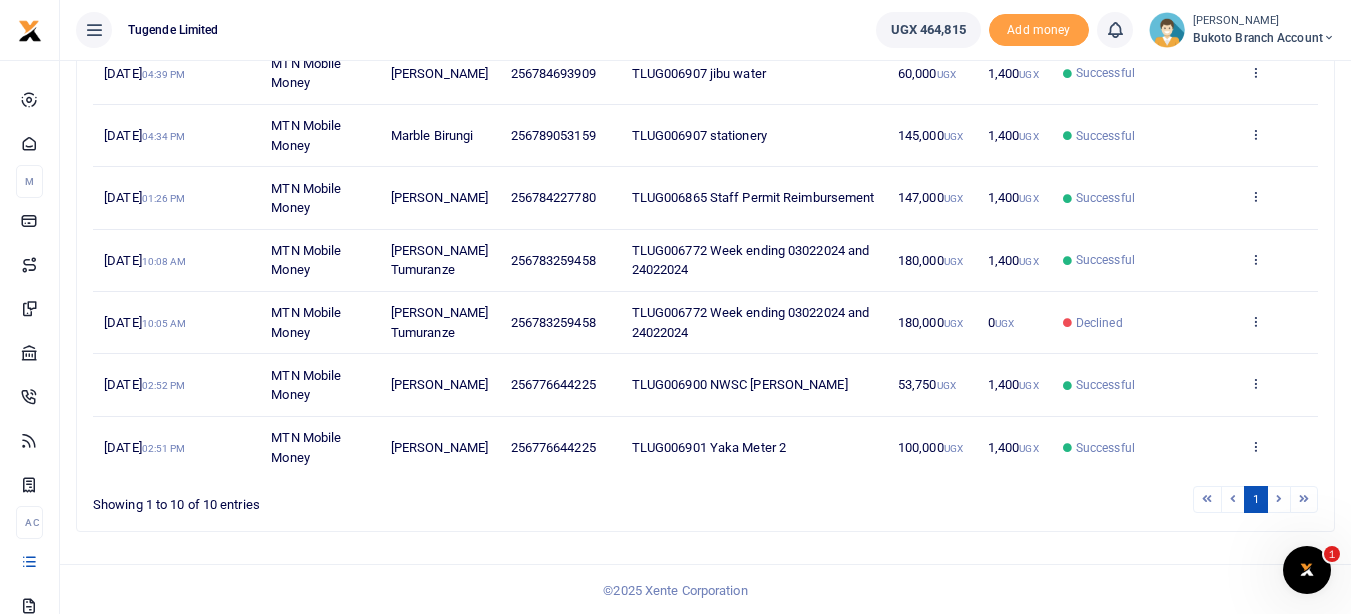 scroll, scrollTop: 520, scrollLeft: 0, axis: vertical 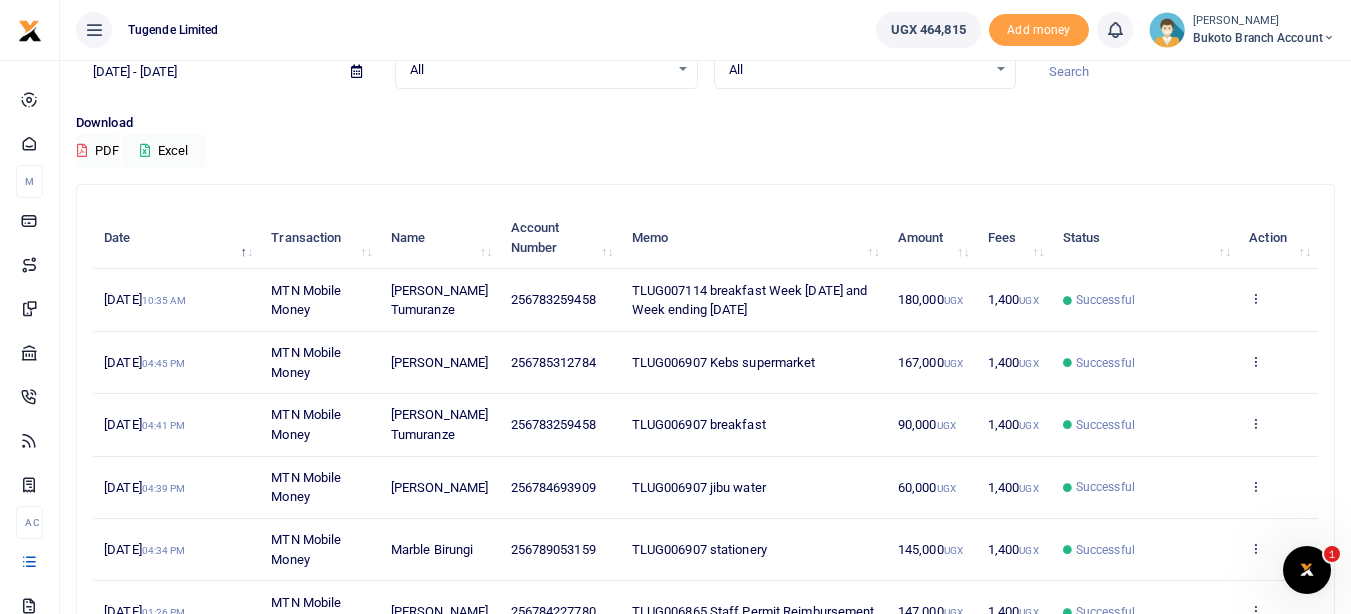 click at bounding box center (356, 71) 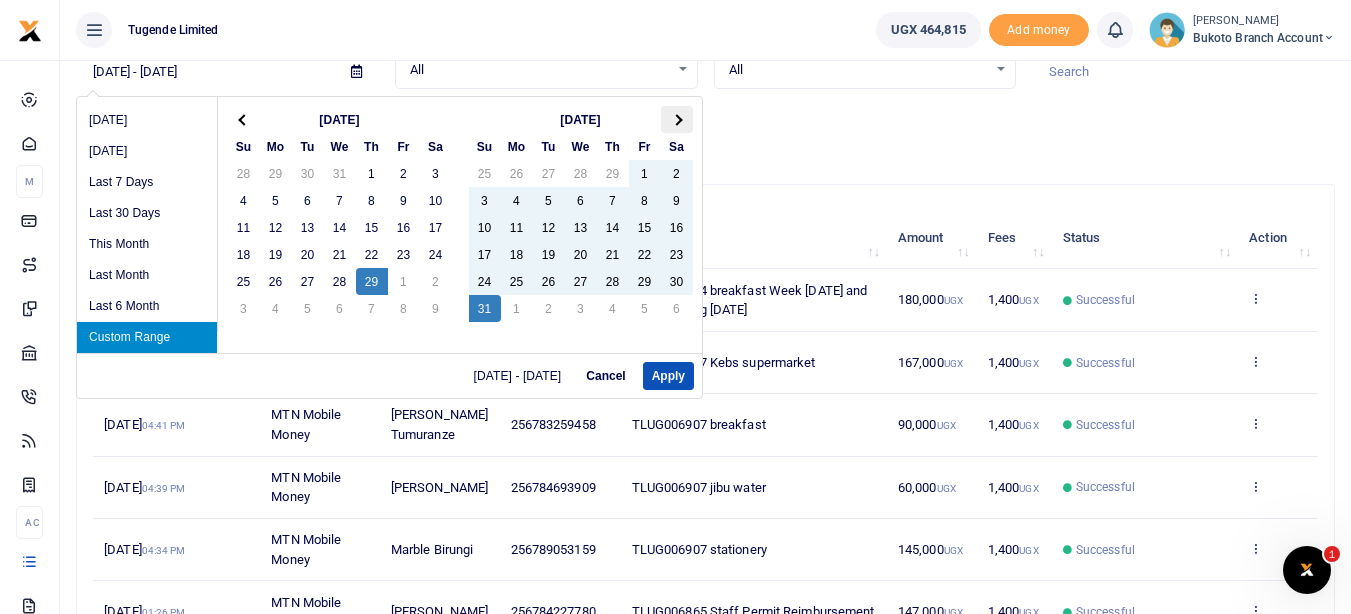 click at bounding box center [677, 119] 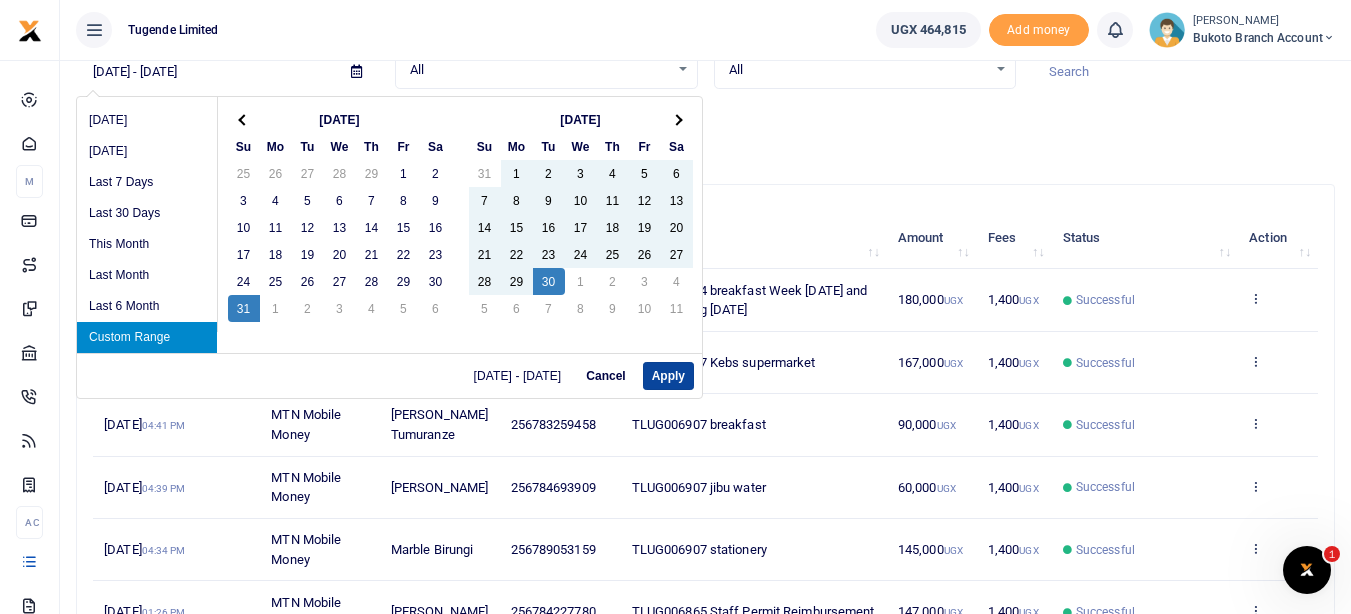 click on "Apply" at bounding box center (668, 376) 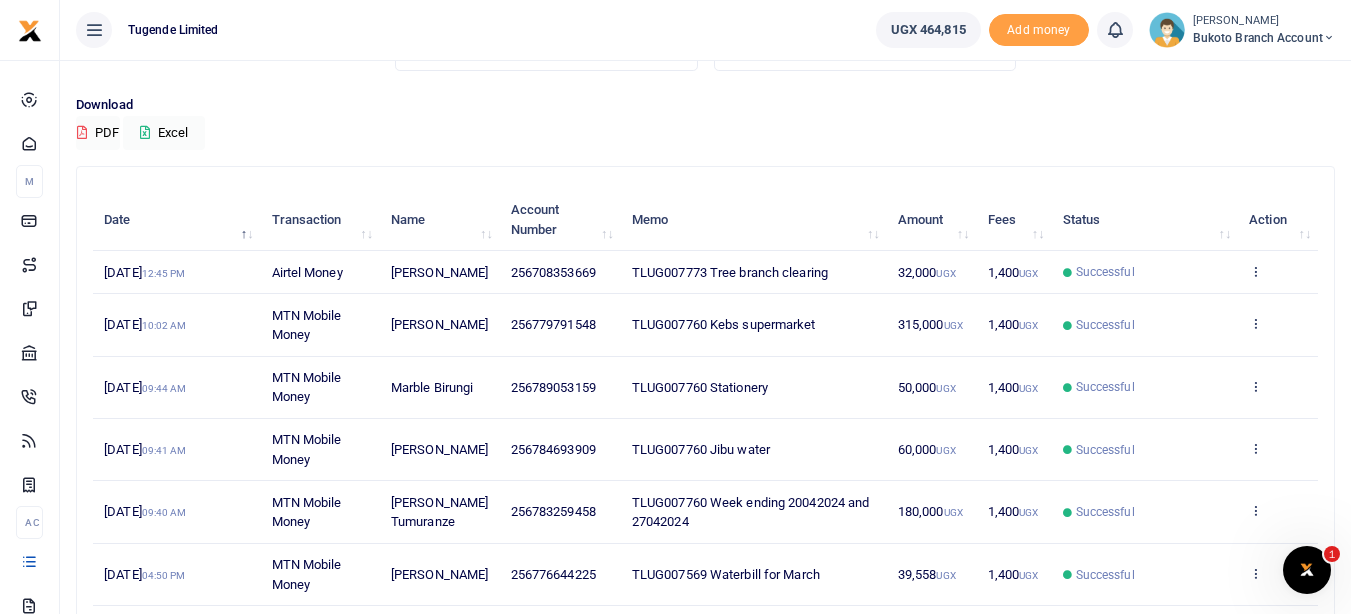 scroll, scrollTop: 153, scrollLeft: 0, axis: vertical 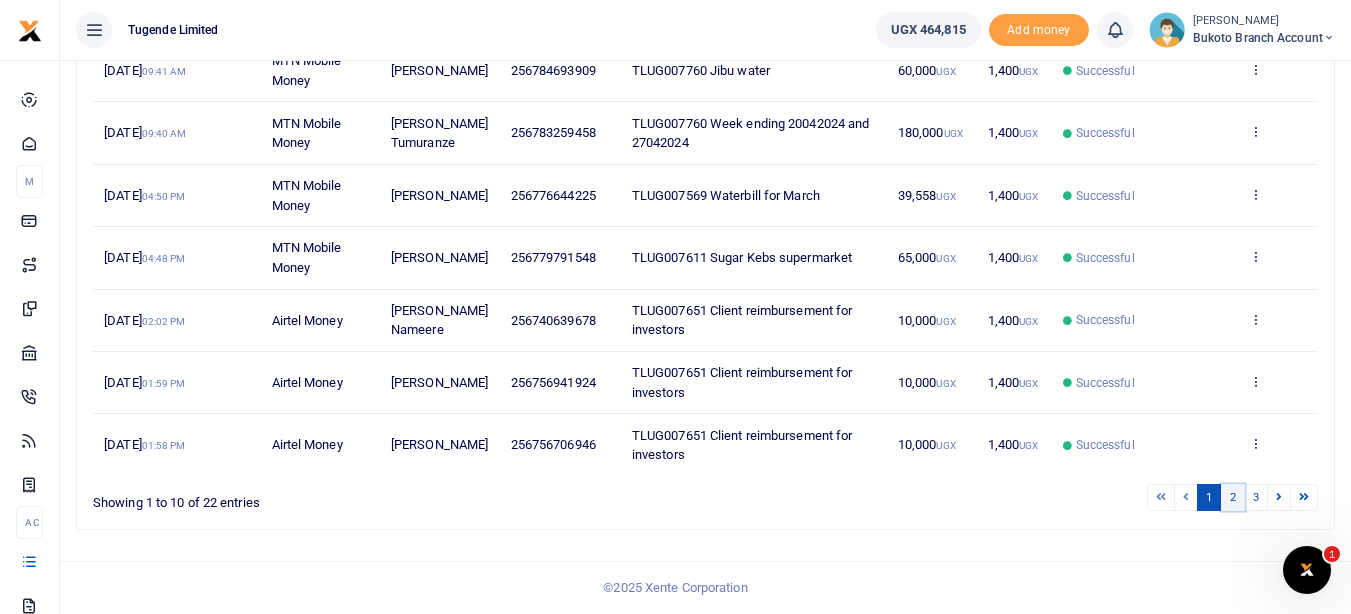 click on "2" at bounding box center (1233, 497) 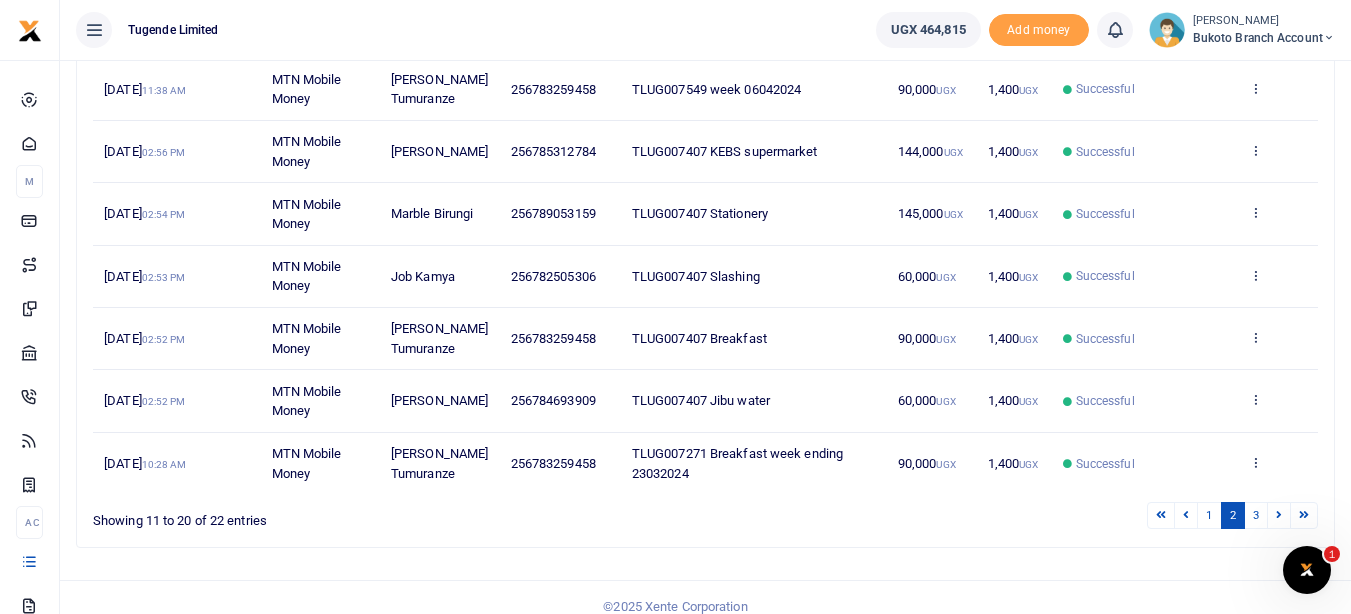 scroll, scrollTop: 520, scrollLeft: 0, axis: vertical 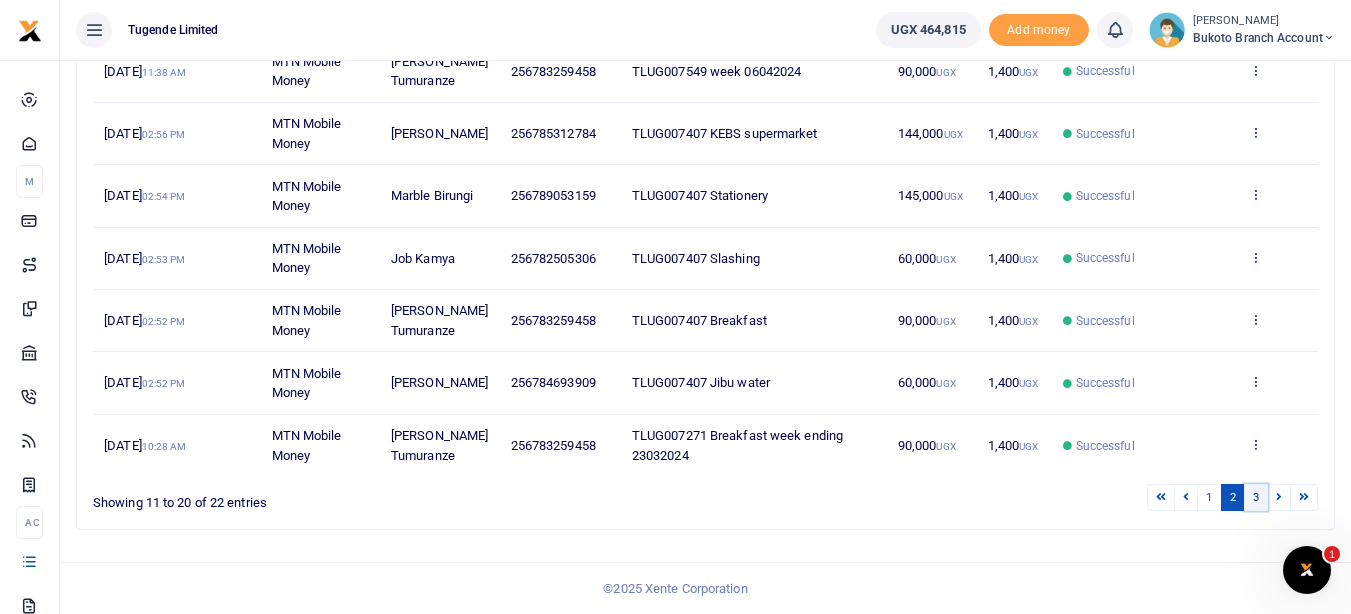 click on "3" at bounding box center [1256, 497] 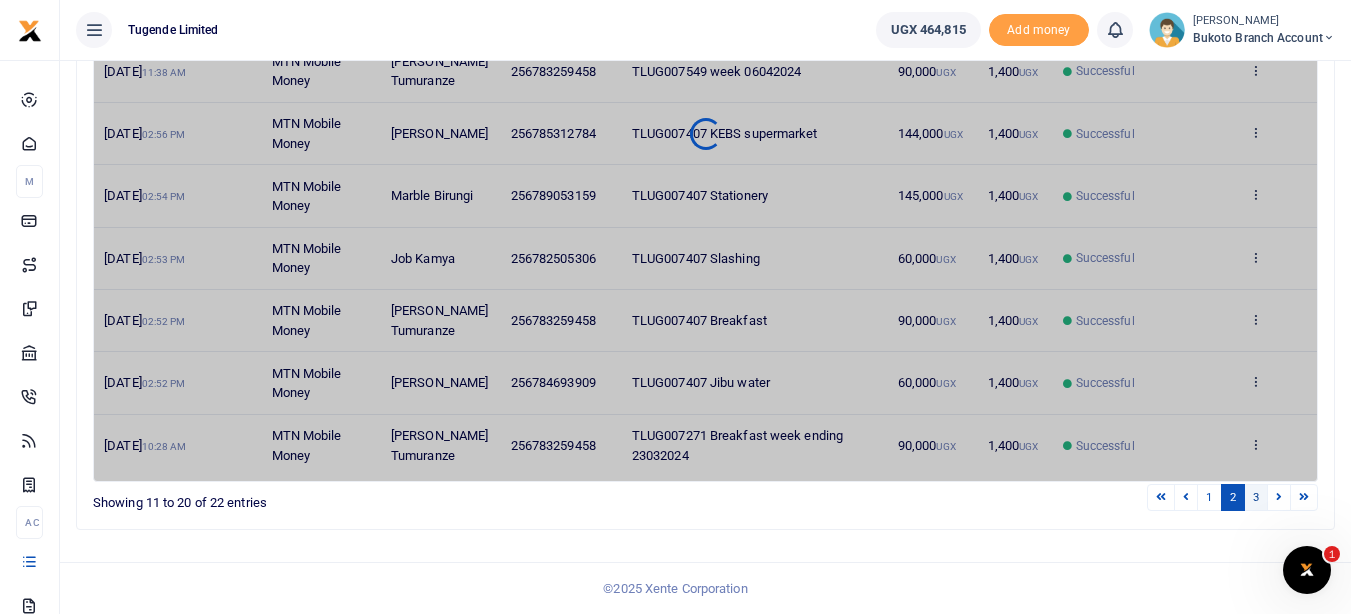 scroll, scrollTop: 21, scrollLeft: 0, axis: vertical 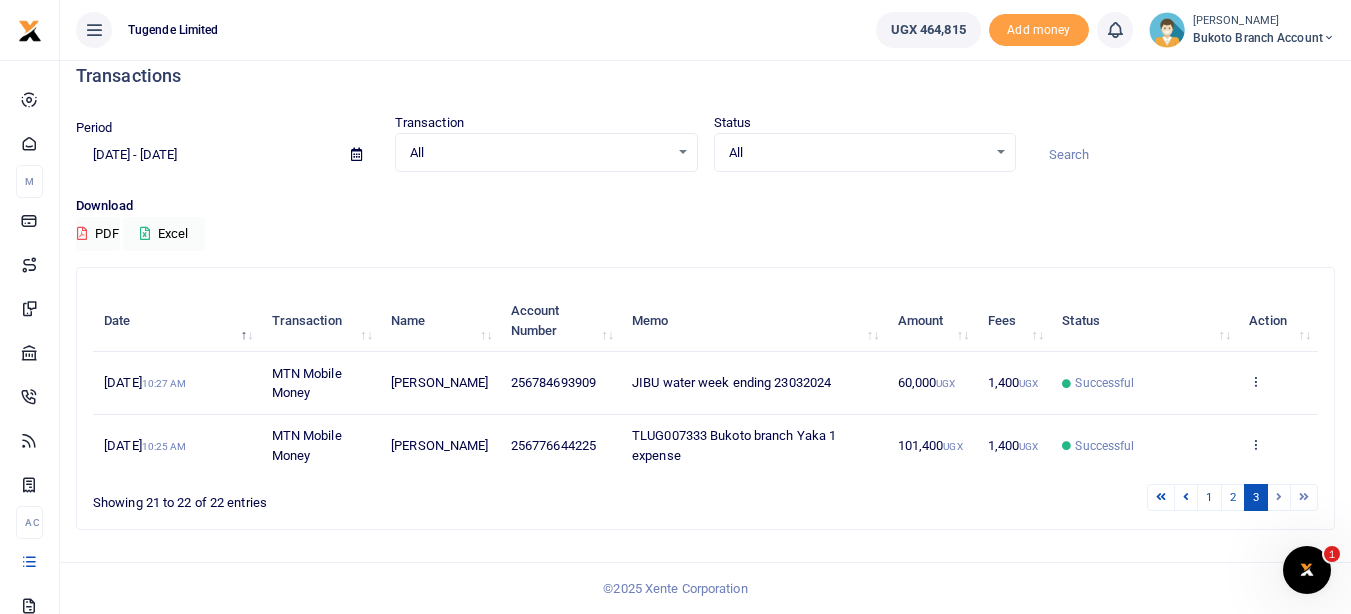 click at bounding box center [356, 155] 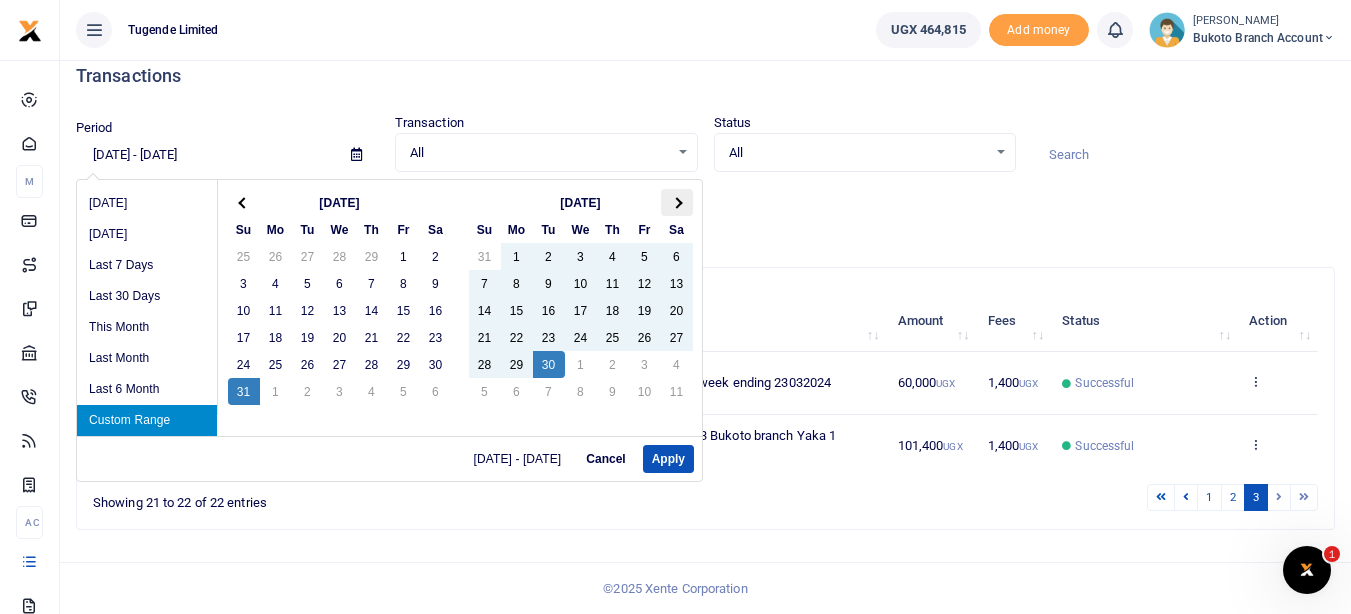 click at bounding box center (677, 202) 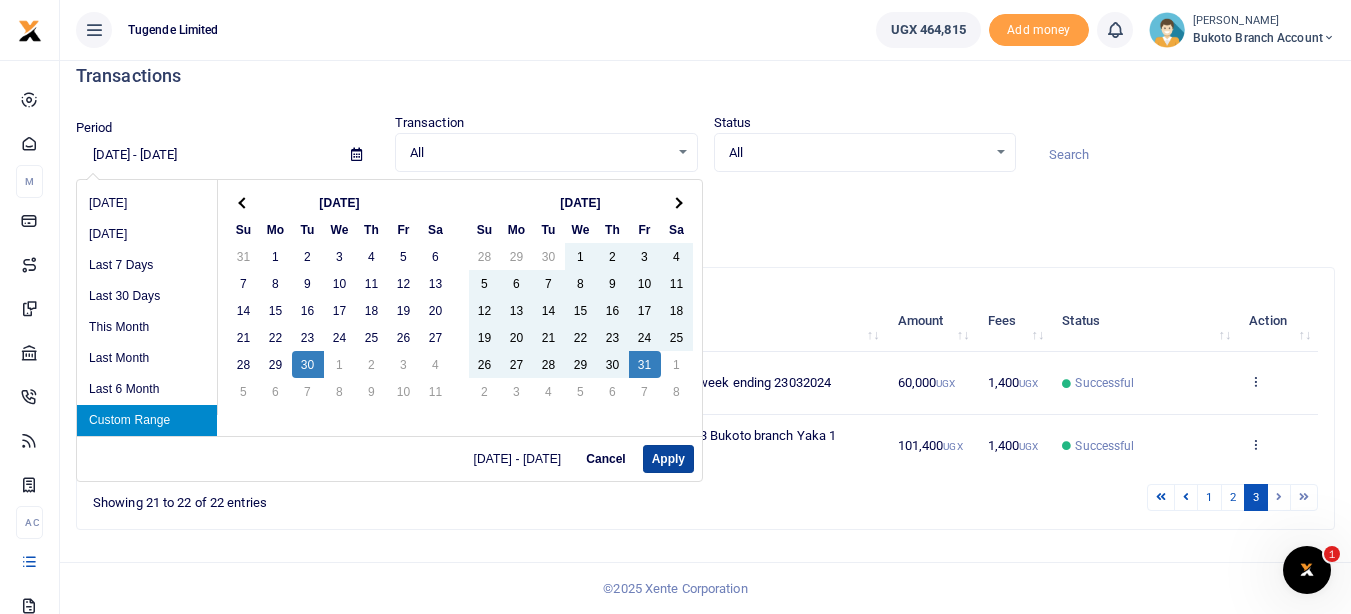 click on "Apply" at bounding box center (668, 459) 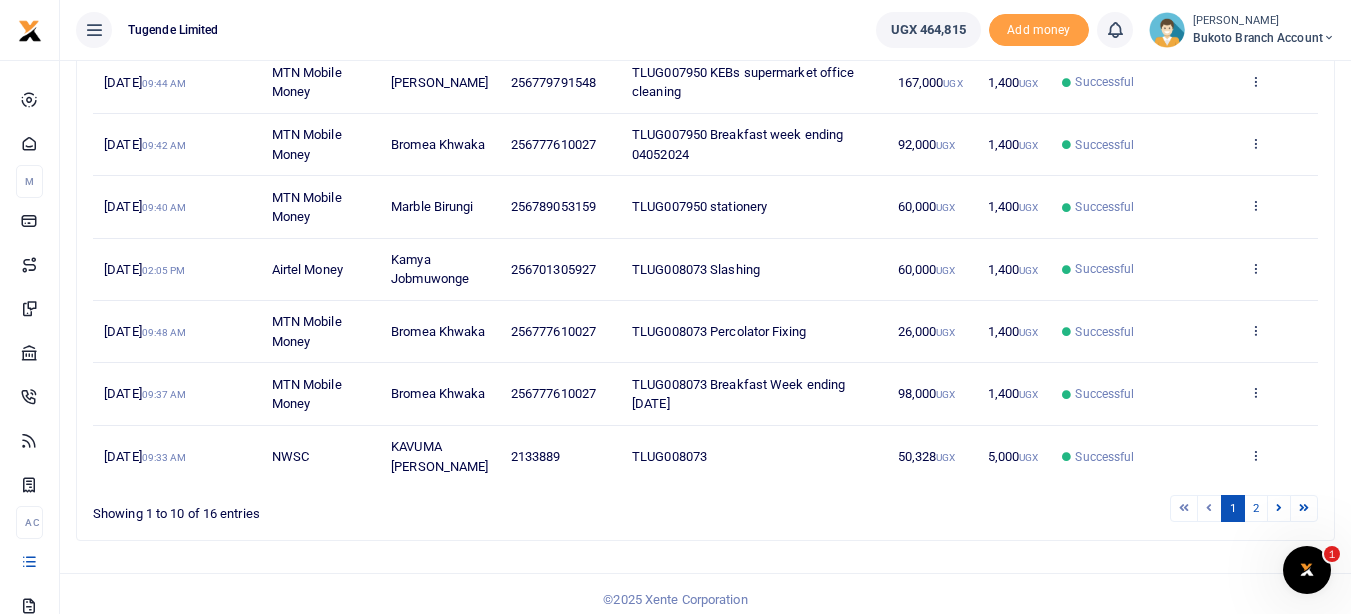 scroll, scrollTop: 540, scrollLeft: 0, axis: vertical 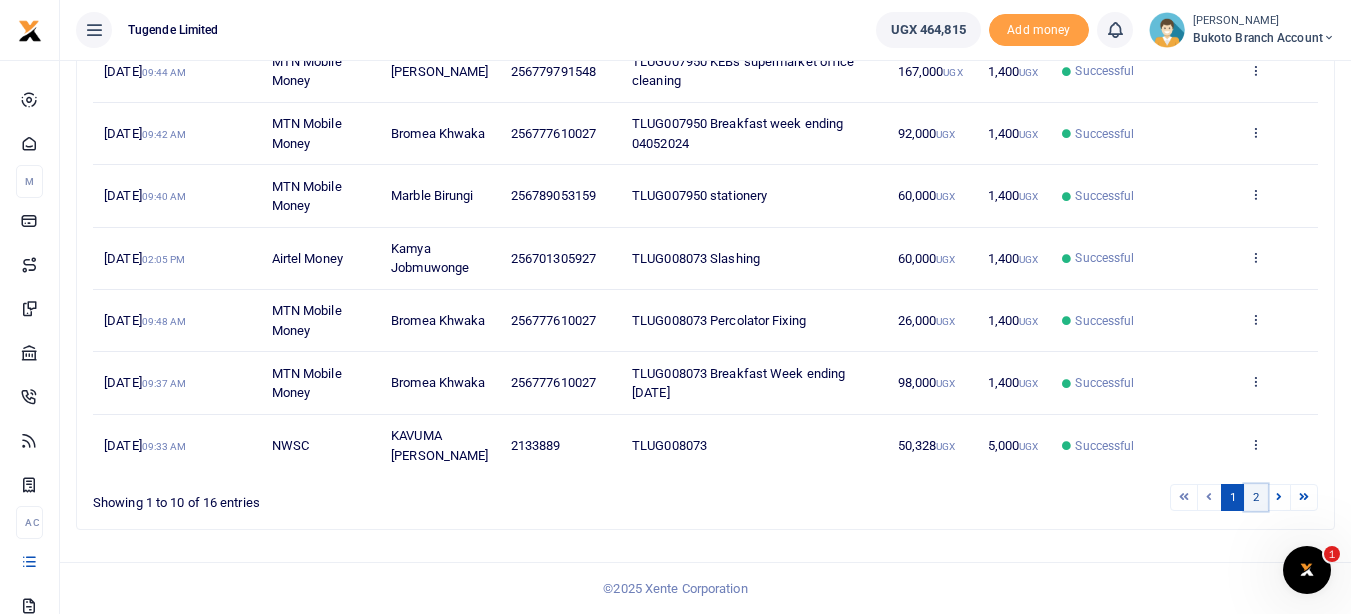 click on "2" at bounding box center [1256, 497] 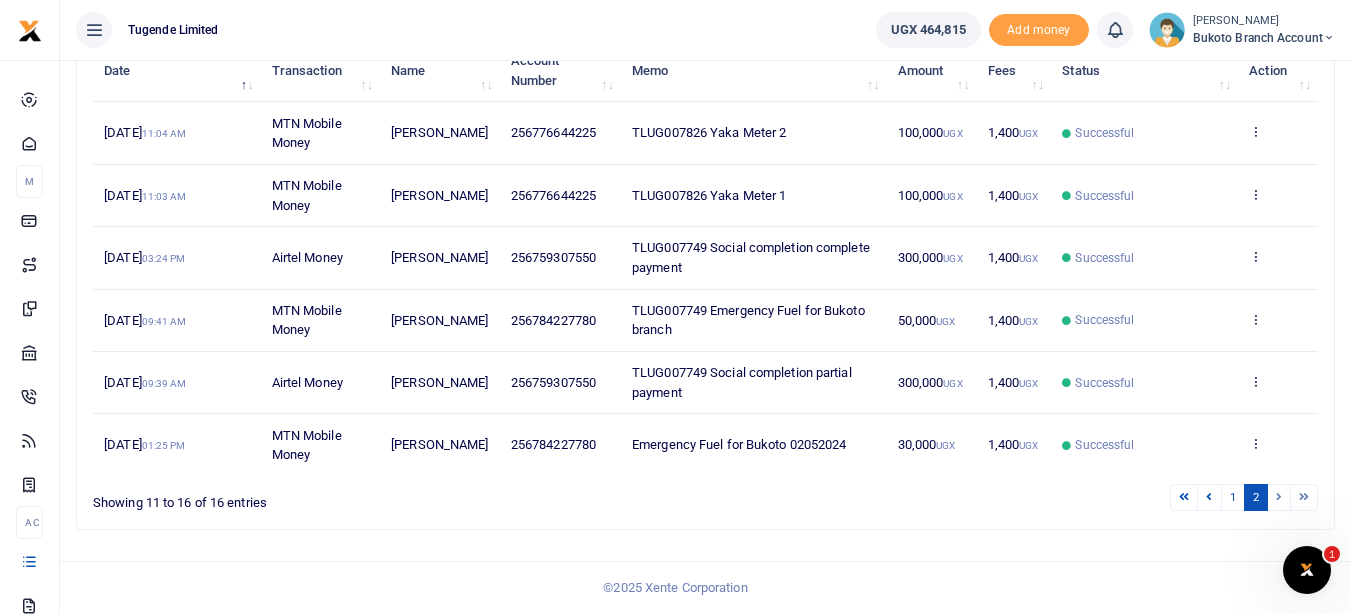 scroll, scrollTop: 271, scrollLeft: 0, axis: vertical 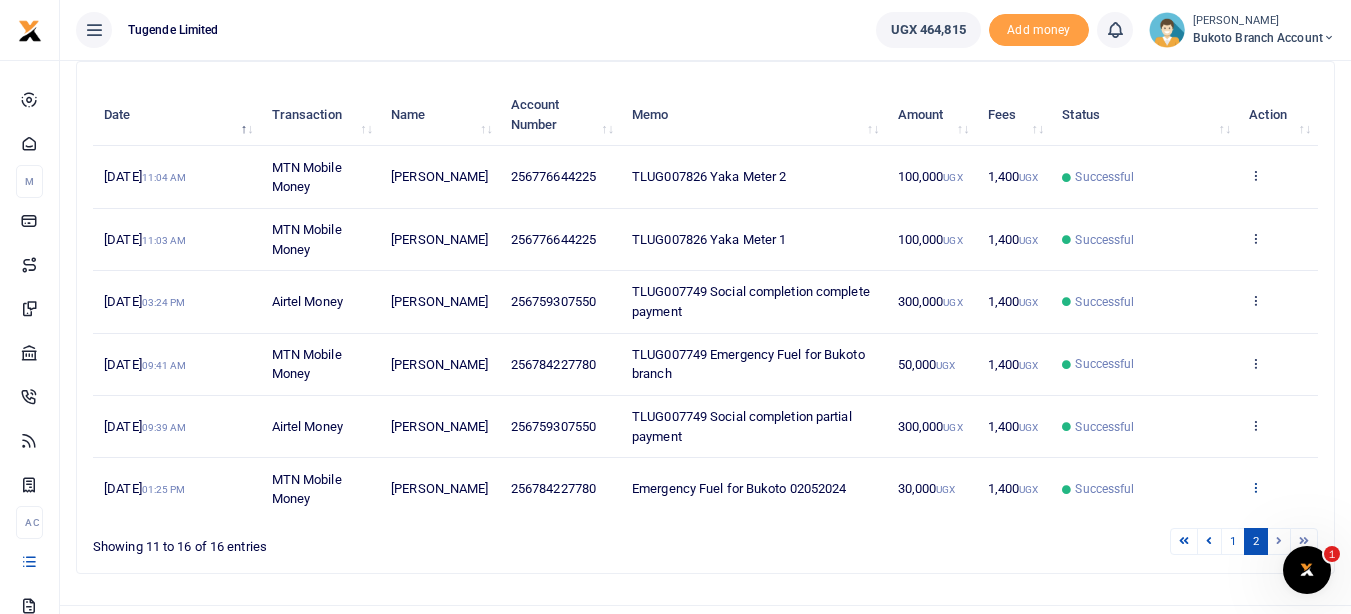 click at bounding box center (1255, 487) 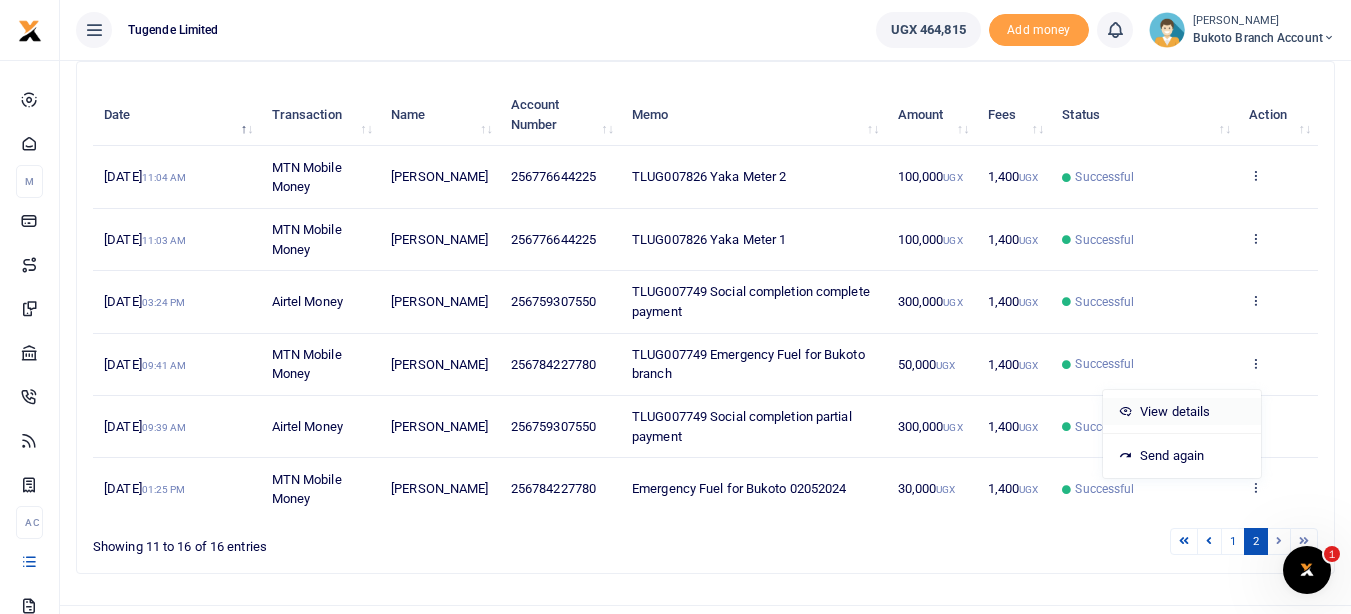 click on "View details" at bounding box center (1182, 412) 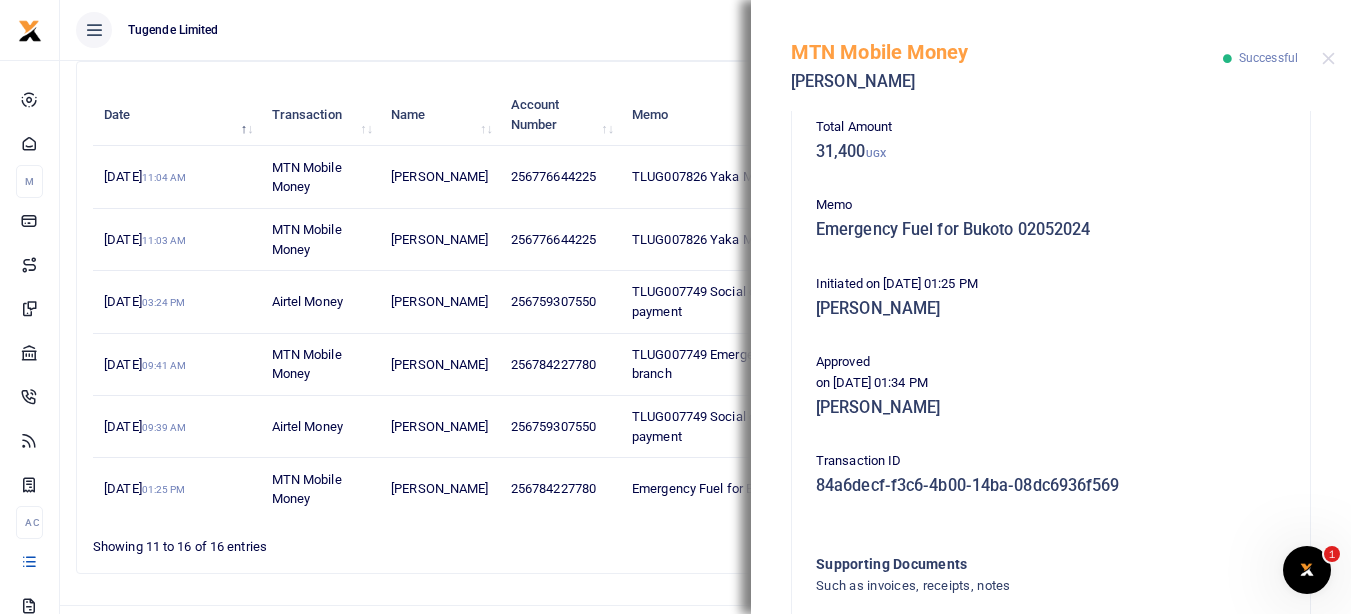 scroll, scrollTop: 449, scrollLeft: 0, axis: vertical 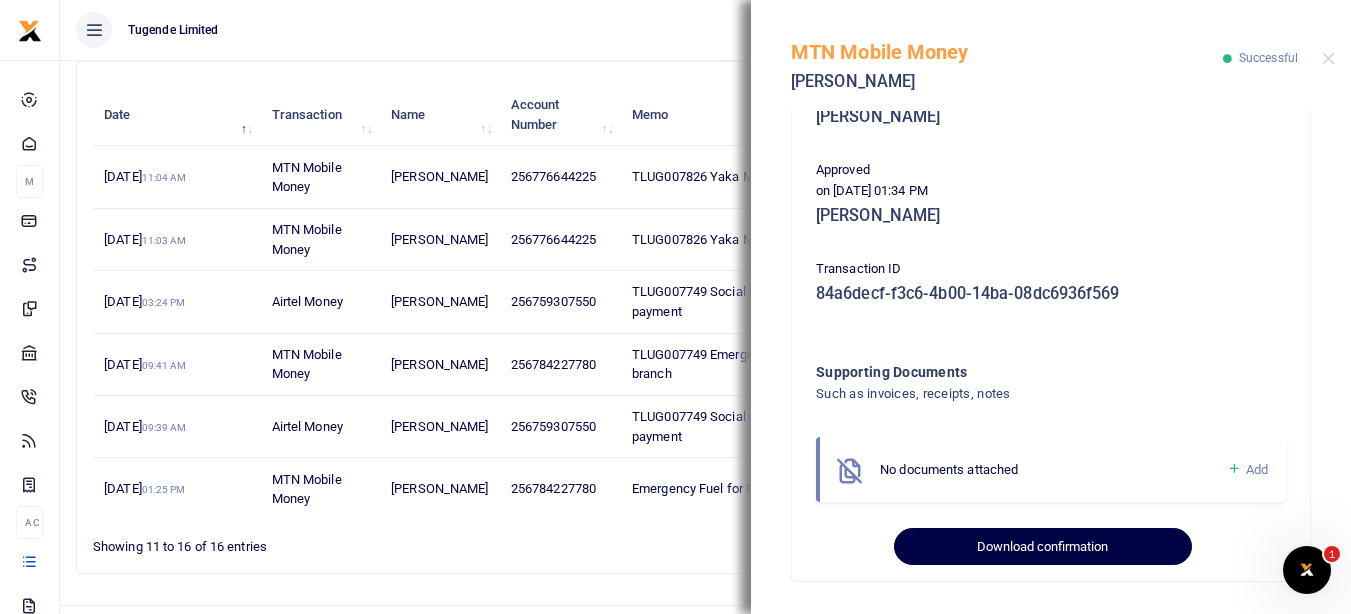 click on "Download confirmation" at bounding box center (1042, 547) 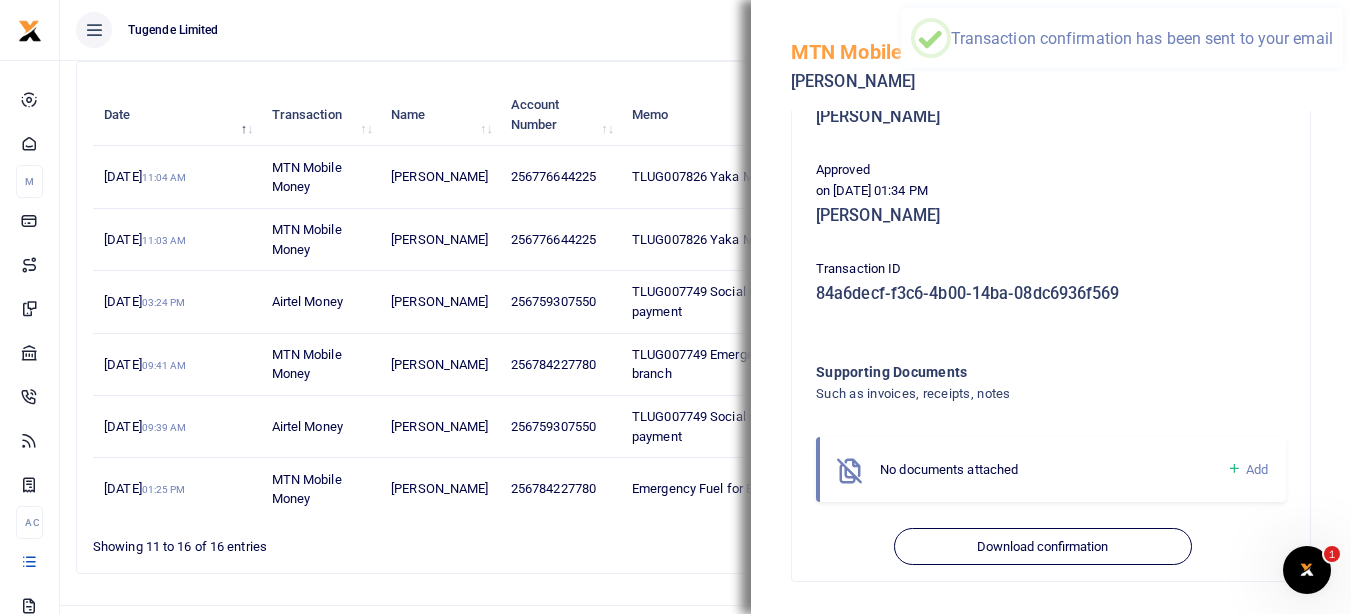 click on "Tugende Limited" at bounding box center (460, 30) 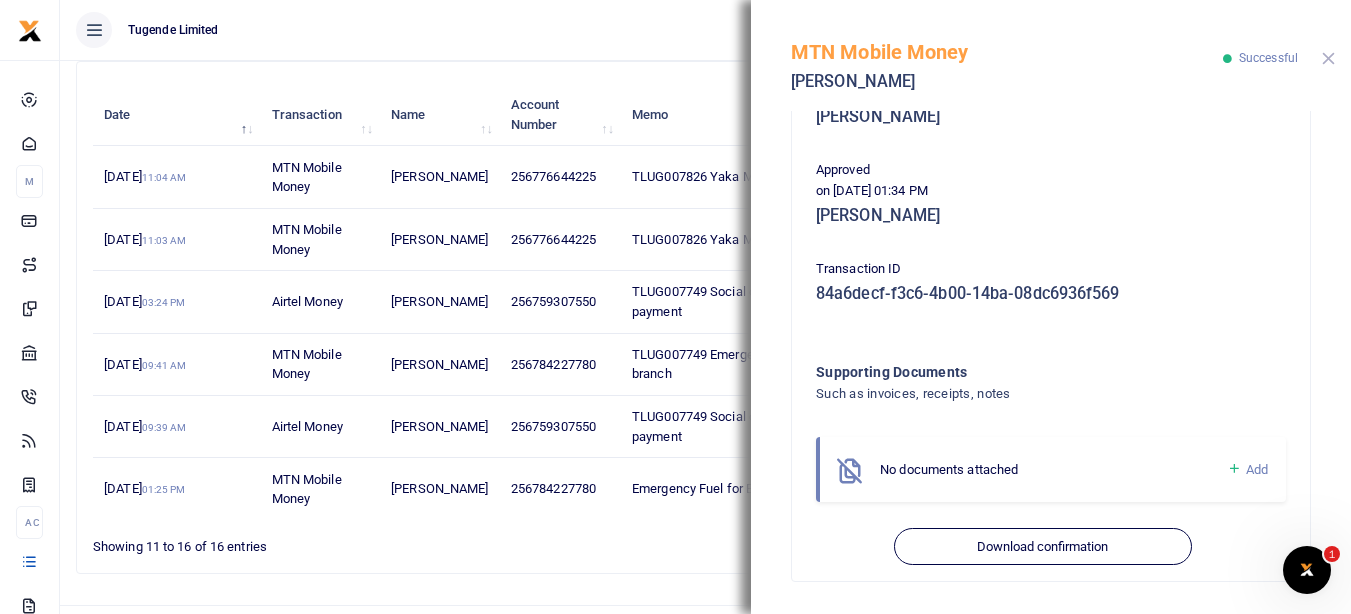 click at bounding box center (1328, 58) 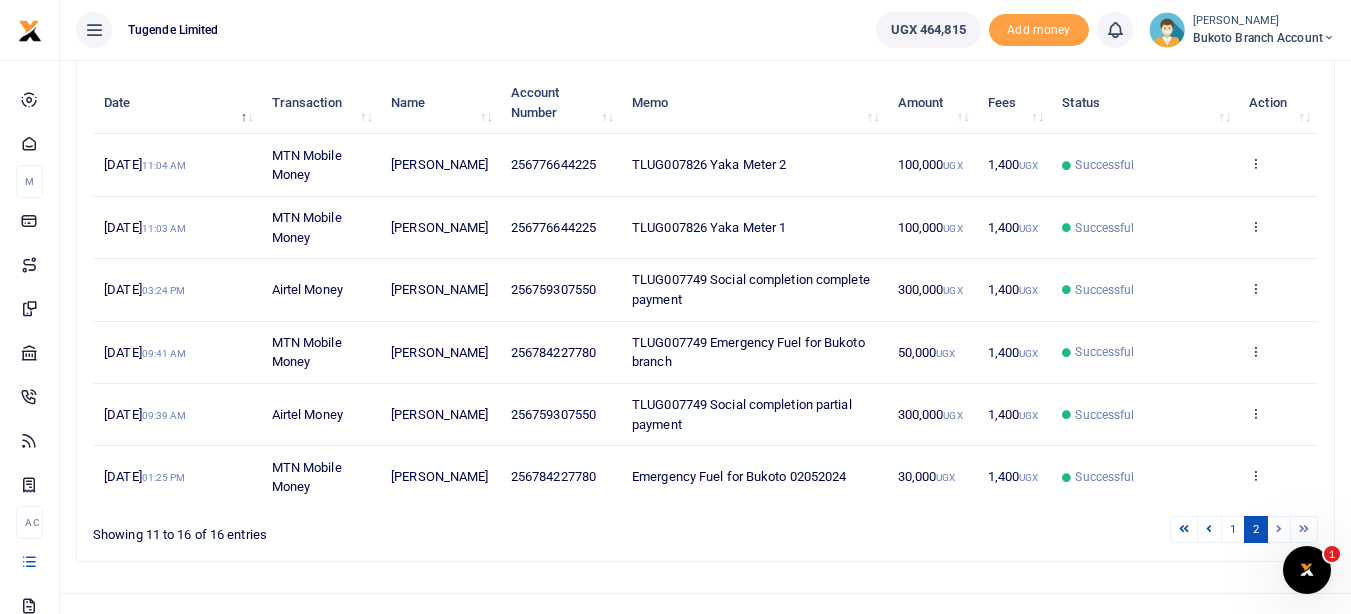 scroll, scrollTop: 271, scrollLeft: 0, axis: vertical 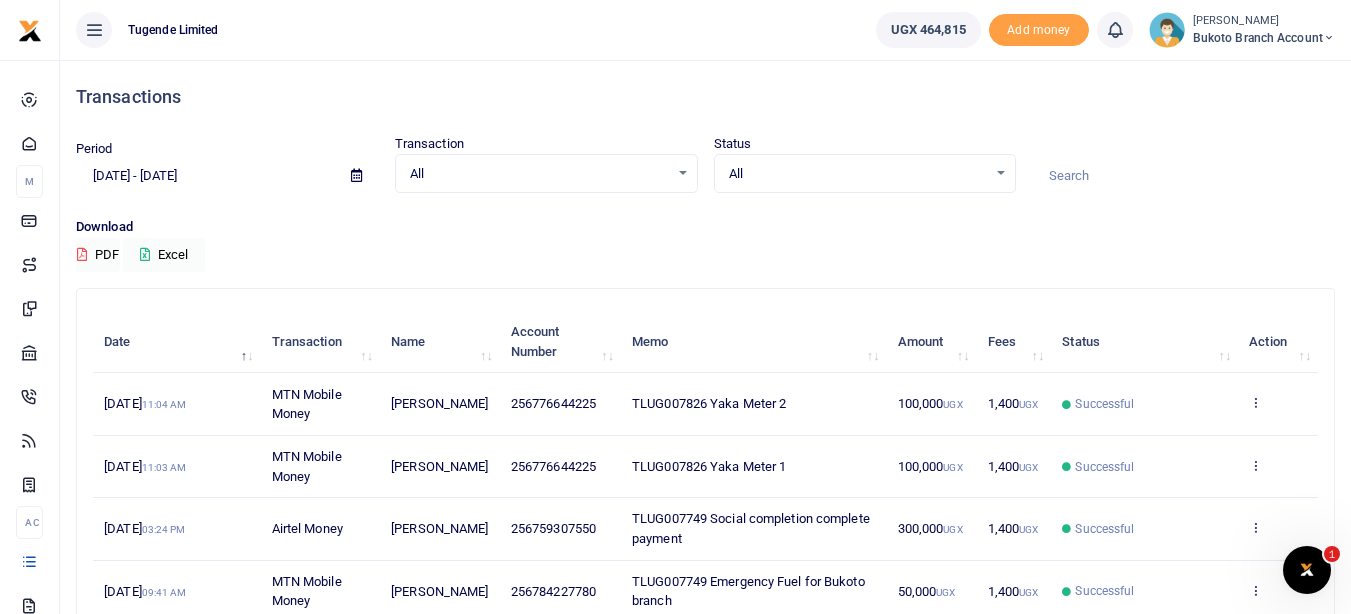 click at bounding box center (356, 175) 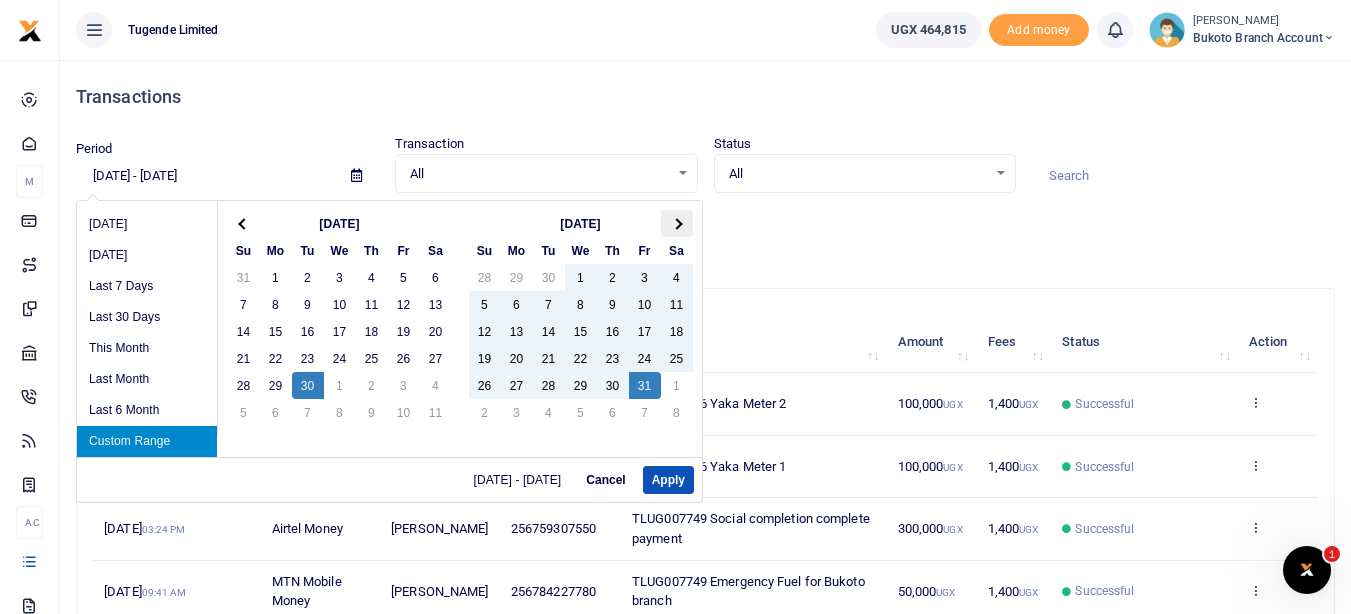 click at bounding box center [677, 223] 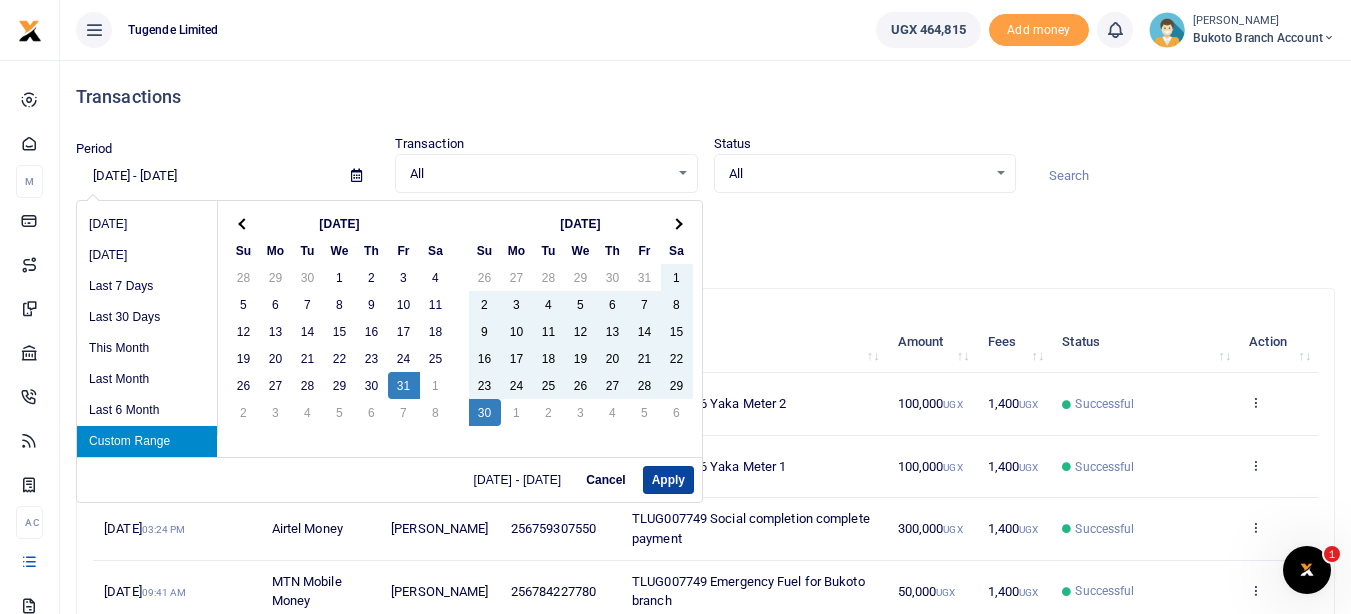 click on "Apply" at bounding box center (668, 480) 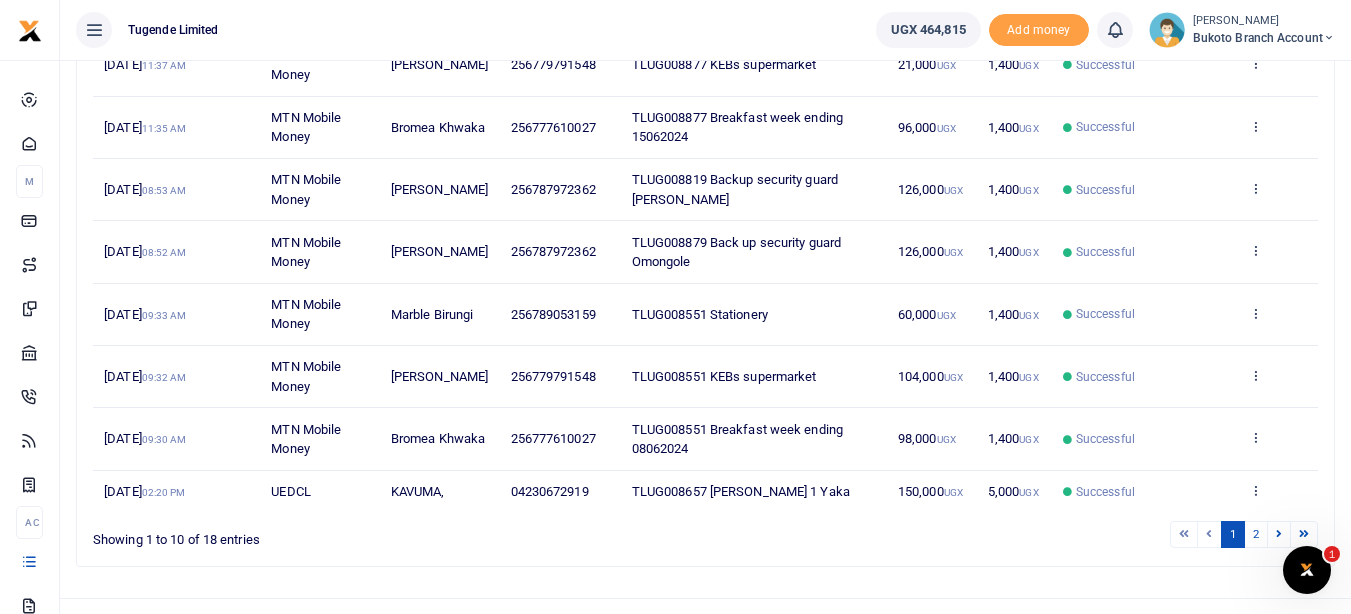 scroll, scrollTop: 466, scrollLeft: 0, axis: vertical 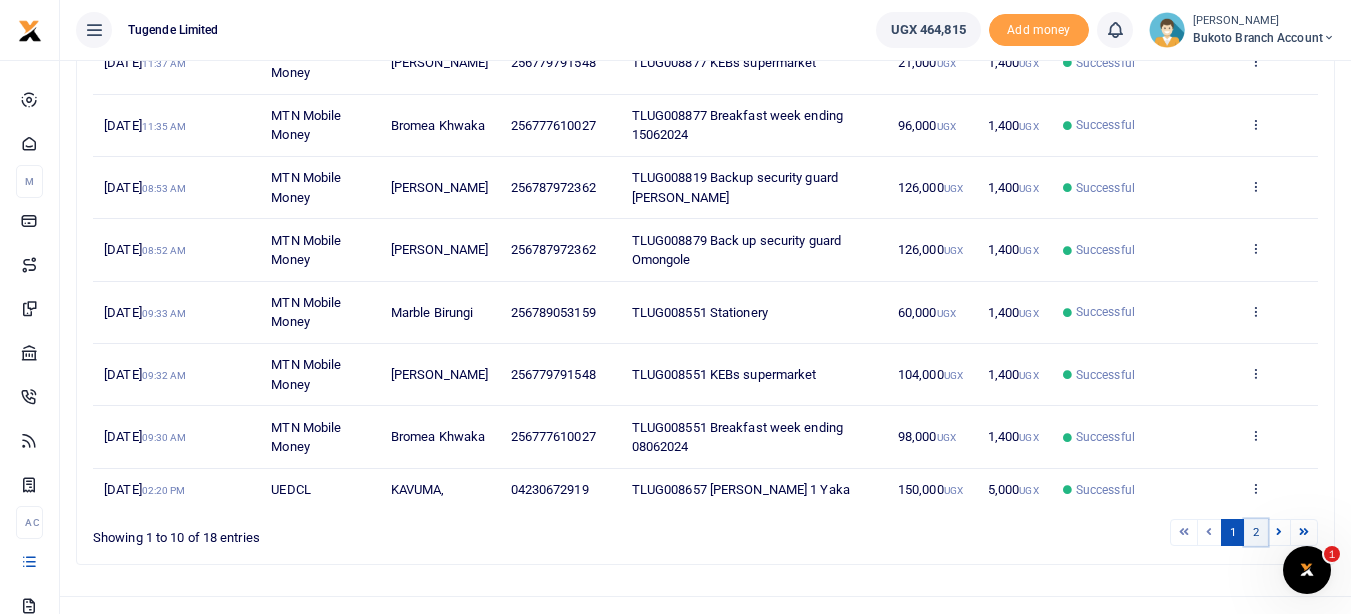 click on "2" at bounding box center (1256, 532) 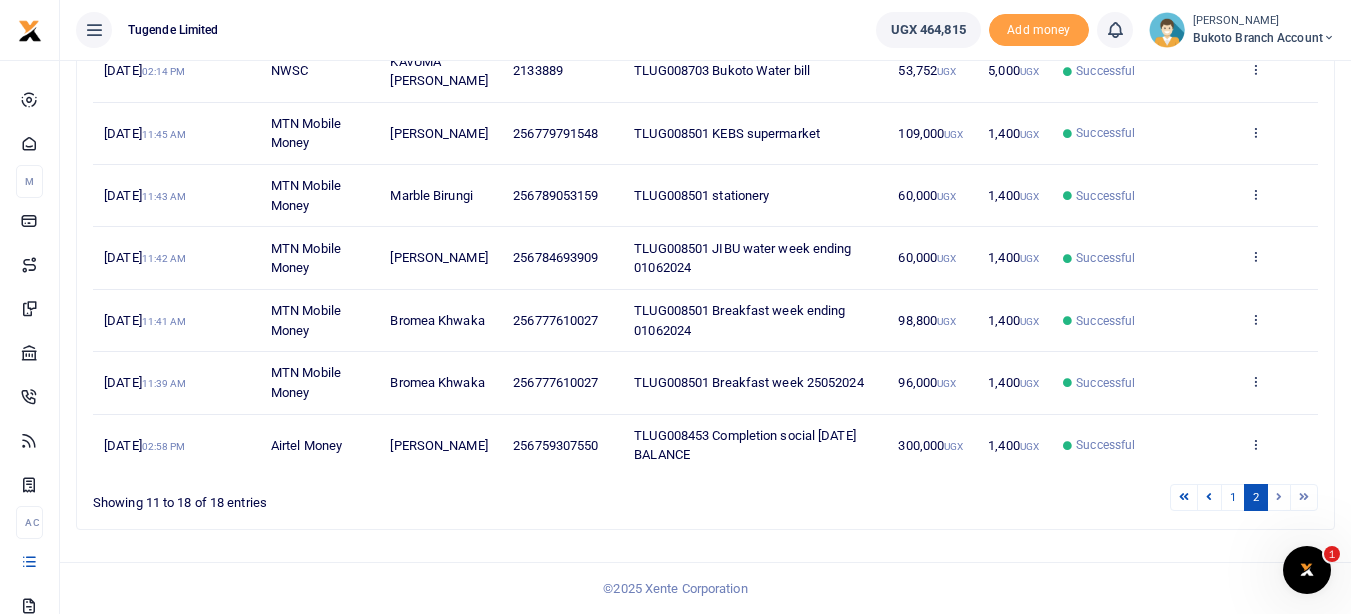scroll, scrollTop: 415, scrollLeft: 0, axis: vertical 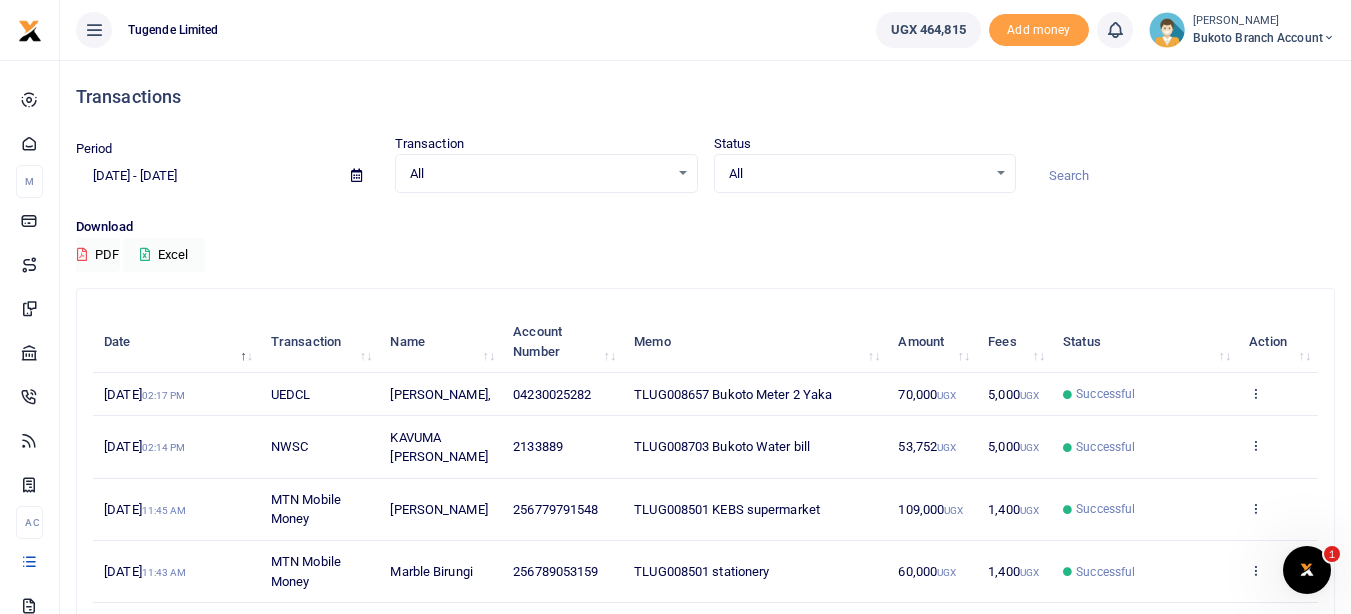 click at bounding box center [356, 175] 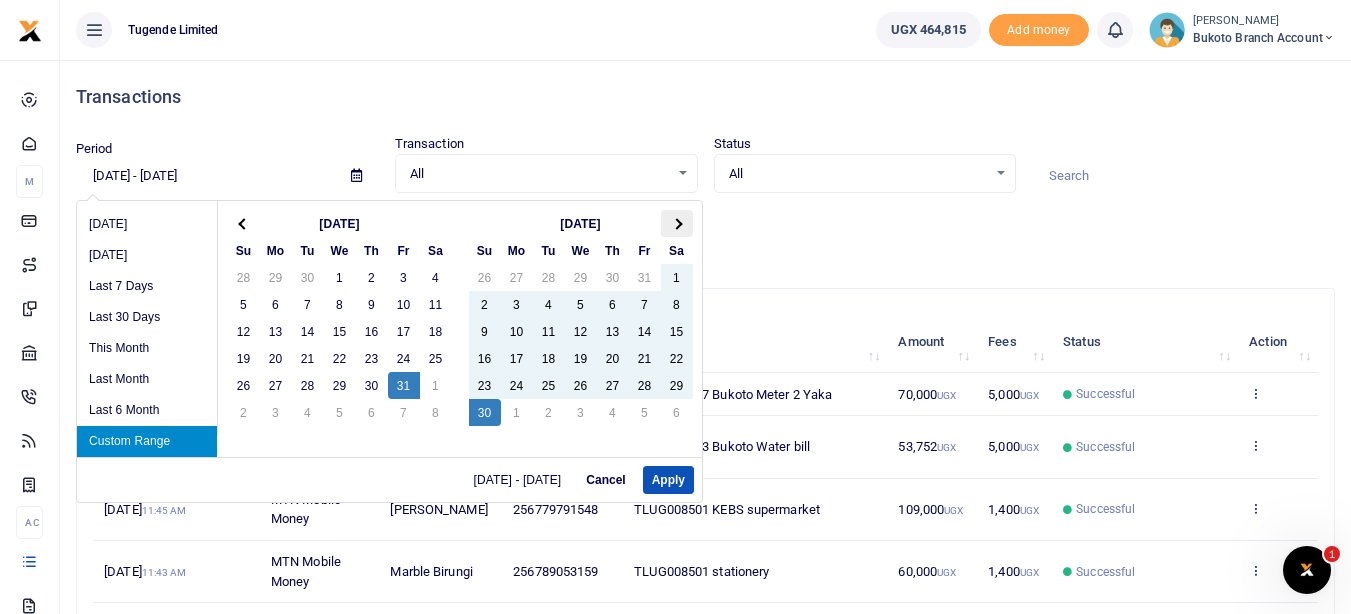 click at bounding box center (676, 223) 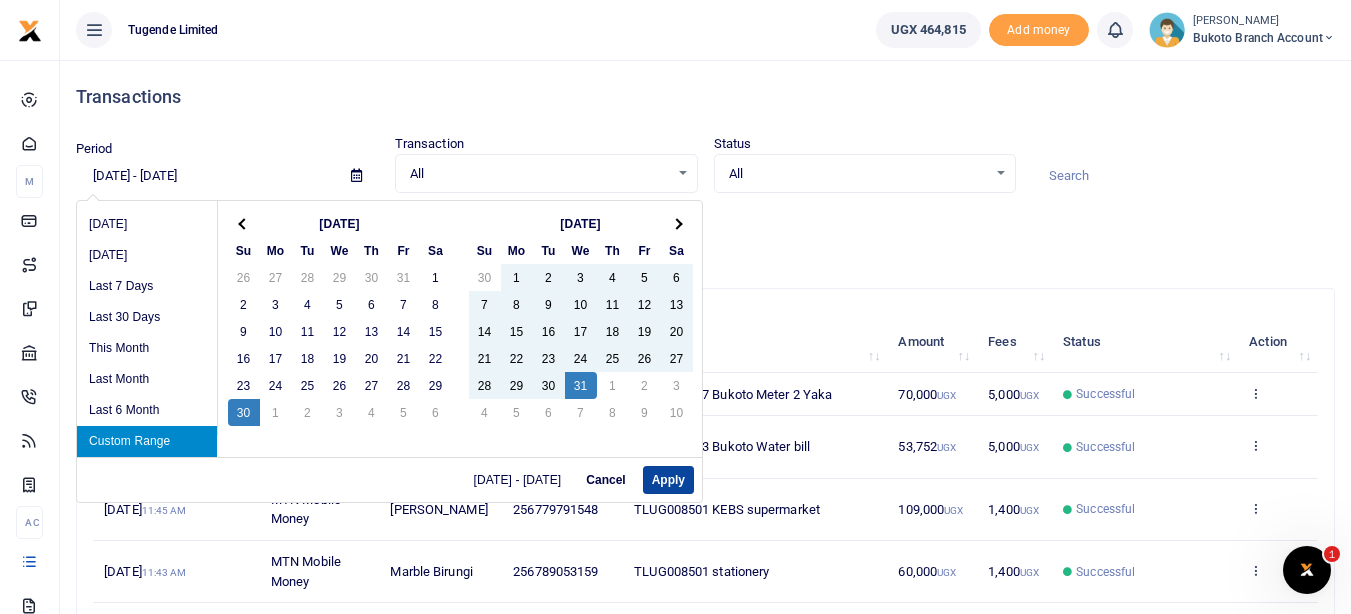 click on "Apply" at bounding box center (668, 480) 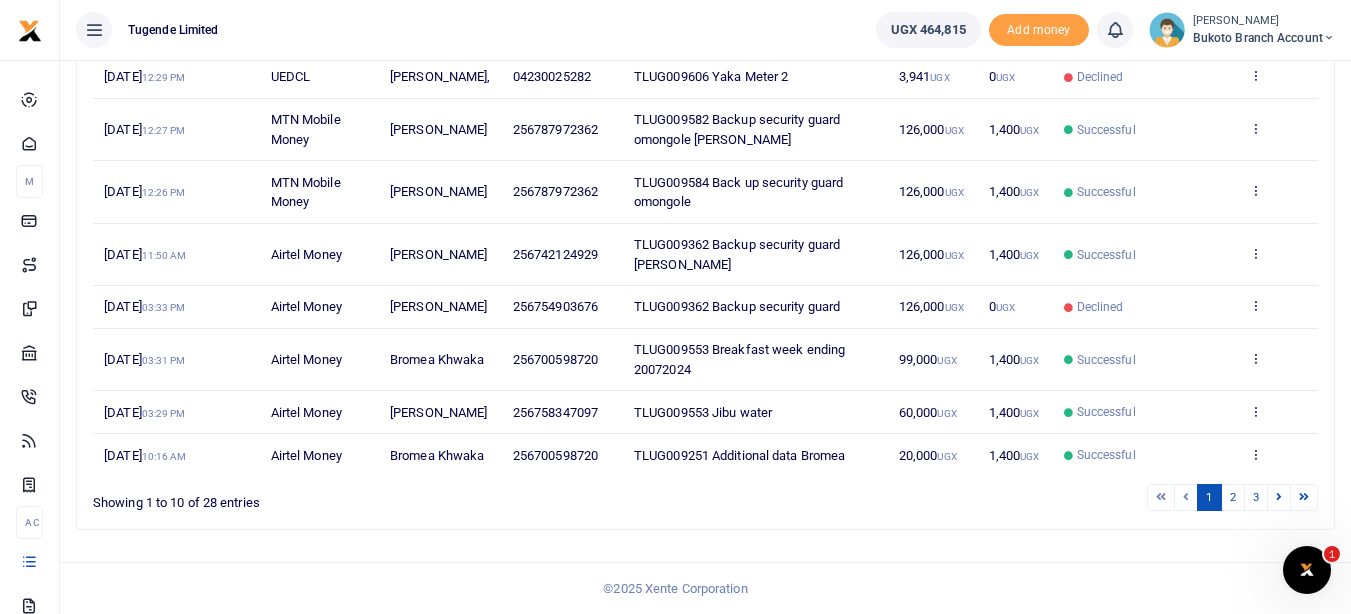 scroll, scrollTop: 455, scrollLeft: 0, axis: vertical 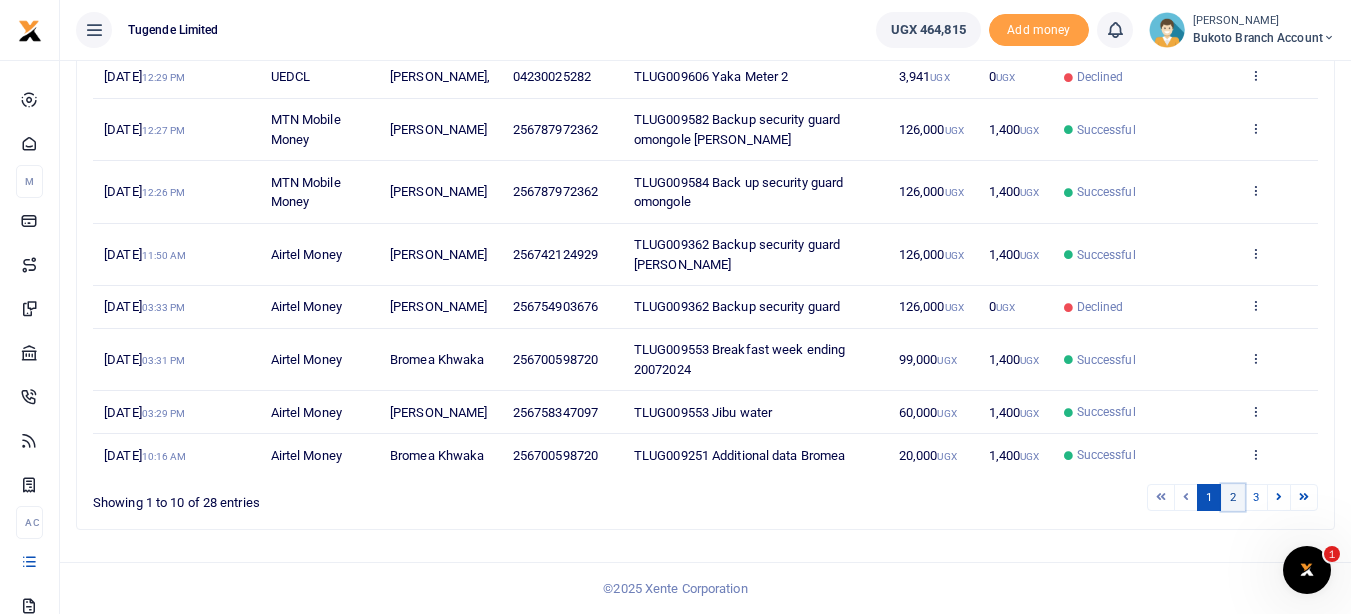 click on "2" at bounding box center [1233, 497] 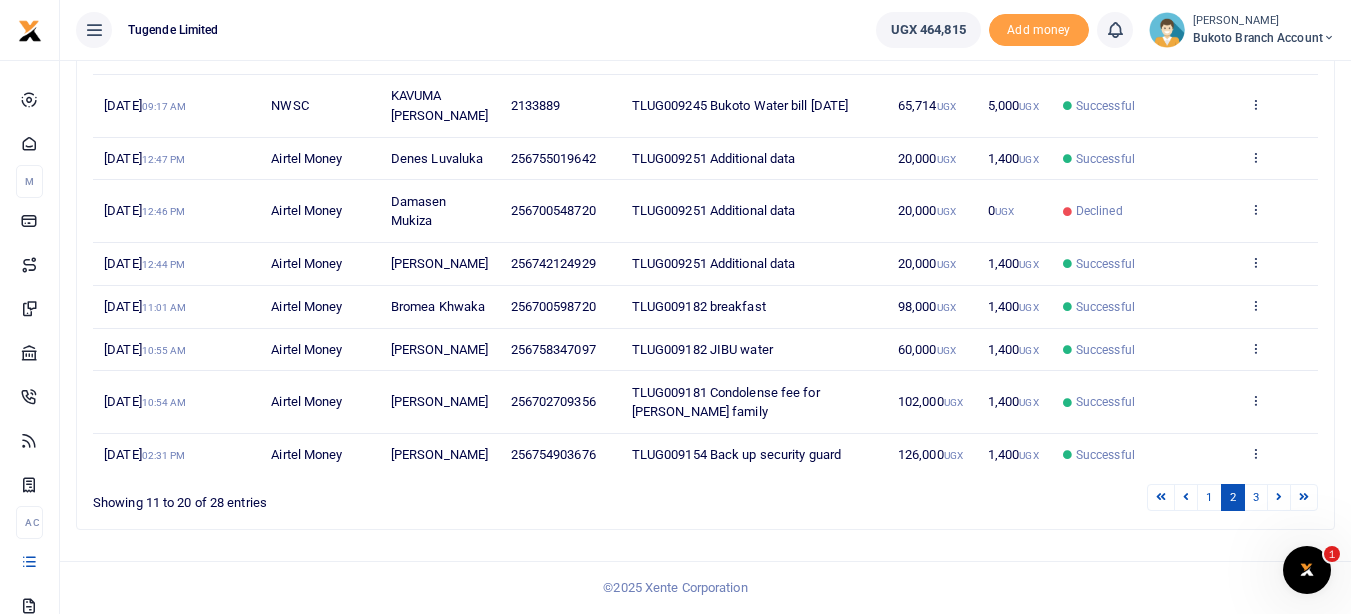 scroll, scrollTop: 520, scrollLeft: 0, axis: vertical 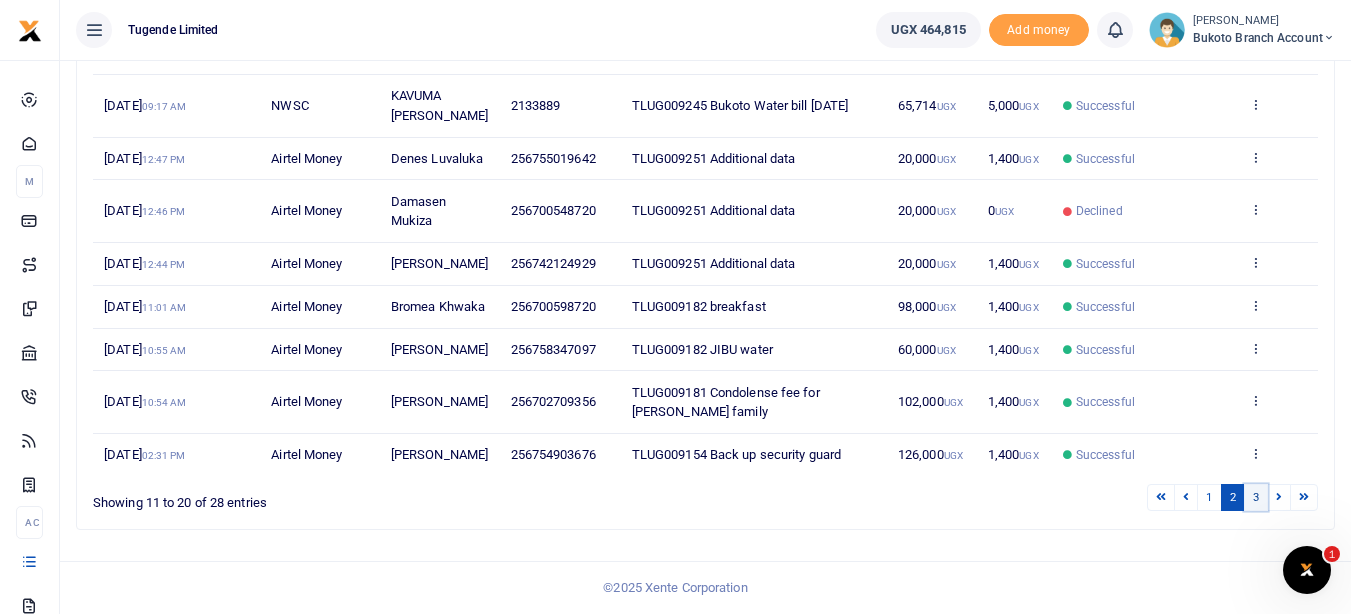 click on "3" at bounding box center [1256, 497] 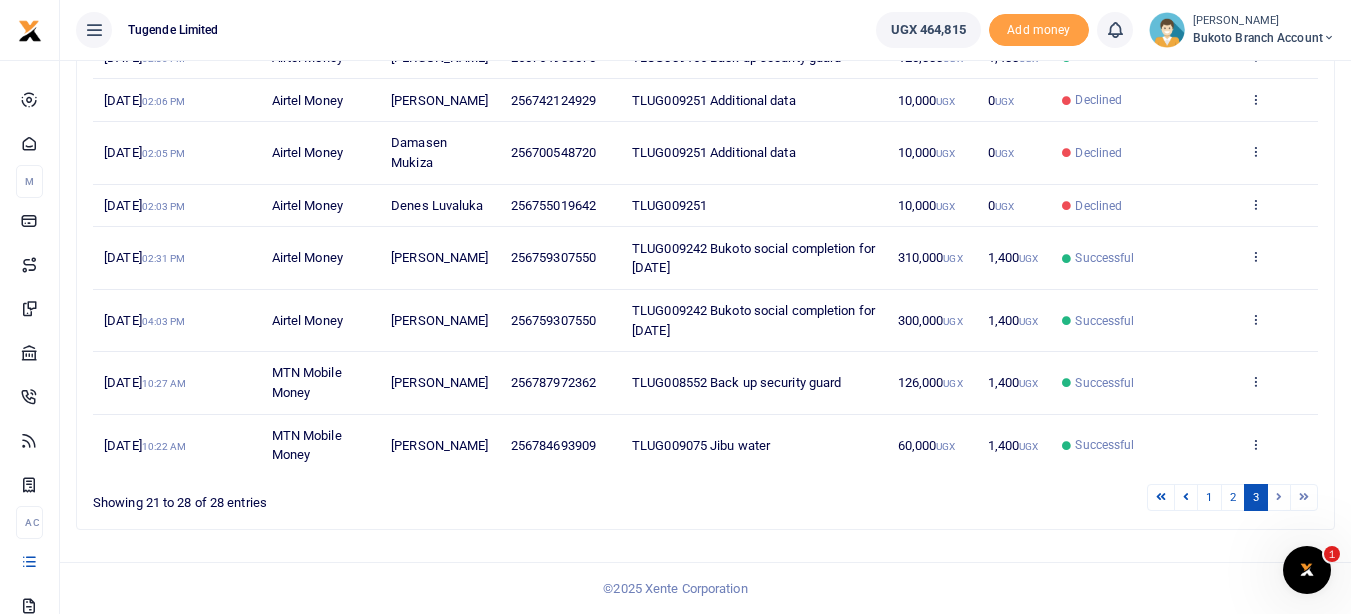 scroll, scrollTop: 376, scrollLeft: 0, axis: vertical 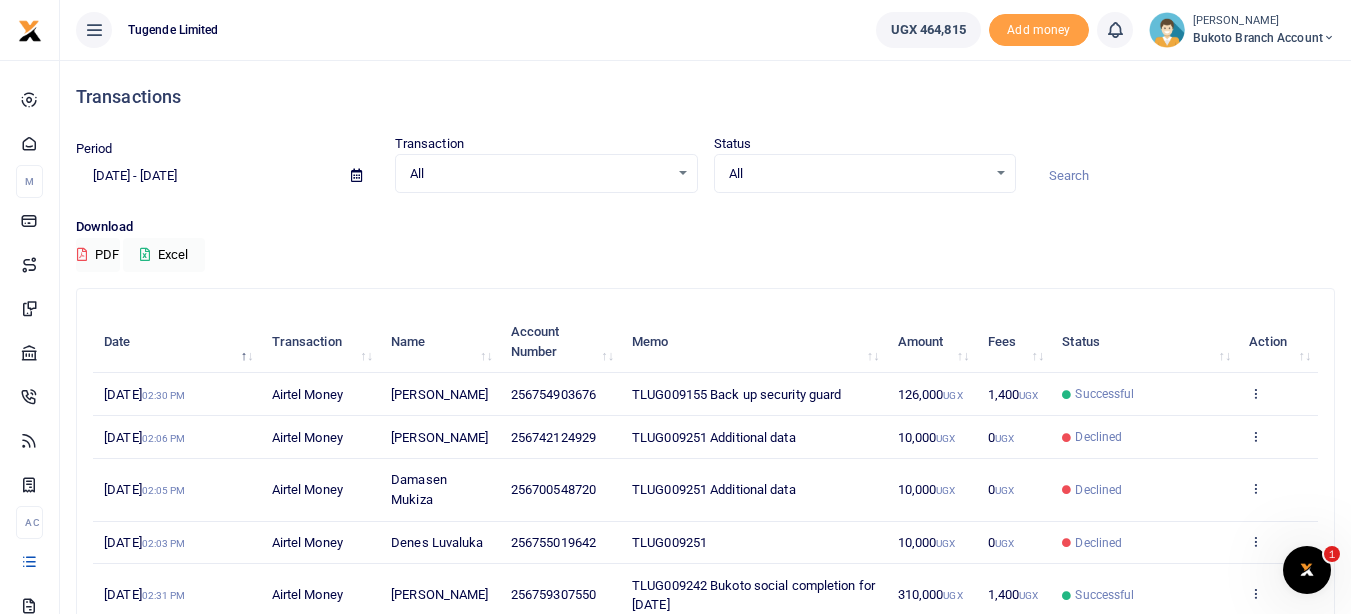 click at bounding box center (356, 175) 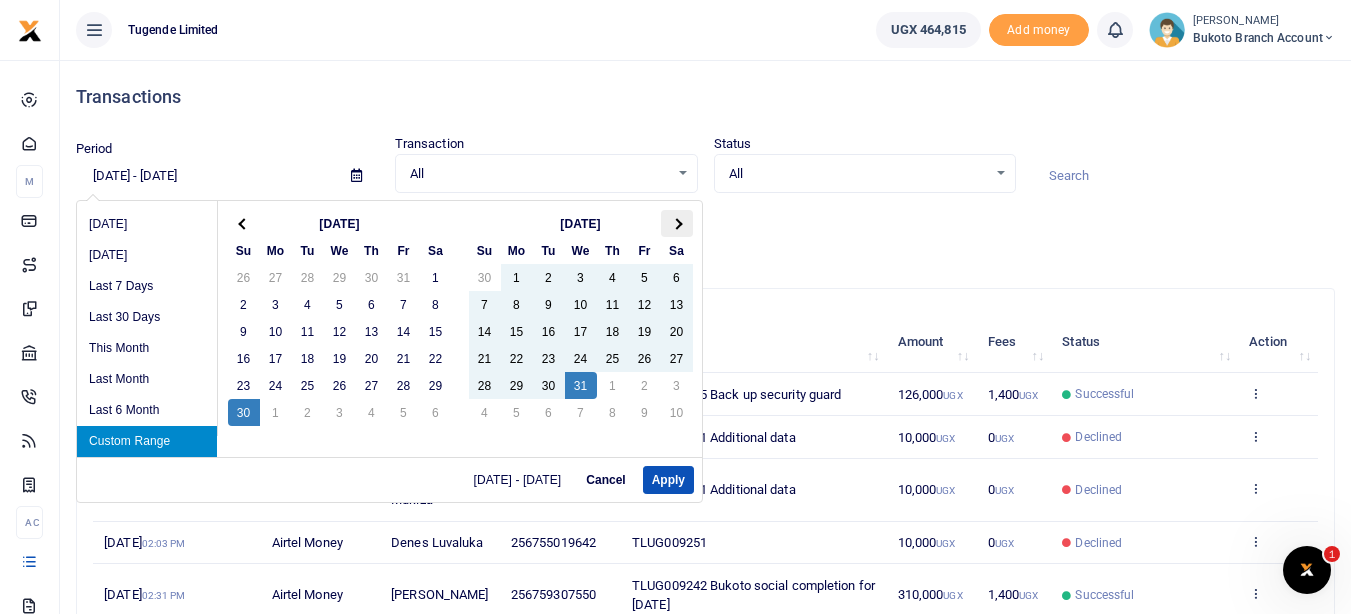 click at bounding box center [676, 223] 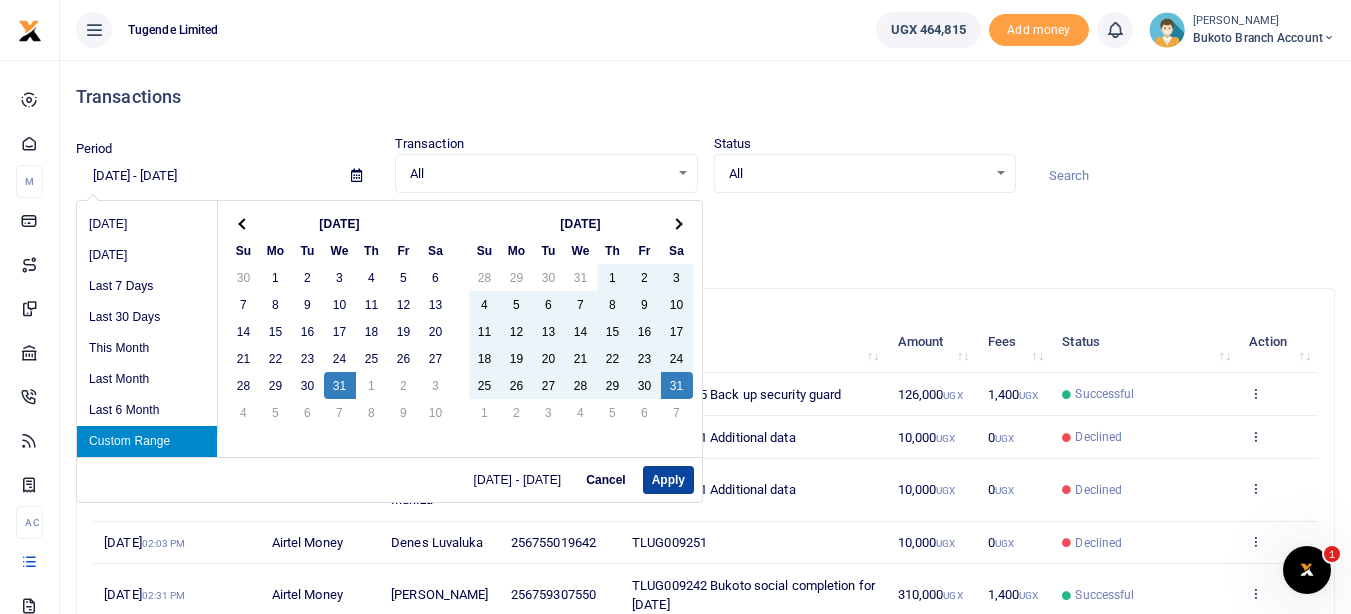 click on "Apply" at bounding box center (668, 480) 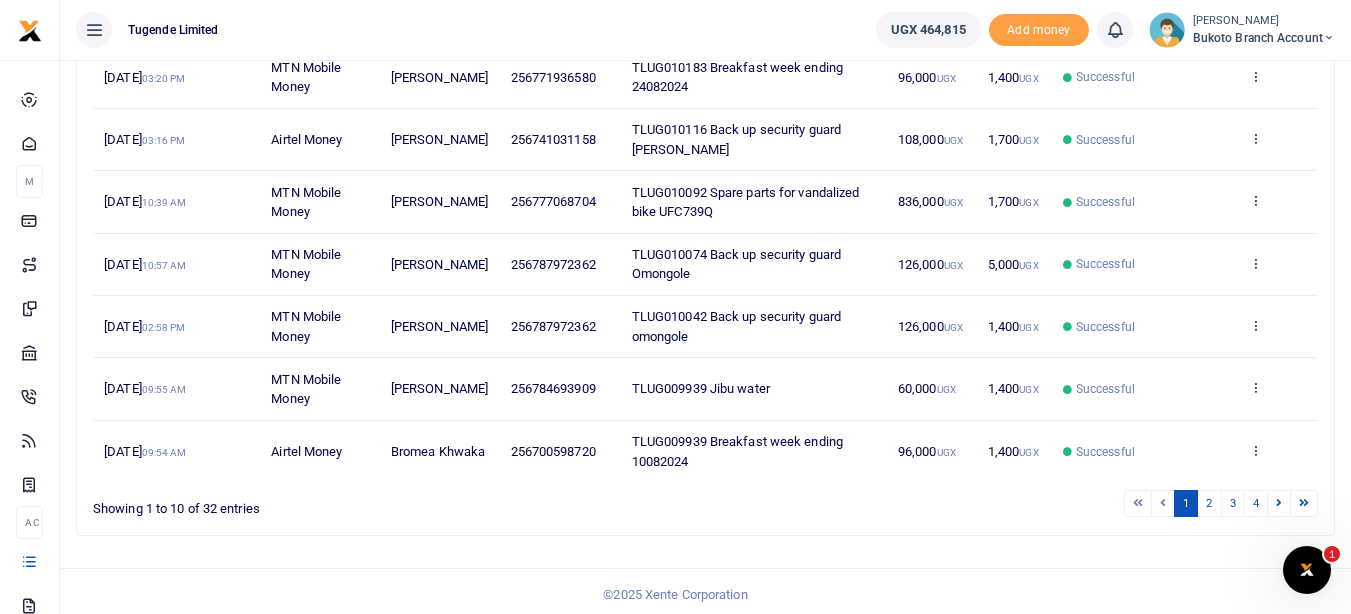 scroll, scrollTop: 520, scrollLeft: 0, axis: vertical 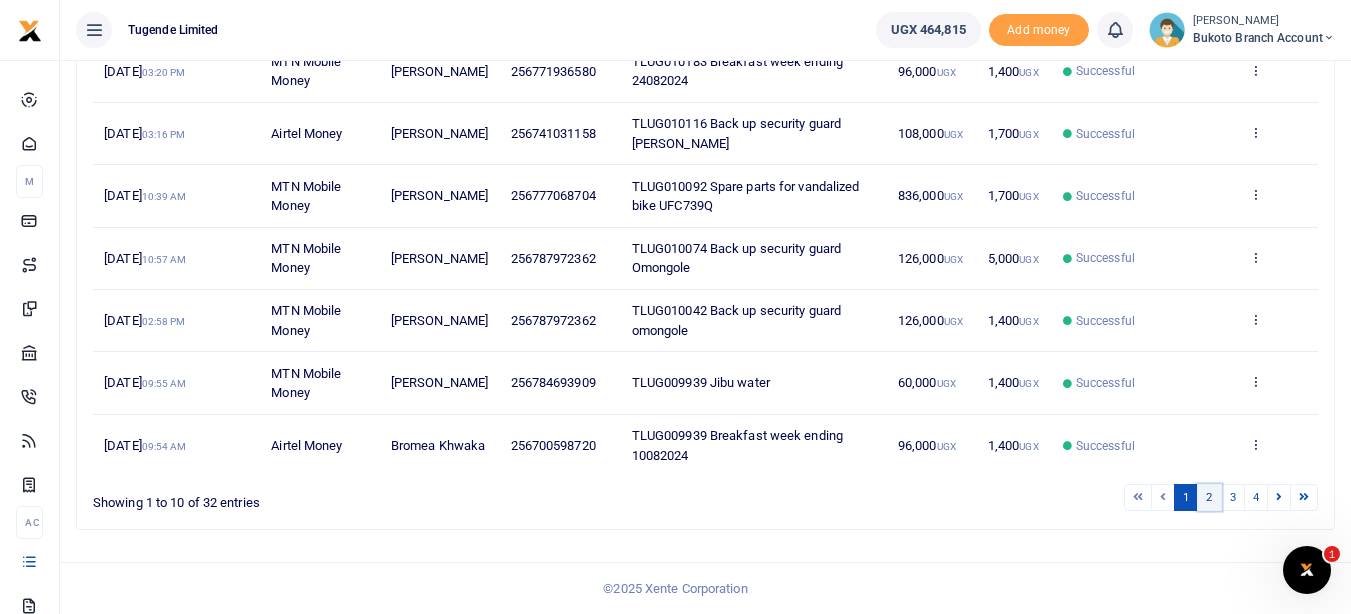 click on "2" at bounding box center (1209, 497) 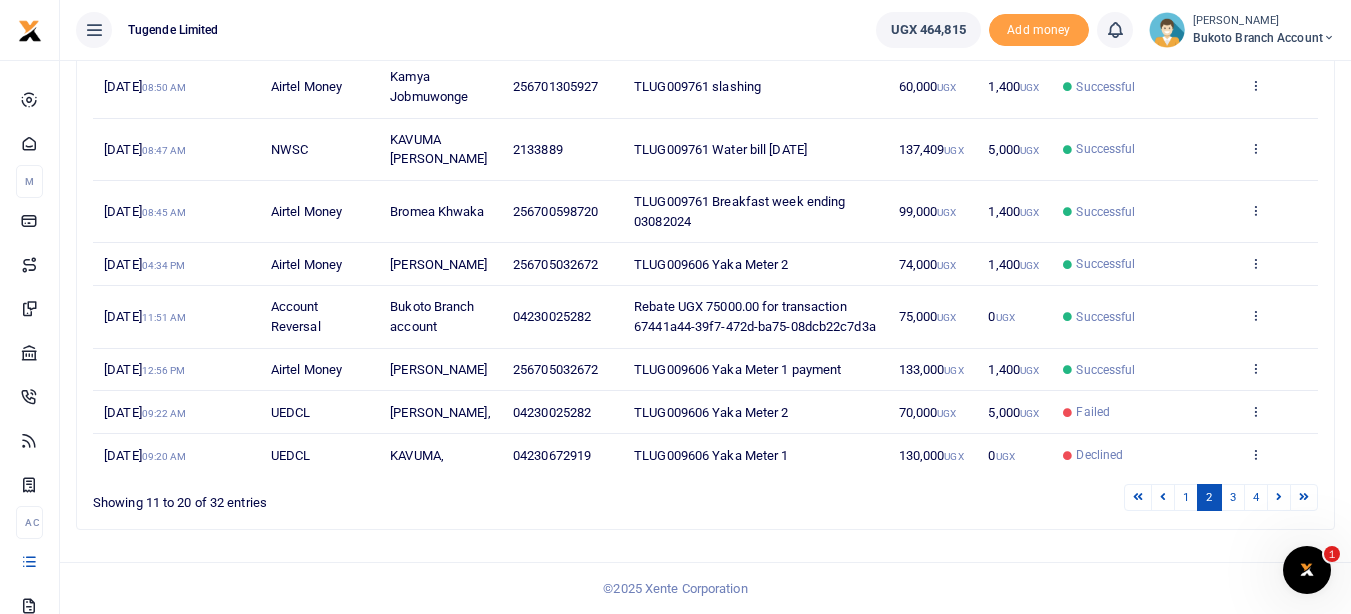 scroll, scrollTop: 501, scrollLeft: 0, axis: vertical 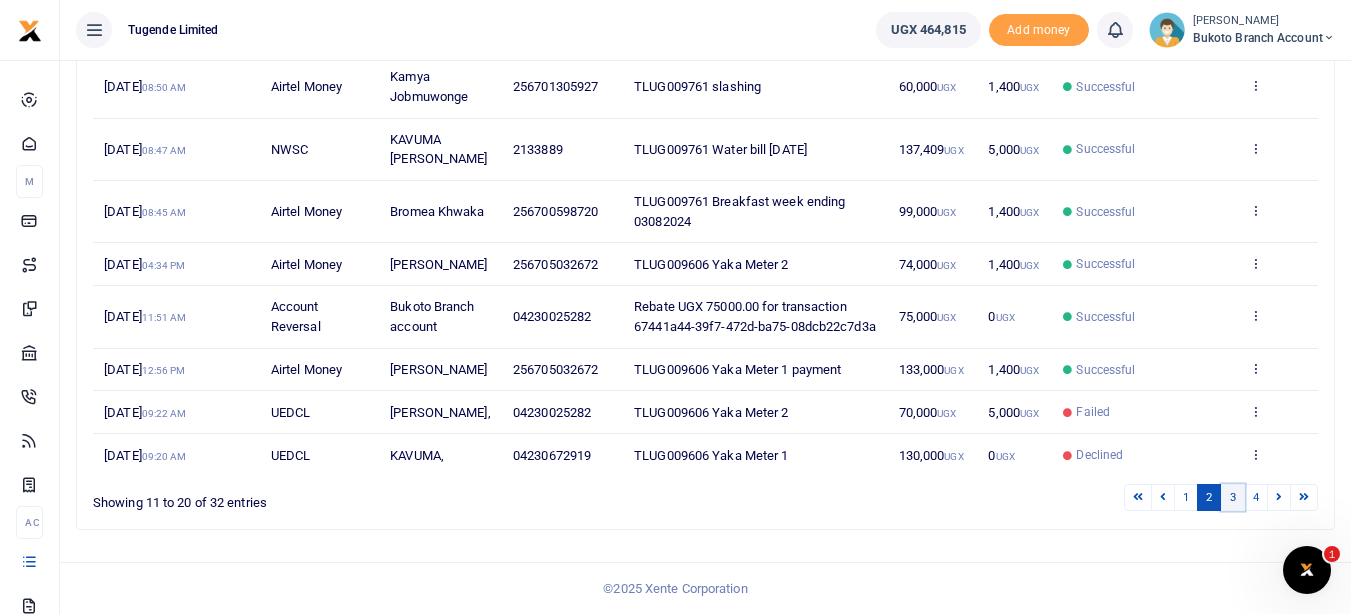 click on "3" at bounding box center (1233, 497) 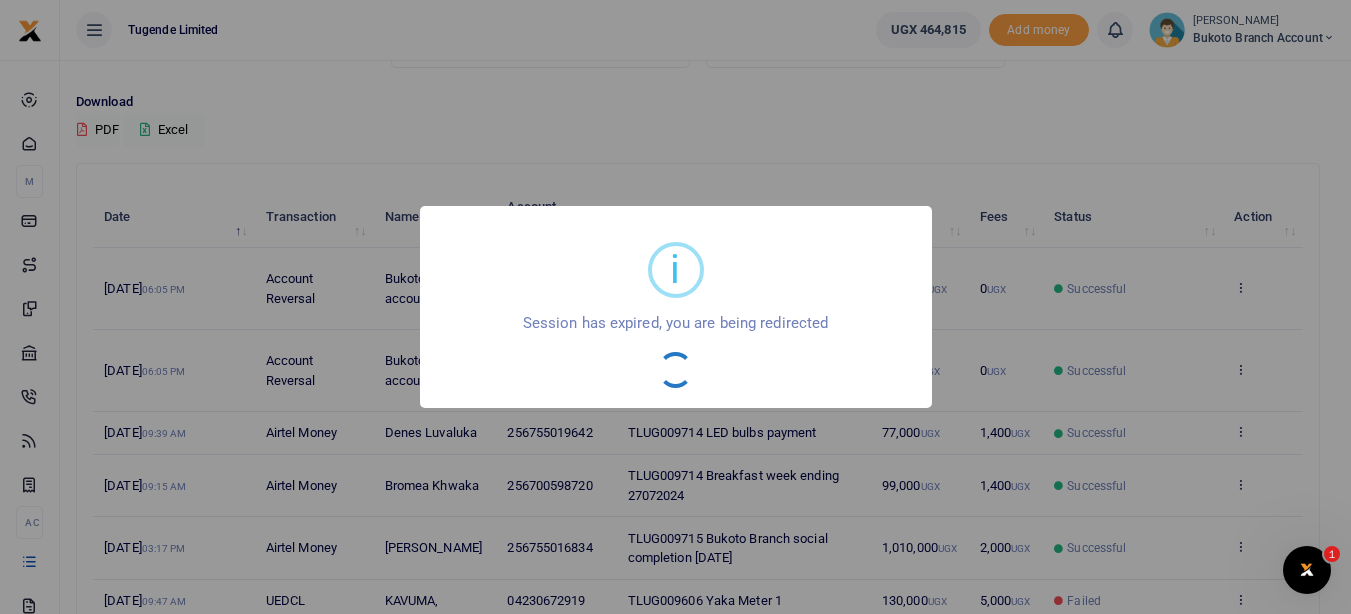 scroll, scrollTop: 0, scrollLeft: 0, axis: both 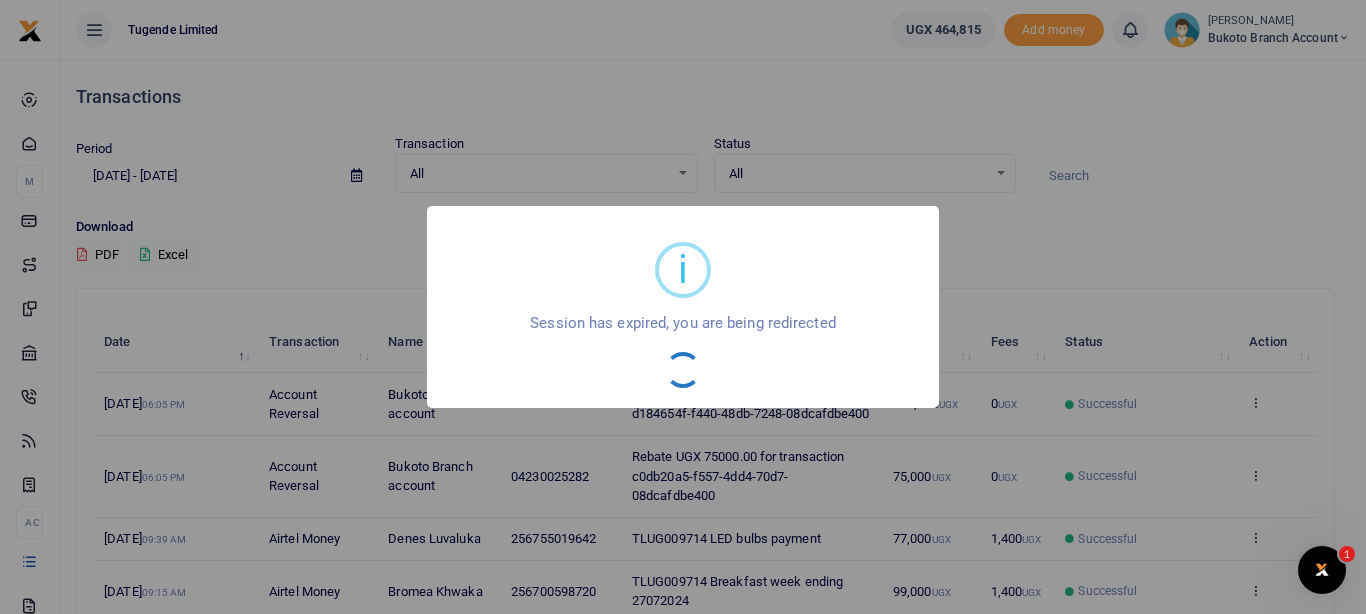 drag, startPoint x: 1365, startPoint y: 405, endPoint x: 1365, endPoint y: 138, distance: 267 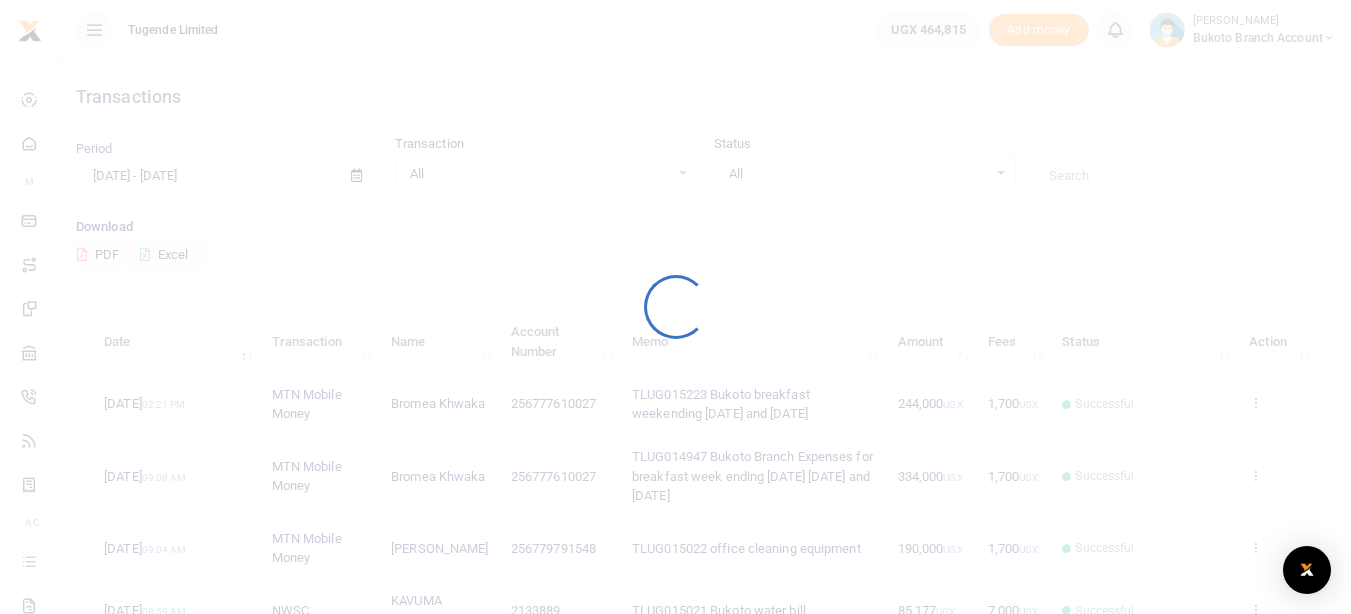 scroll, scrollTop: 0, scrollLeft: 0, axis: both 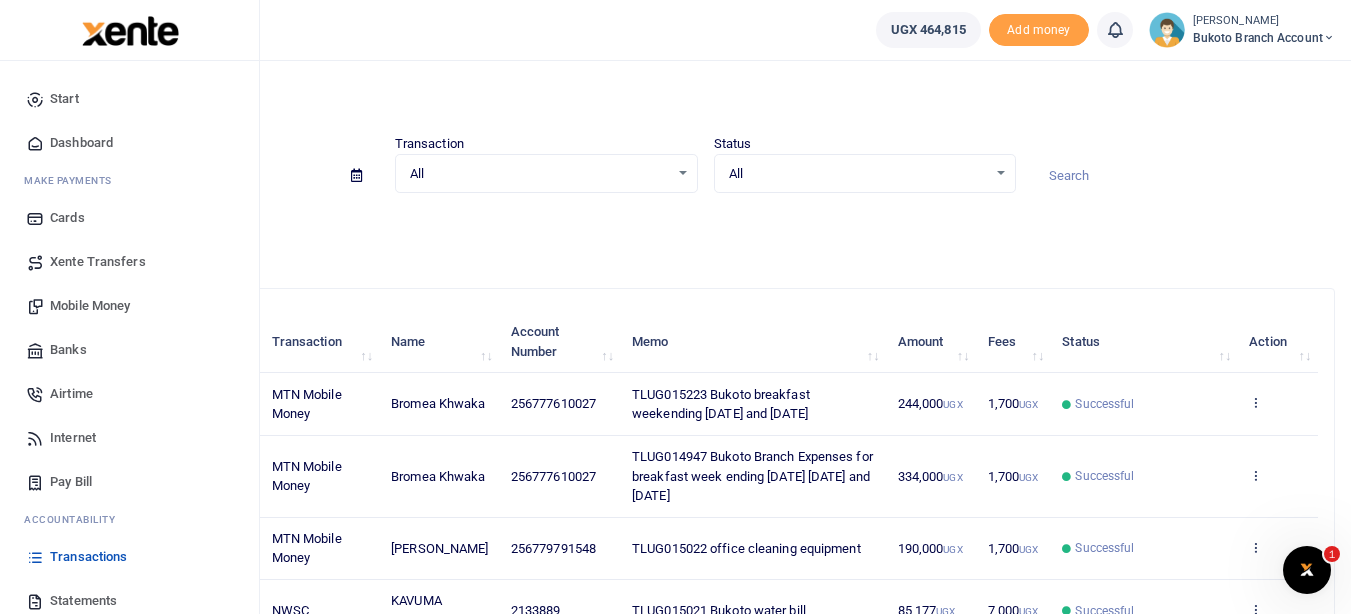 click on "Transactions" at bounding box center [88, 557] 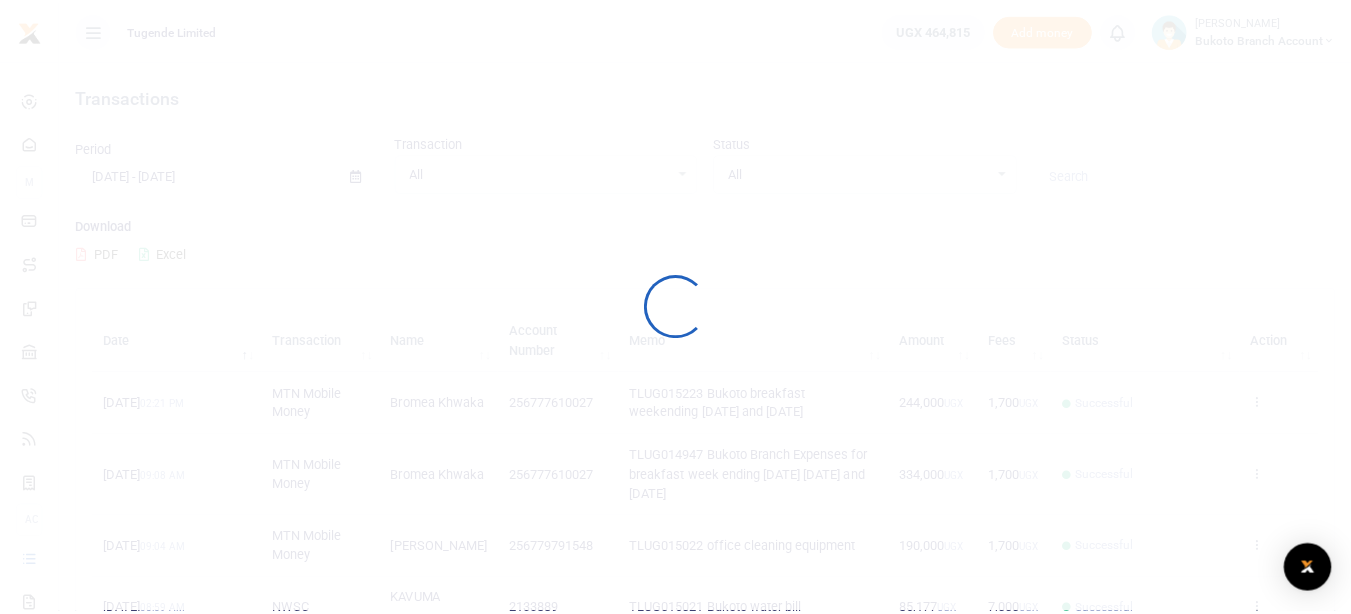 scroll, scrollTop: 0, scrollLeft: 0, axis: both 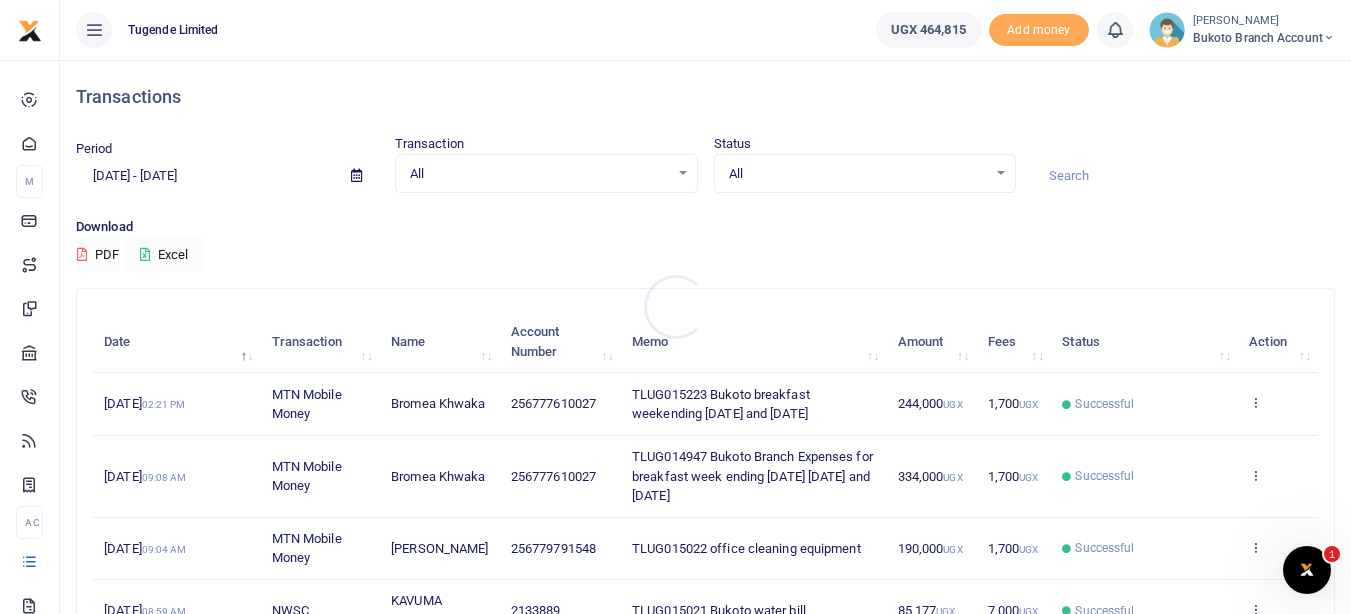 click at bounding box center (675, 307) 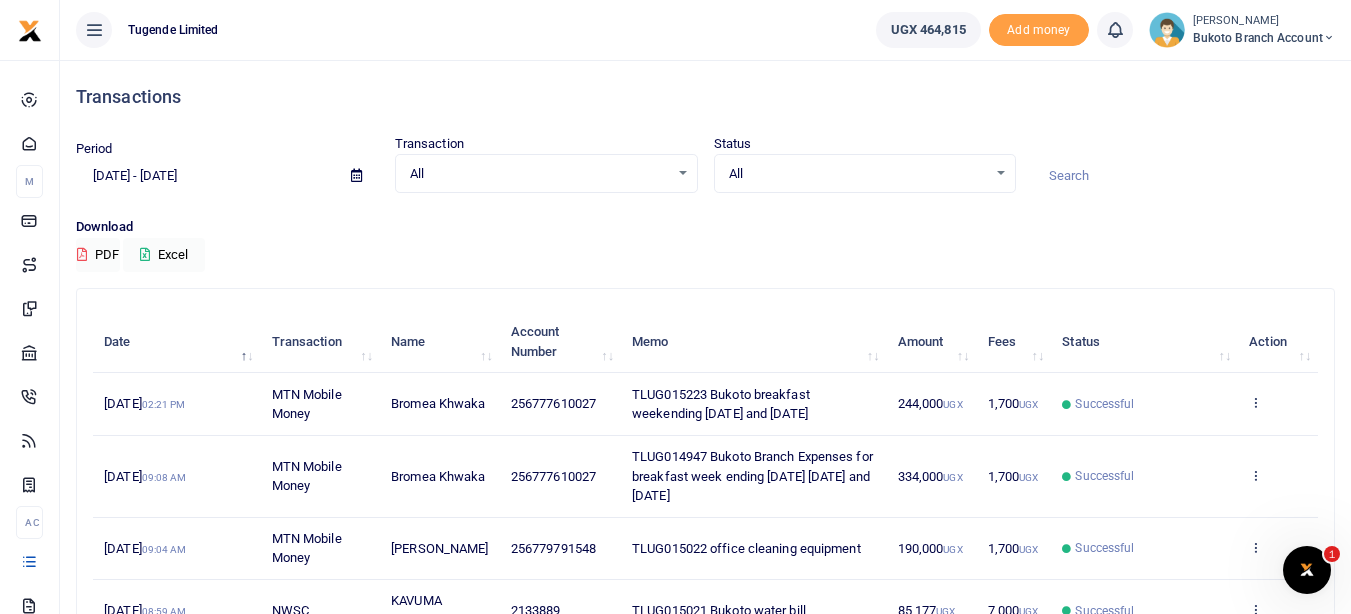 click at bounding box center [356, 175] 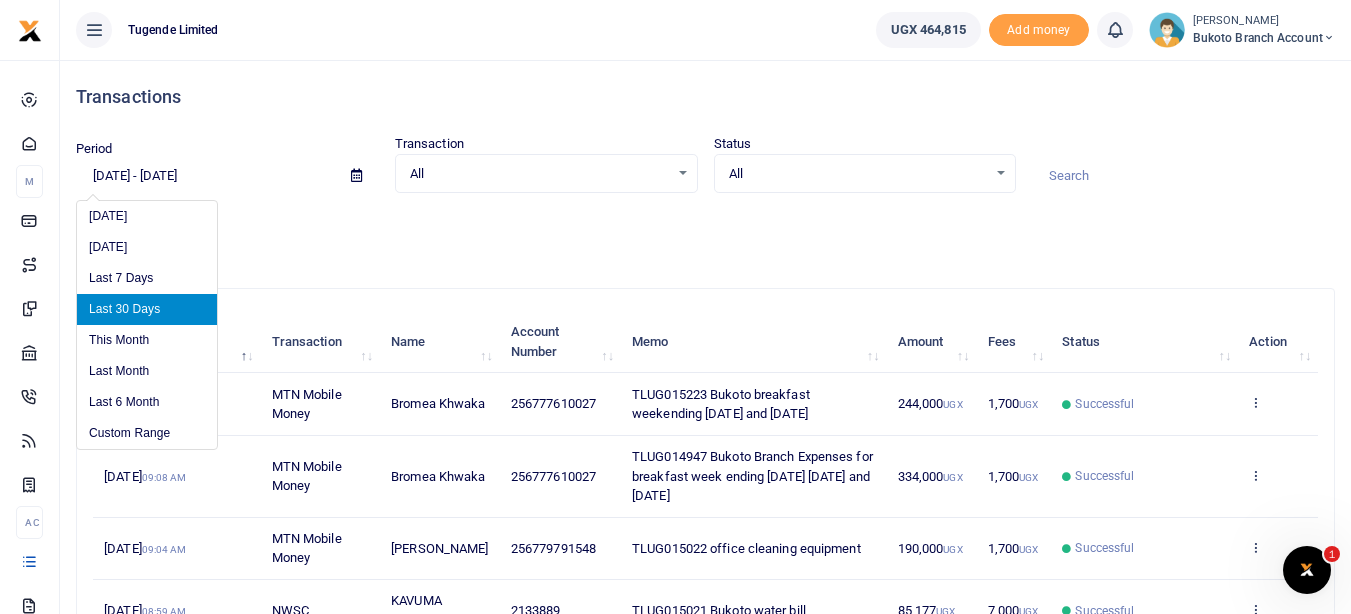 click on "[DATE] - [DATE]" at bounding box center (205, 176) 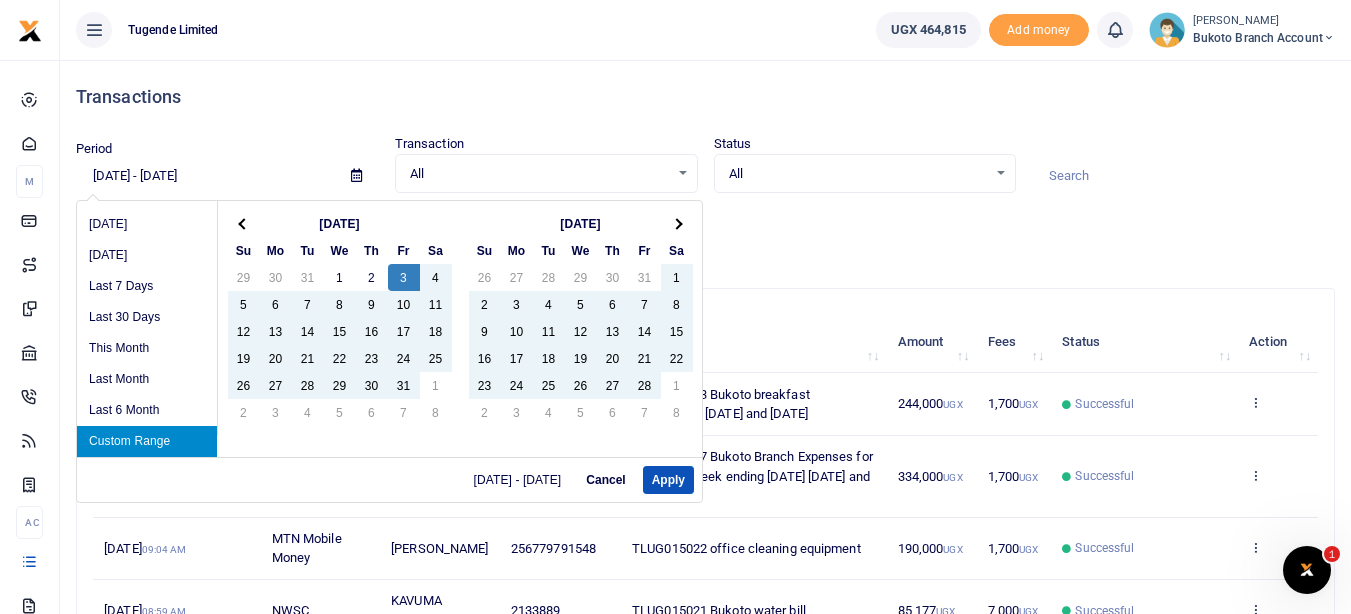 click on "[DATE] - [DATE]" at bounding box center (205, 176) 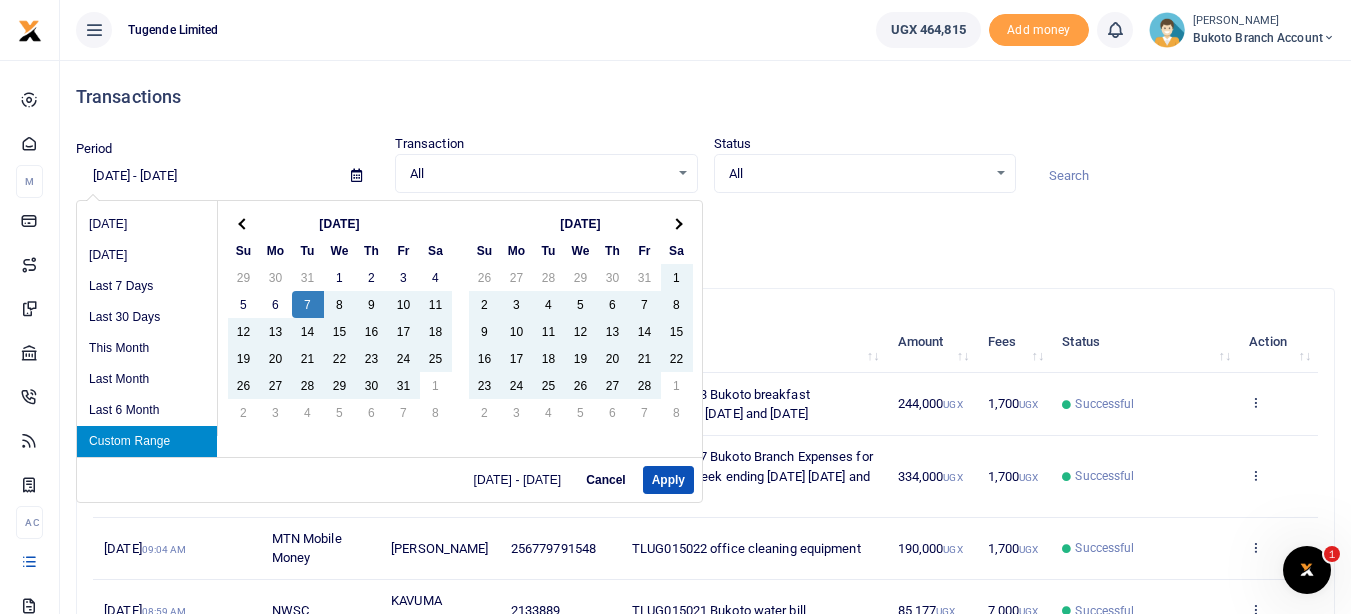 click on "[DATE] - [DATE]" at bounding box center [205, 176] 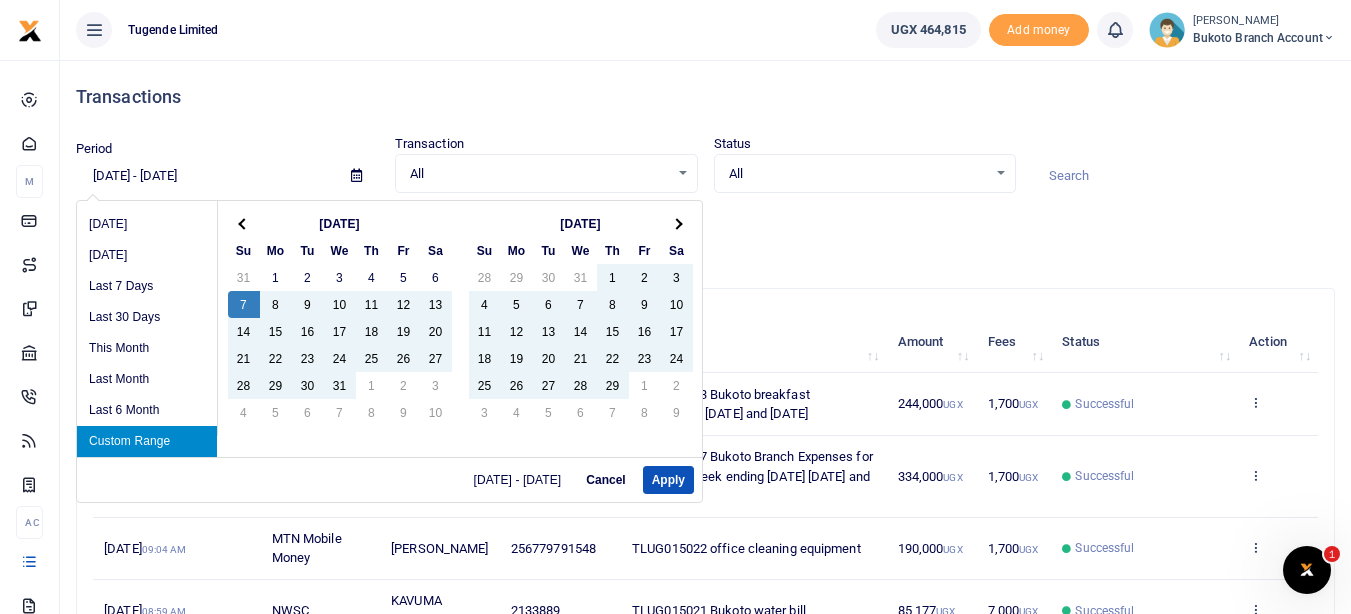 click on "[DATE] - [DATE]" at bounding box center [205, 176] 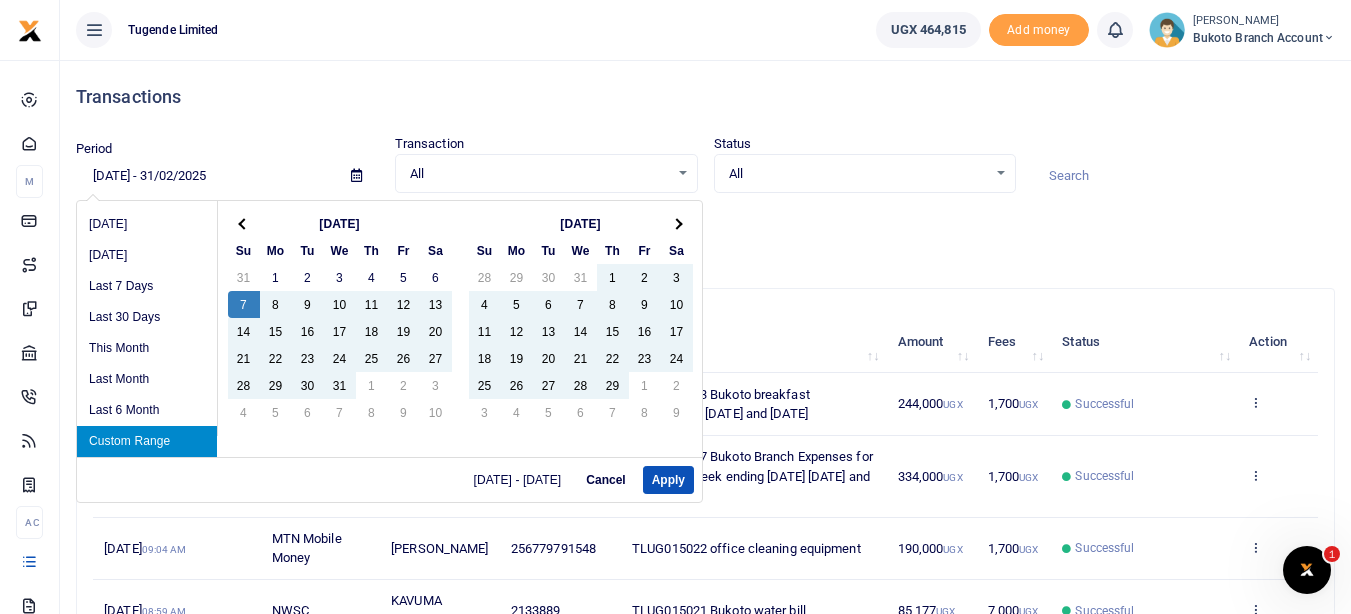 click on "[DATE] - 31/02/2025" at bounding box center (205, 176) 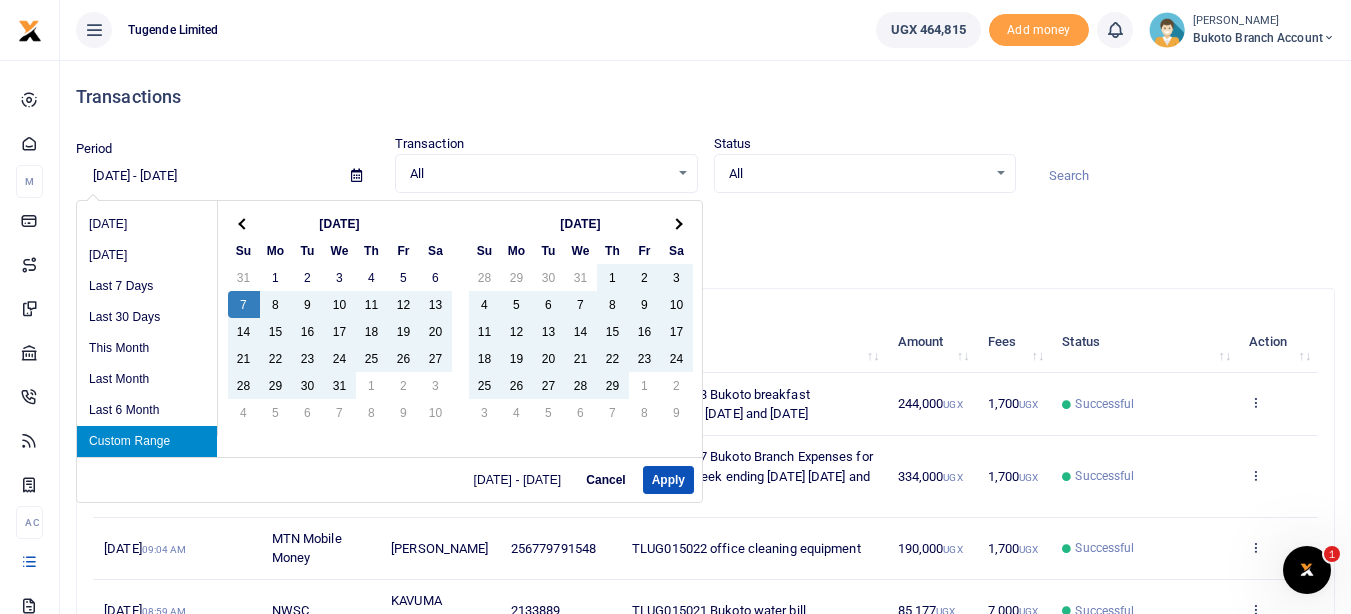 click on "[DATE] - [DATE]" at bounding box center (205, 176) 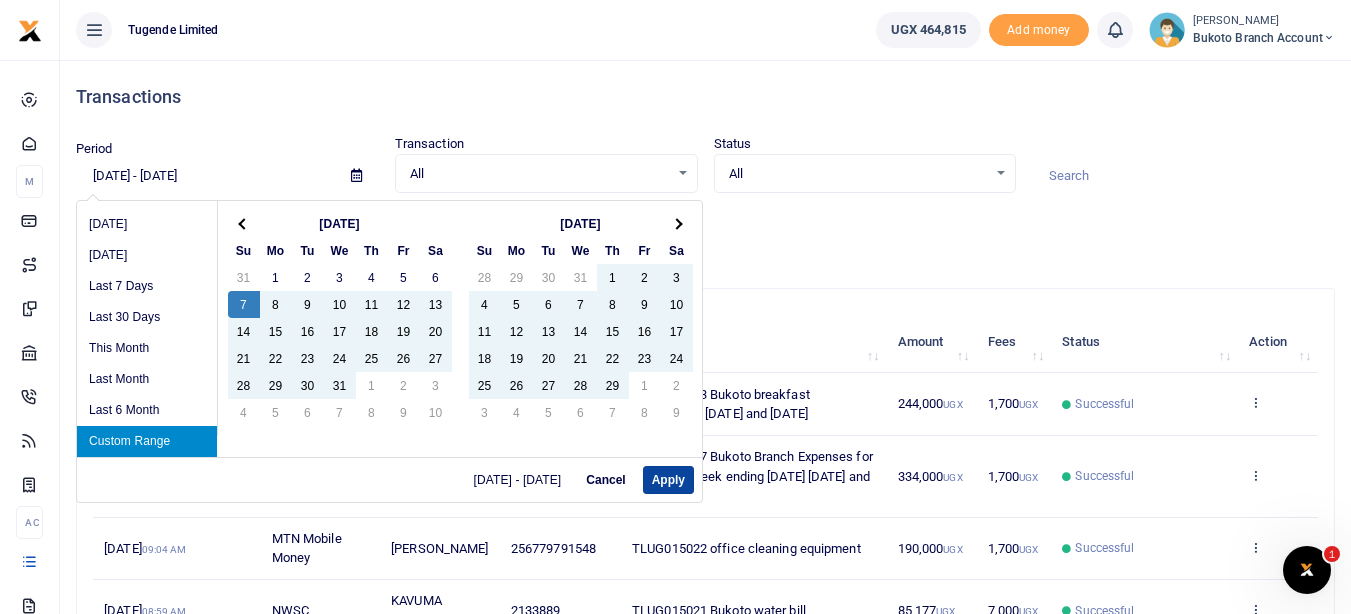 click on "Apply" at bounding box center (668, 480) 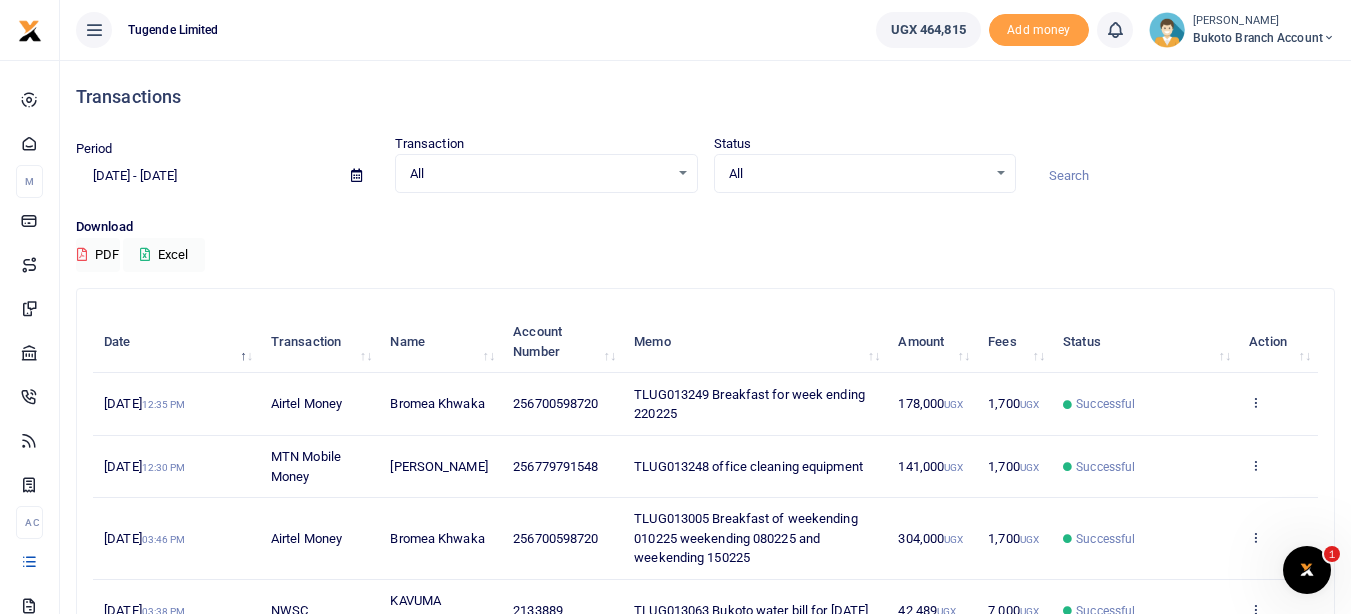 click at bounding box center [356, 175] 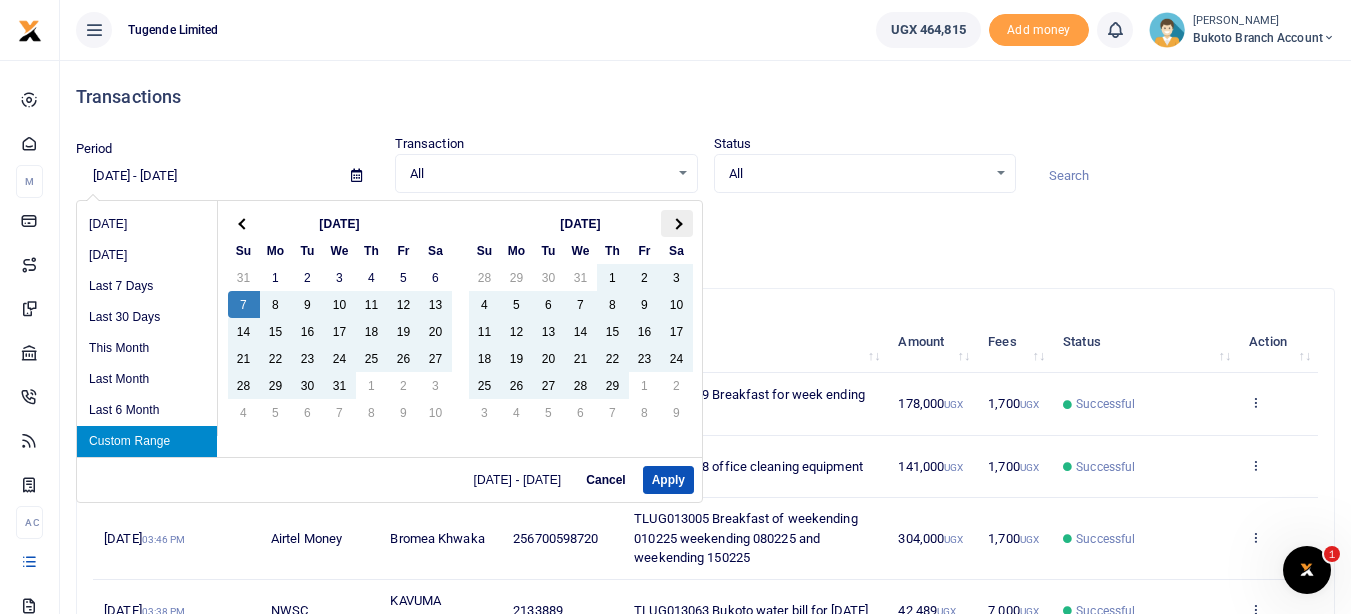 click at bounding box center [677, 223] 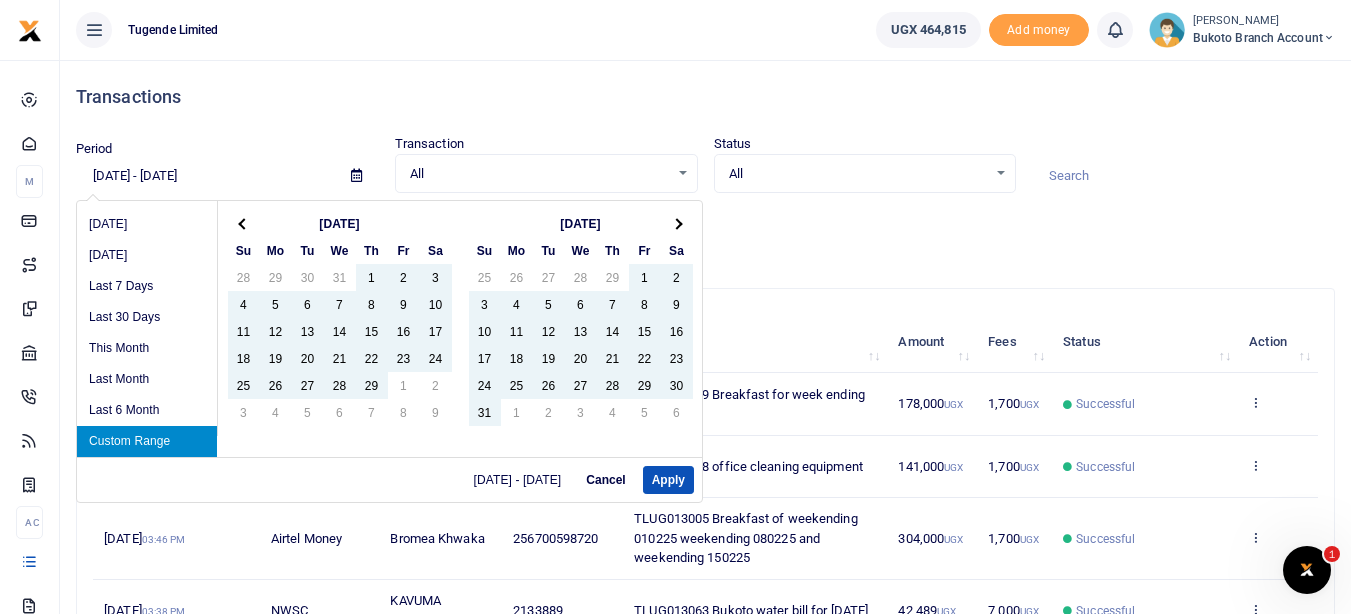 click at bounding box center [677, 223] 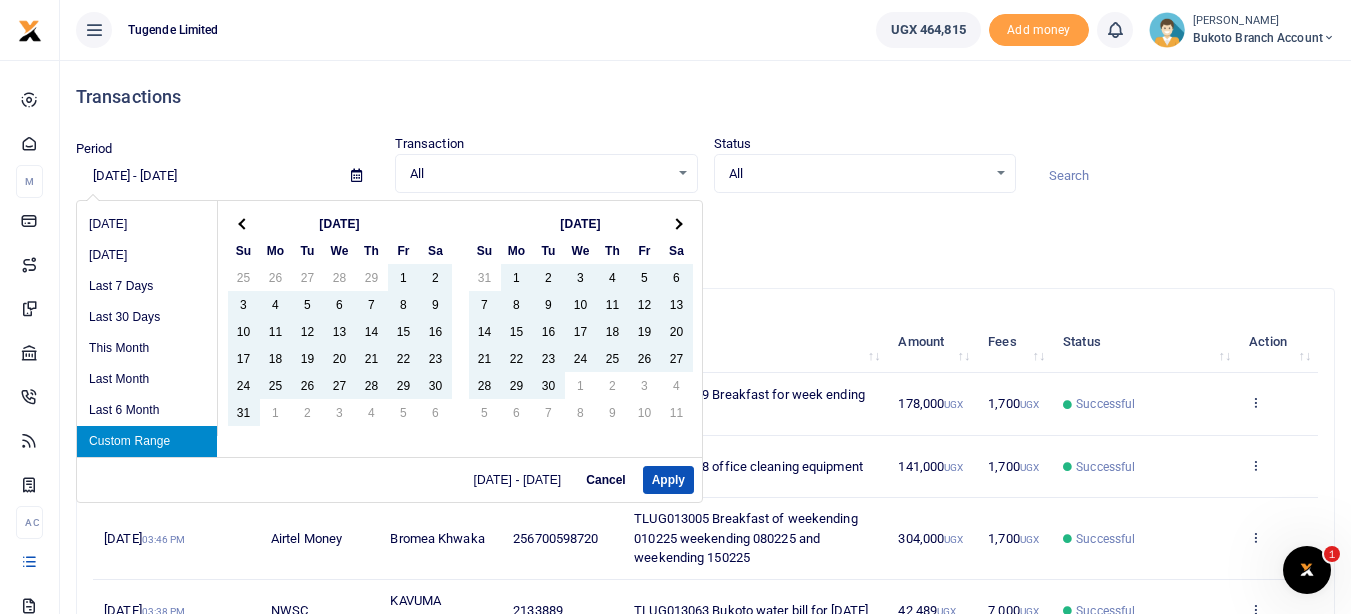 click at bounding box center (677, 223) 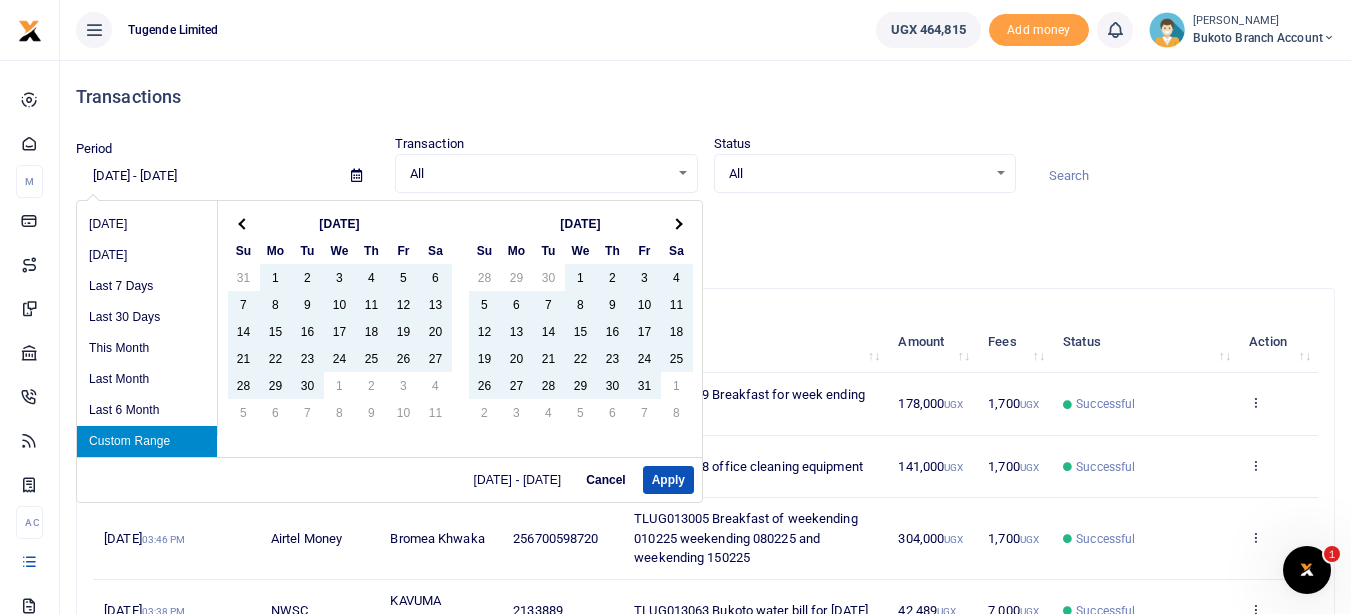 click at bounding box center [677, 223] 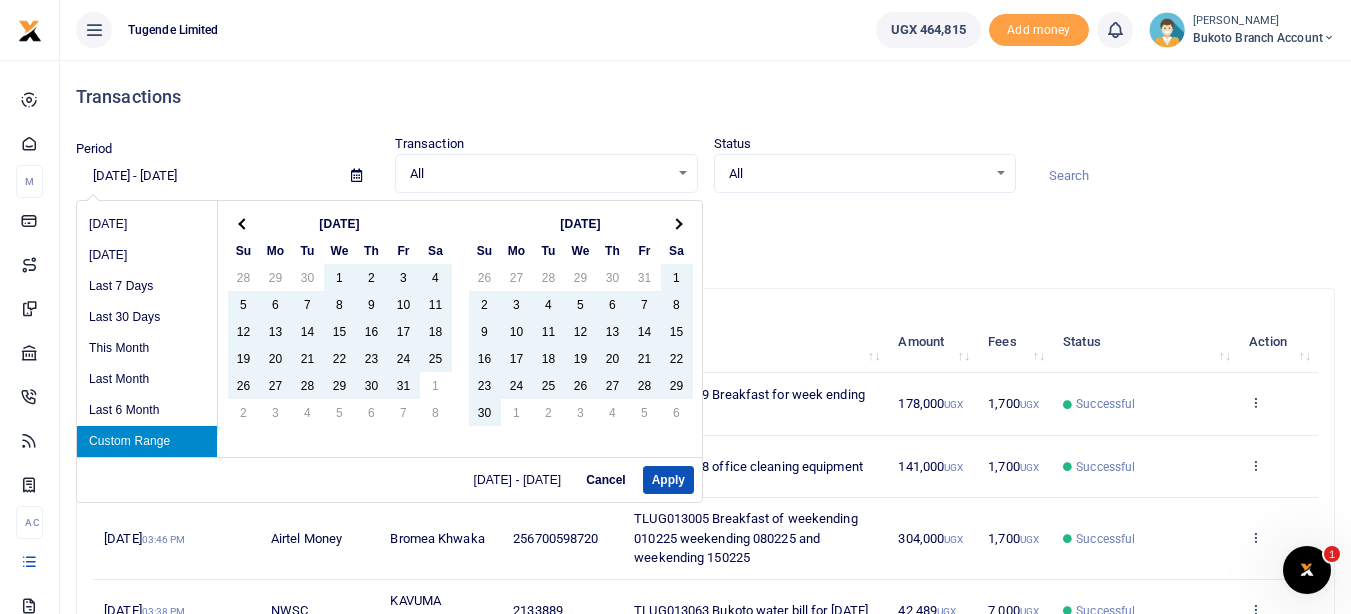 click at bounding box center (677, 223) 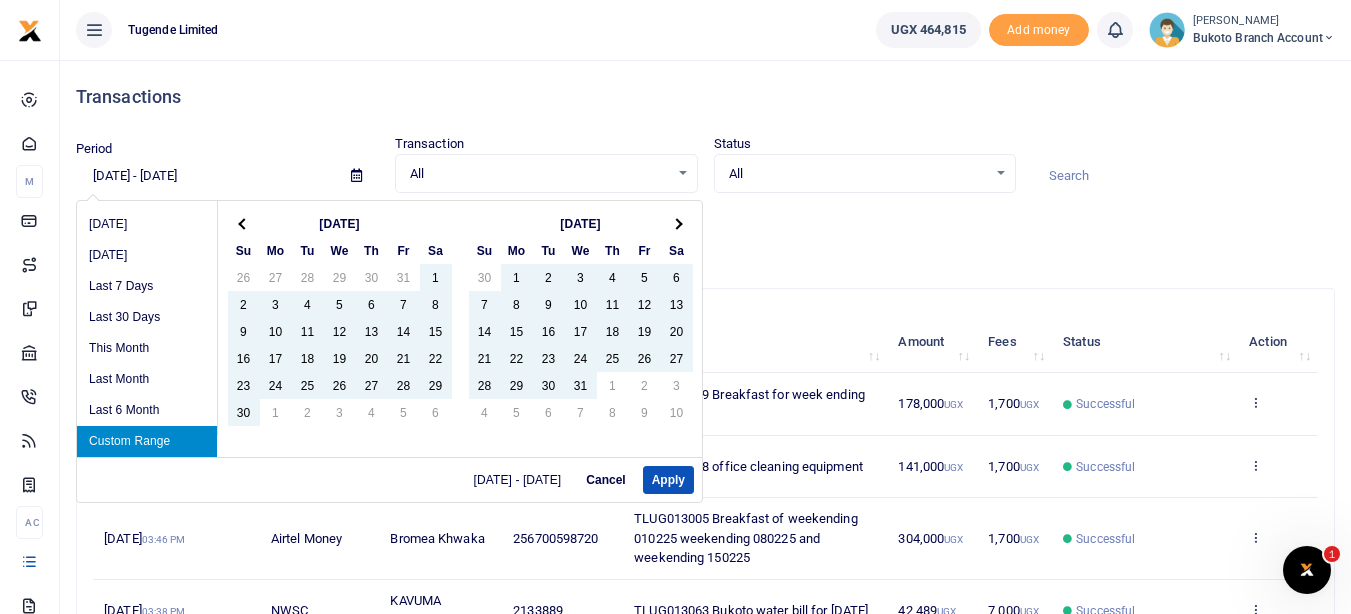 click at bounding box center (677, 223) 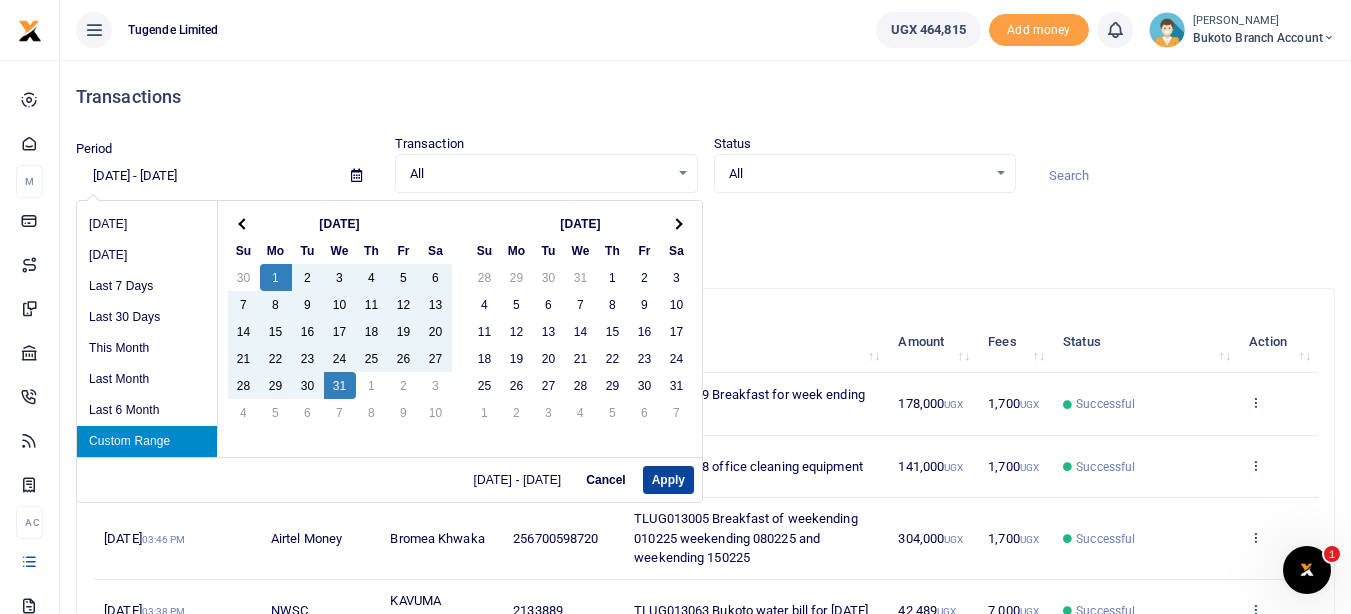 click on "Apply" at bounding box center [668, 480] 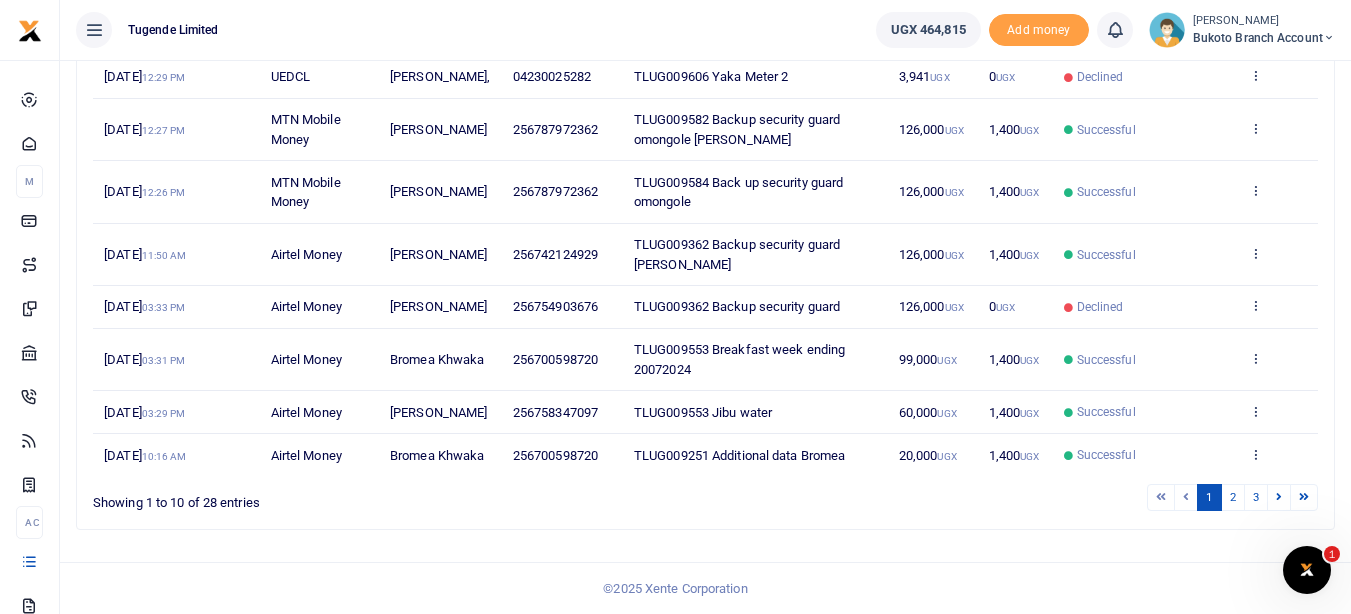 scroll, scrollTop: 451, scrollLeft: 0, axis: vertical 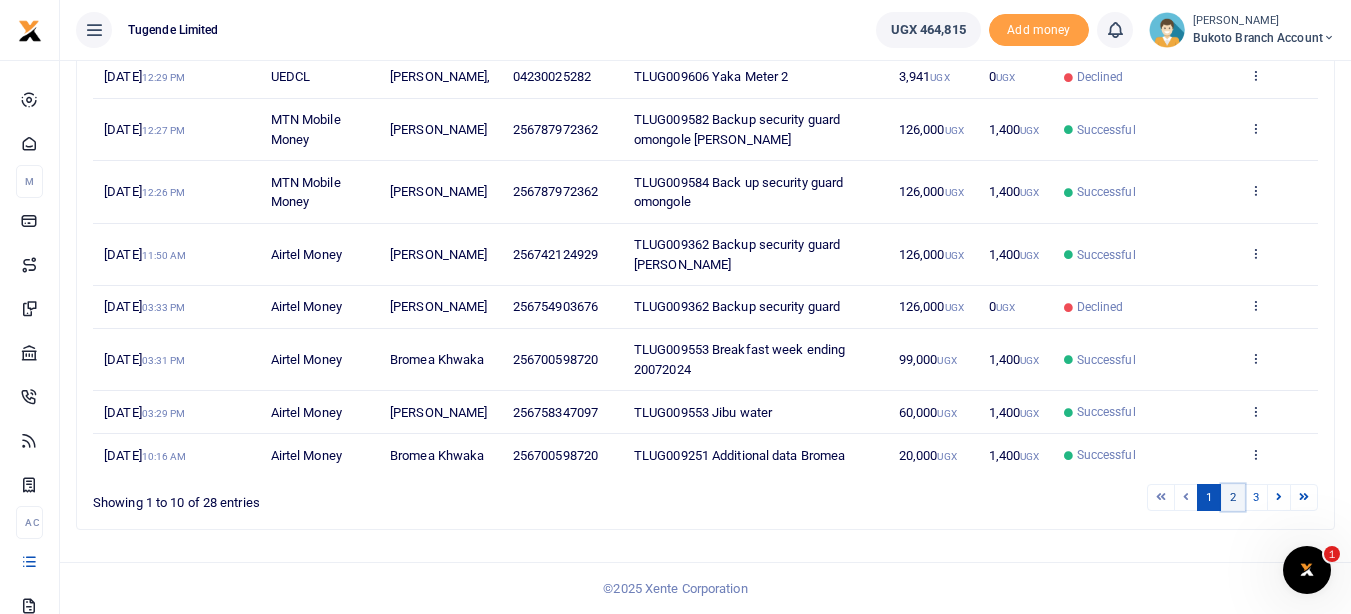 click on "2" at bounding box center [1233, 497] 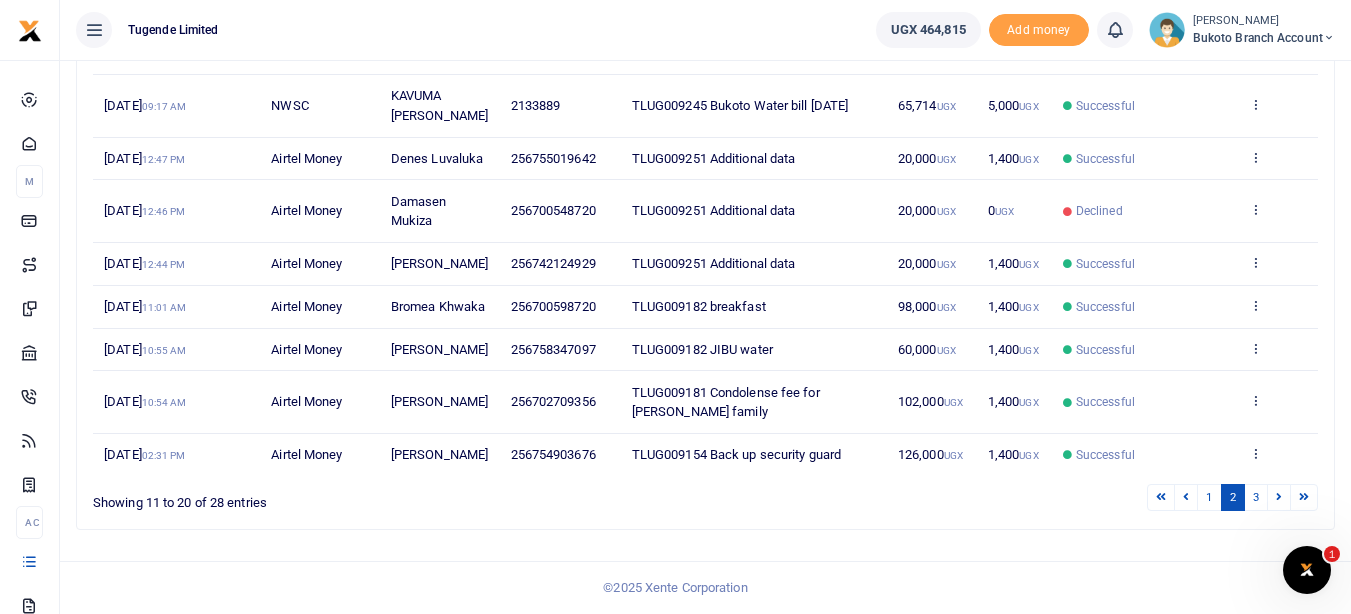 scroll, scrollTop: 520, scrollLeft: 0, axis: vertical 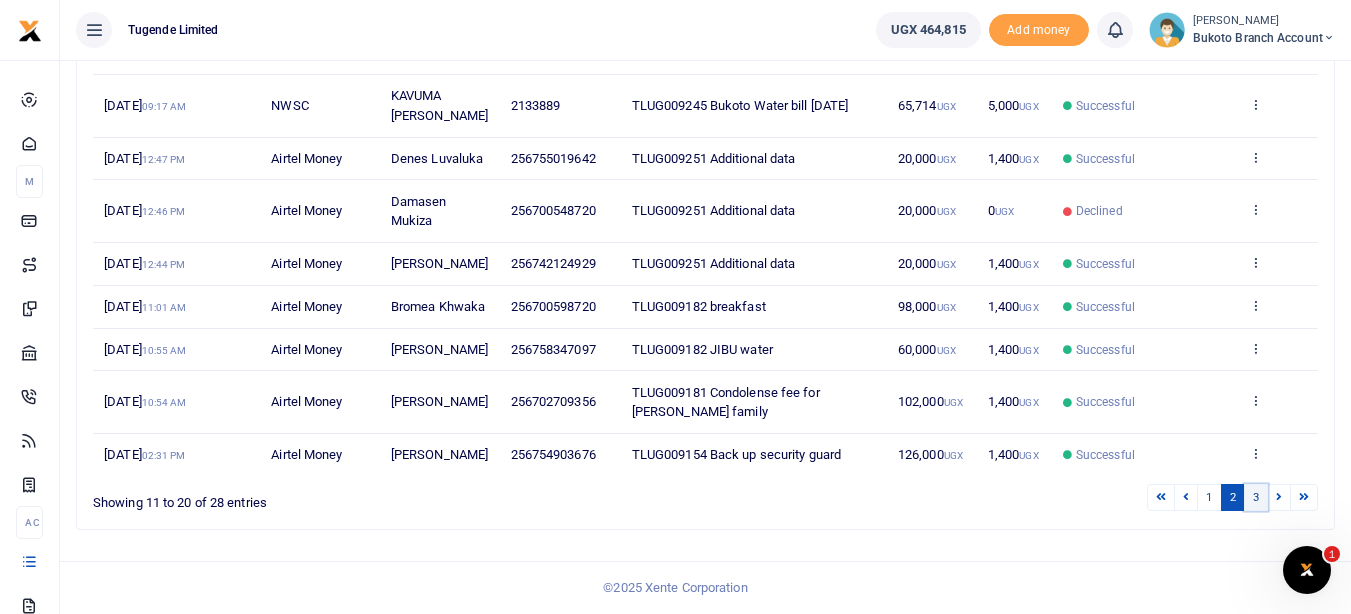 click on "3" at bounding box center (1256, 497) 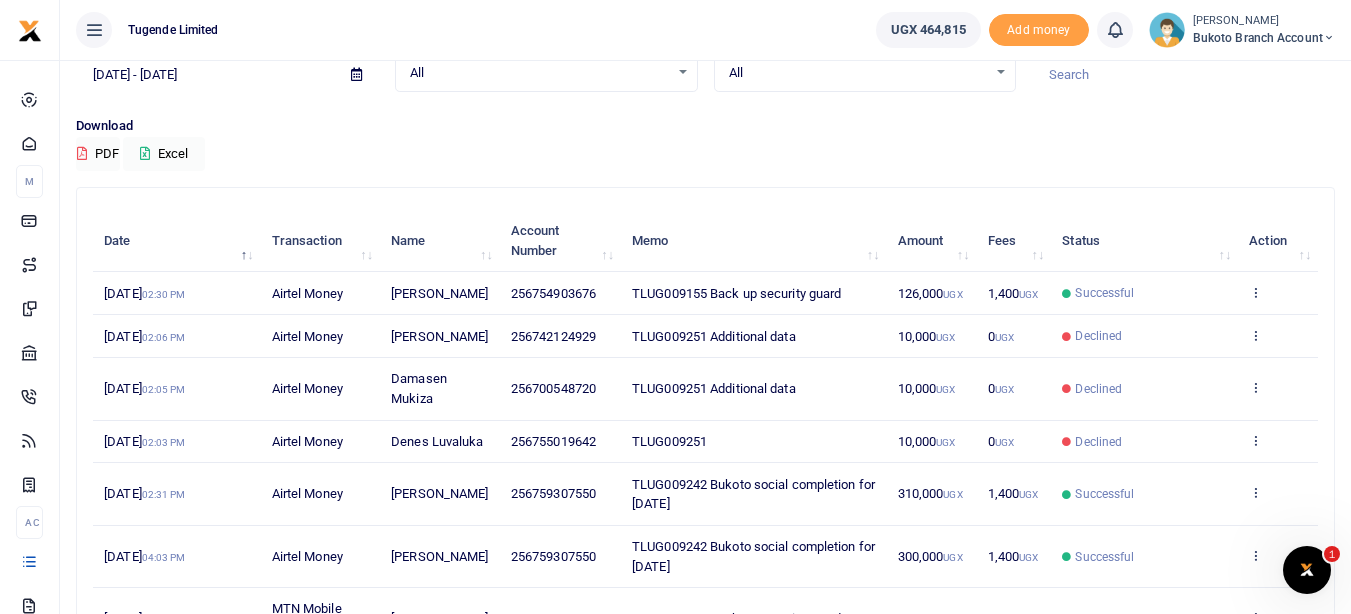 scroll, scrollTop: 96, scrollLeft: 0, axis: vertical 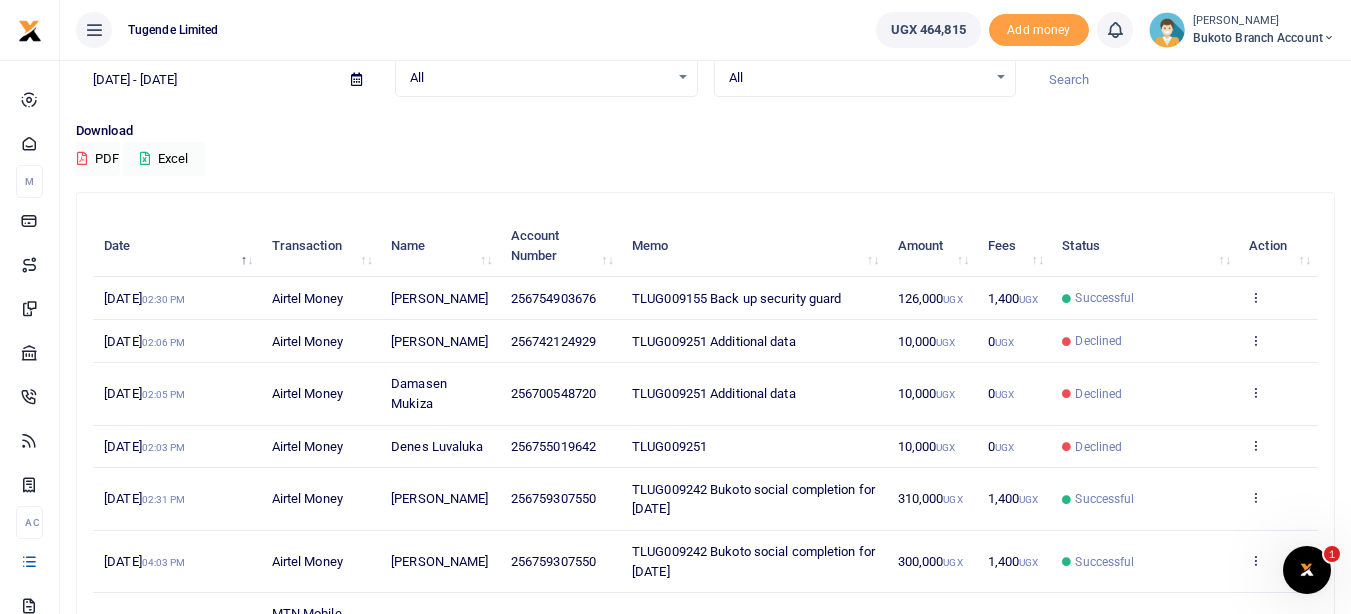 click at bounding box center [356, 79] 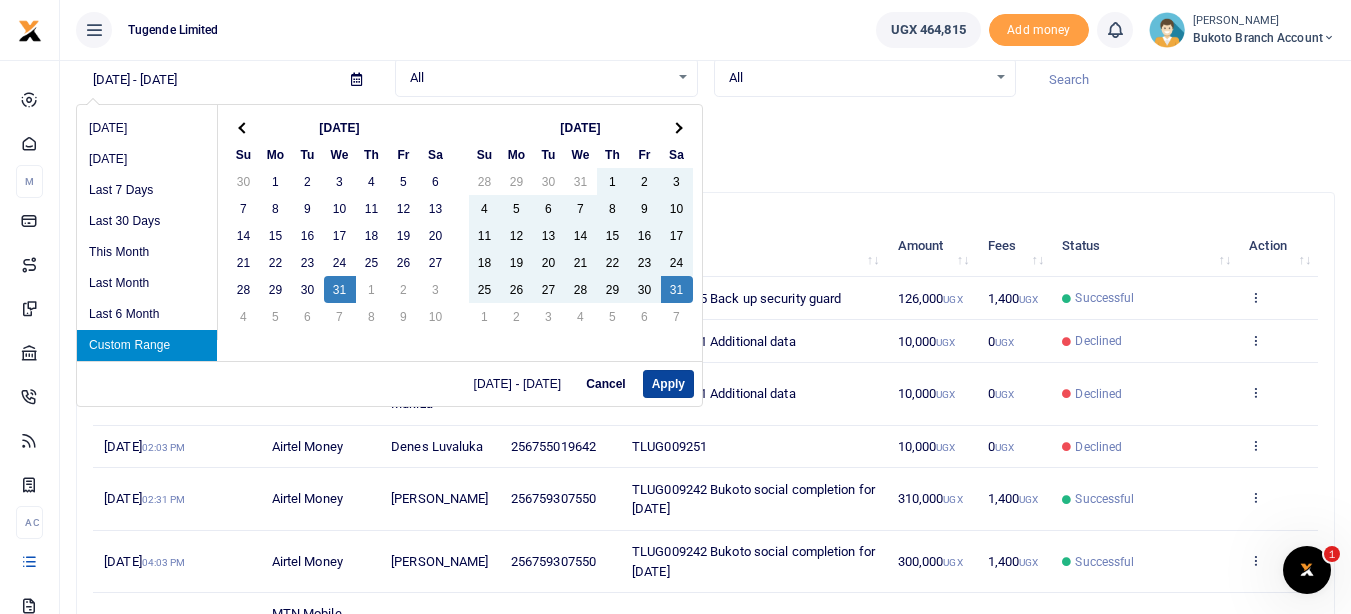 click on "Apply" at bounding box center [668, 384] 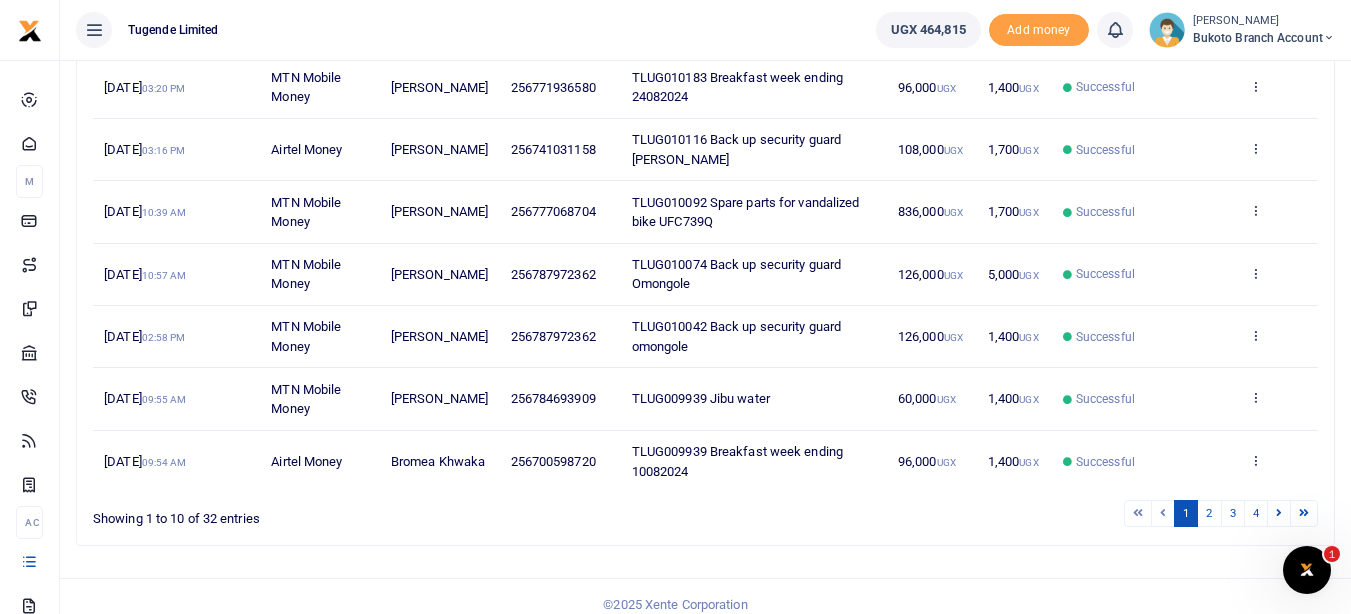 scroll, scrollTop: 520, scrollLeft: 0, axis: vertical 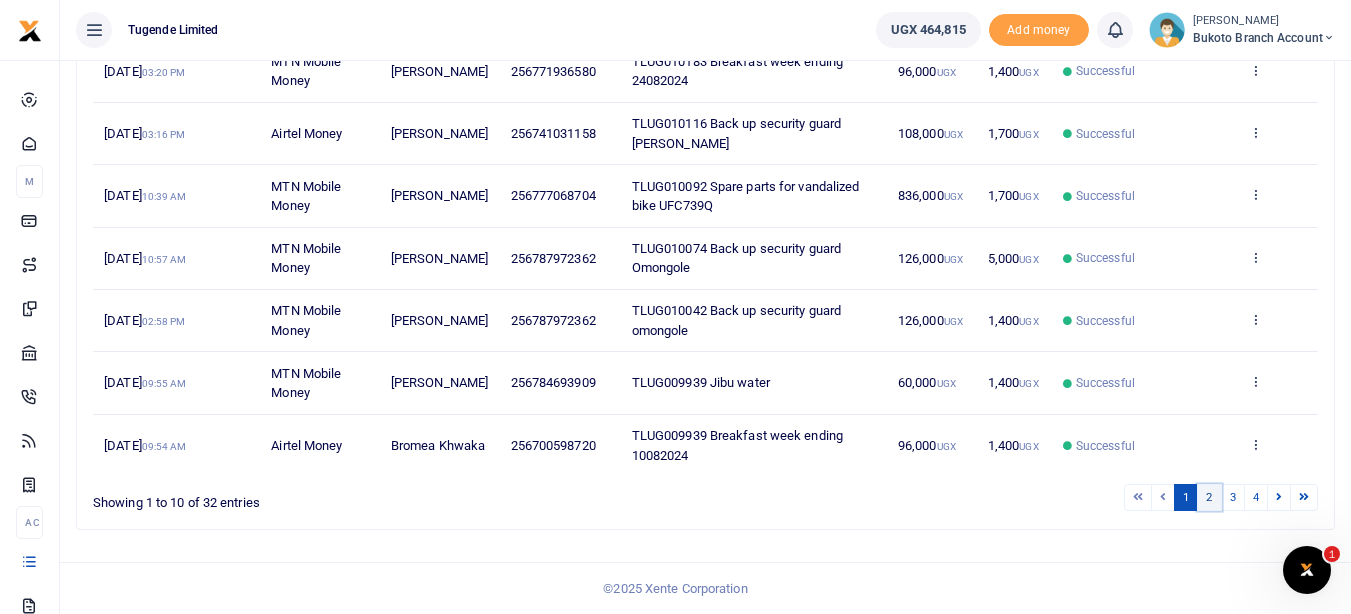 click on "2" at bounding box center (1209, 497) 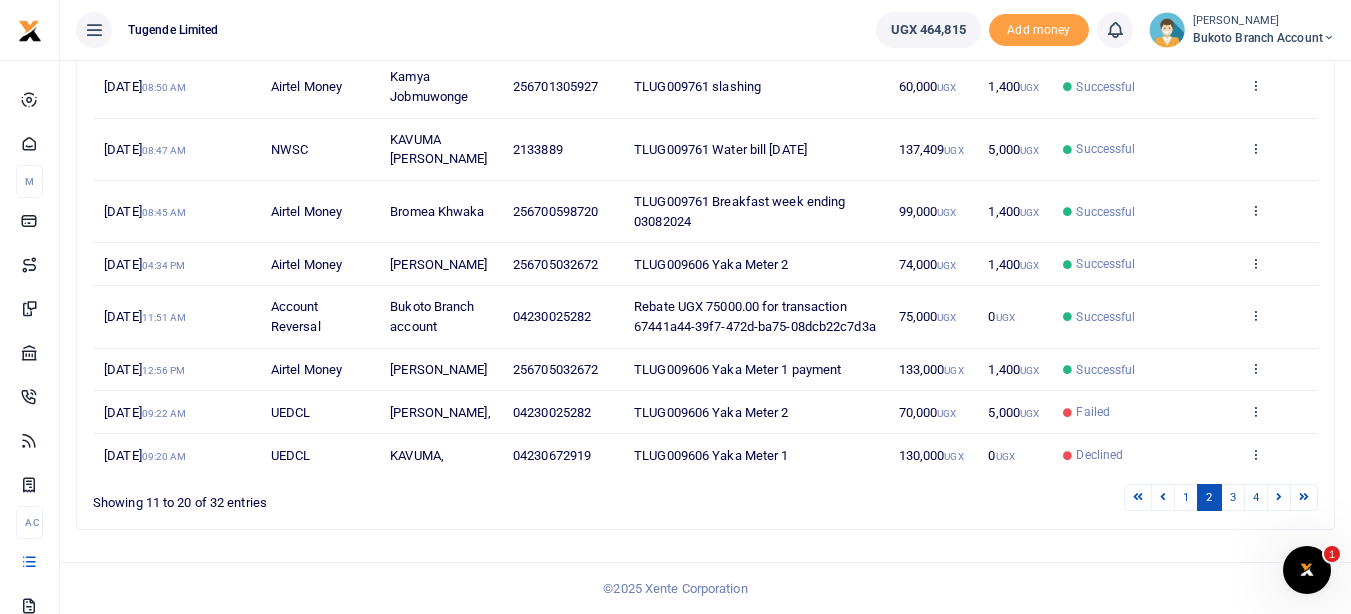 scroll, scrollTop: 501, scrollLeft: 0, axis: vertical 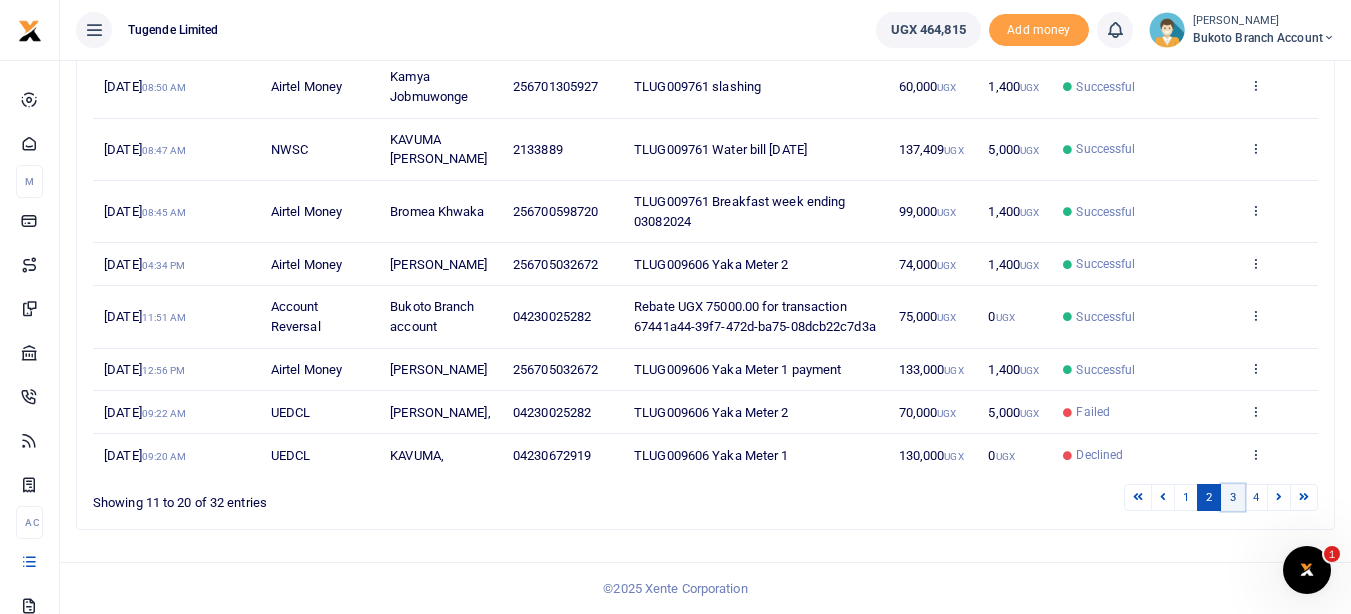 click on "3" at bounding box center [1233, 497] 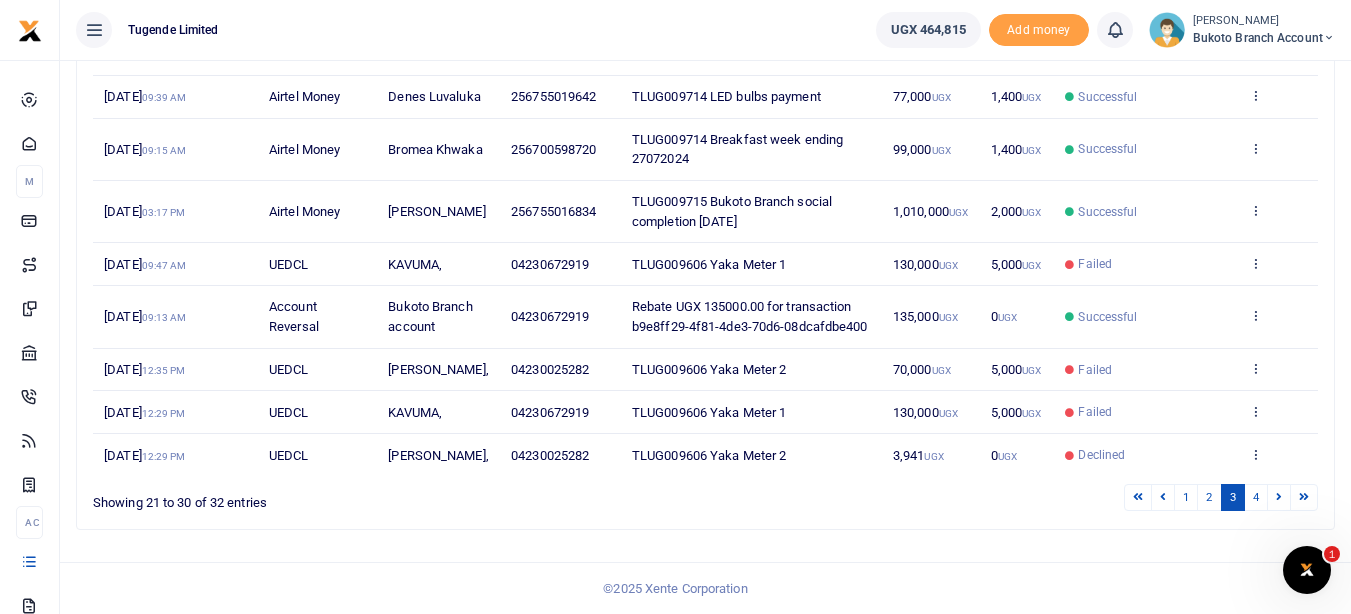 scroll, scrollTop: 531, scrollLeft: 0, axis: vertical 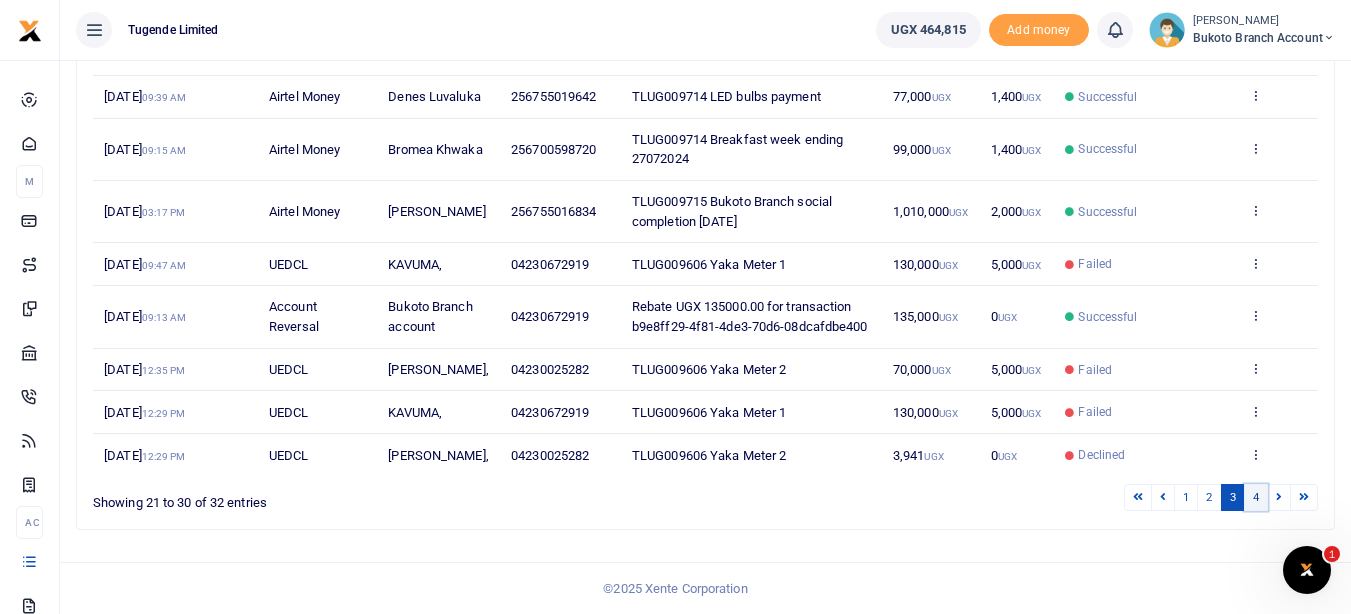 click on "4" at bounding box center [1256, 497] 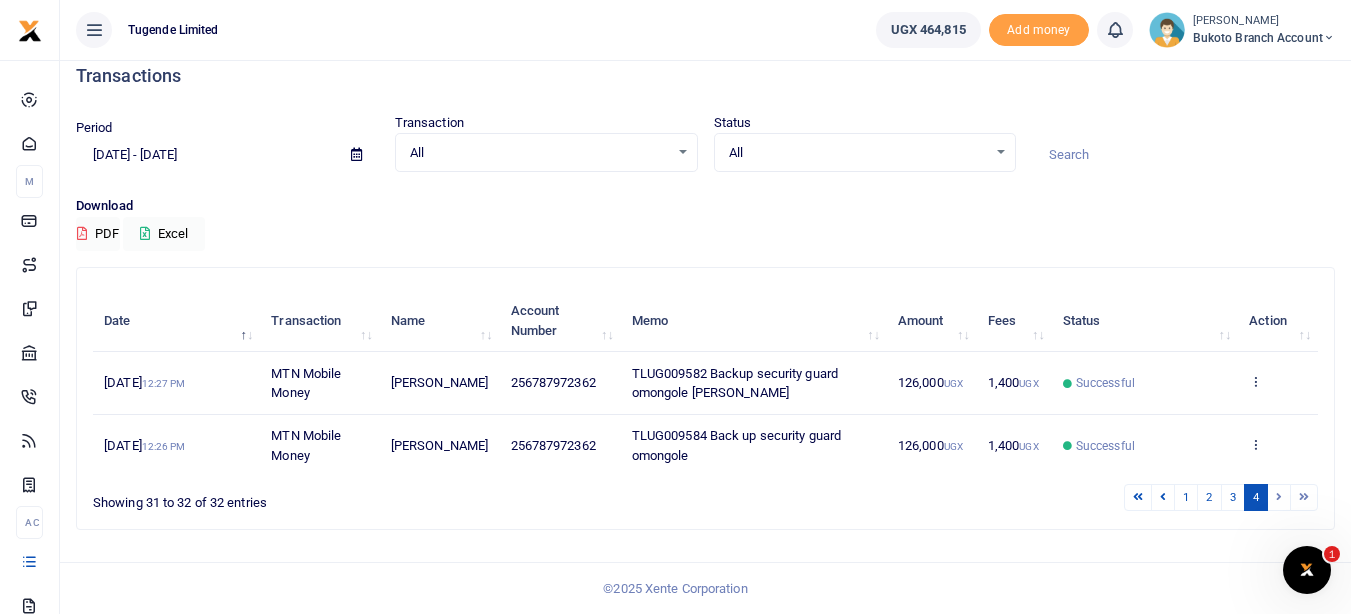 scroll, scrollTop: 21, scrollLeft: 0, axis: vertical 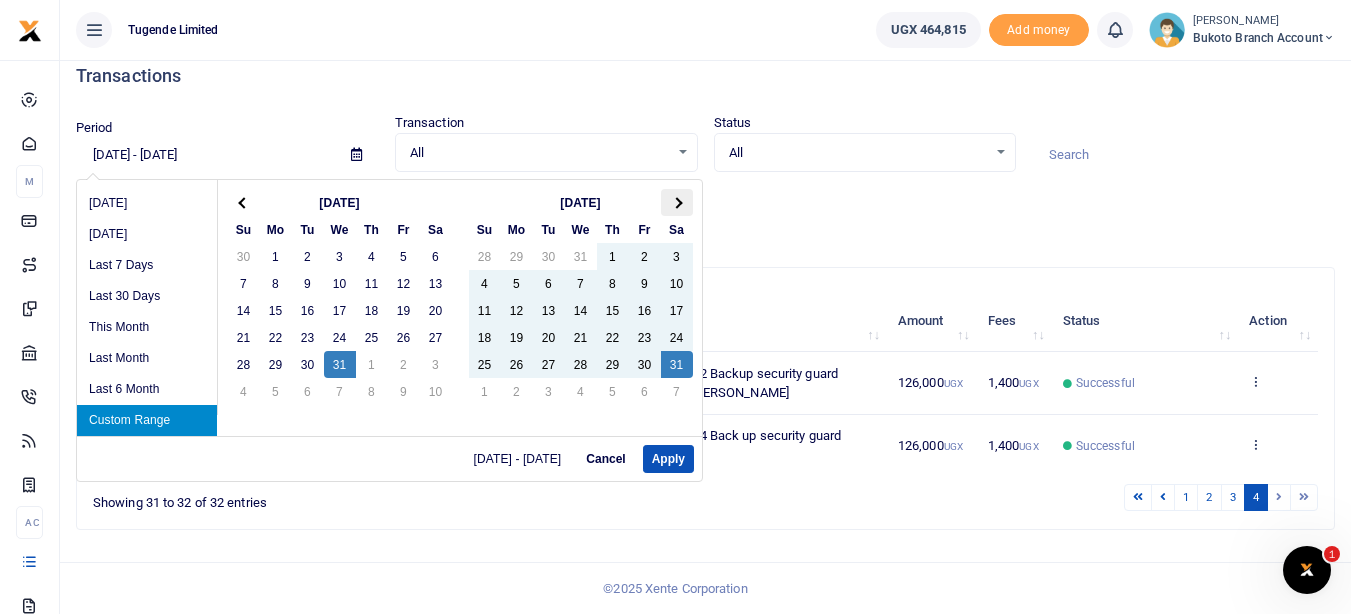 click at bounding box center [677, 202] 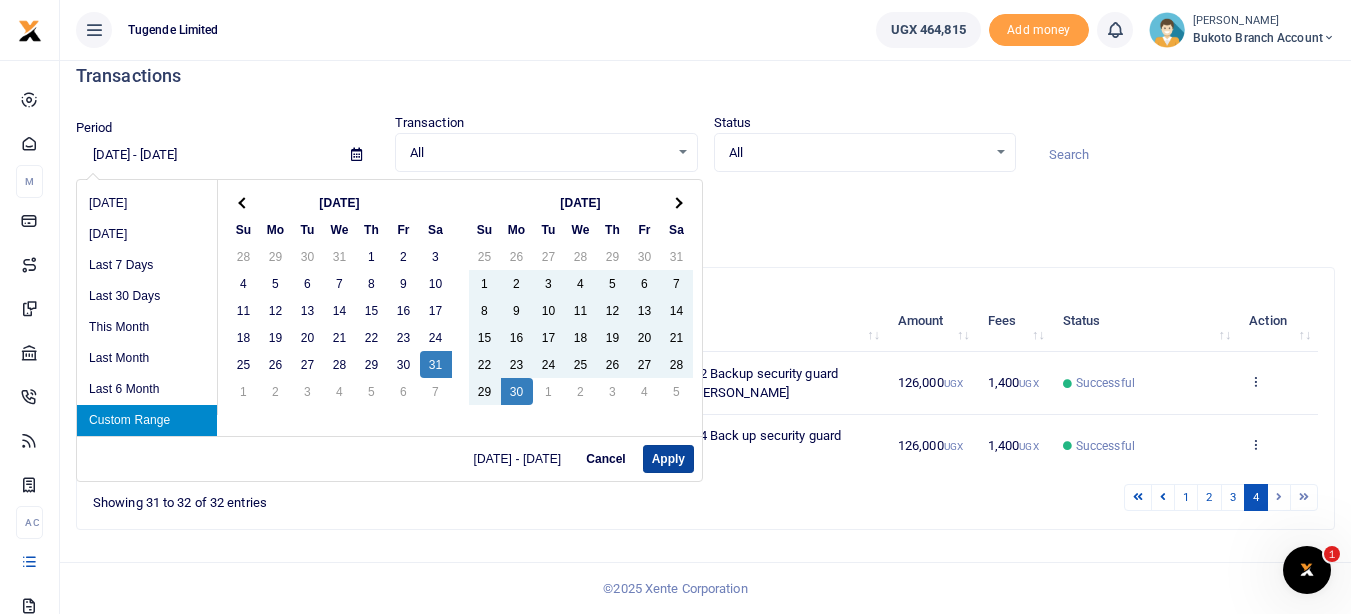 click on "Apply" at bounding box center (668, 459) 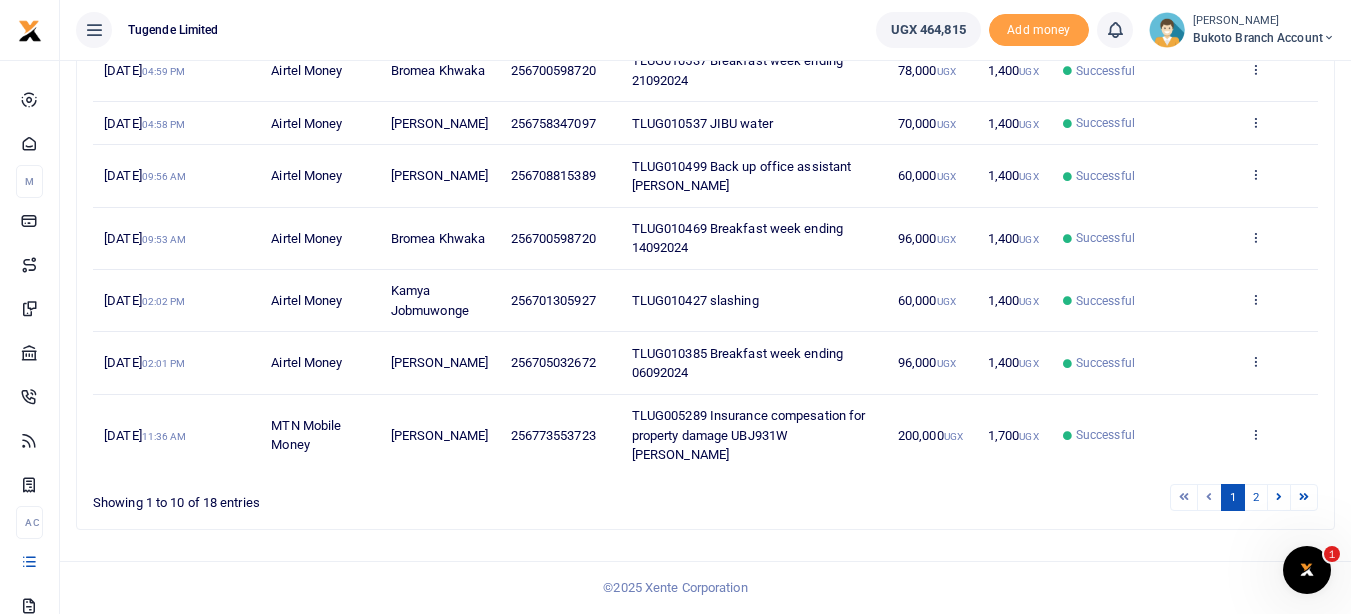 scroll, scrollTop: 519, scrollLeft: 0, axis: vertical 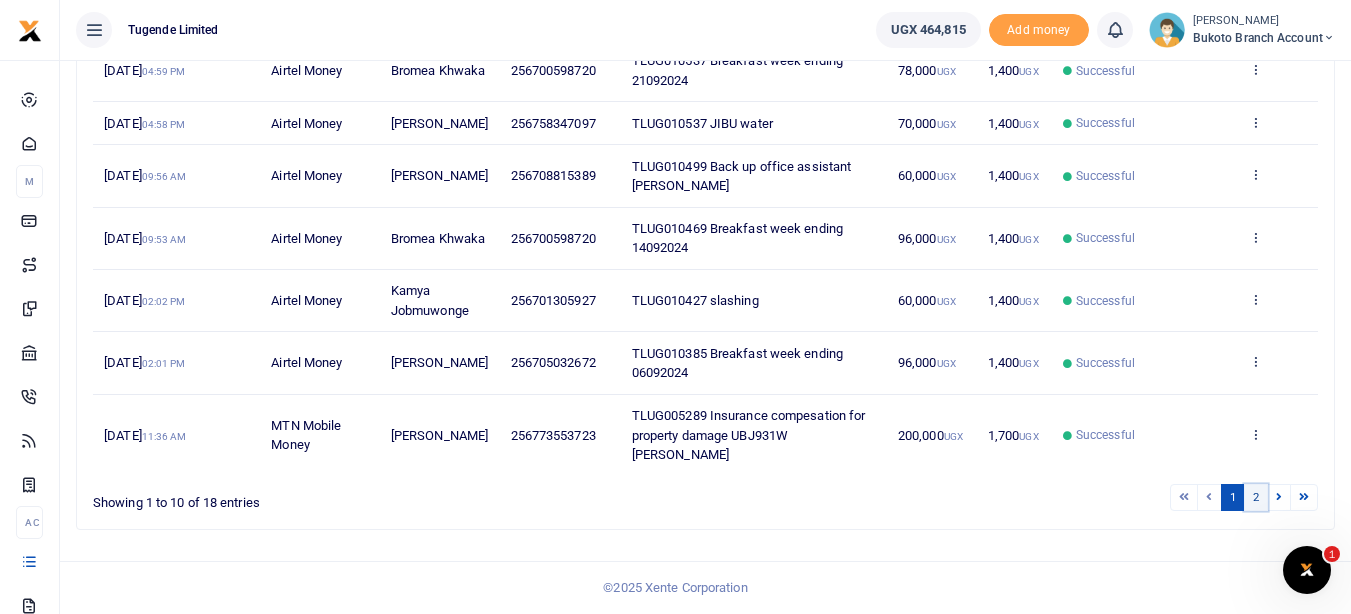 click on "2" at bounding box center [1256, 497] 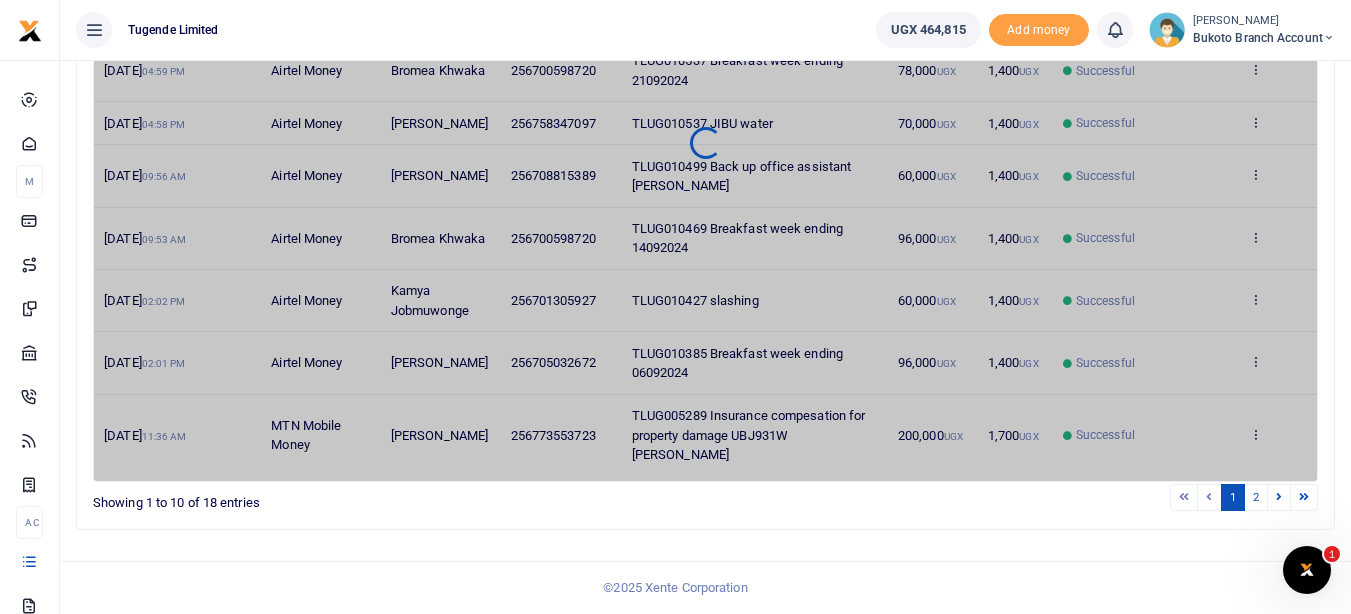 scroll, scrollTop: 396, scrollLeft: 0, axis: vertical 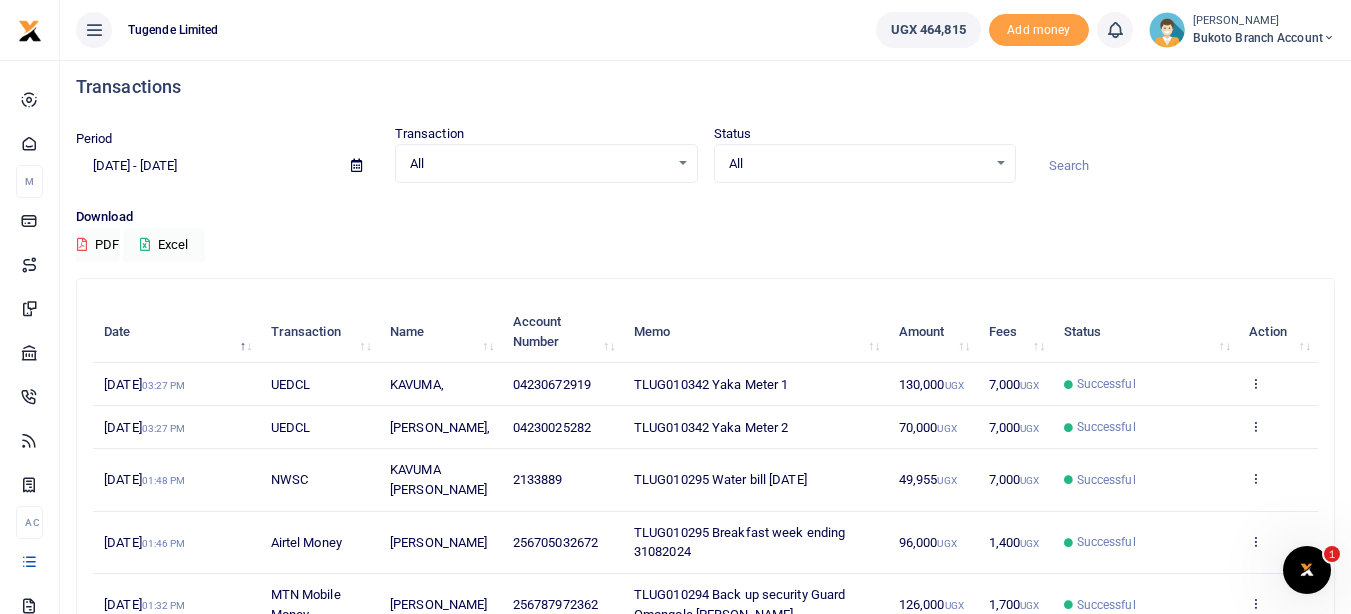 click at bounding box center [356, 165] 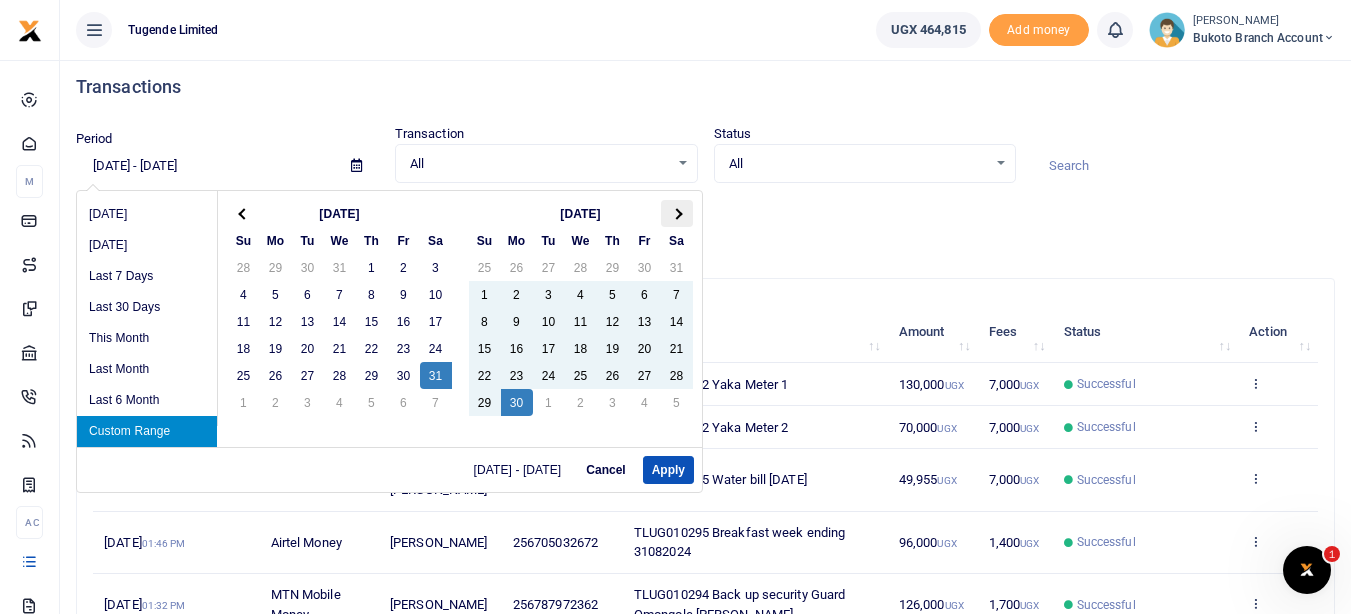 click at bounding box center (677, 213) 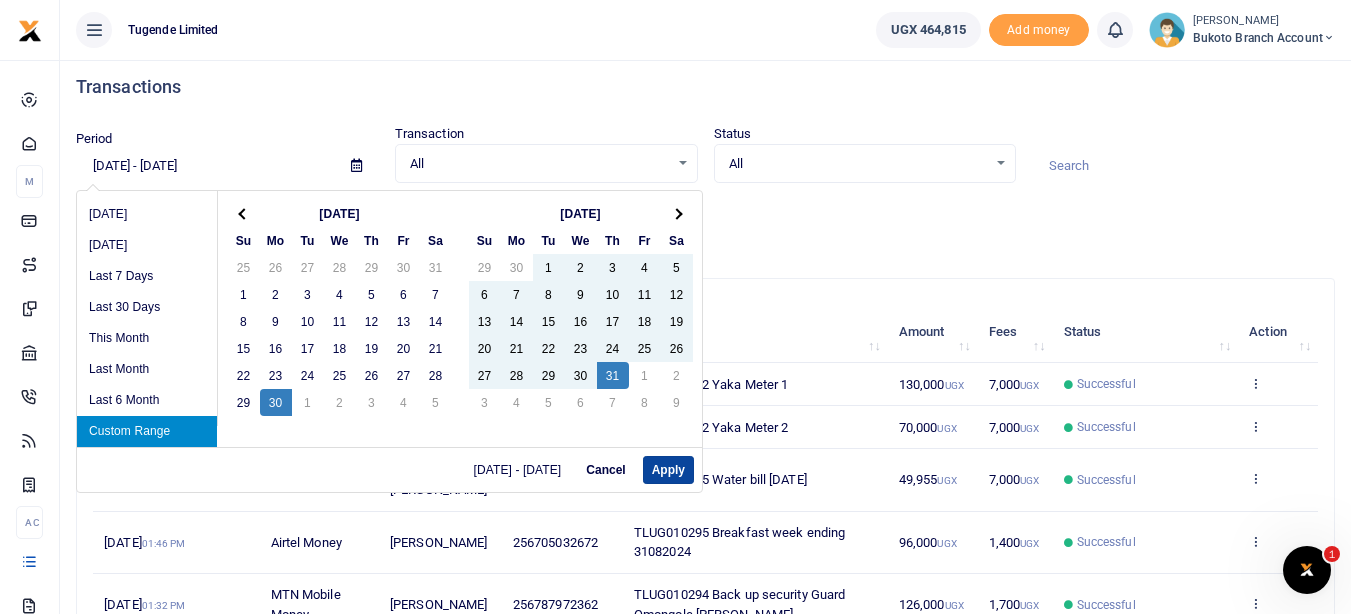 click on "Apply" at bounding box center [668, 470] 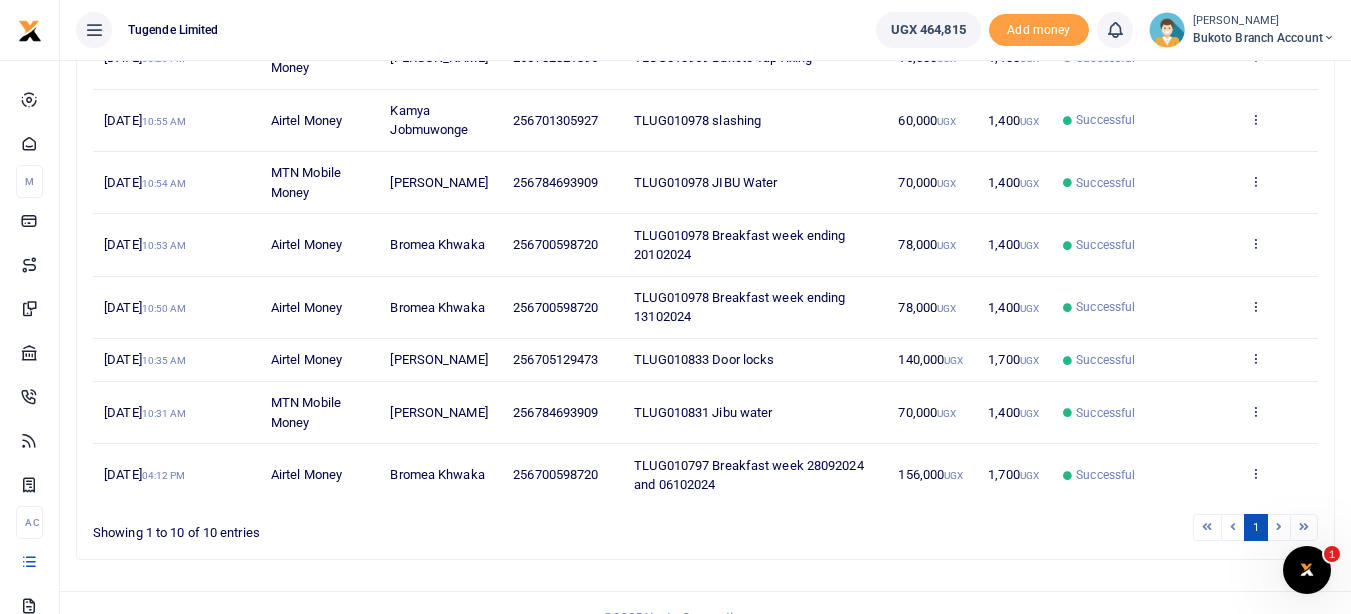 scroll, scrollTop: 454, scrollLeft: 0, axis: vertical 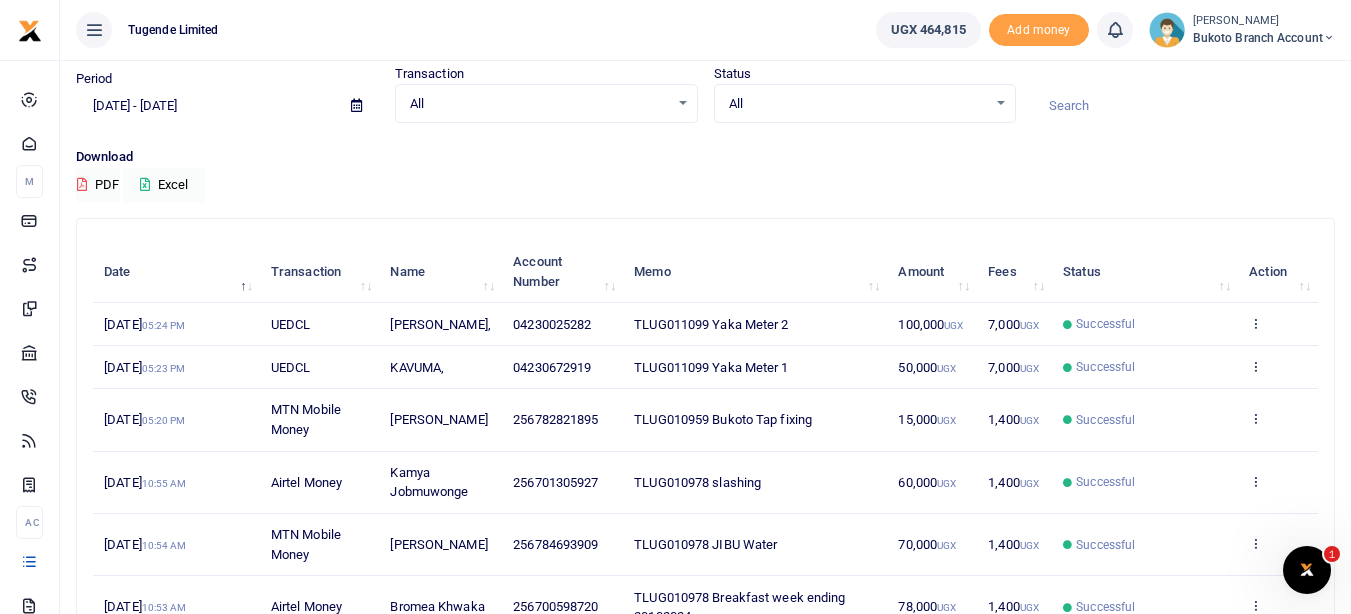 click at bounding box center [356, 106] 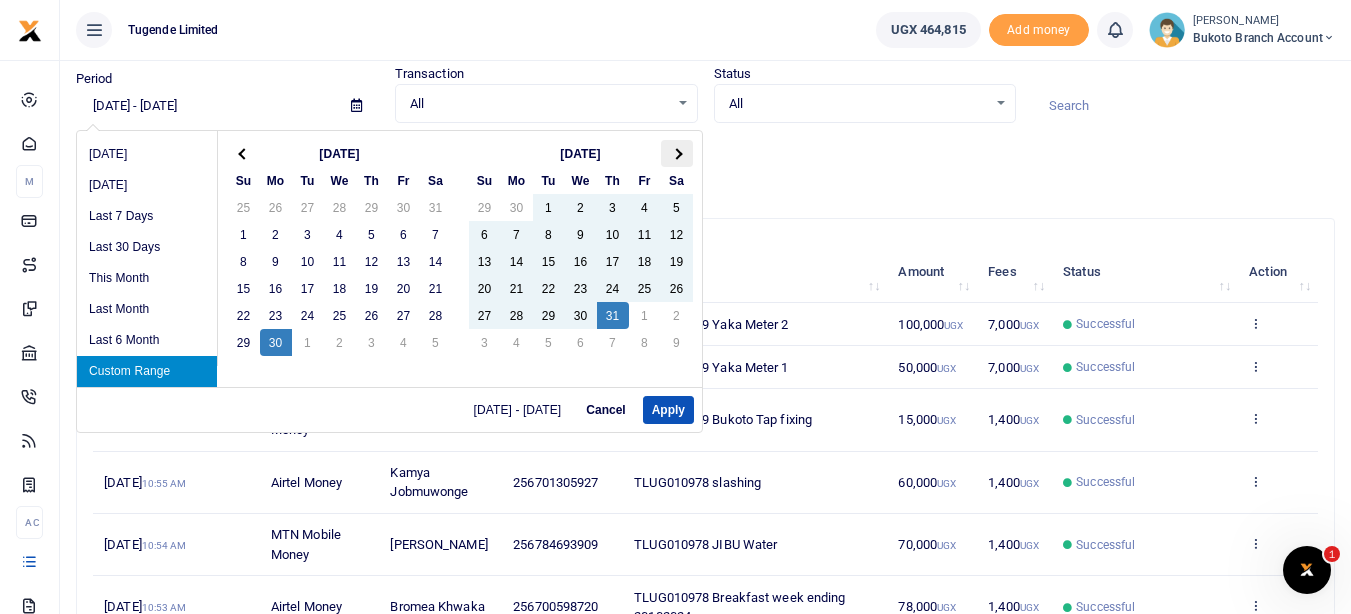 click at bounding box center [677, 153] 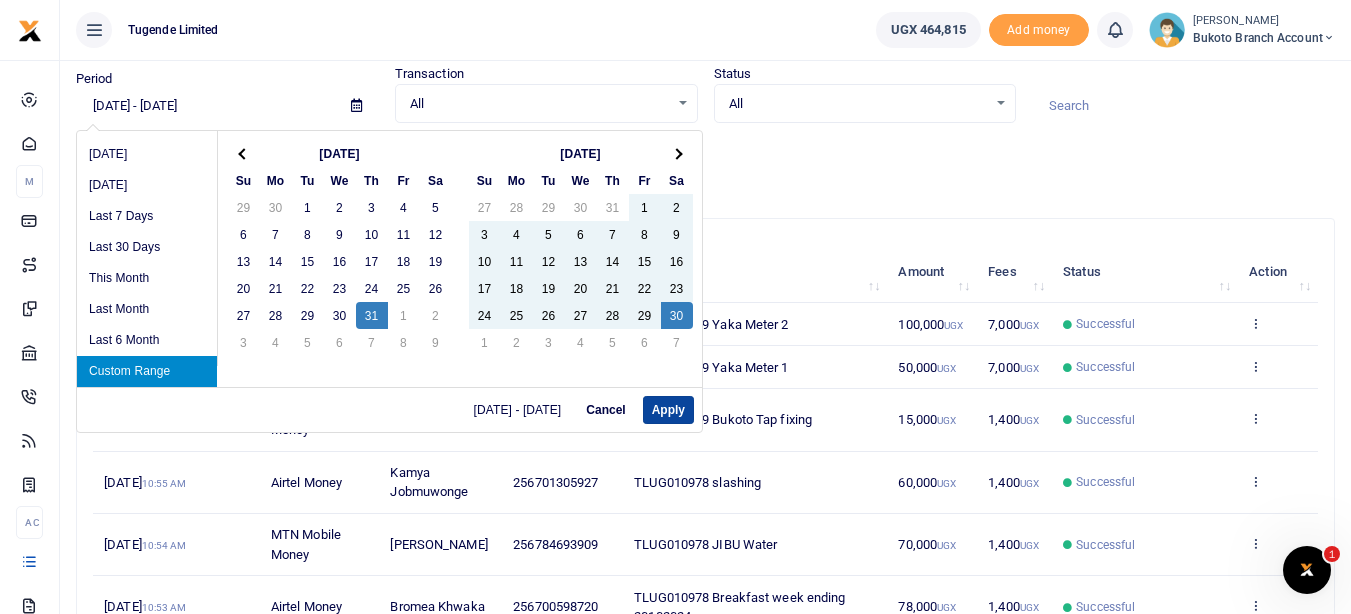 click on "Apply" at bounding box center (668, 410) 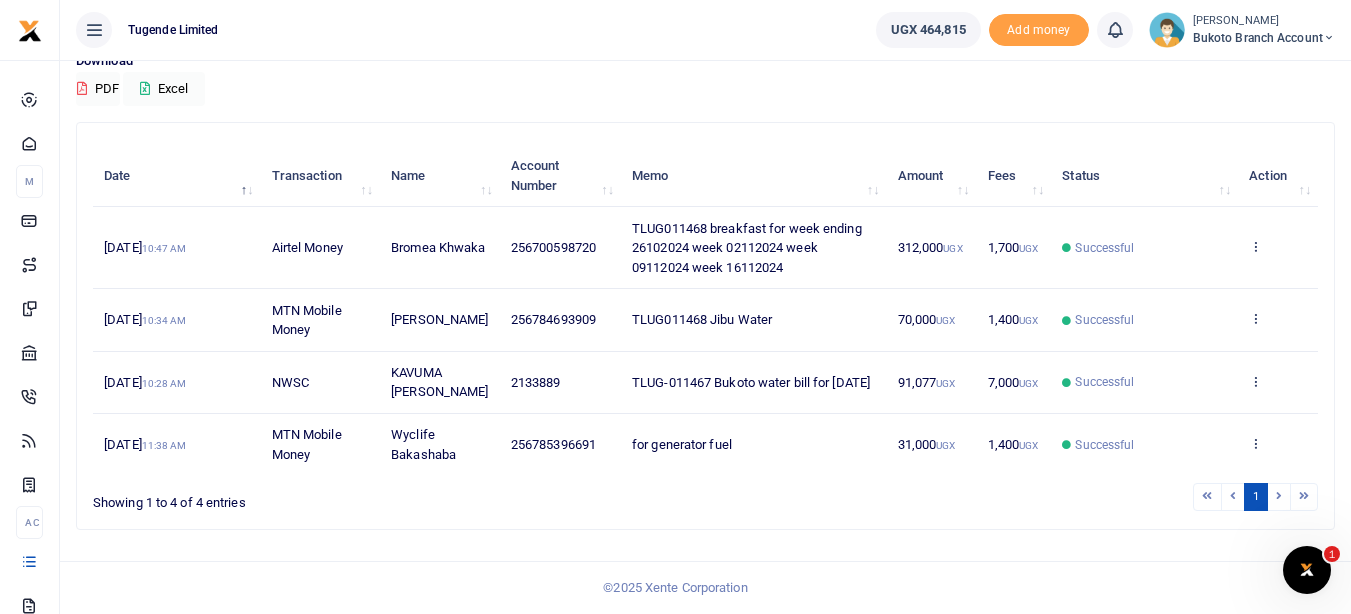 scroll, scrollTop: 185, scrollLeft: 0, axis: vertical 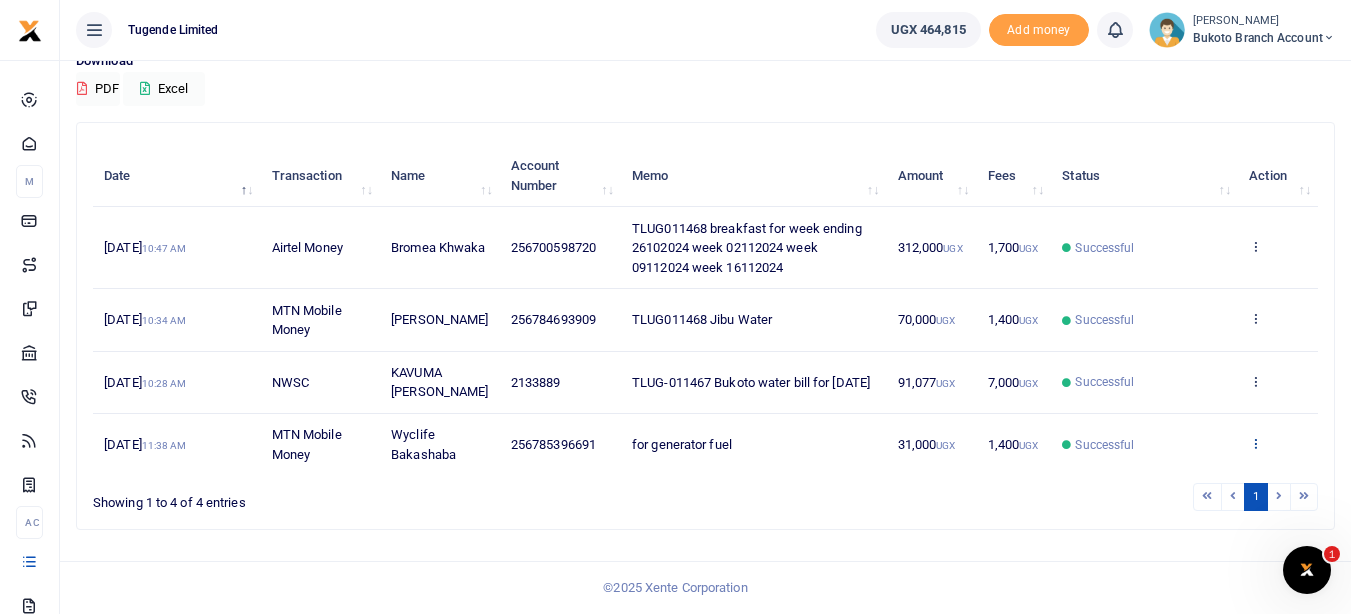 click at bounding box center (1255, 444) 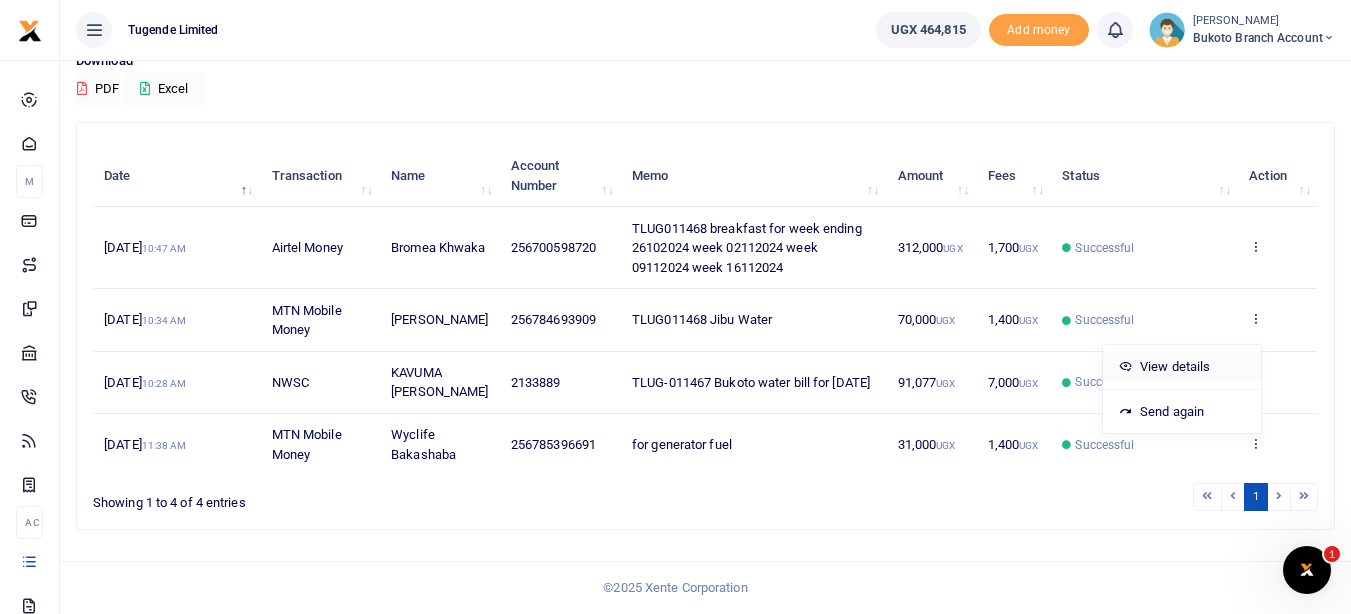click on "View details" at bounding box center (1182, 367) 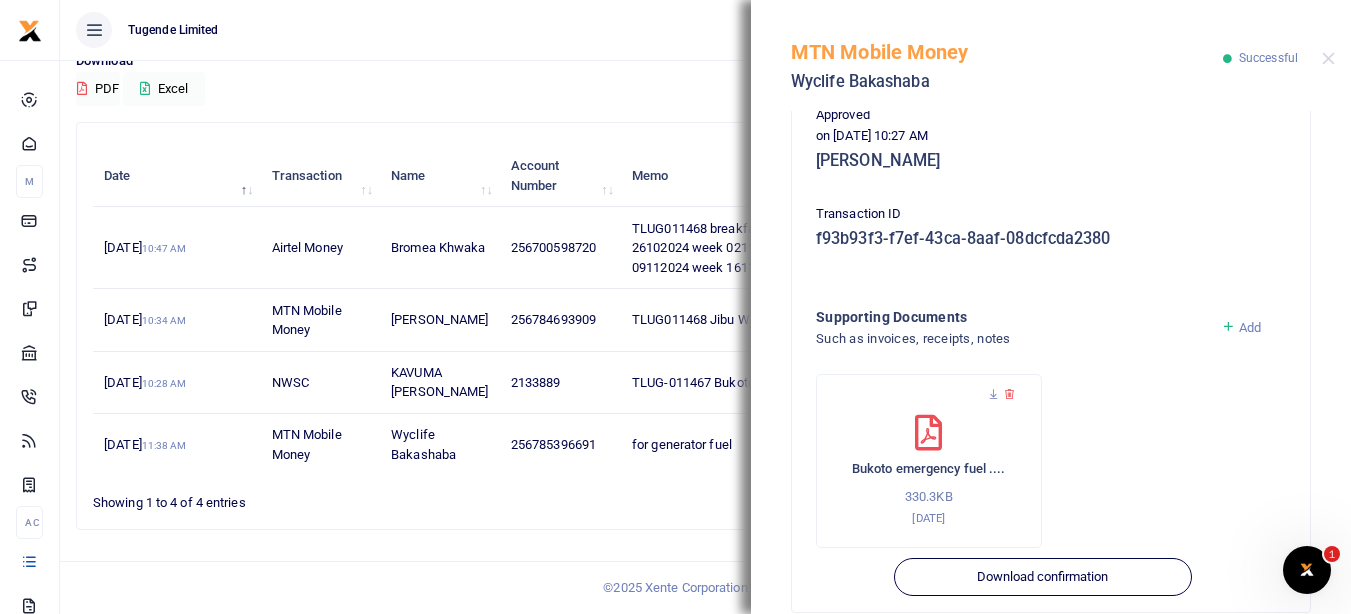 scroll, scrollTop: 528, scrollLeft: 0, axis: vertical 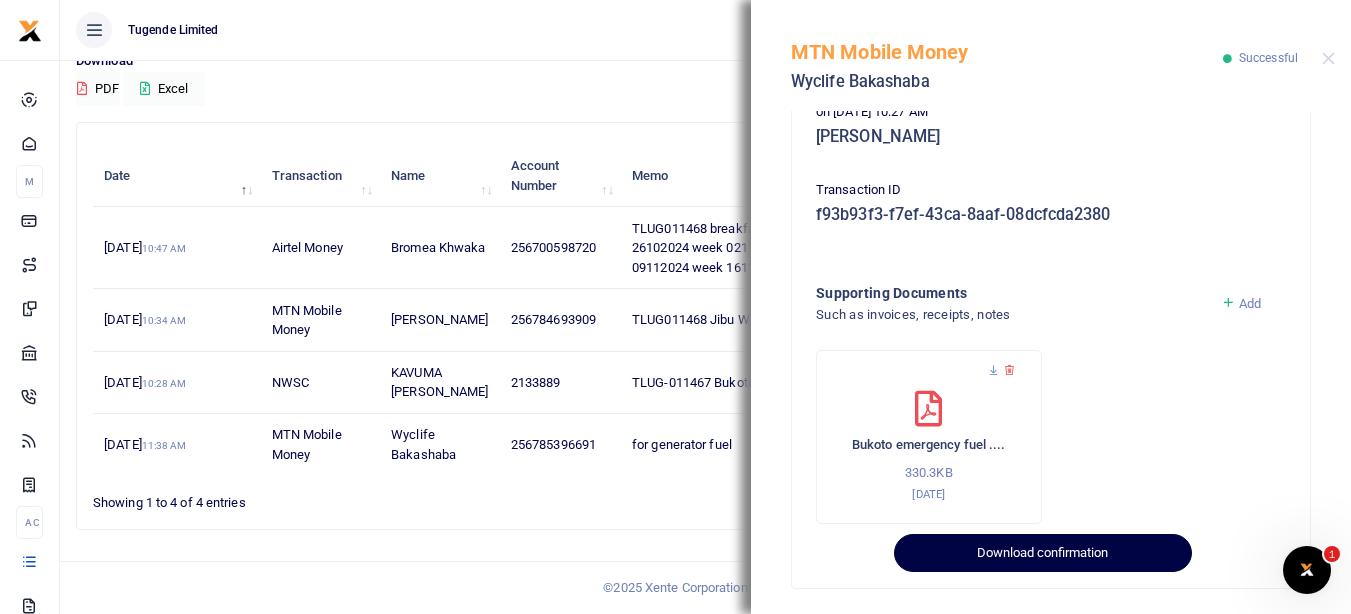 click on "Download confirmation" at bounding box center [1042, 553] 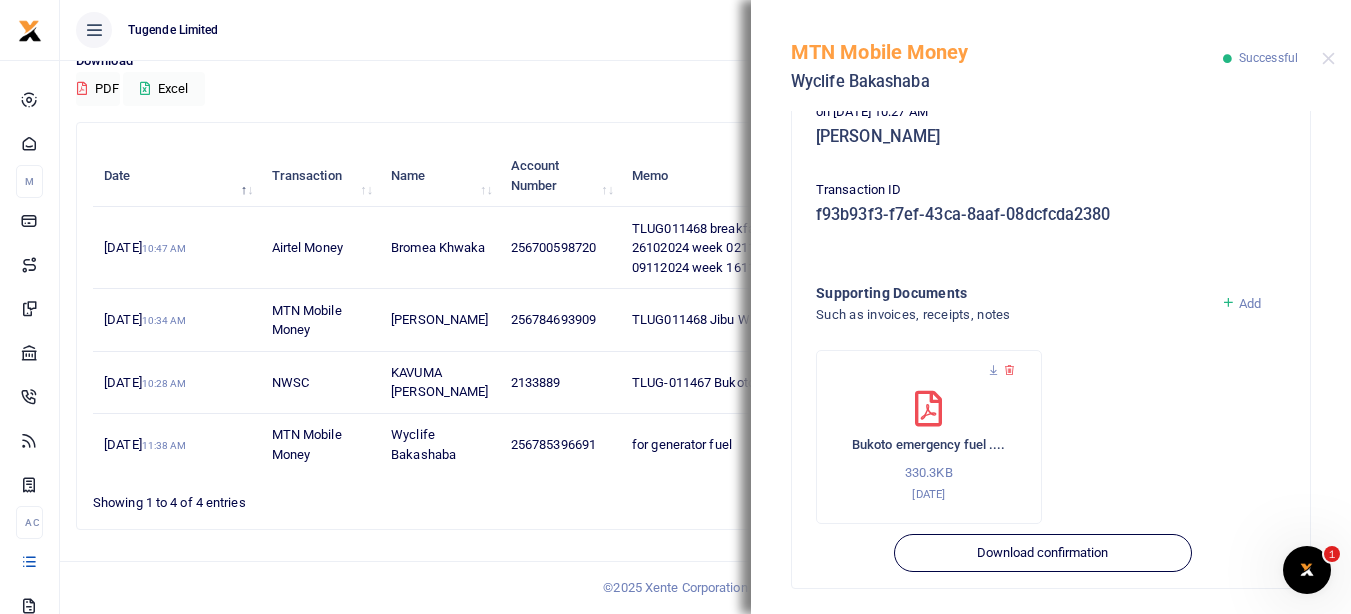 click on "Search: Date Transaction Name Account Number Memo Amount Fees Status Action 22nd Nov 2024  10:47 AM Airtel Money Bromea Khwaka 256700598720 TLUG011468 breakfast  for week ending 26102024 week 02112024 week 09112024 week 16112024 312,000 UGX  1,700 UGX  Successful
View details
Send again
22nd Nov 2024  10:34 AM MTN Mobile Money Ramathan Katongole 256784693909 TLUG011468 Jibu Water 70,000 UGX  1,400 UGX  Successful
View details
Send again
10:28 AM NWSC" at bounding box center (705, 325) 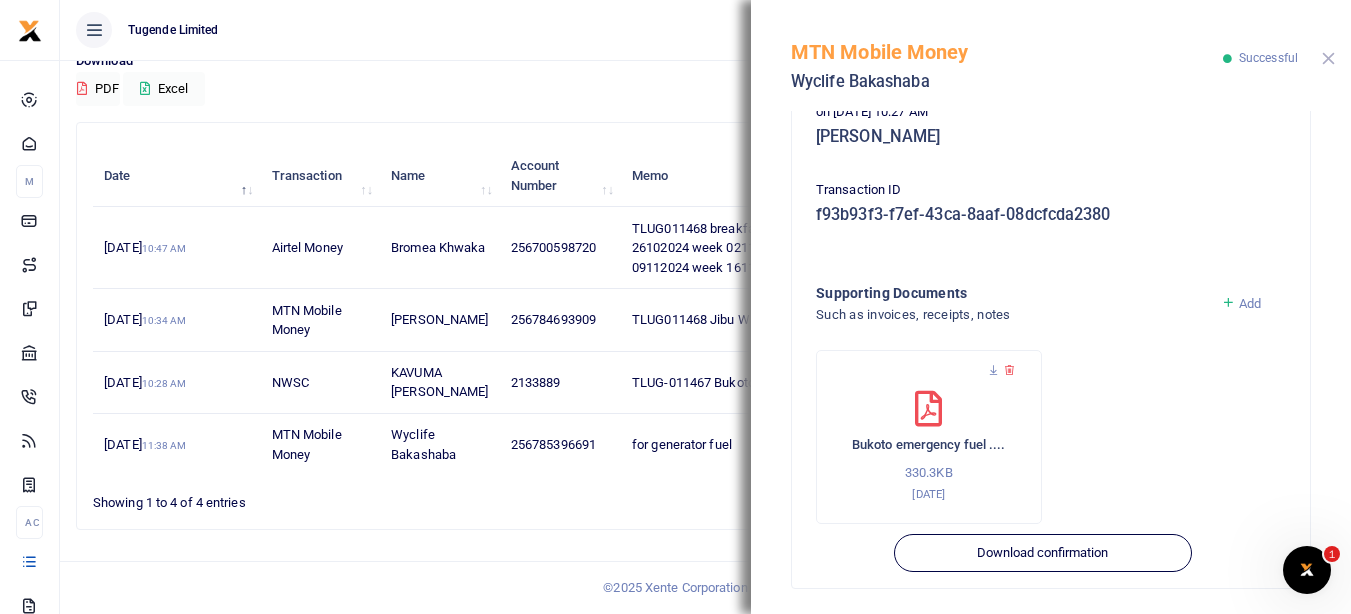 click at bounding box center (1328, 58) 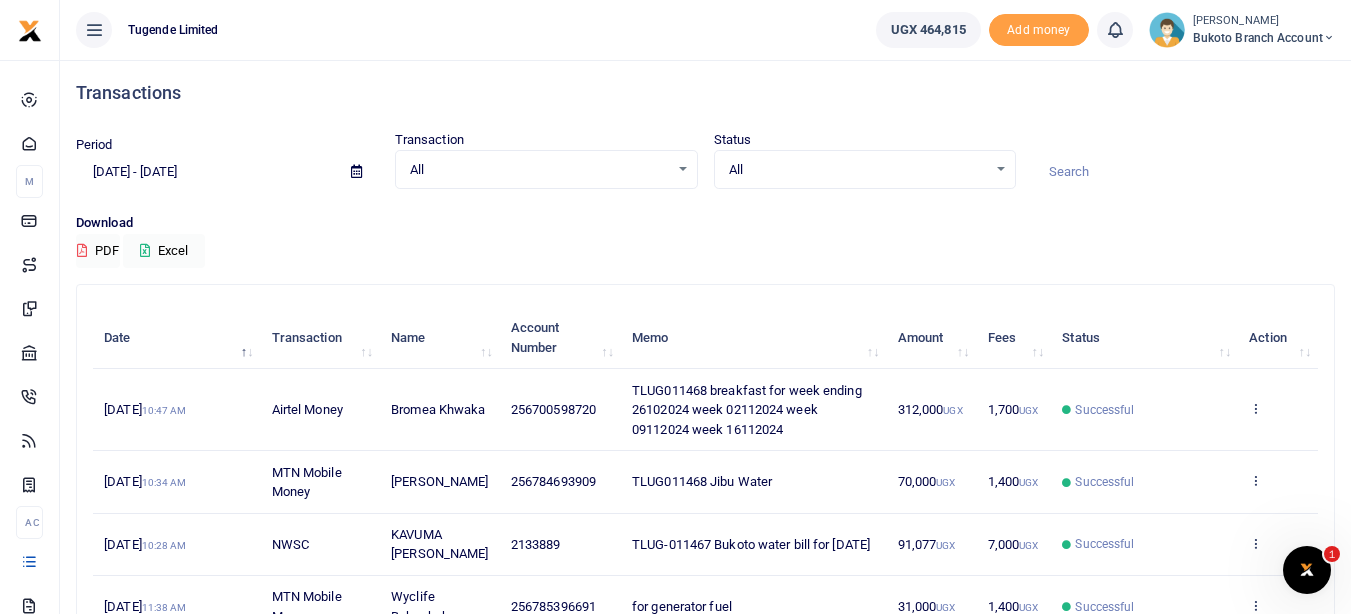 scroll, scrollTop: 0, scrollLeft: 0, axis: both 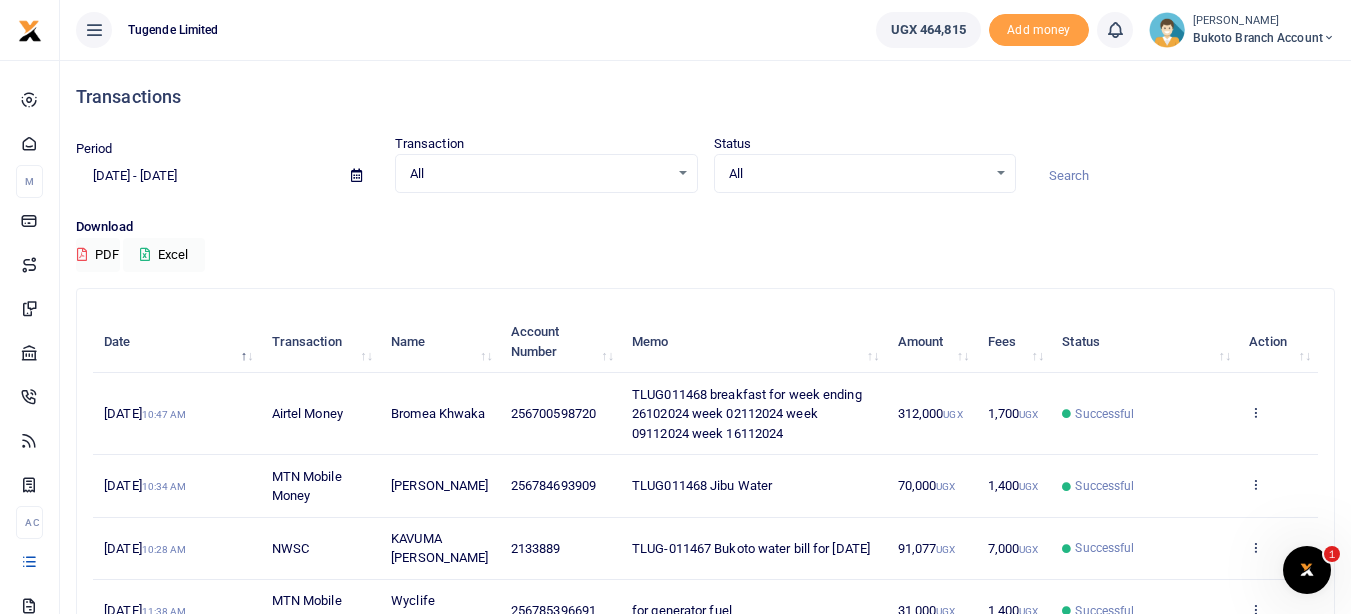 click at bounding box center [356, 176] 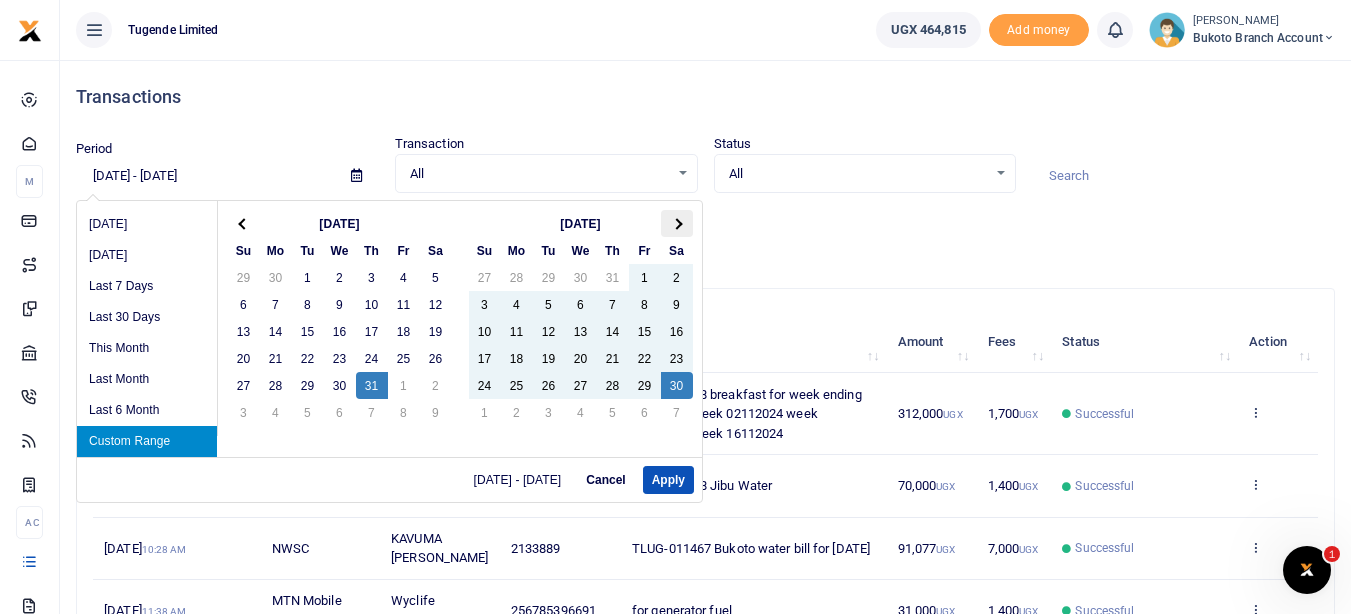 click at bounding box center [677, 223] 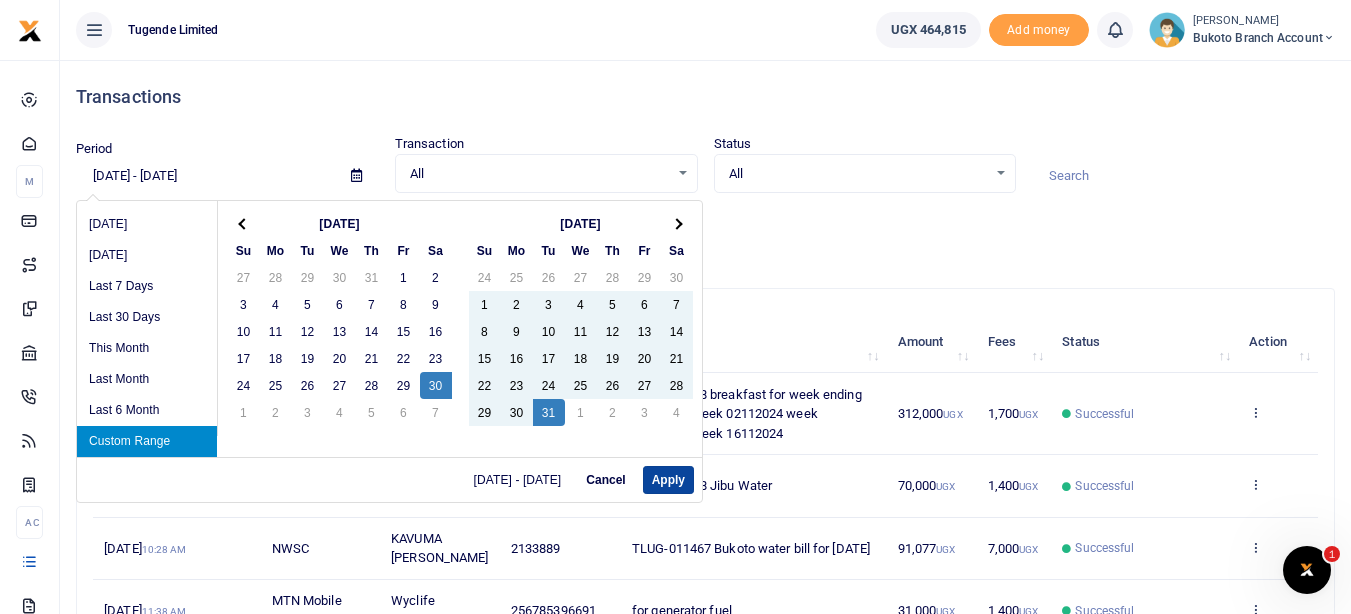 click on "Apply" at bounding box center (668, 480) 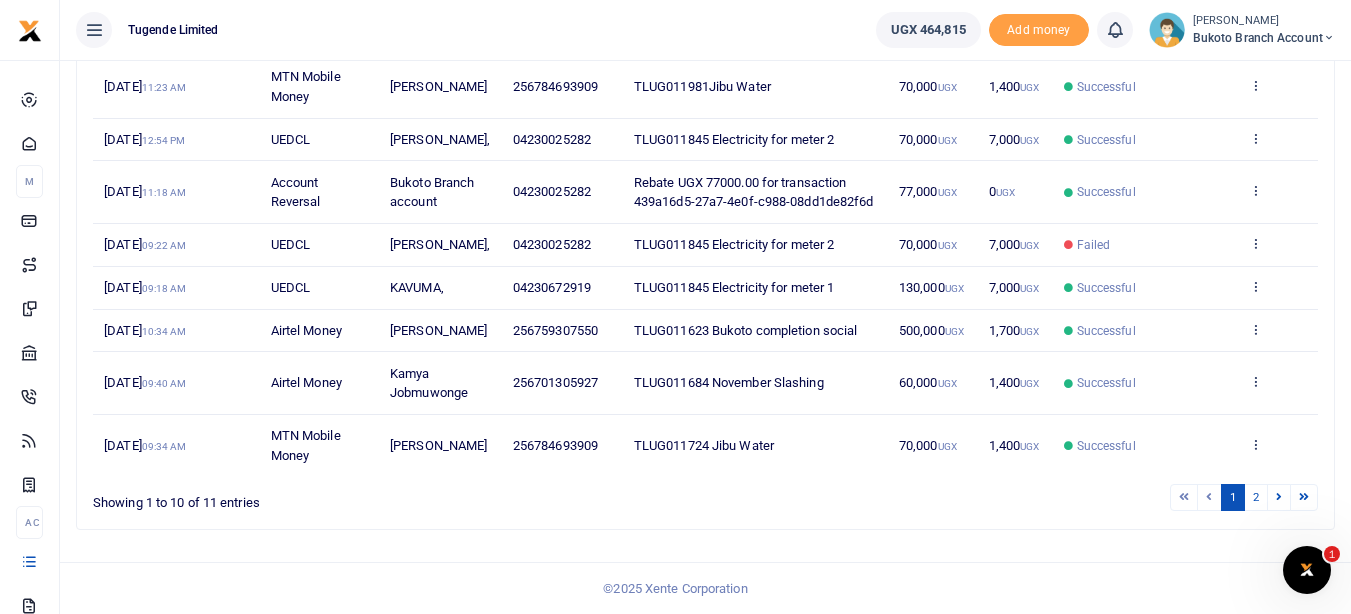 scroll, scrollTop: 540, scrollLeft: 0, axis: vertical 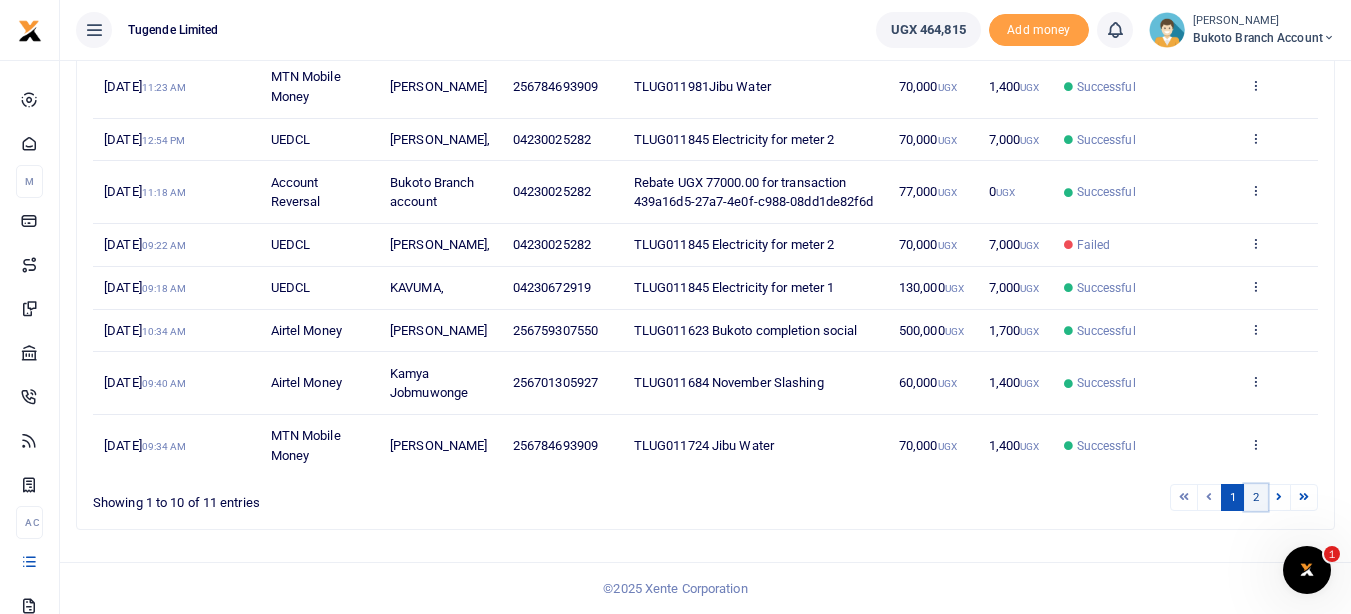 click on "2" at bounding box center (1256, 497) 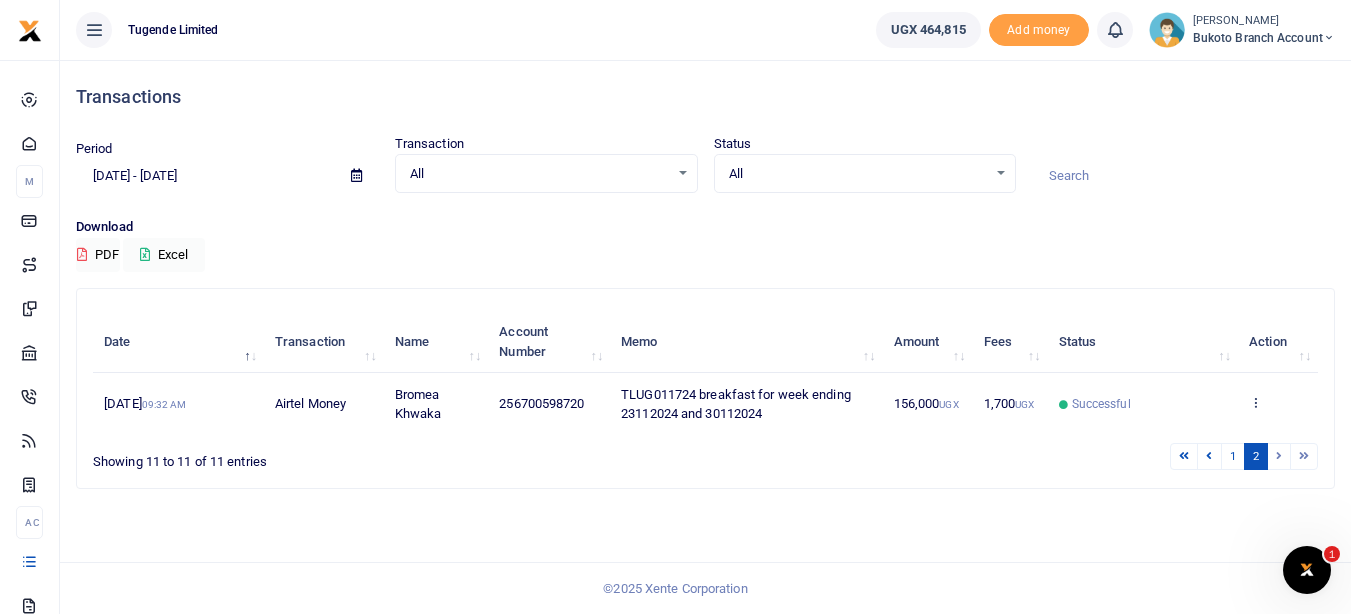 scroll, scrollTop: 0, scrollLeft: 0, axis: both 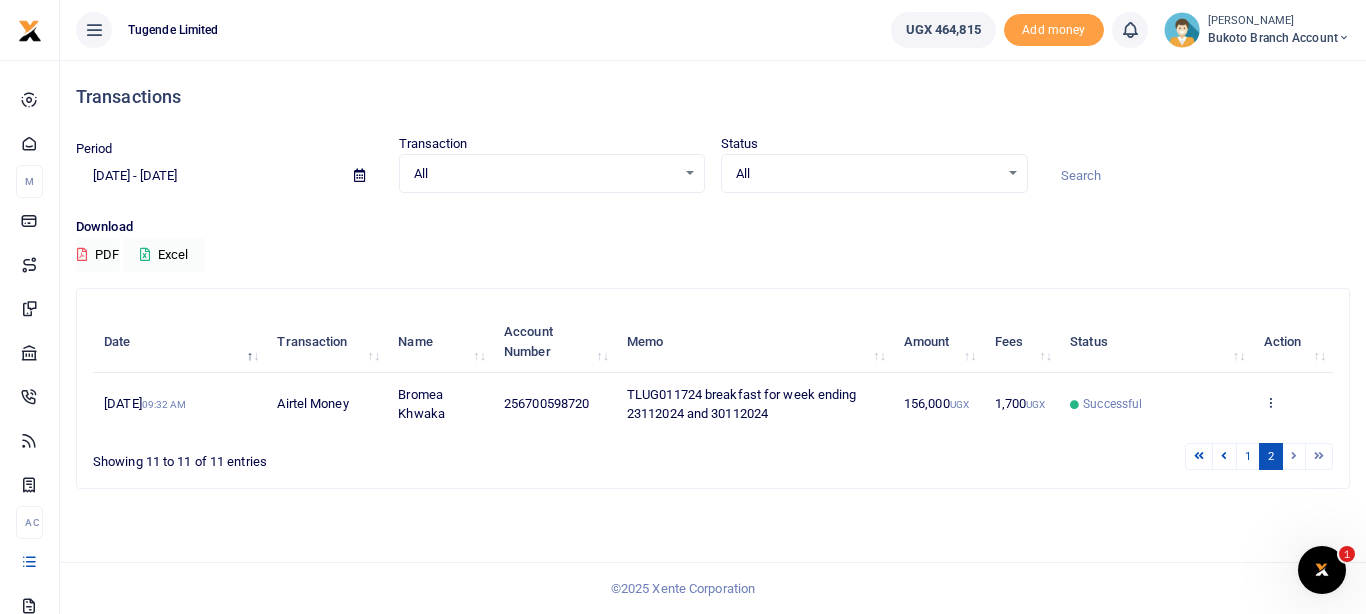click at bounding box center [359, 175] 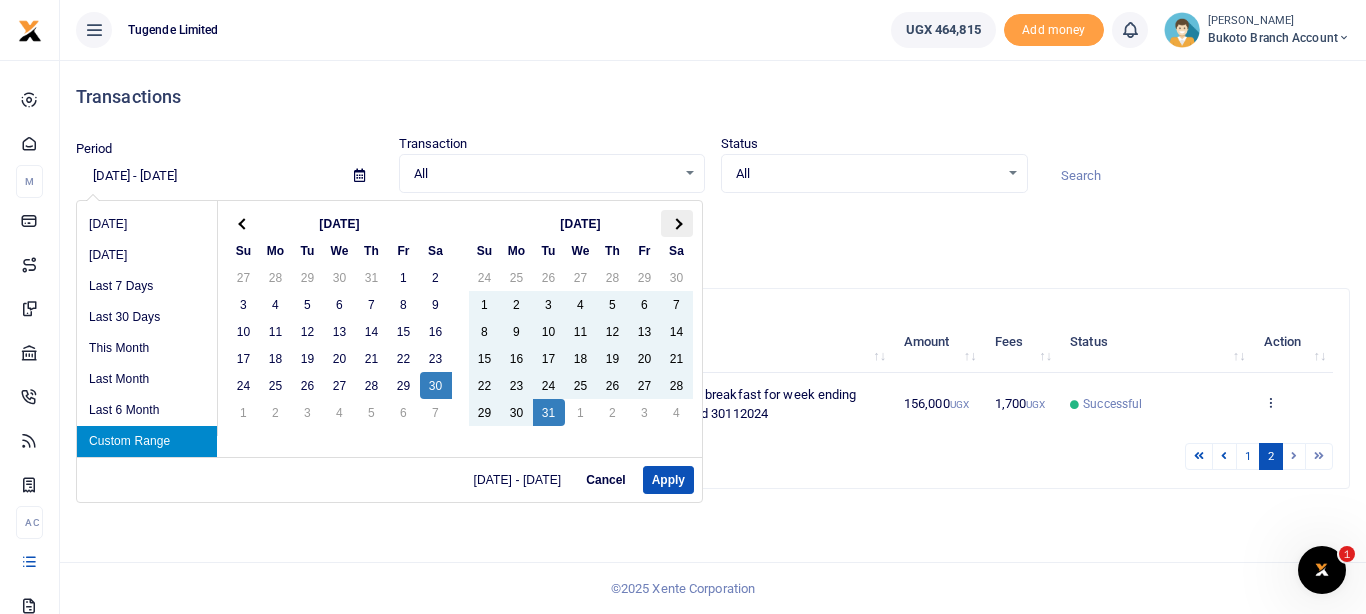 click at bounding box center [676, 223] 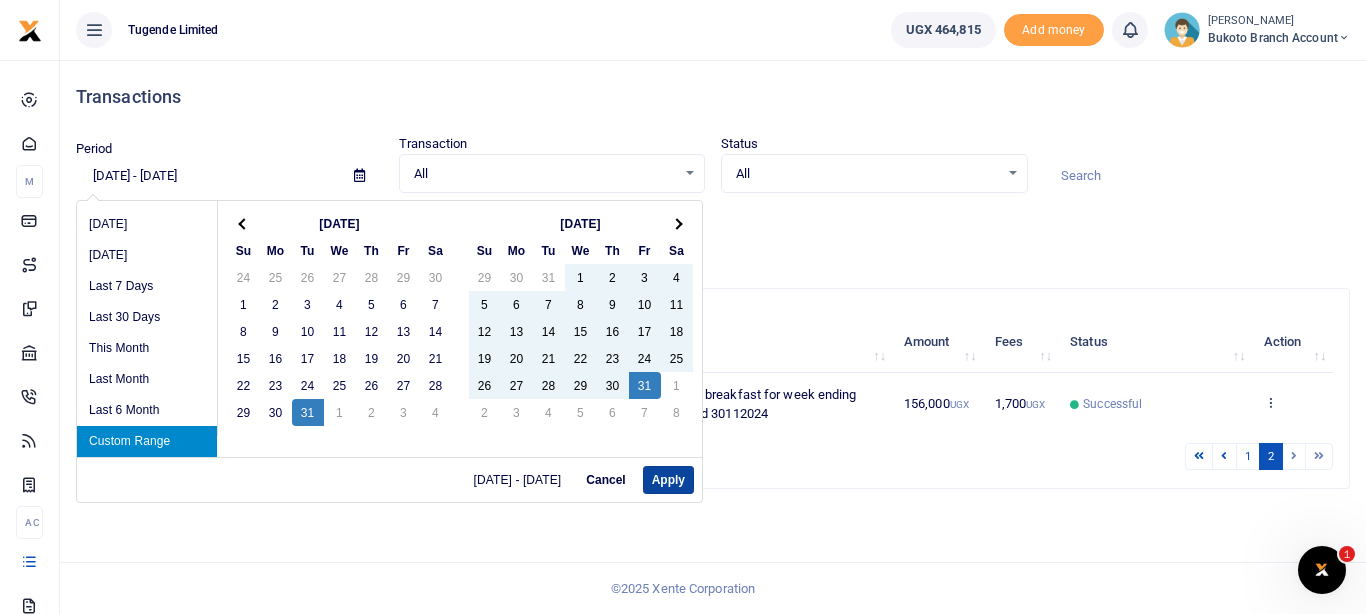 click on "Apply" at bounding box center [668, 480] 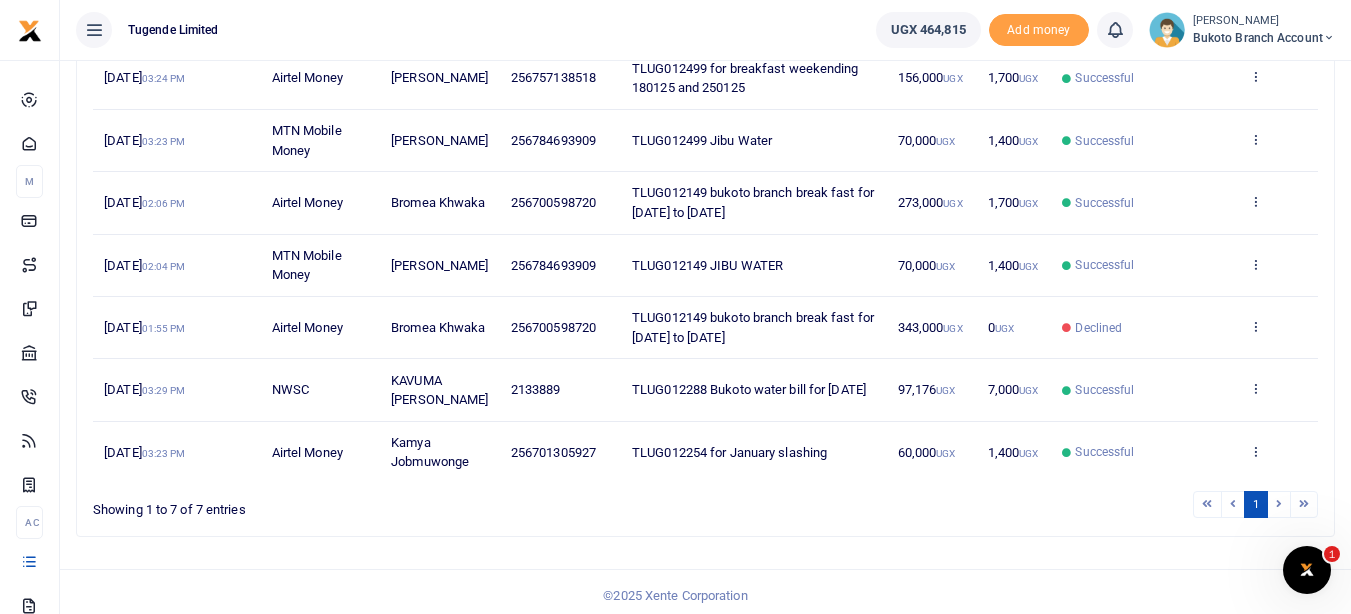 scroll, scrollTop: 328, scrollLeft: 0, axis: vertical 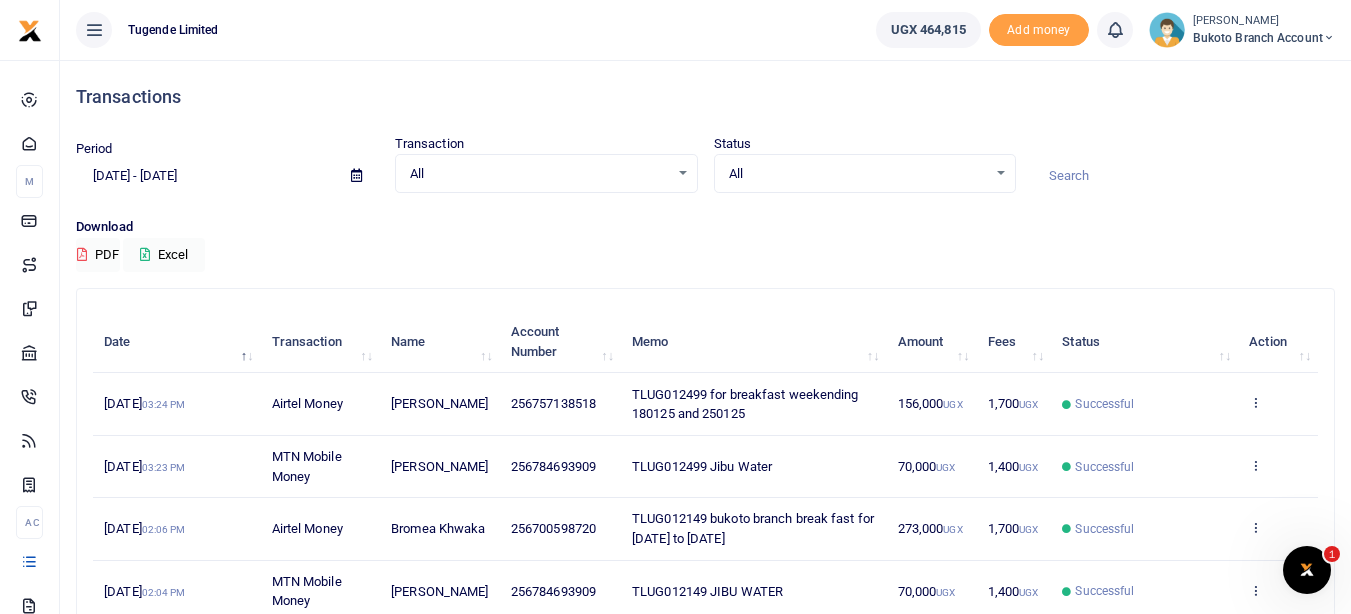 click at bounding box center (356, 175) 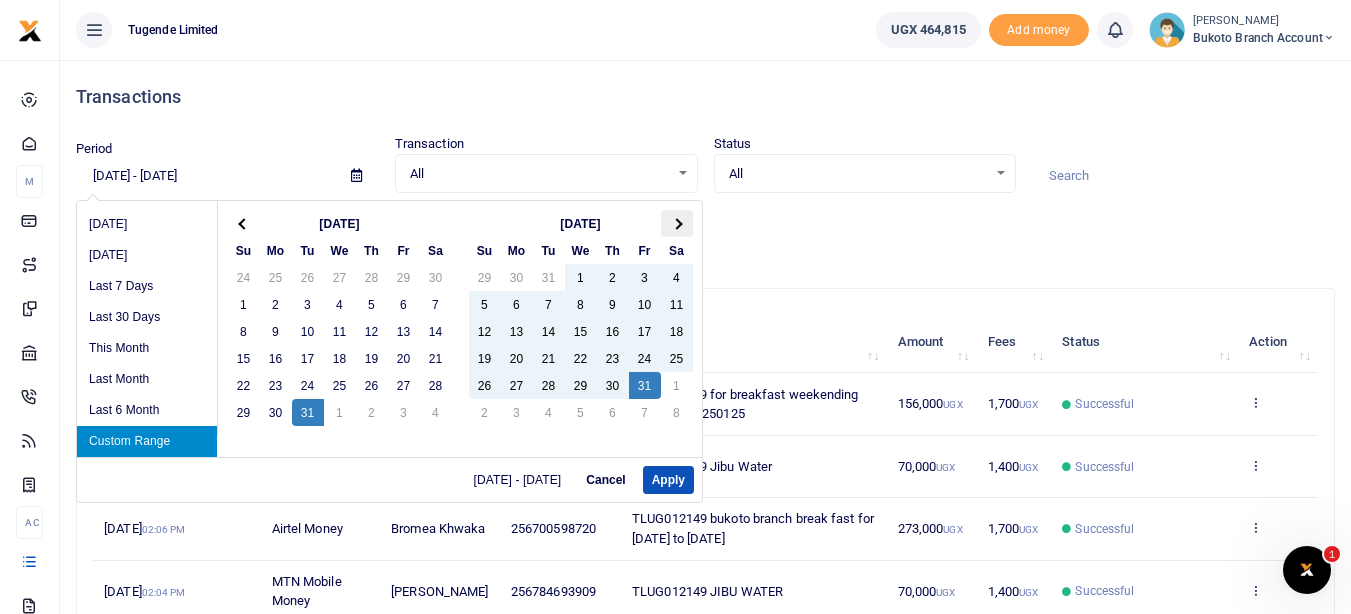 click at bounding box center (676, 223) 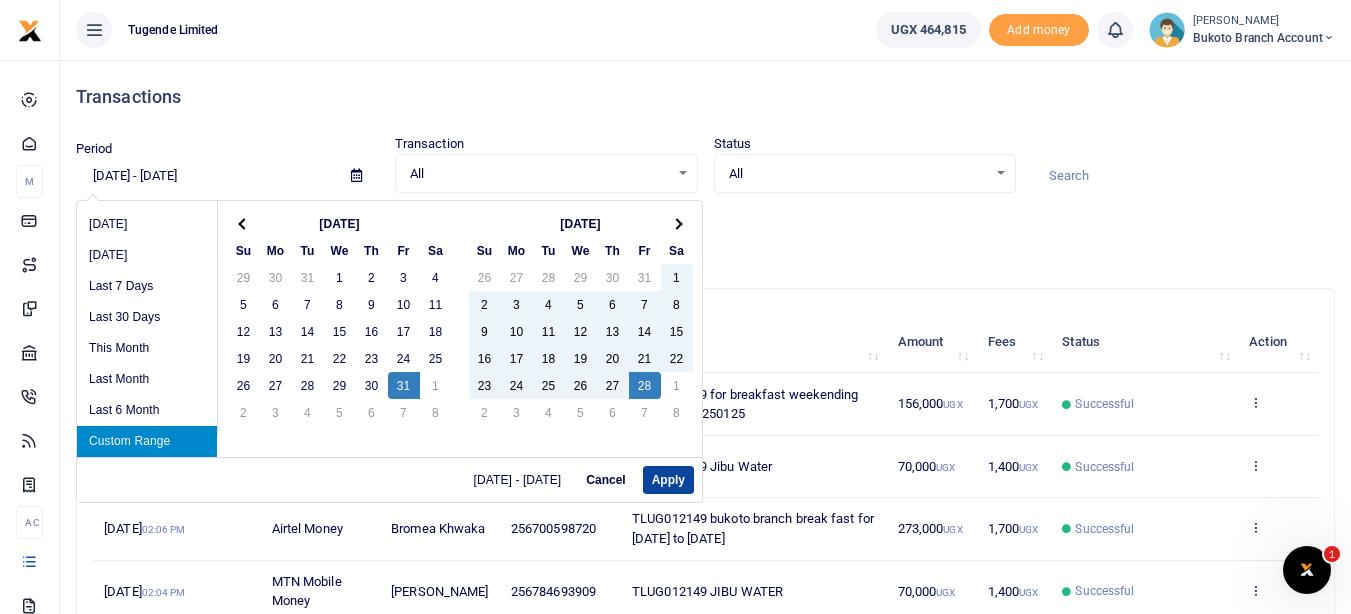 click on "Apply" at bounding box center (668, 480) 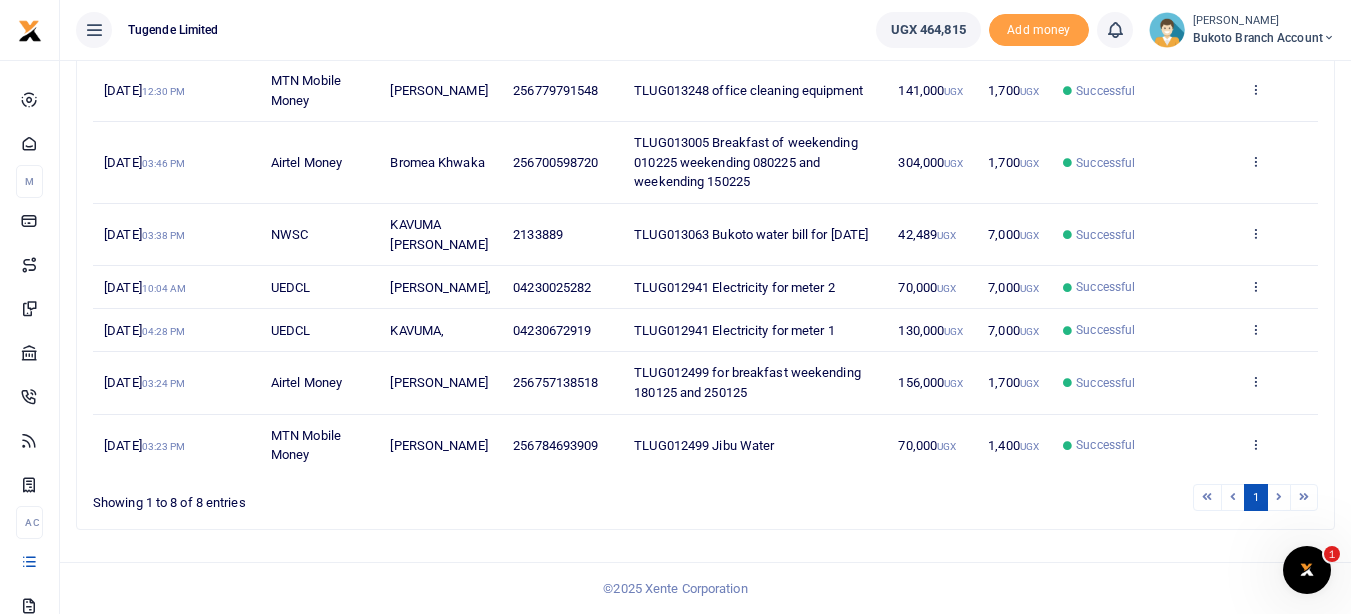 scroll, scrollTop: 415, scrollLeft: 0, axis: vertical 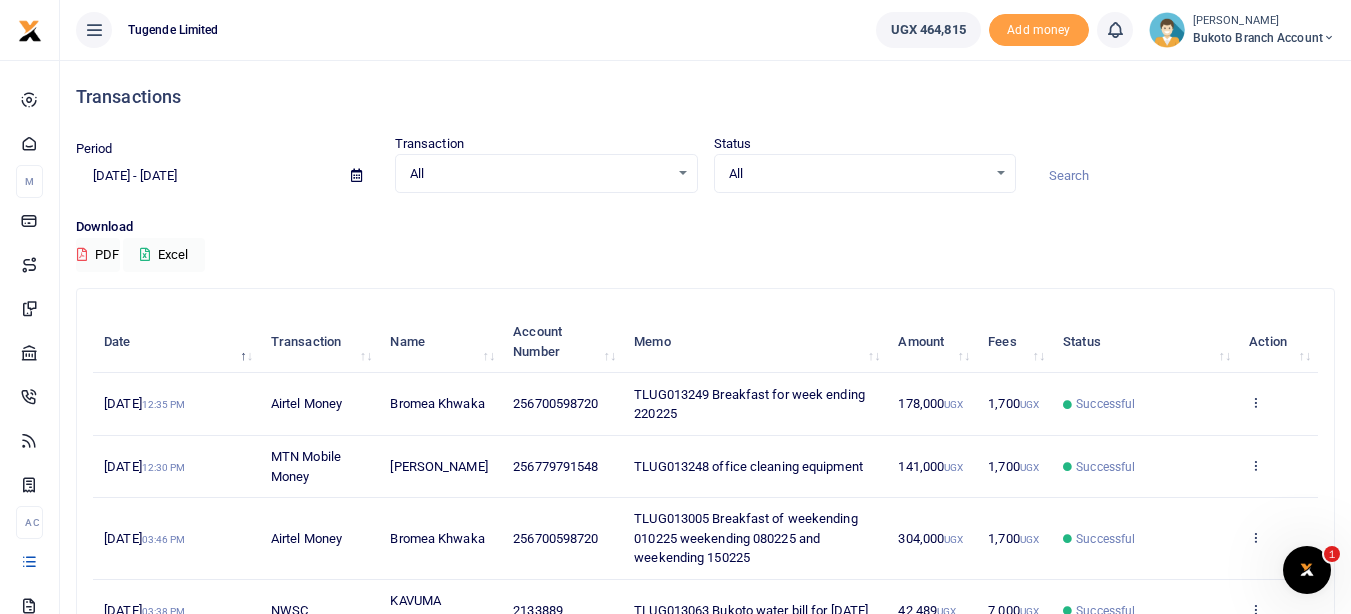 click at bounding box center [356, 176] 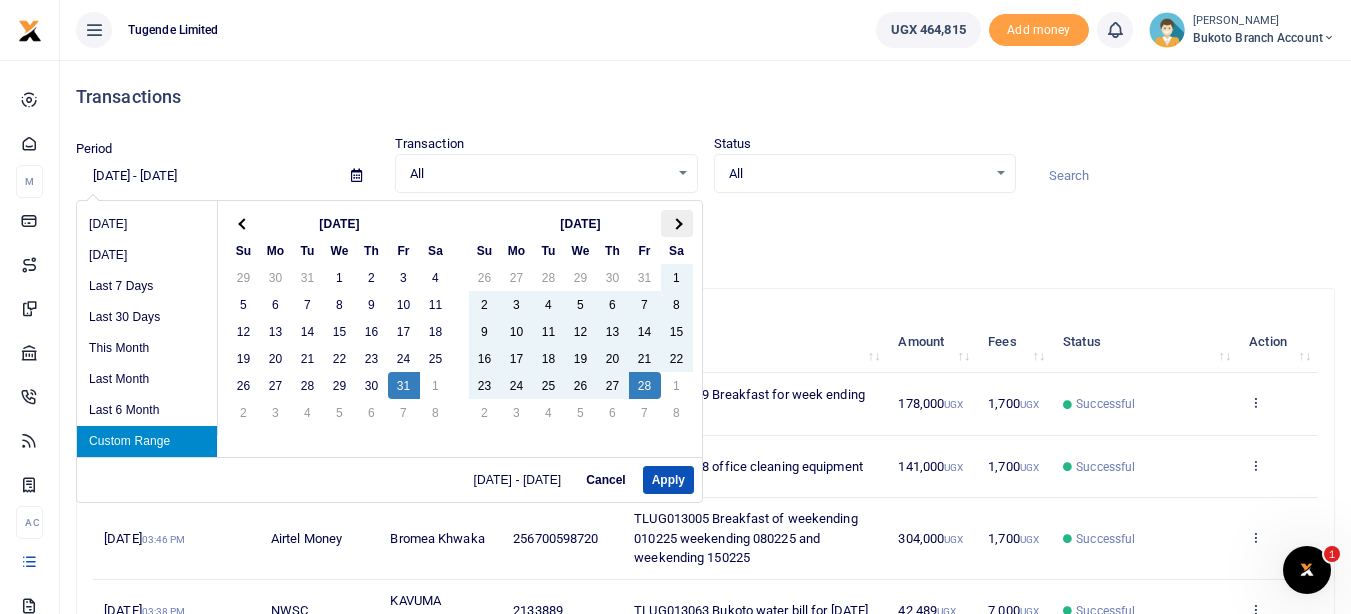 click at bounding box center (676, 223) 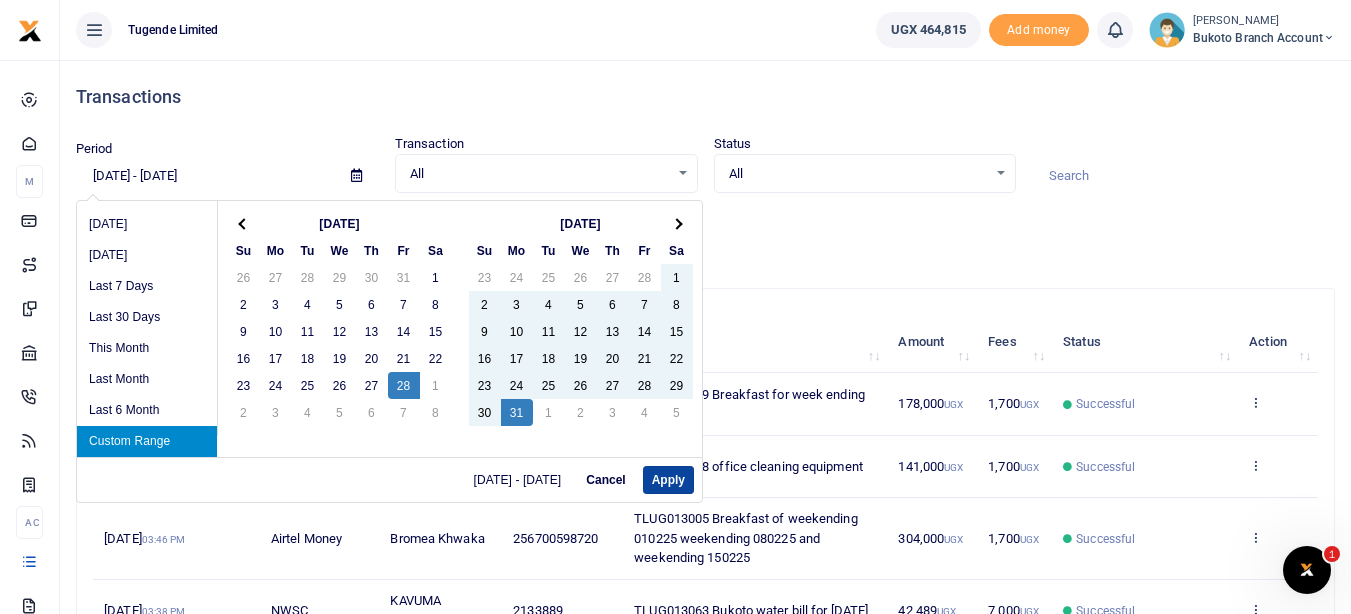 click on "Apply" at bounding box center (668, 480) 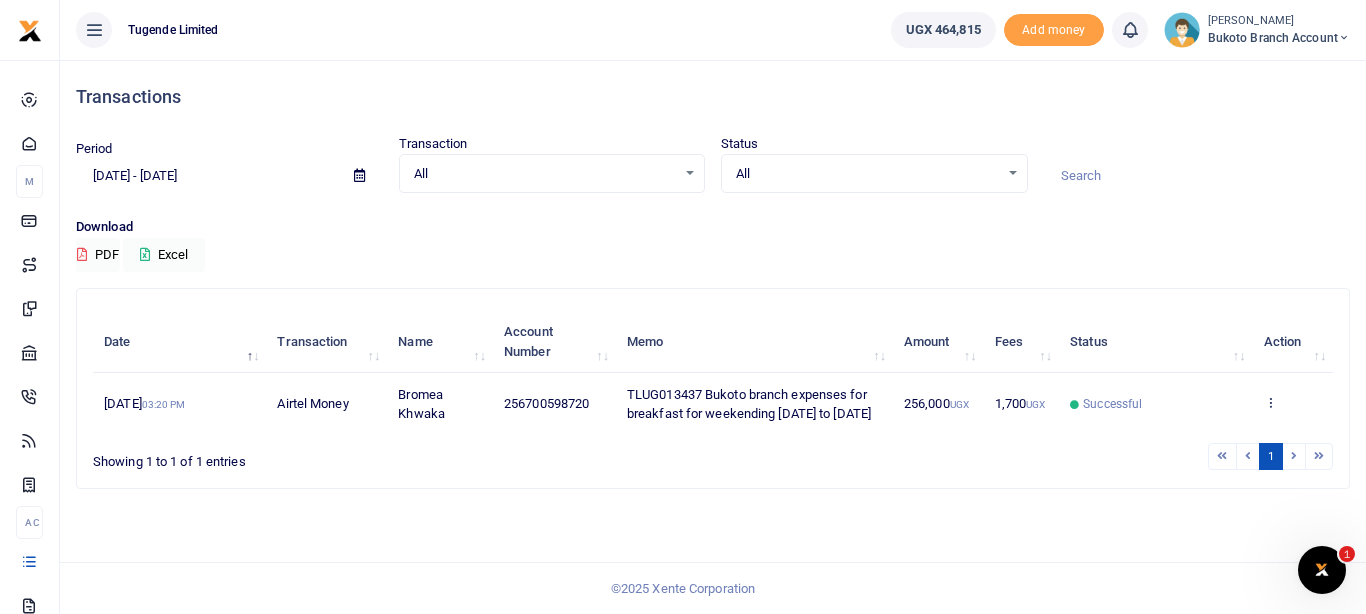 click at bounding box center [359, 175] 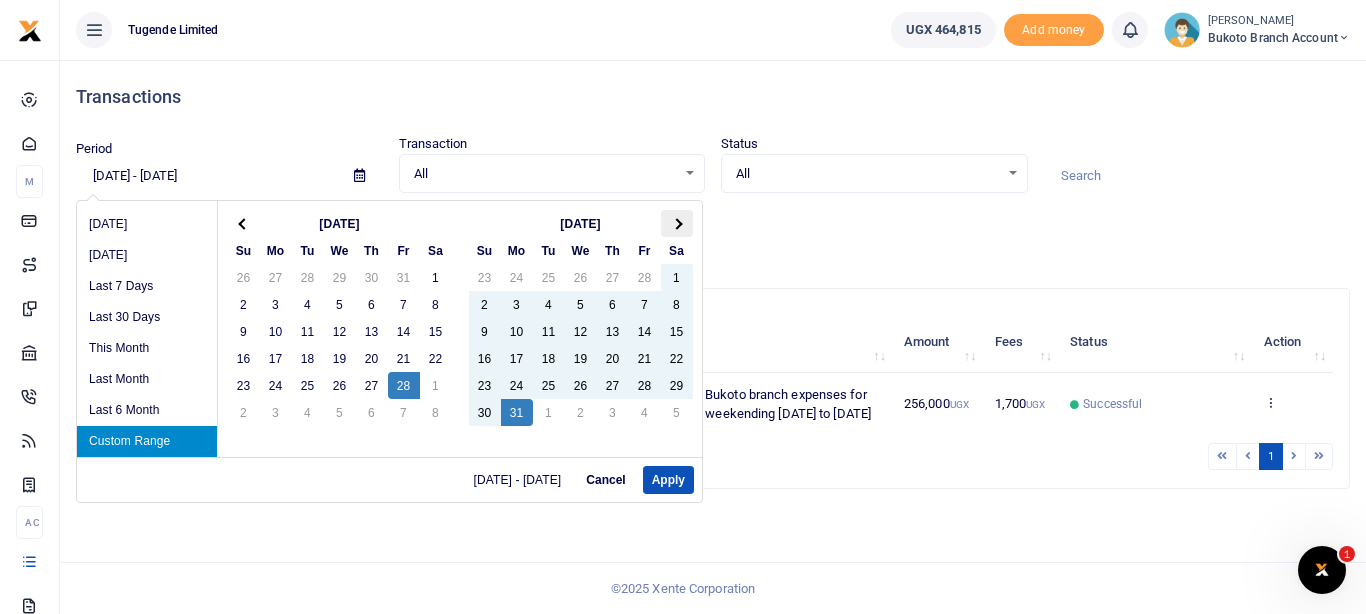 click at bounding box center [677, 223] 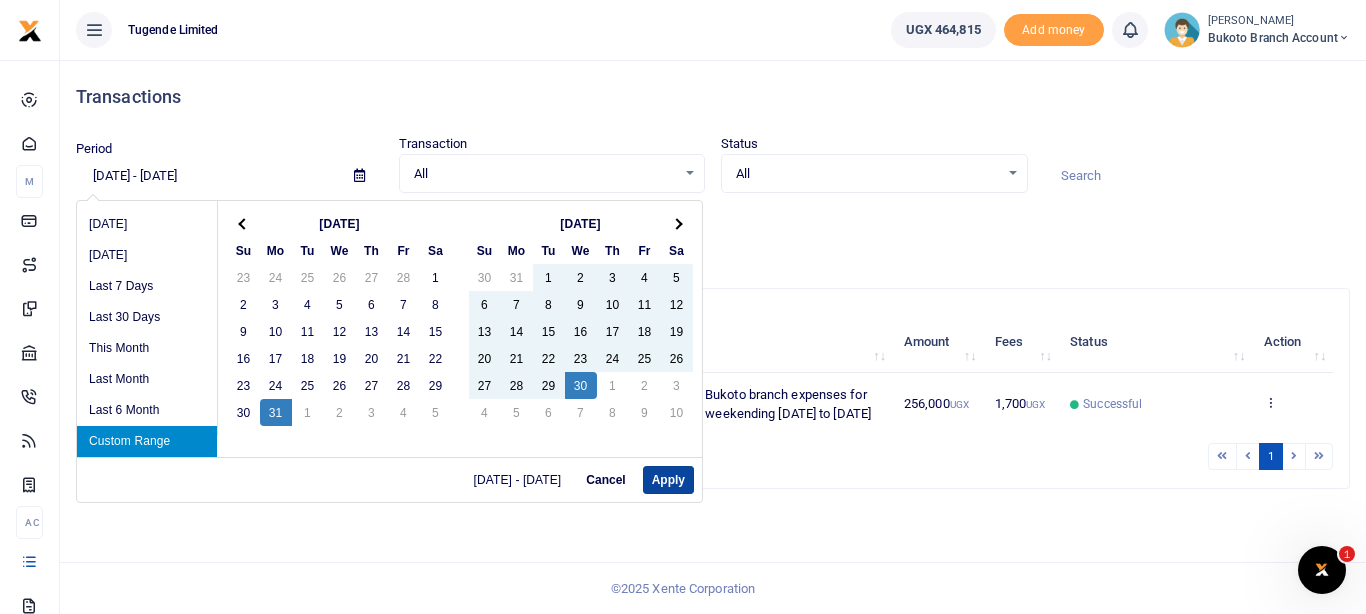 click on "Apply" at bounding box center (668, 480) 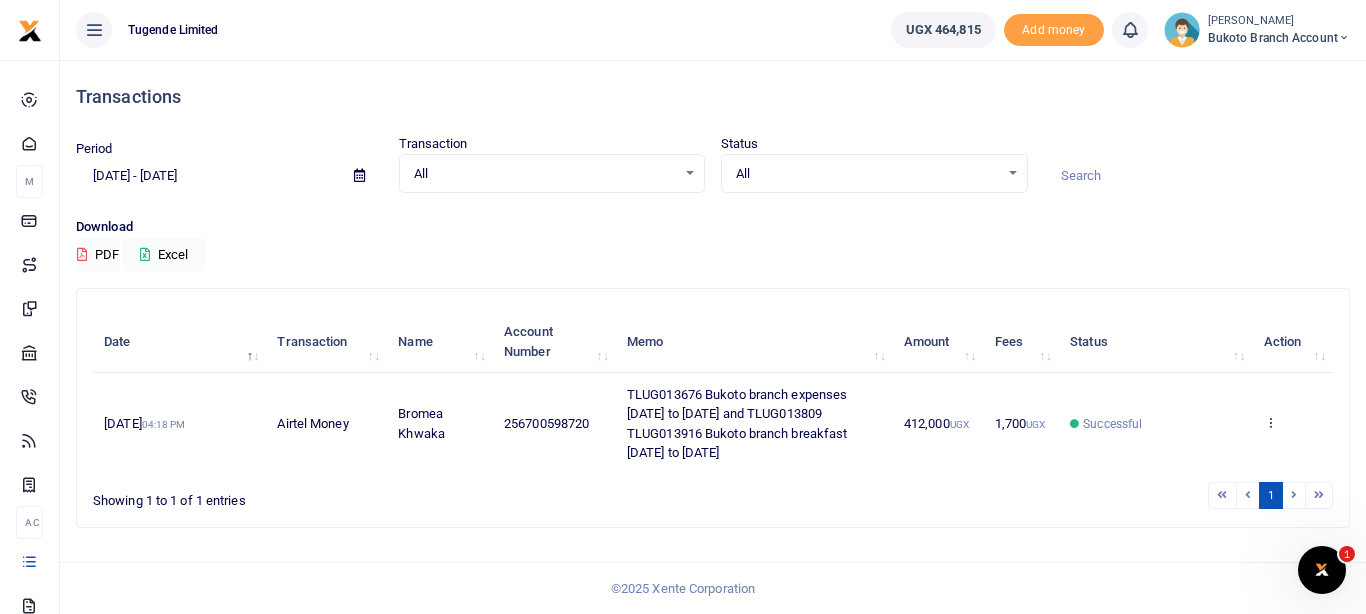 click at bounding box center [359, 175] 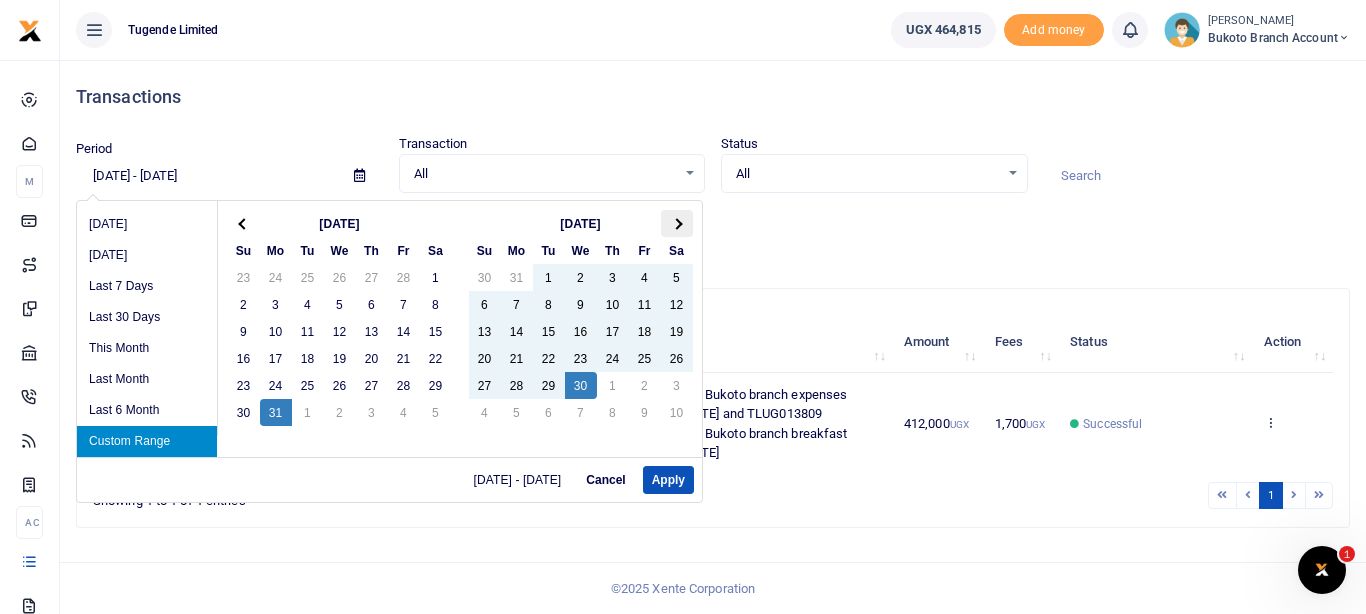 click at bounding box center [677, 223] 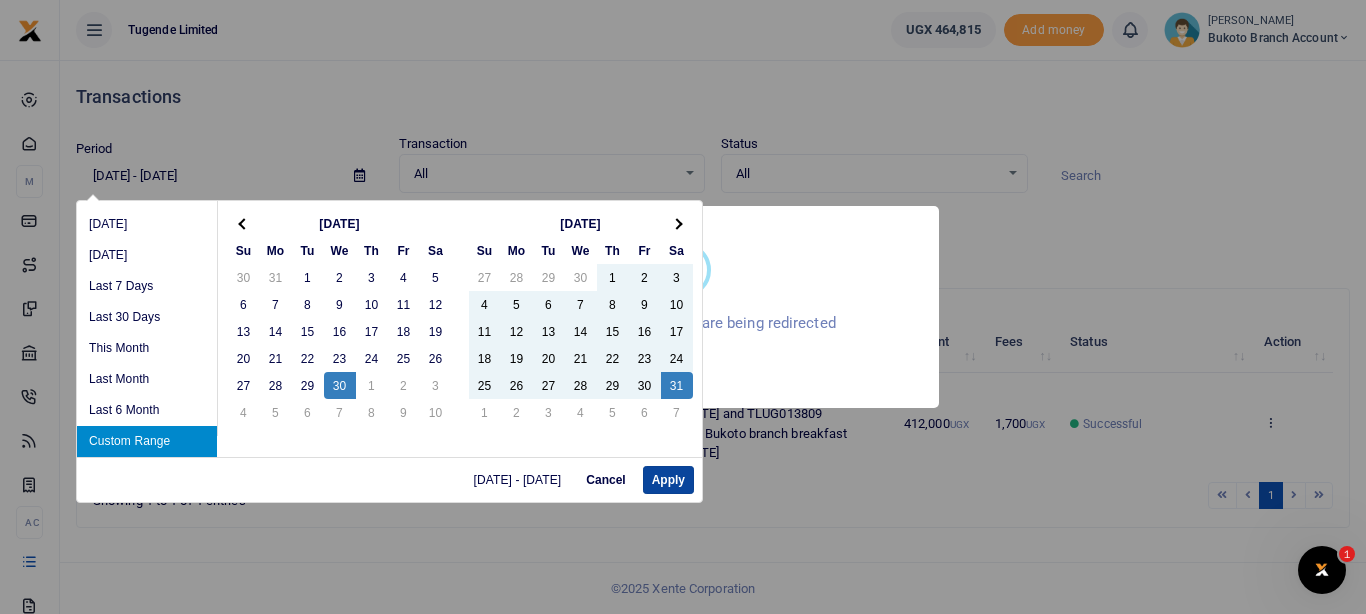 click on "Apply" at bounding box center (668, 480) 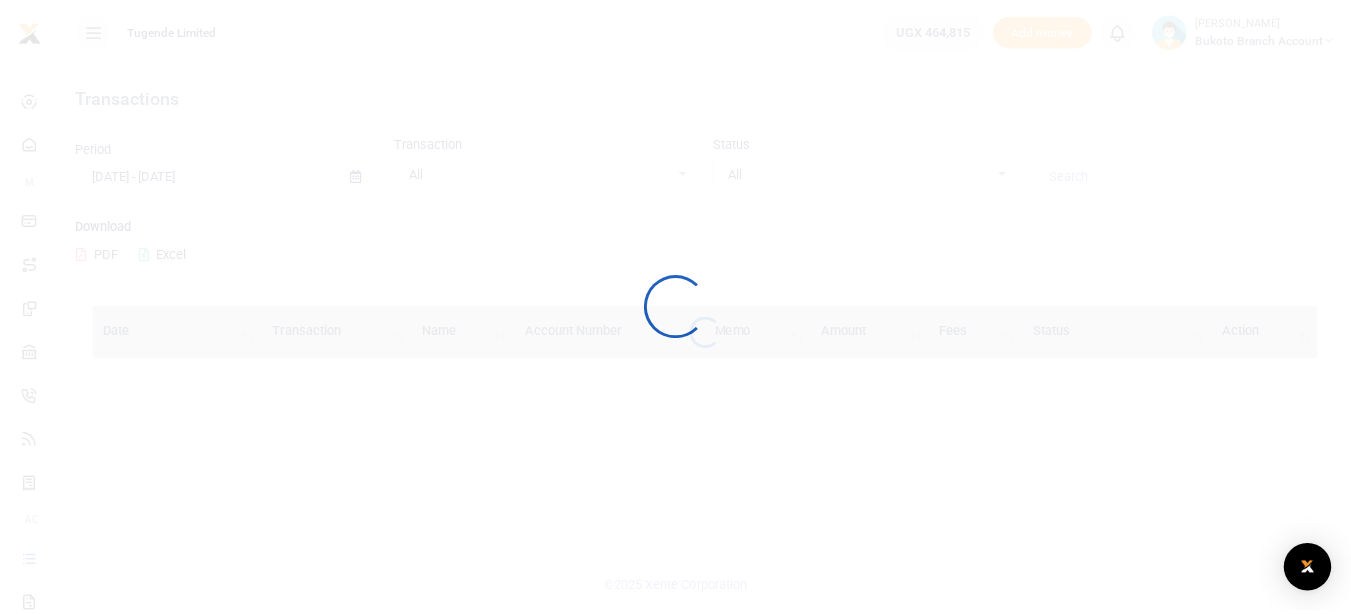 scroll, scrollTop: 0, scrollLeft: 0, axis: both 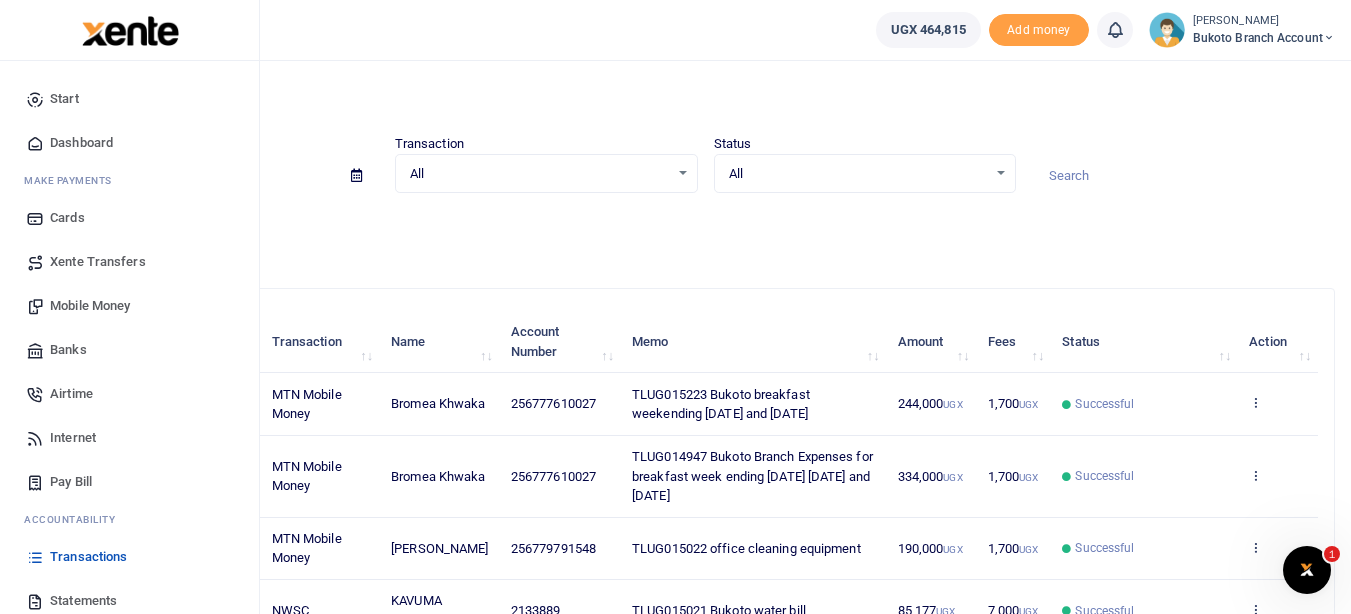 click on "Transactions" at bounding box center (88, 557) 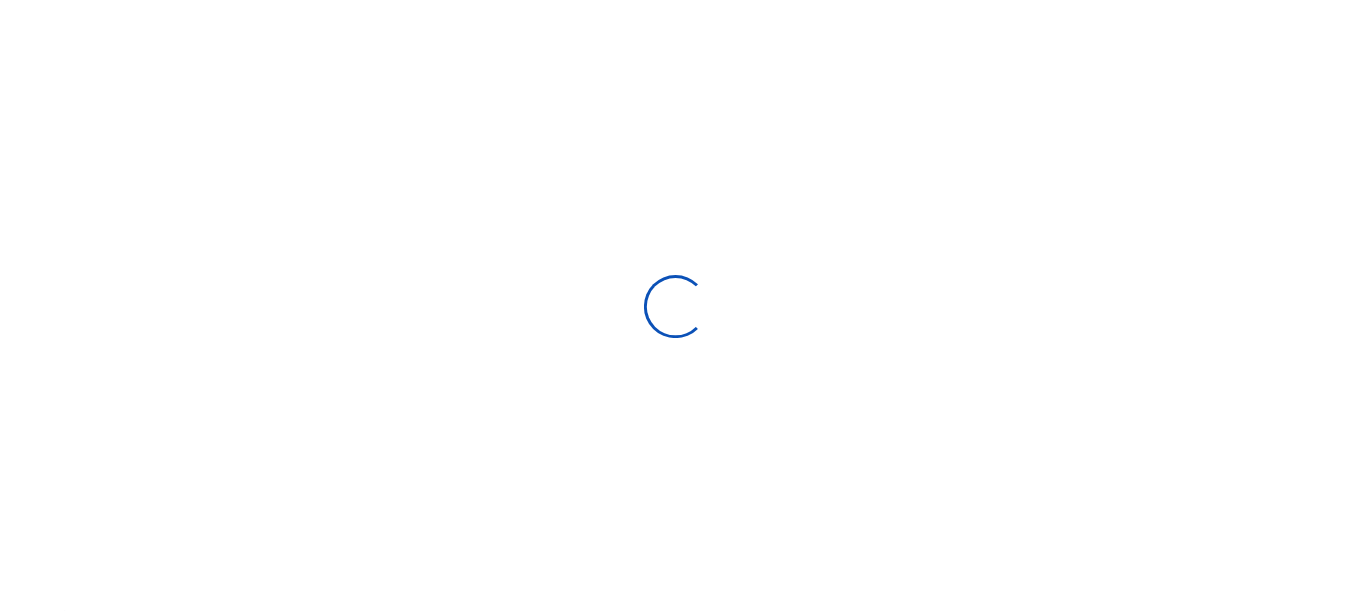 scroll, scrollTop: 0, scrollLeft: 0, axis: both 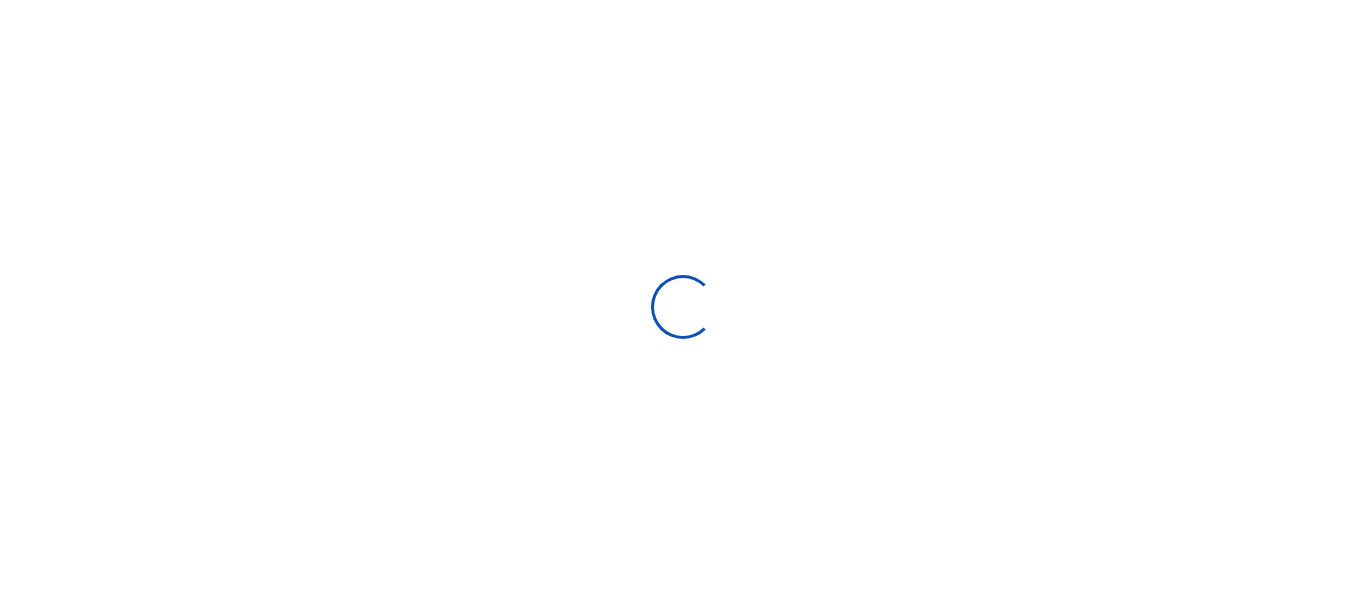 type on "[DATE] - [DATE]" 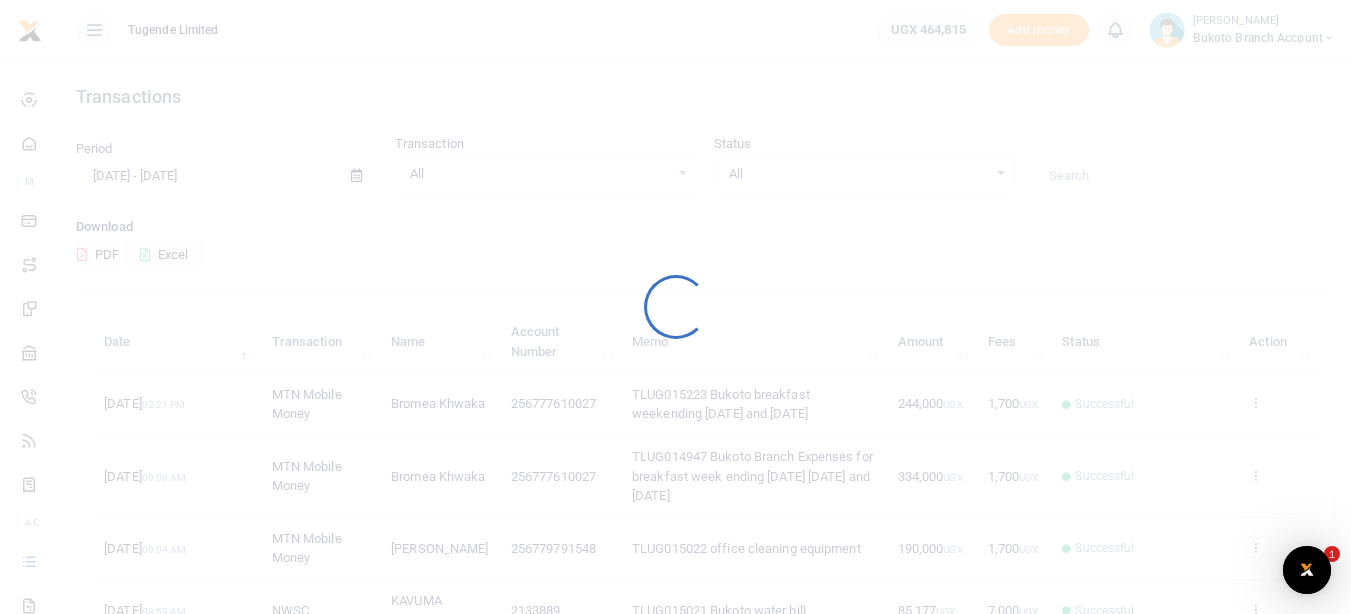 scroll, scrollTop: 0, scrollLeft: 0, axis: both 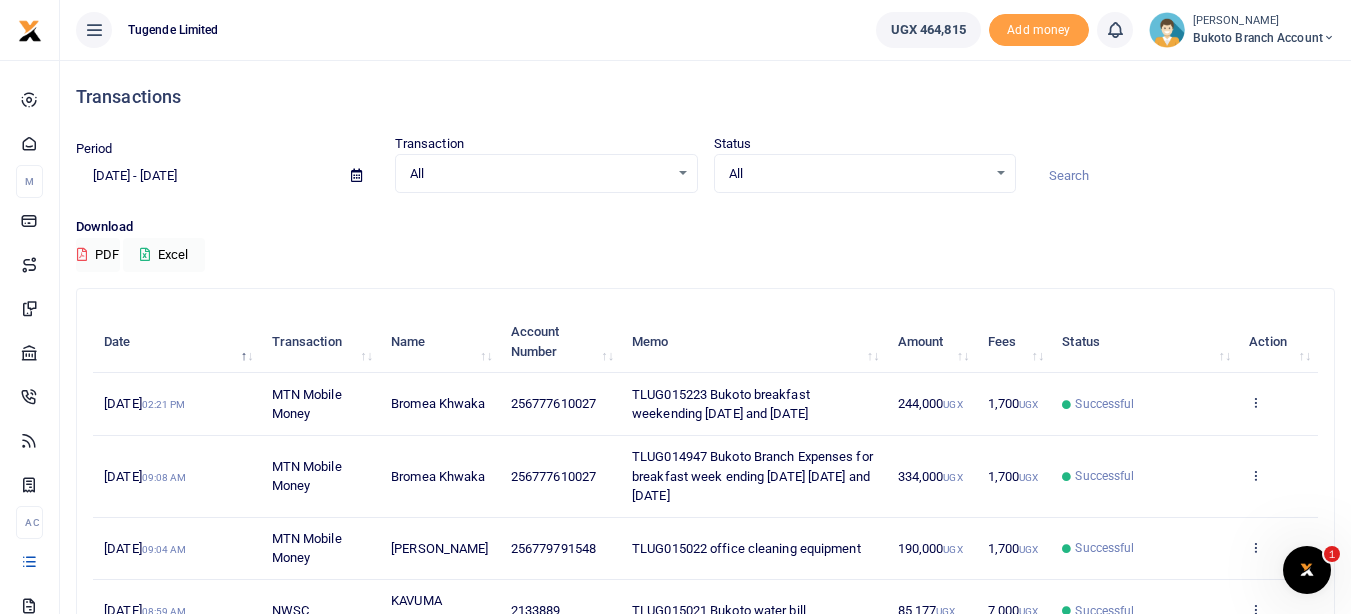 click at bounding box center [356, 175] 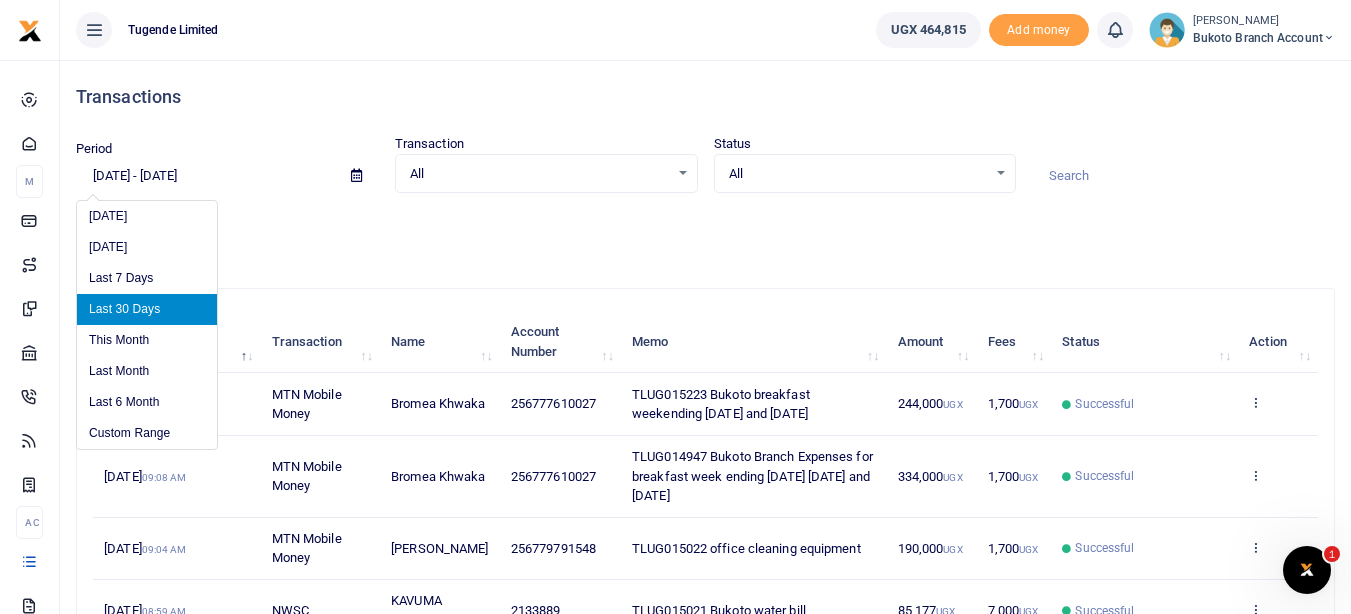 click on "[DATE] - [DATE]" at bounding box center [205, 176] 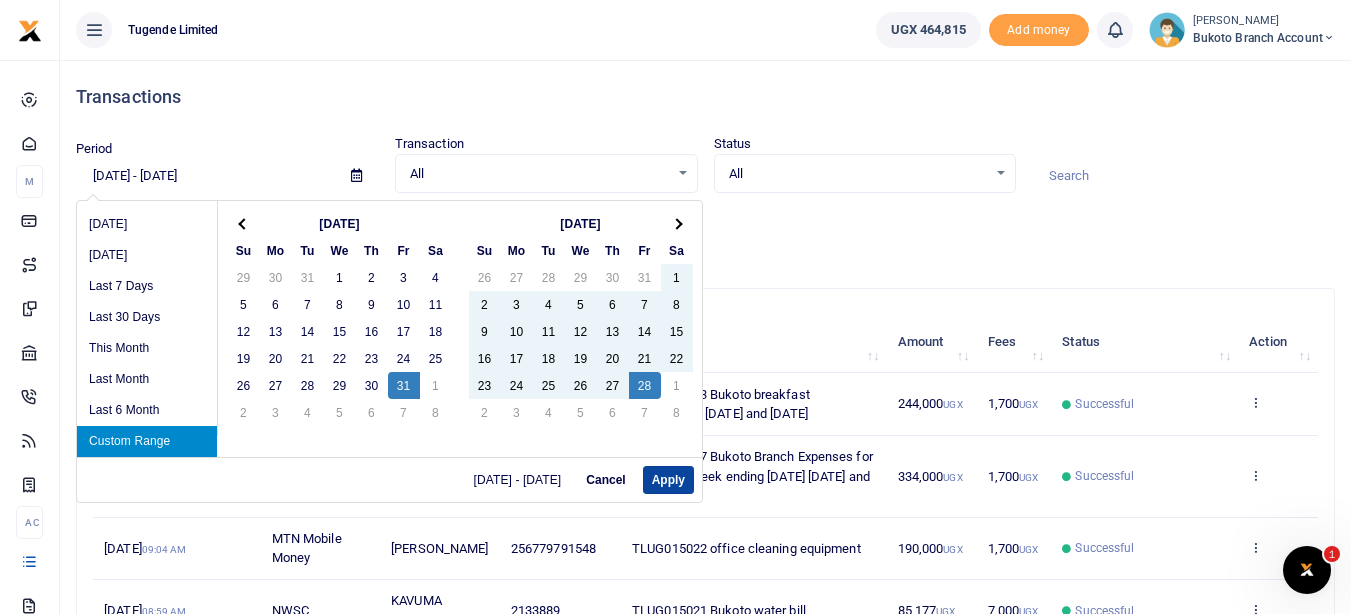 click on "Apply" at bounding box center [668, 480] 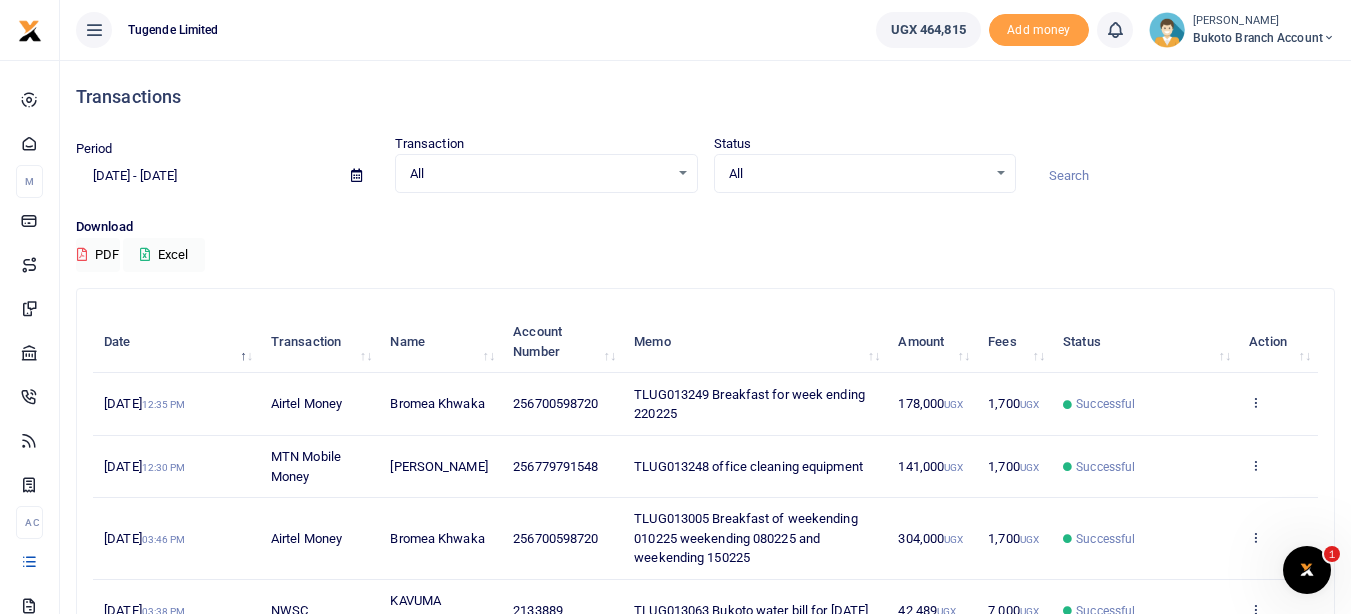 click at bounding box center [356, 175] 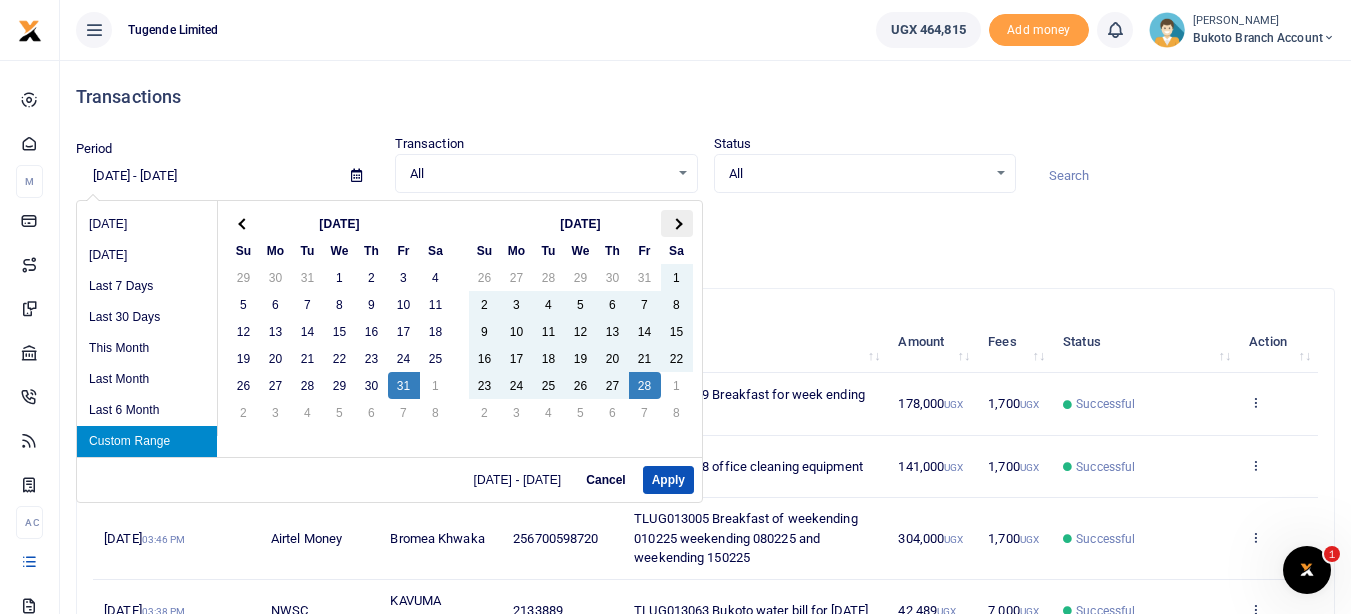 click at bounding box center (677, 223) 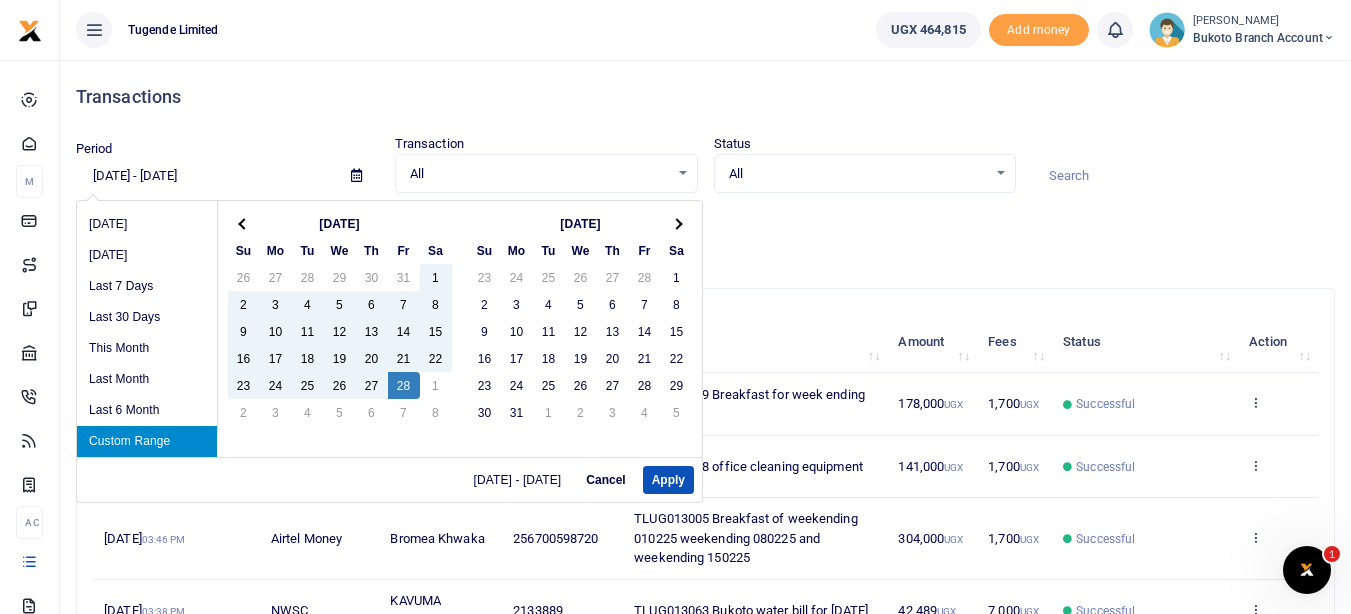 click at bounding box center (677, 223) 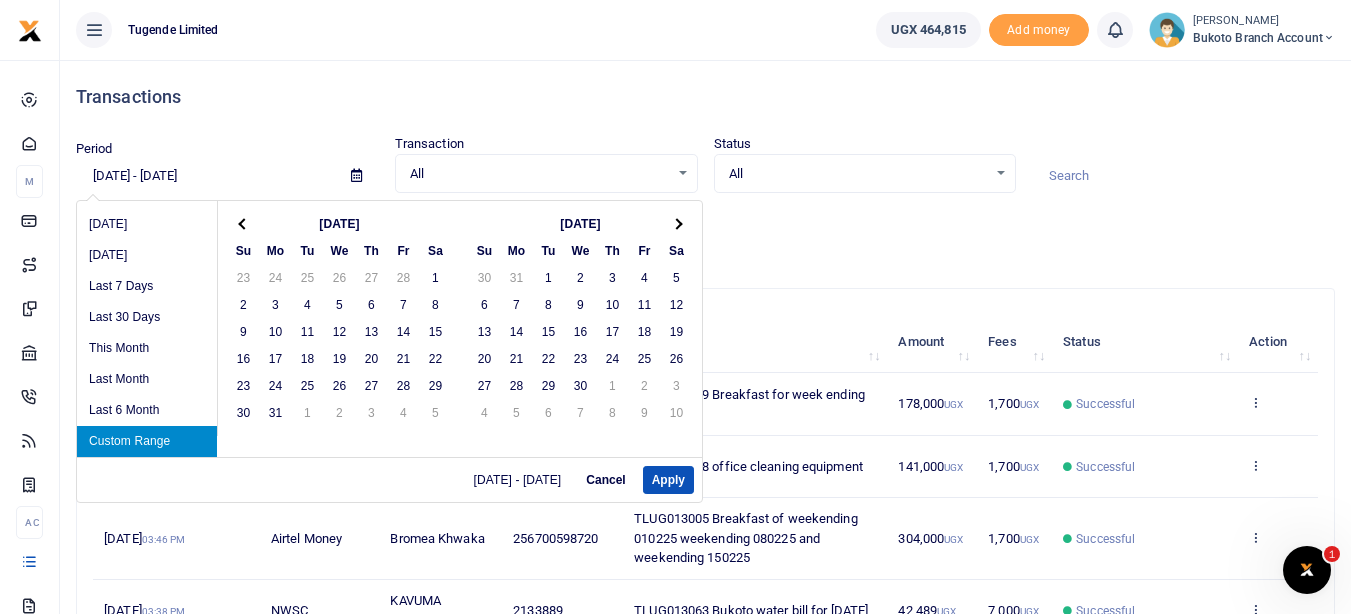 click at bounding box center (677, 223) 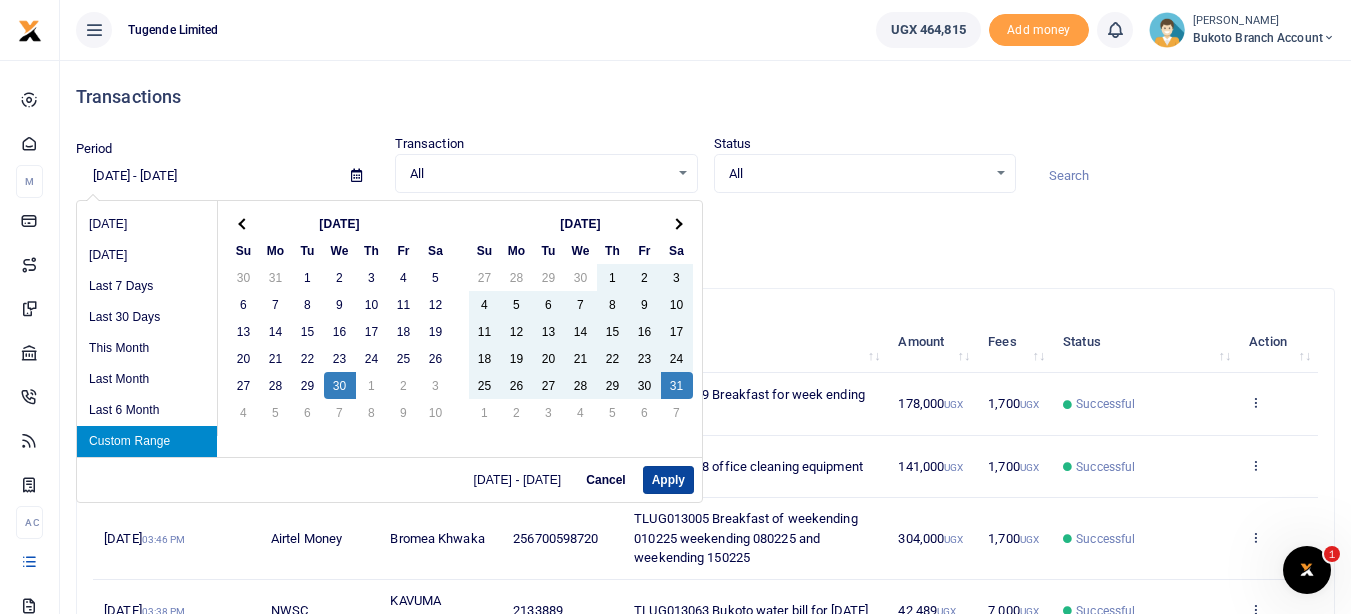 click on "Apply" at bounding box center (668, 480) 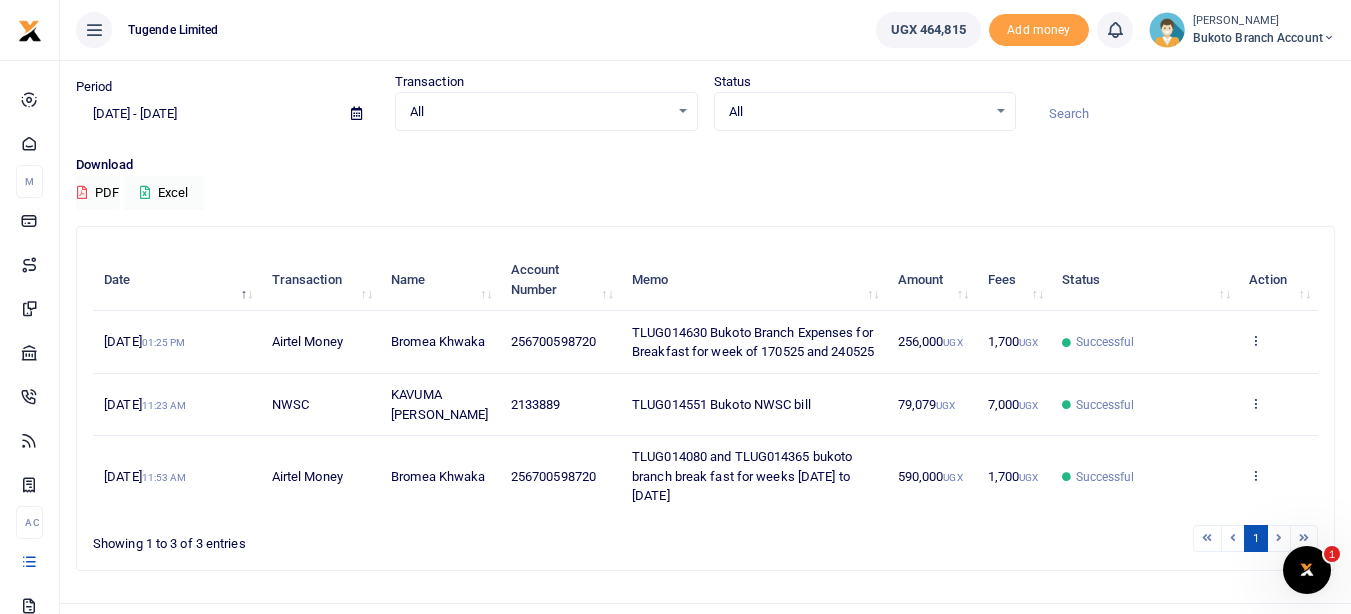 scroll, scrollTop: 123, scrollLeft: 0, axis: vertical 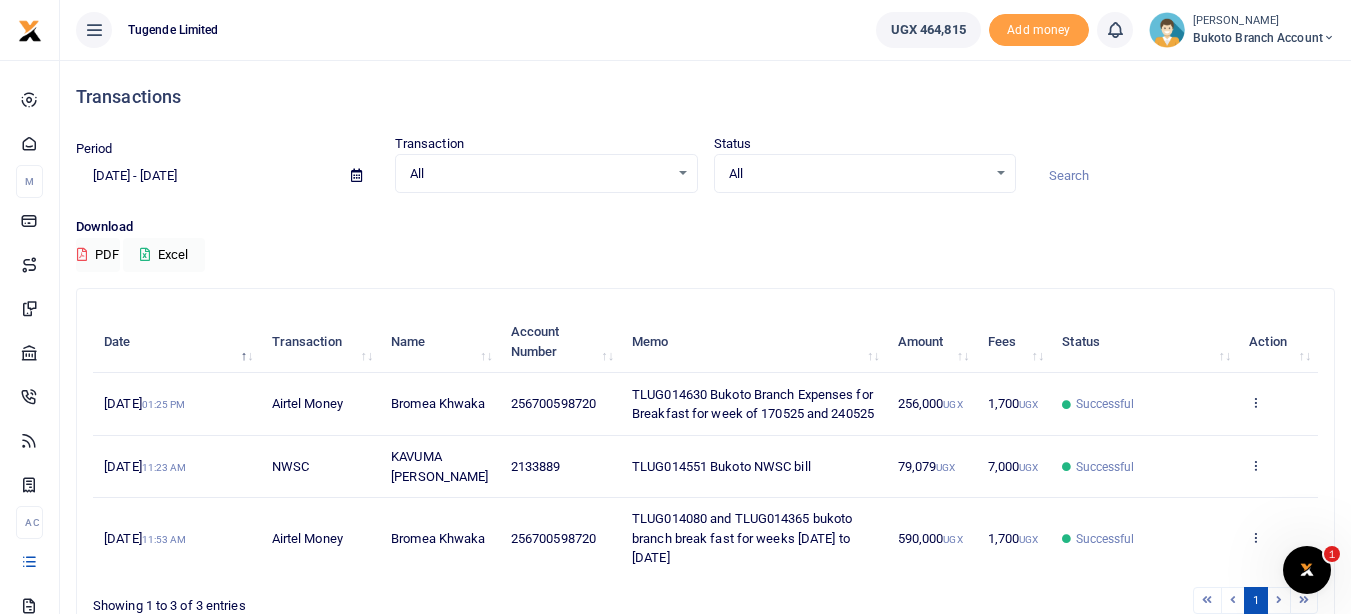 click at bounding box center (356, 175) 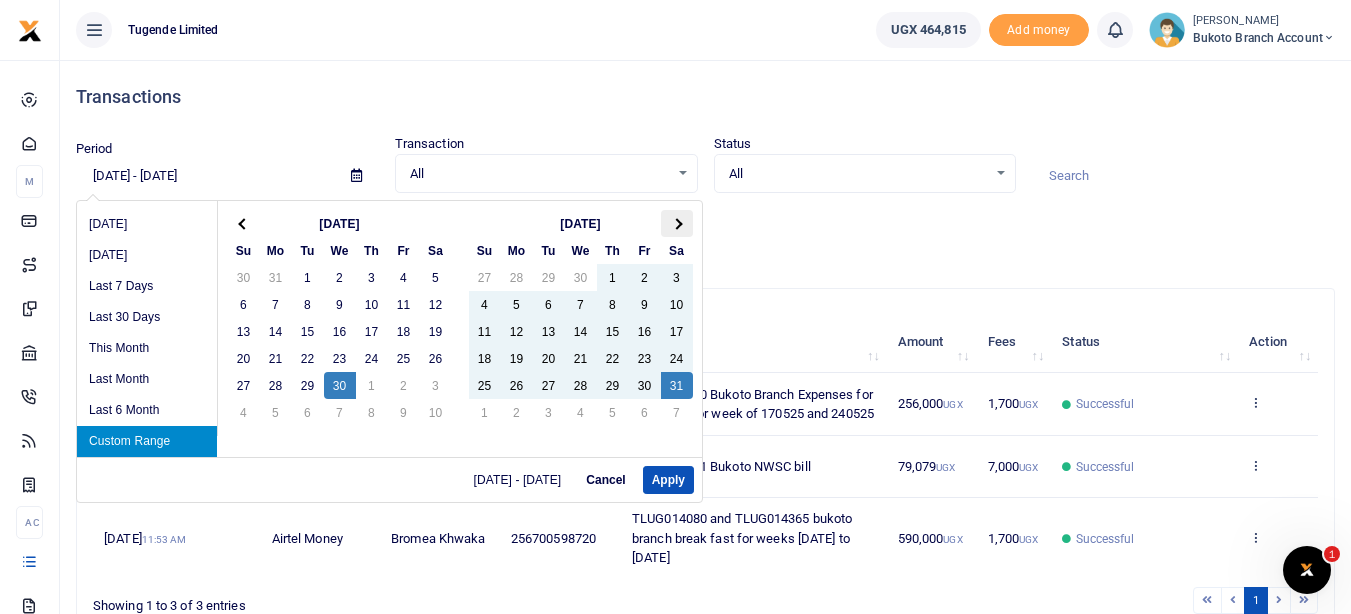 click at bounding box center [677, 223] 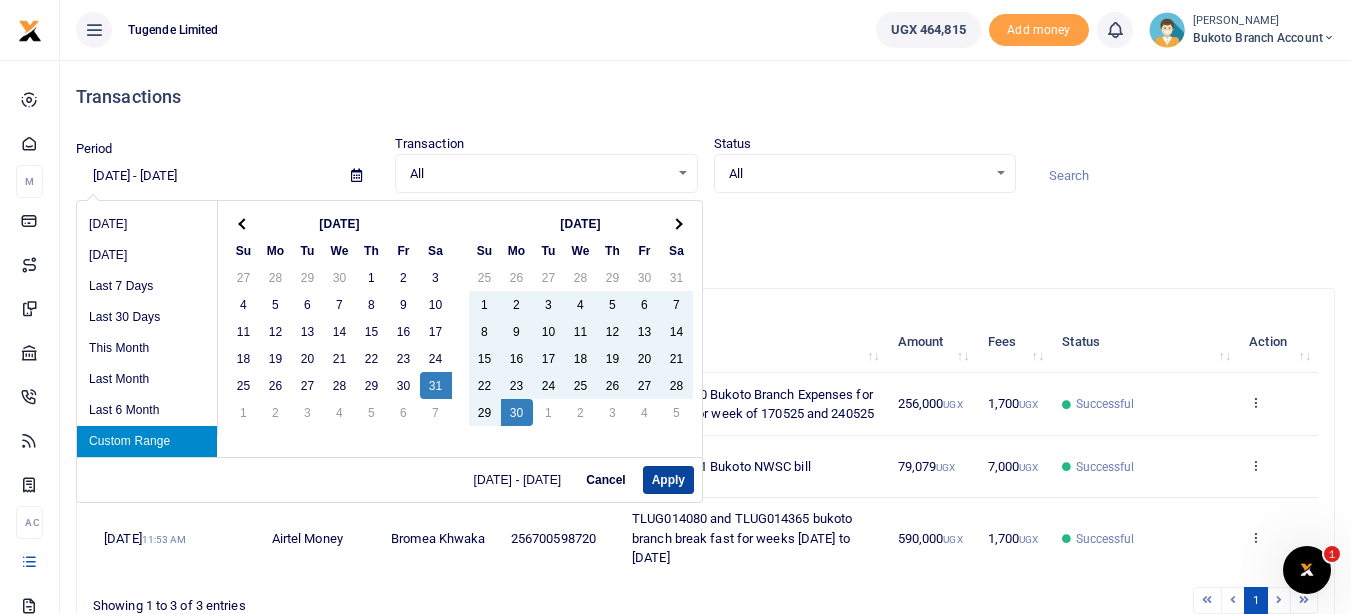 click on "Apply" at bounding box center (668, 480) 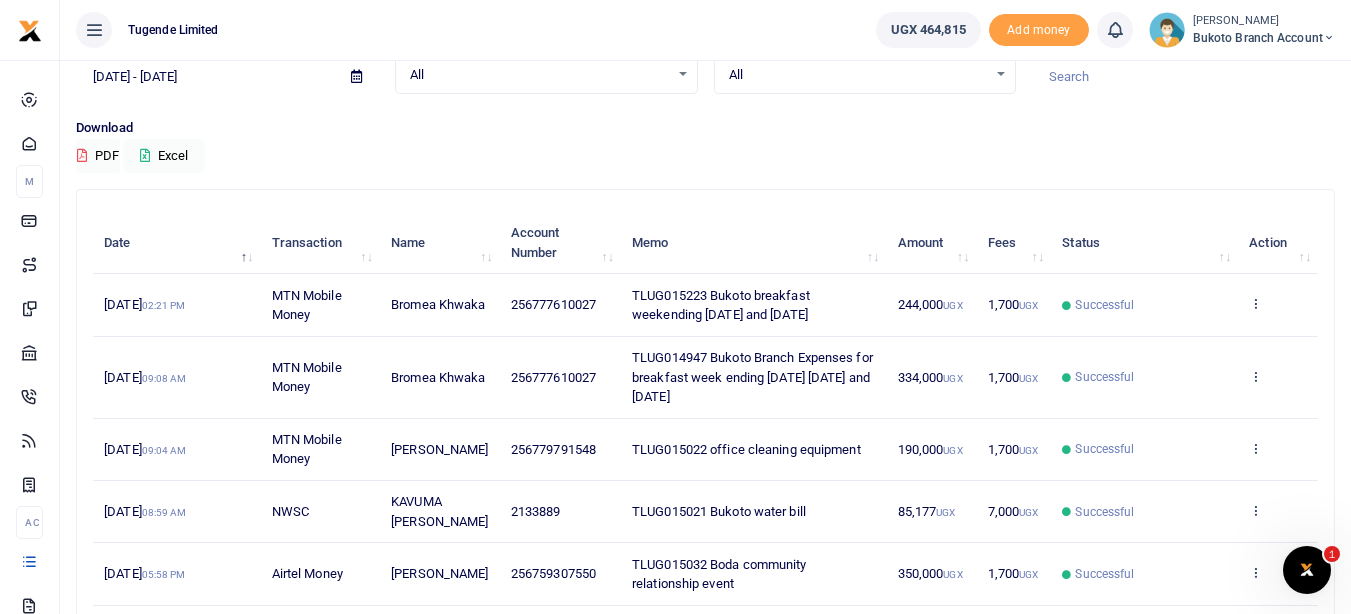 scroll, scrollTop: 0, scrollLeft: 0, axis: both 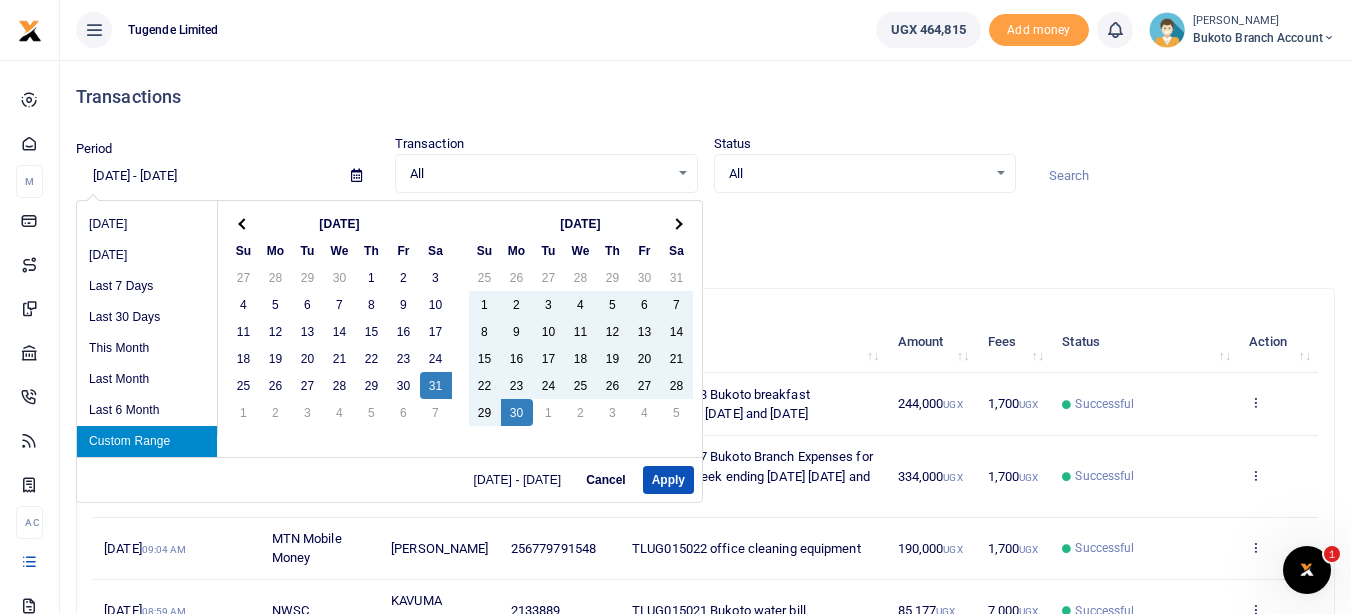 click on "[DATE] - [DATE]" at bounding box center [205, 176] 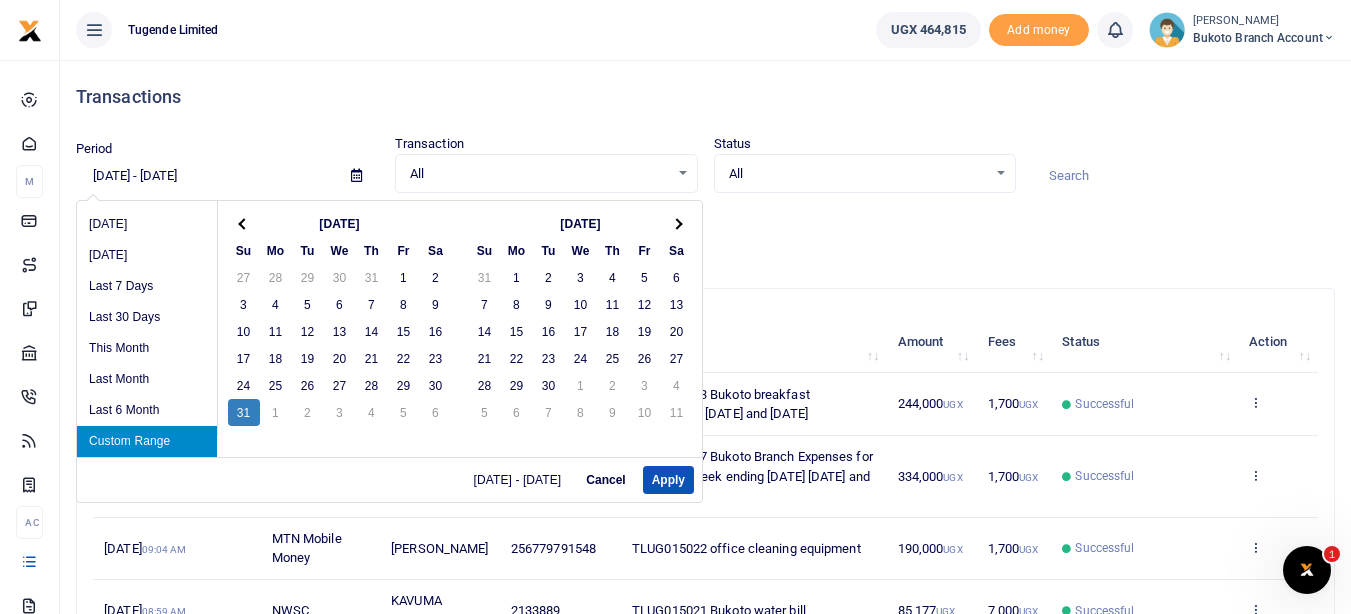 click on "[DATE] - [DATE]" at bounding box center [205, 176] 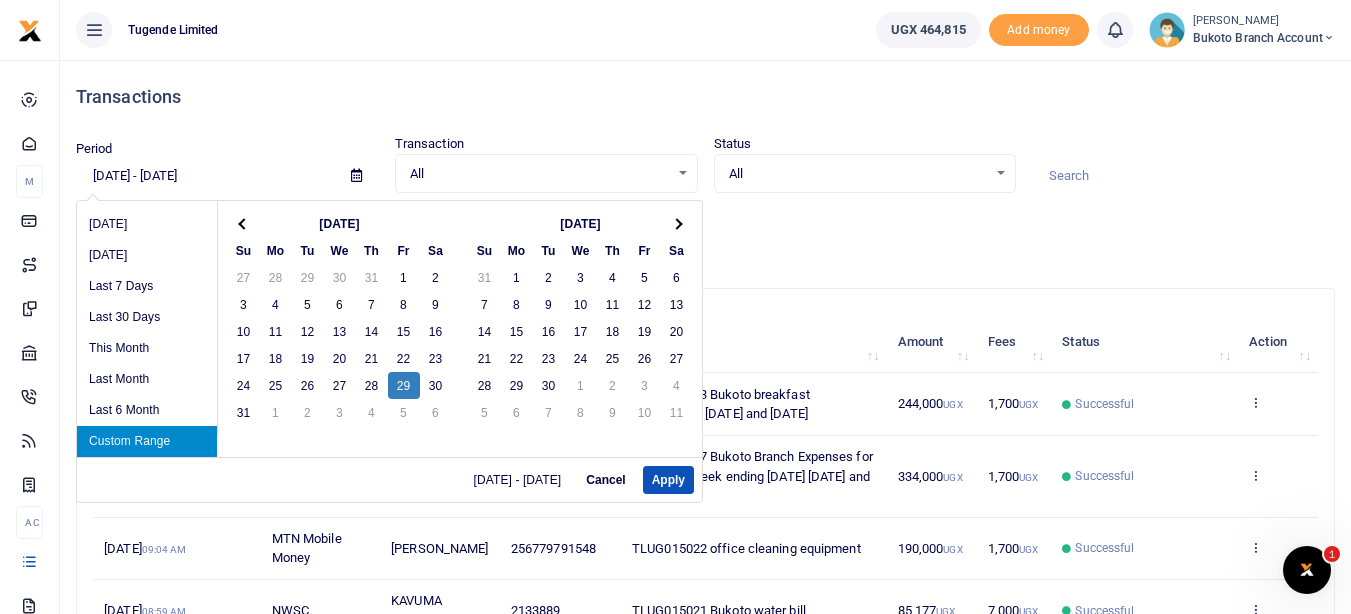 click on "[DATE] - [DATE]" at bounding box center [205, 176] 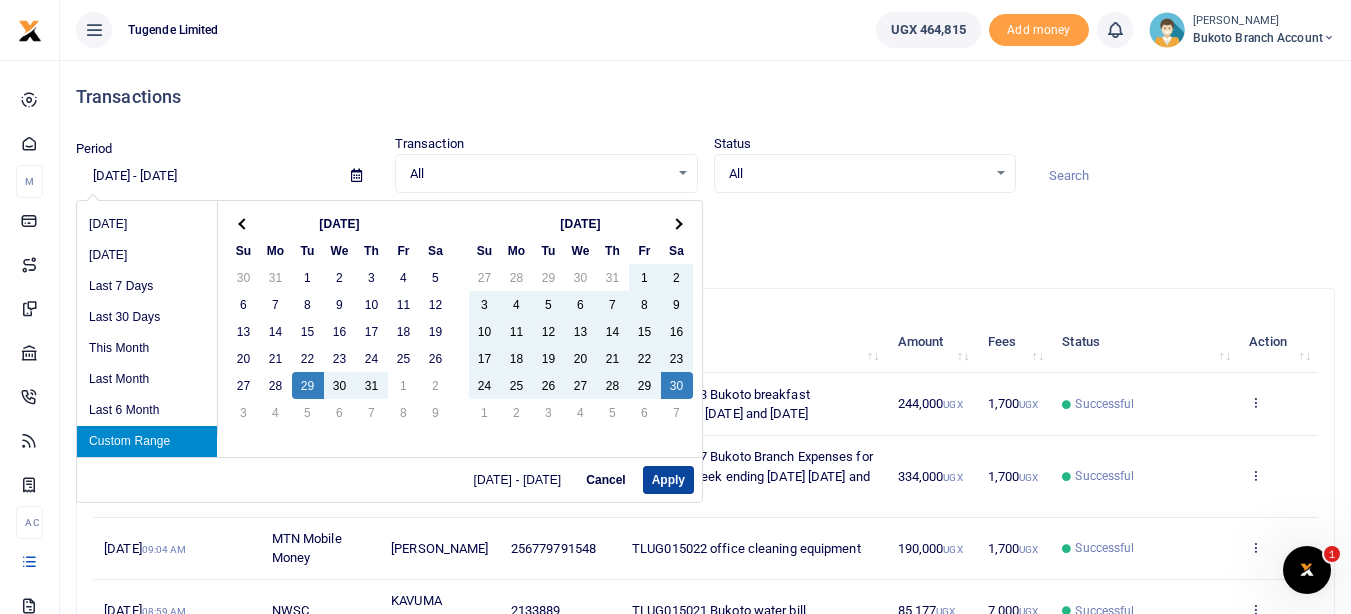 click on "Apply" at bounding box center (668, 480) 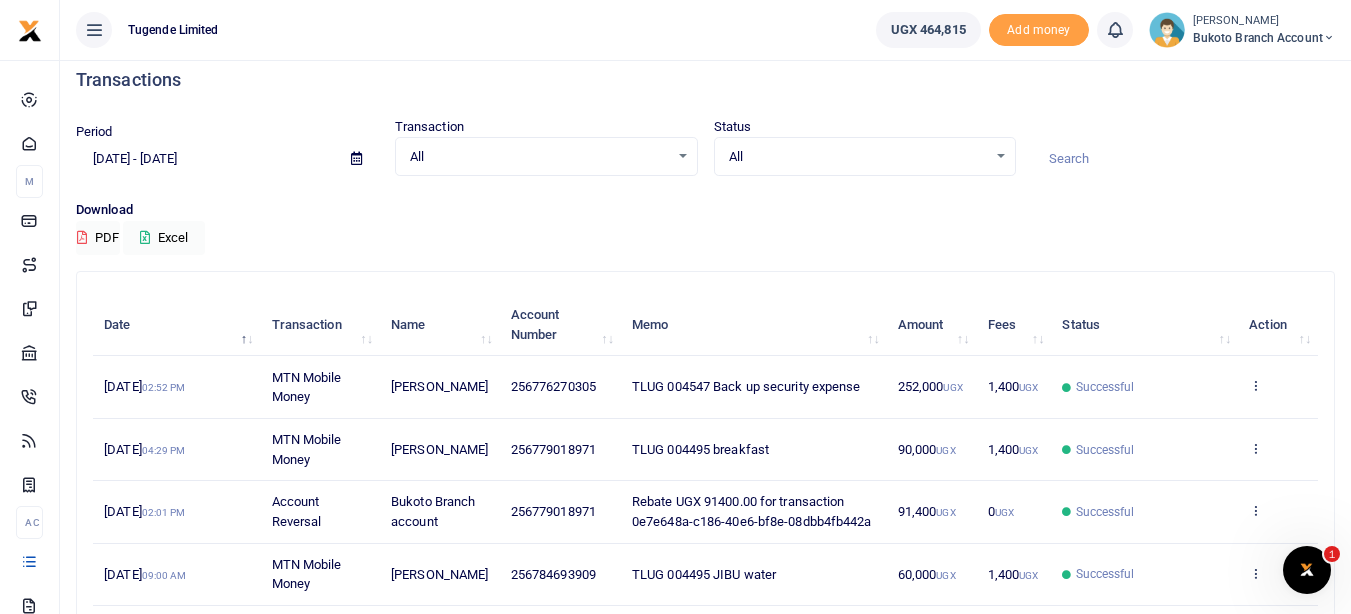 scroll, scrollTop: 0, scrollLeft: 0, axis: both 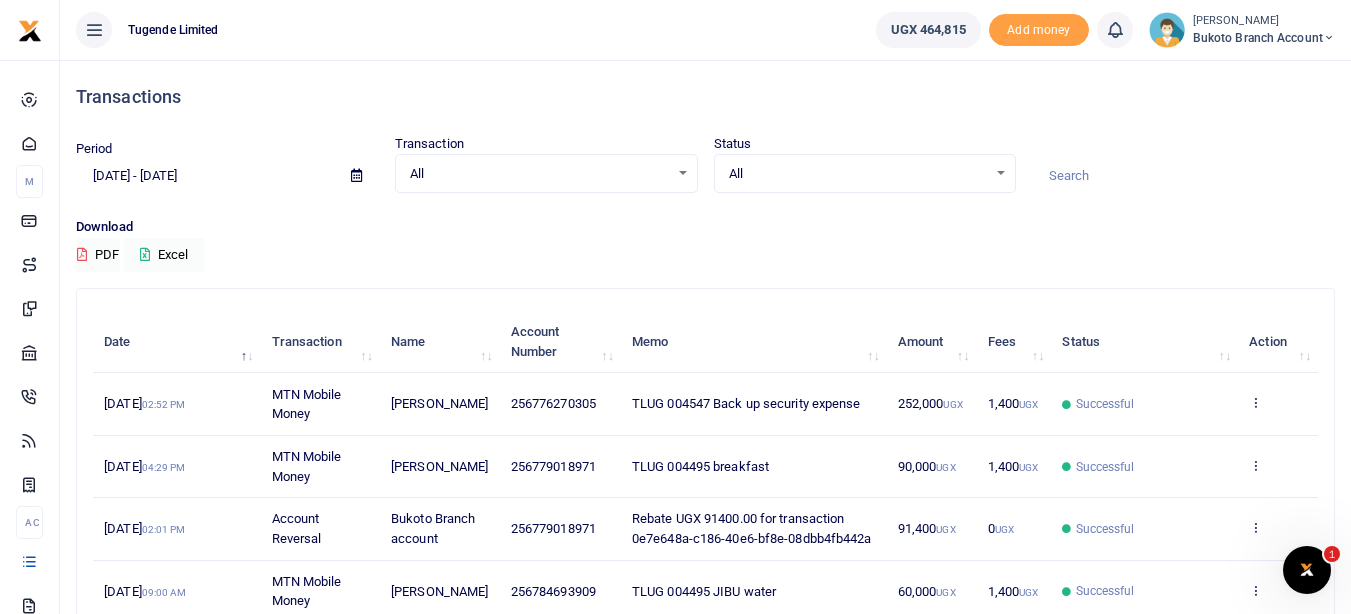 click at bounding box center [356, 175] 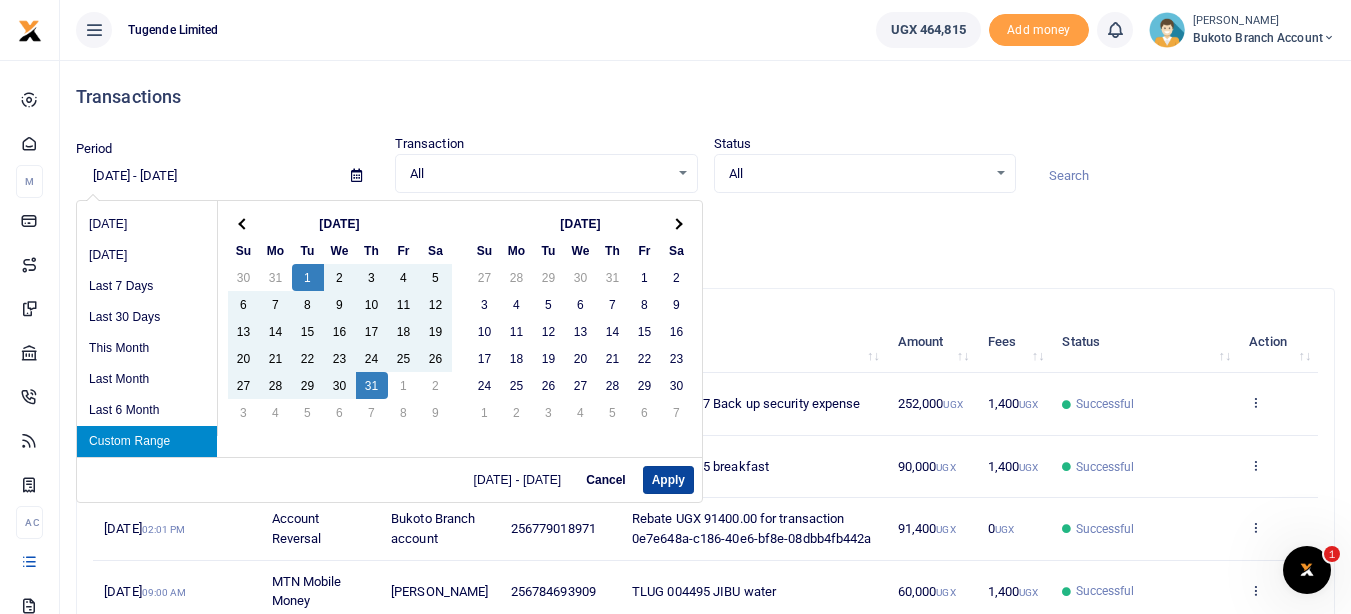 click on "Apply" at bounding box center [668, 480] 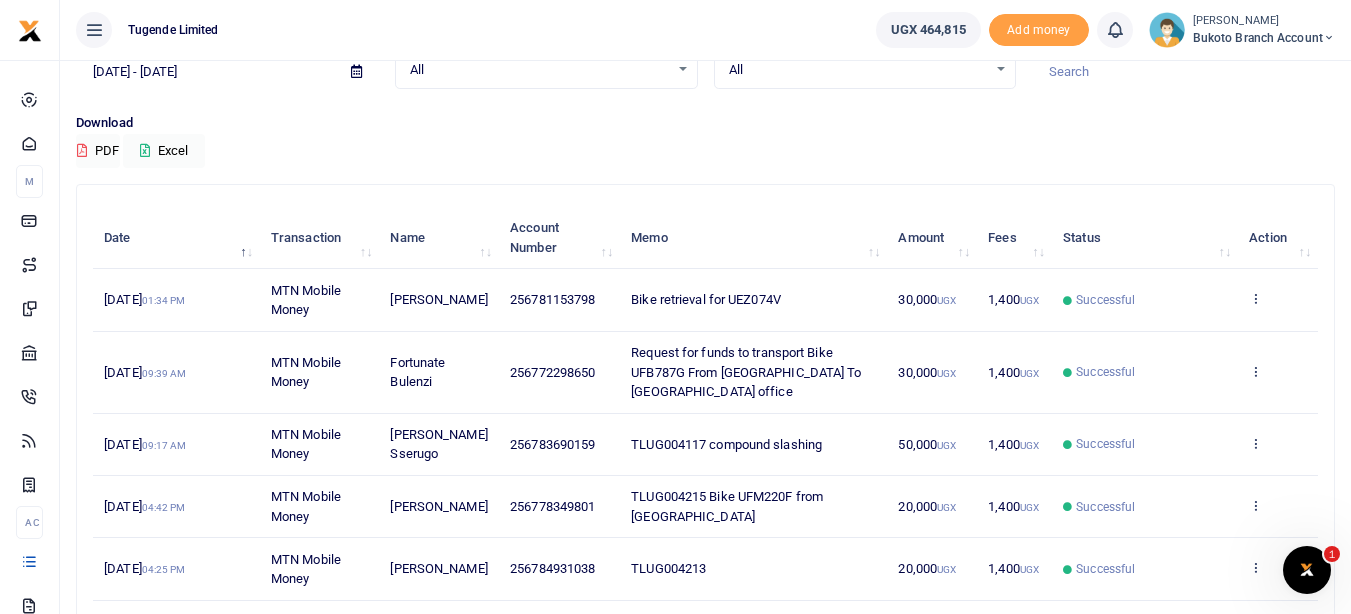 scroll, scrollTop: 106, scrollLeft: 0, axis: vertical 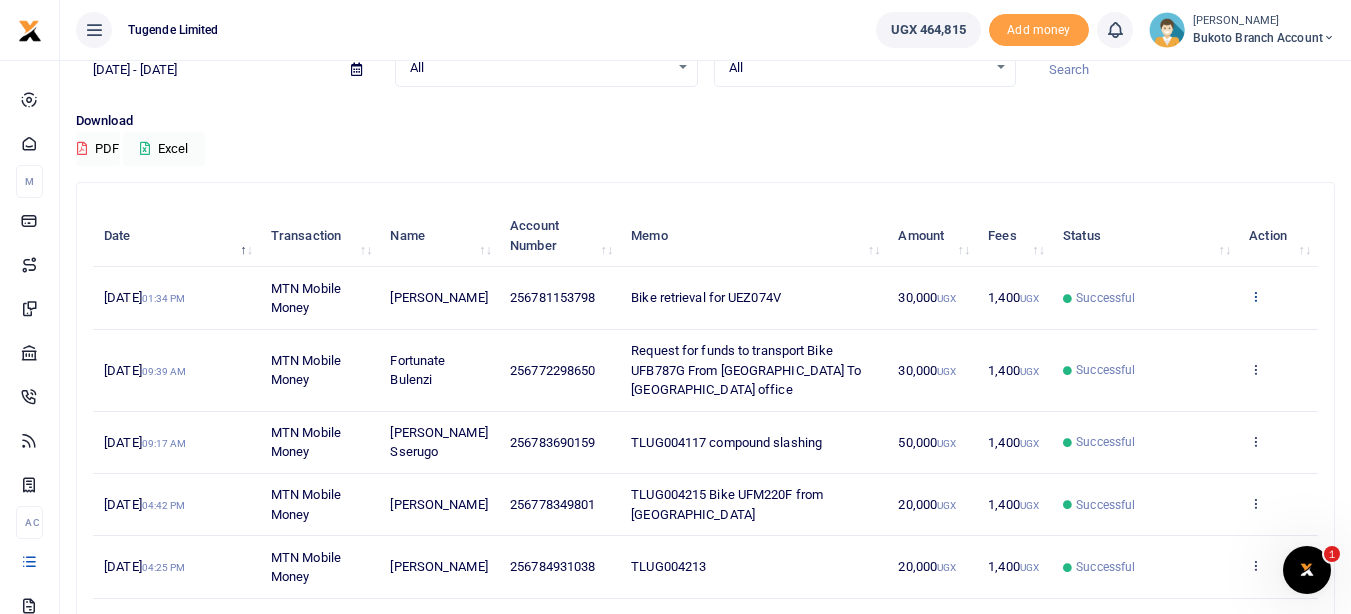click at bounding box center (1255, 296) 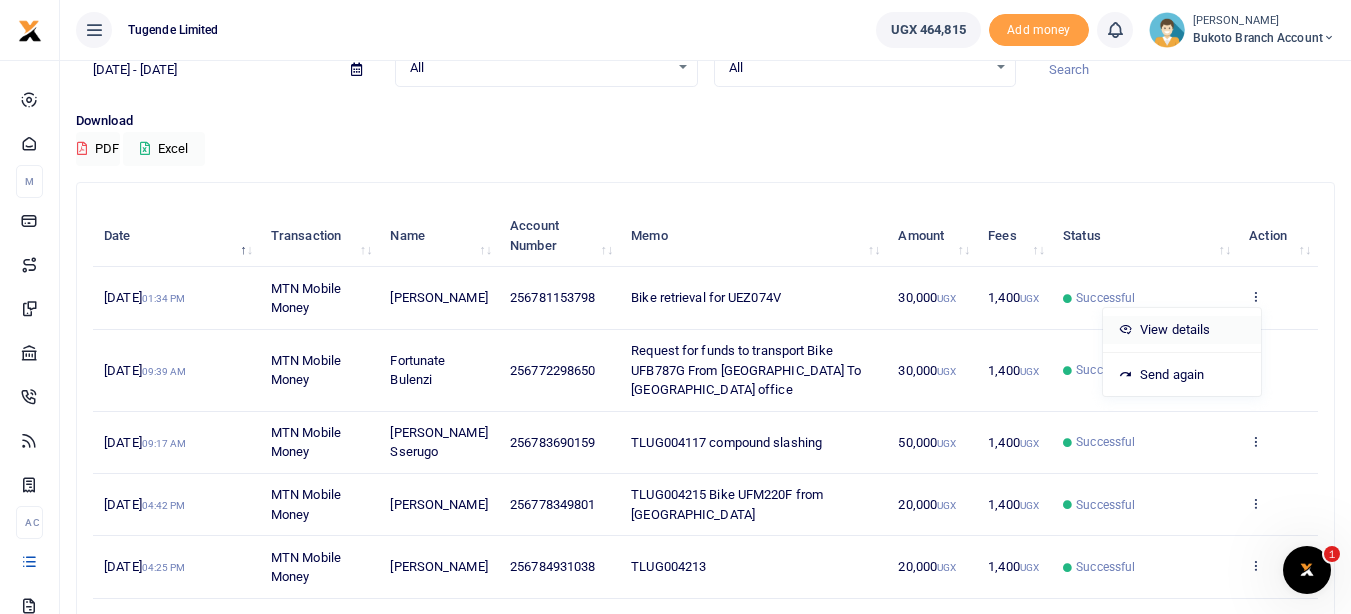 click on "View details" at bounding box center [1182, 330] 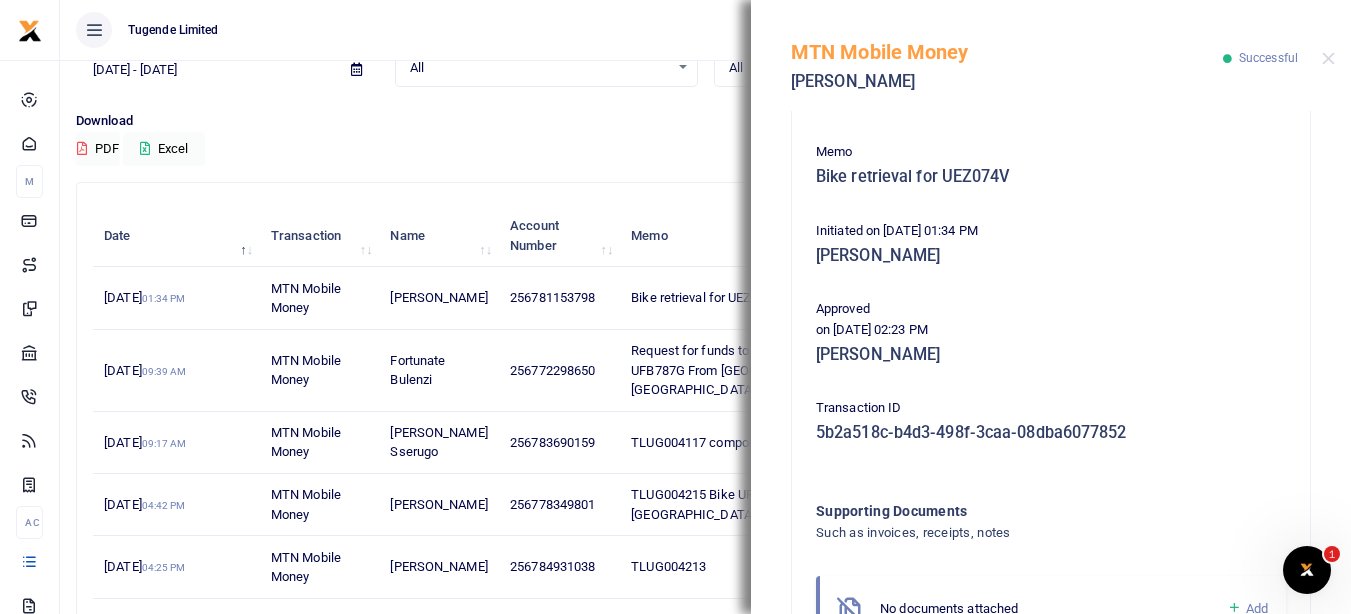 scroll, scrollTop: 449, scrollLeft: 0, axis: vertical 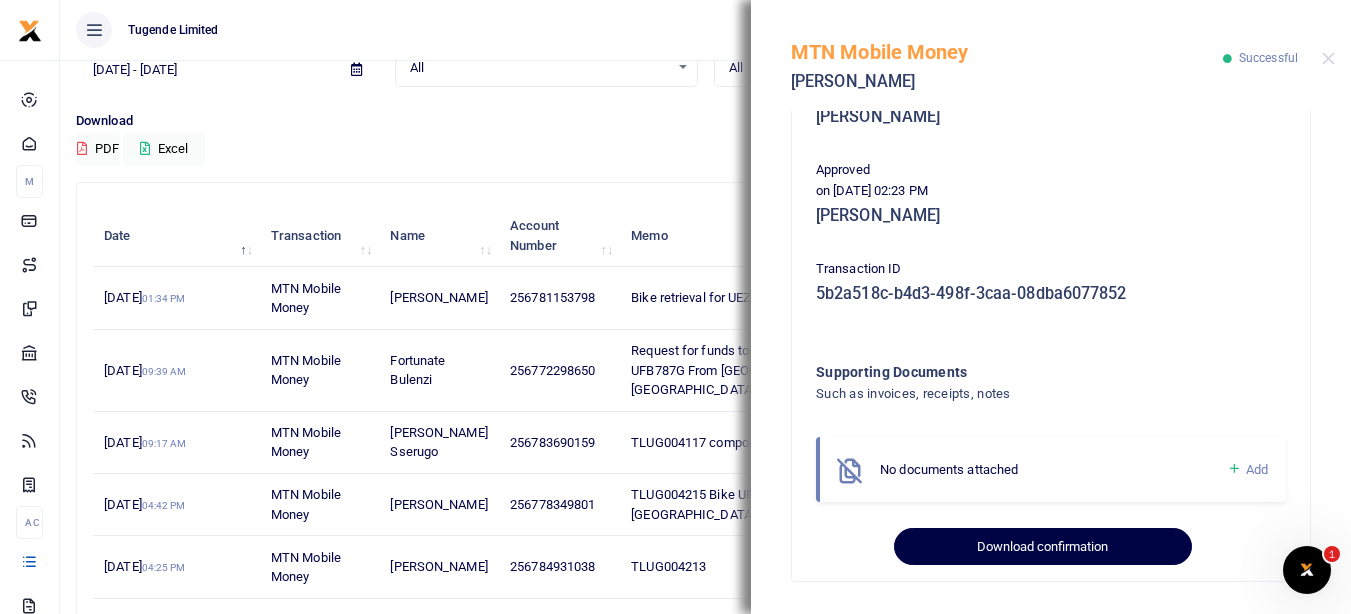 click on "Download confirmation" at bounding box center [1042, 547] 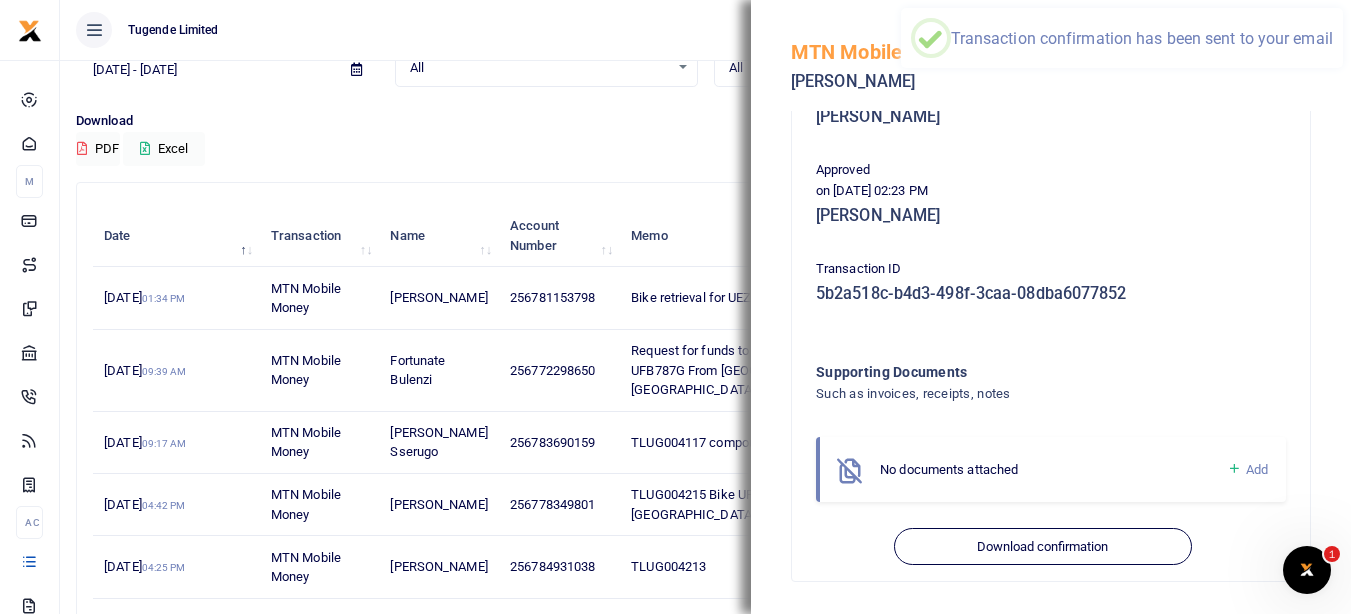 click on "Download
PDF
Excel" at bounding box center (705, 138) 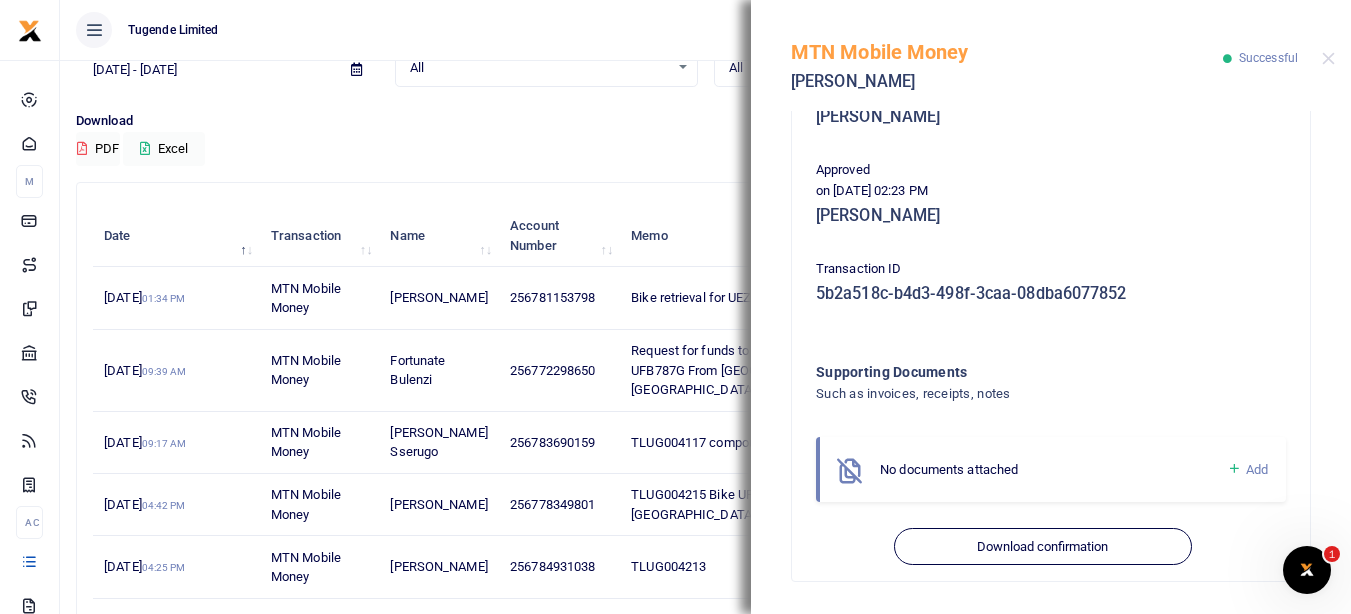 scroll, scrollTop: 0, scrollLeft: 0, axis: both 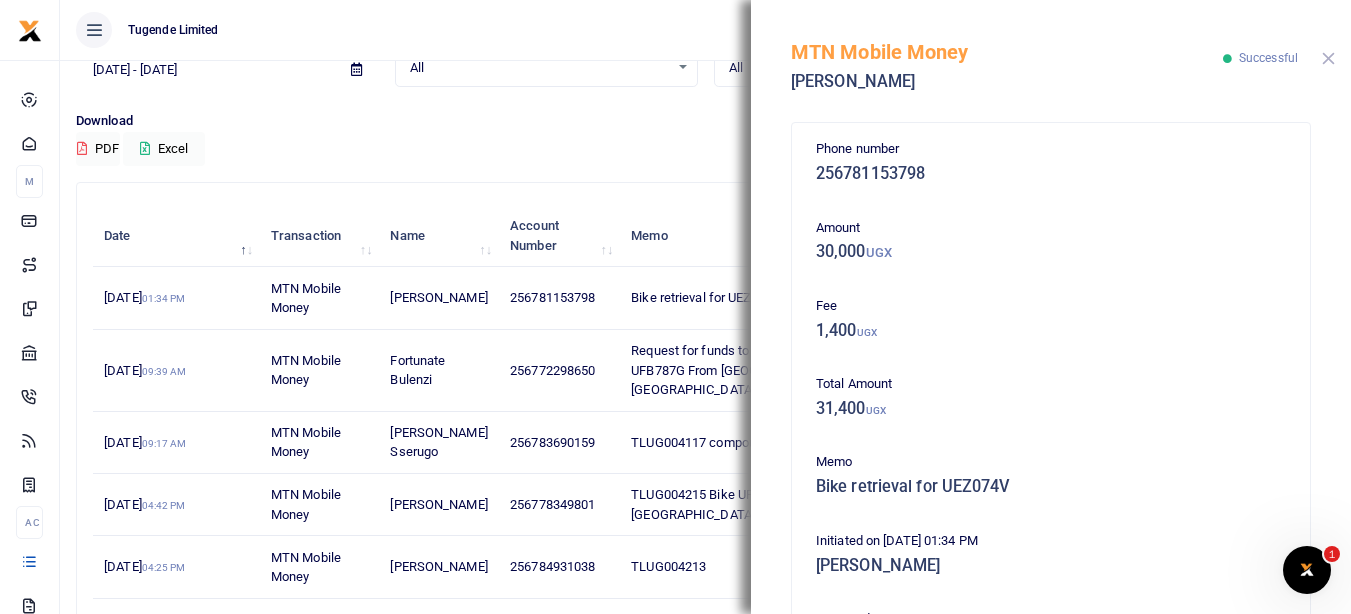 click at bounding box center (1328, 58) 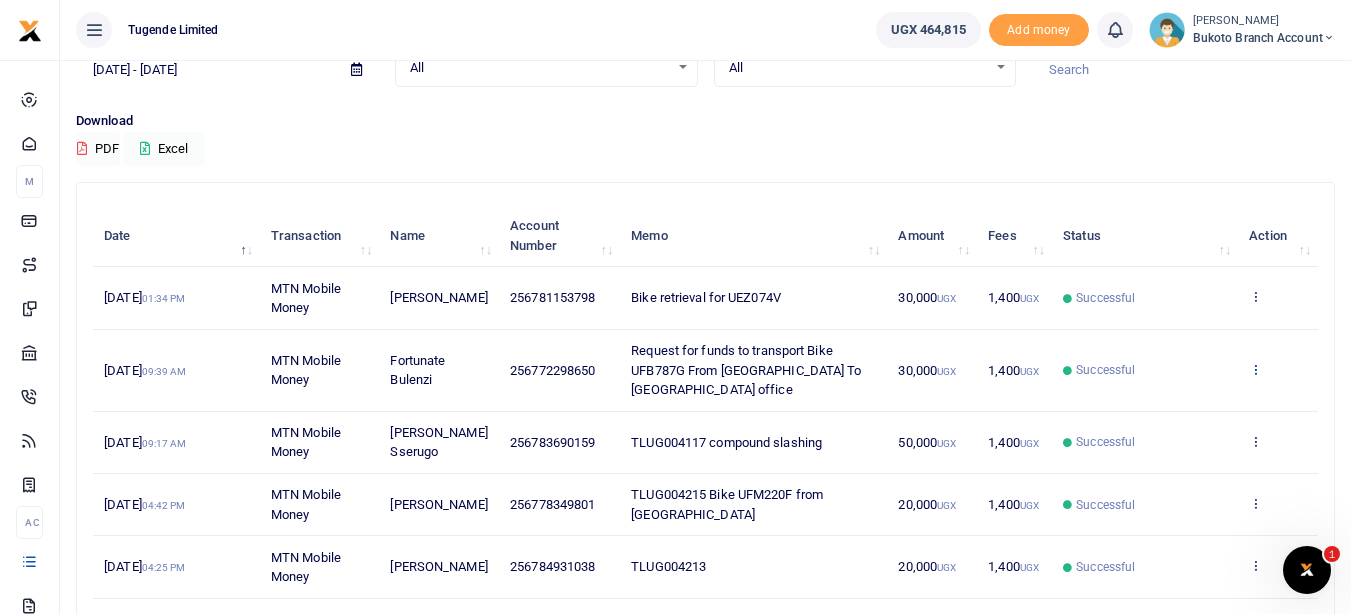 click at bounding box center (1255, 369) 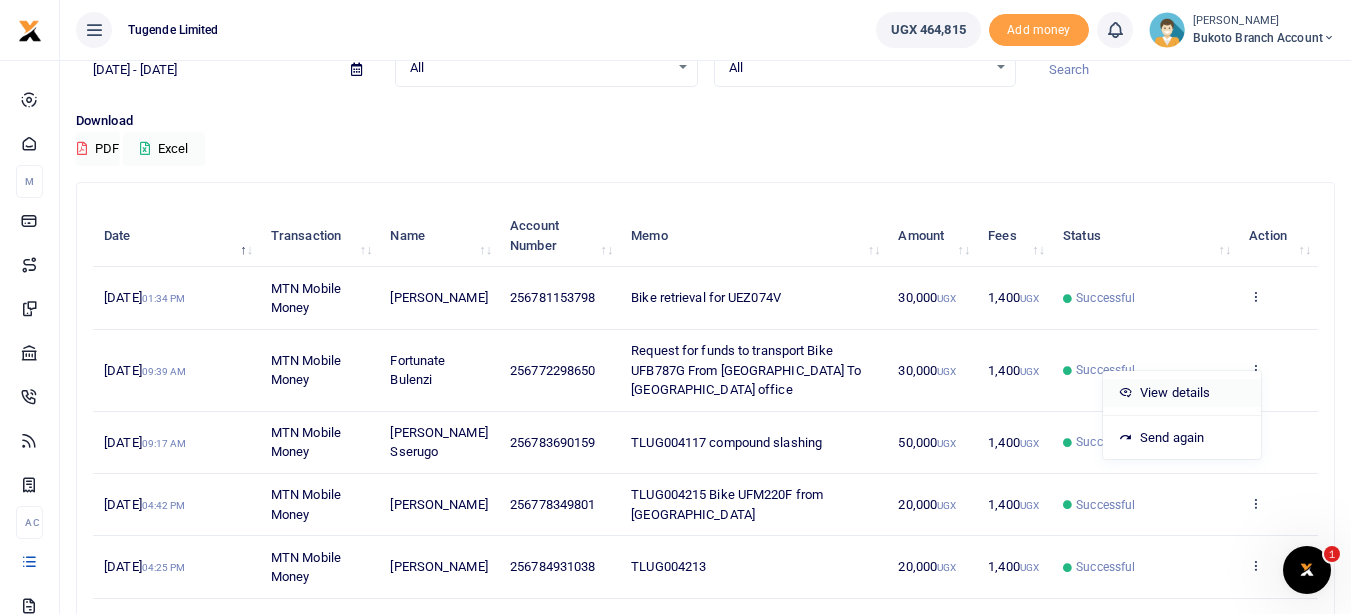 click on "View details" at bounding box center [1182, 393] 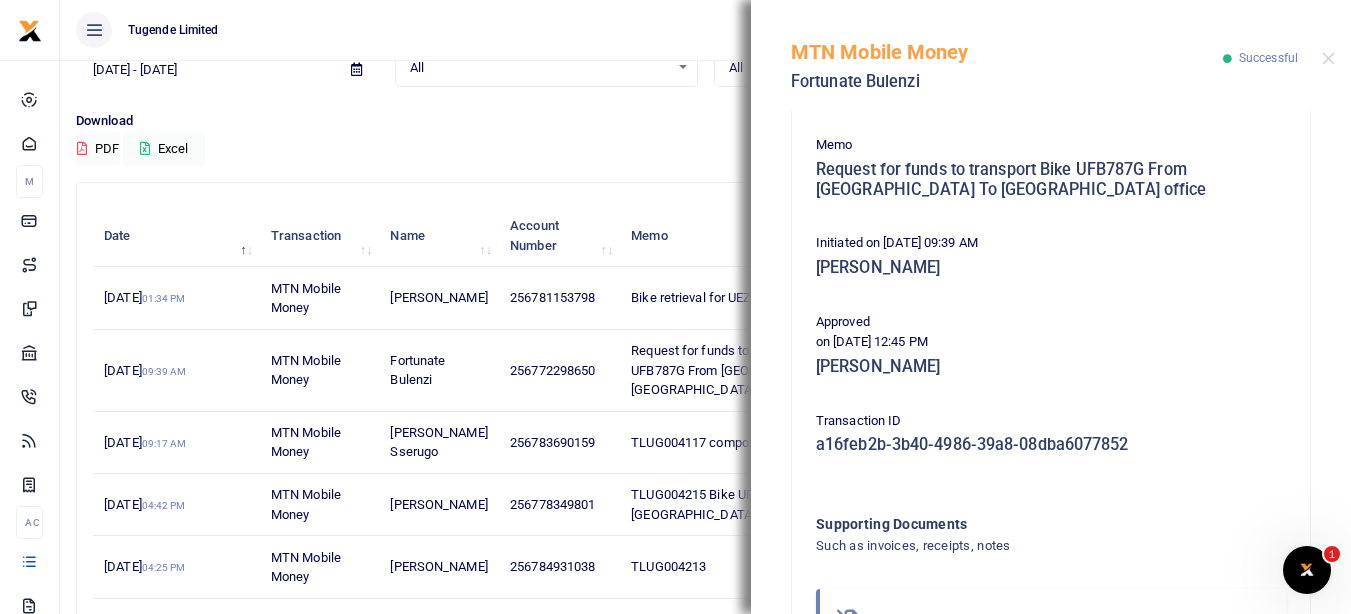 scroll, scrollTop: 469, scrollLeft: 0, axis: vertical 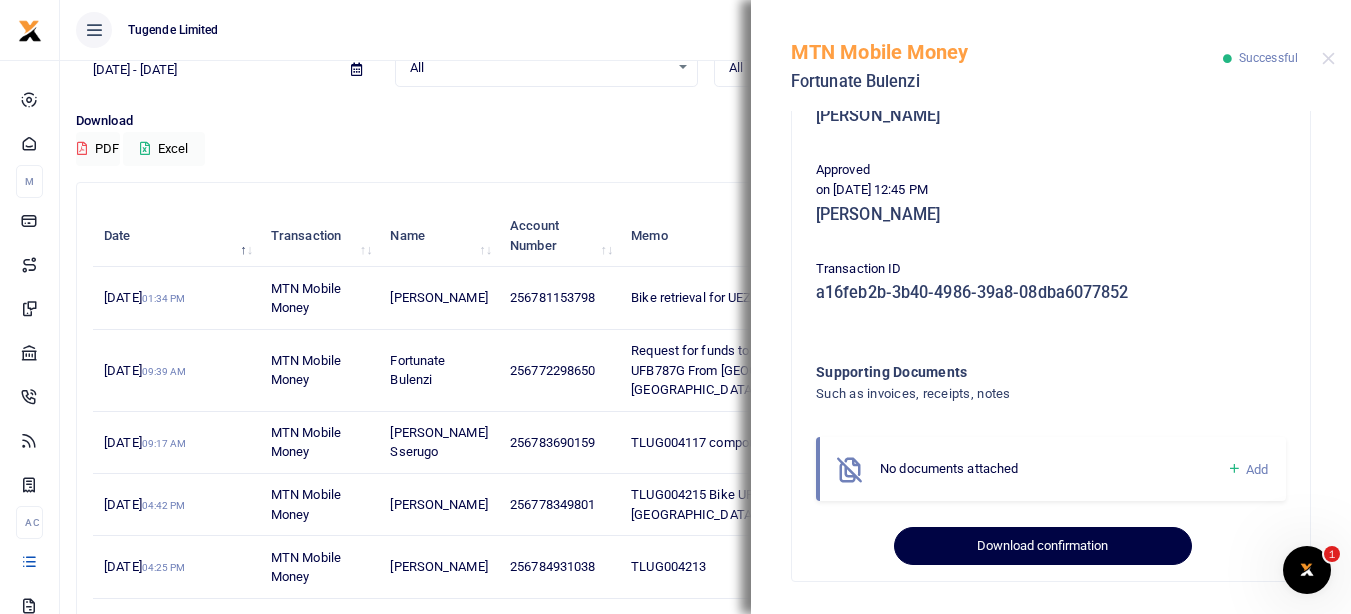 click on "Download confirmation" at bounding box center (1042, 546) 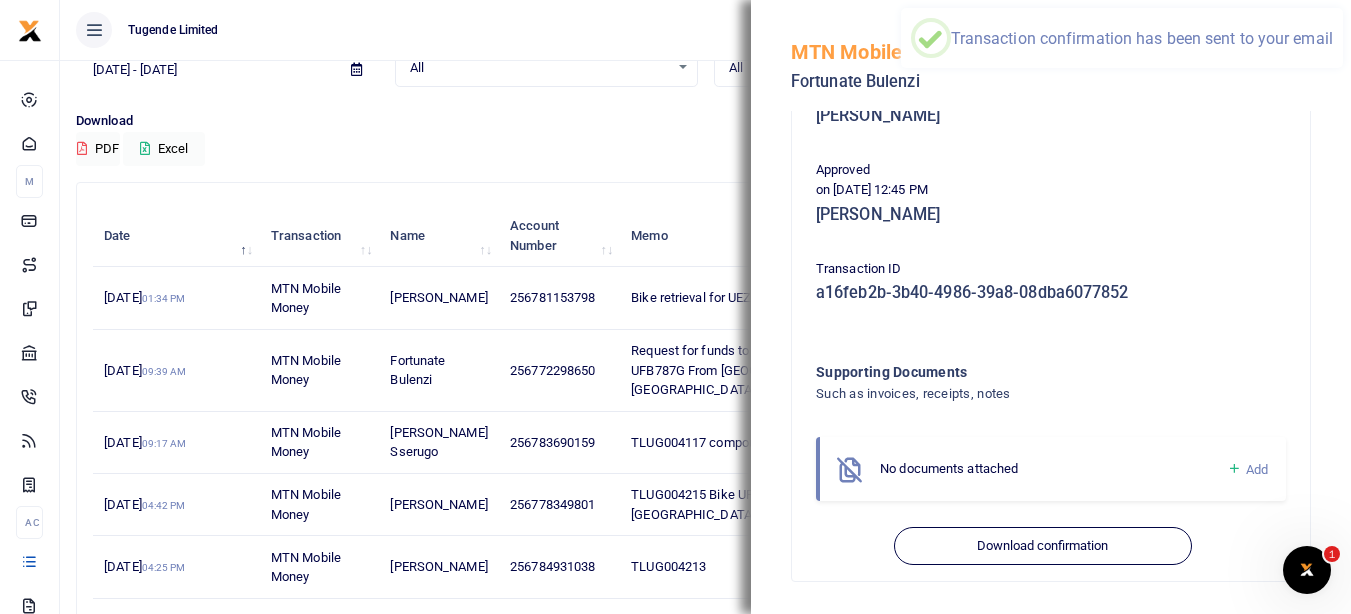 click on "Download
PDF
Excel" at bounding box center [705, 138] 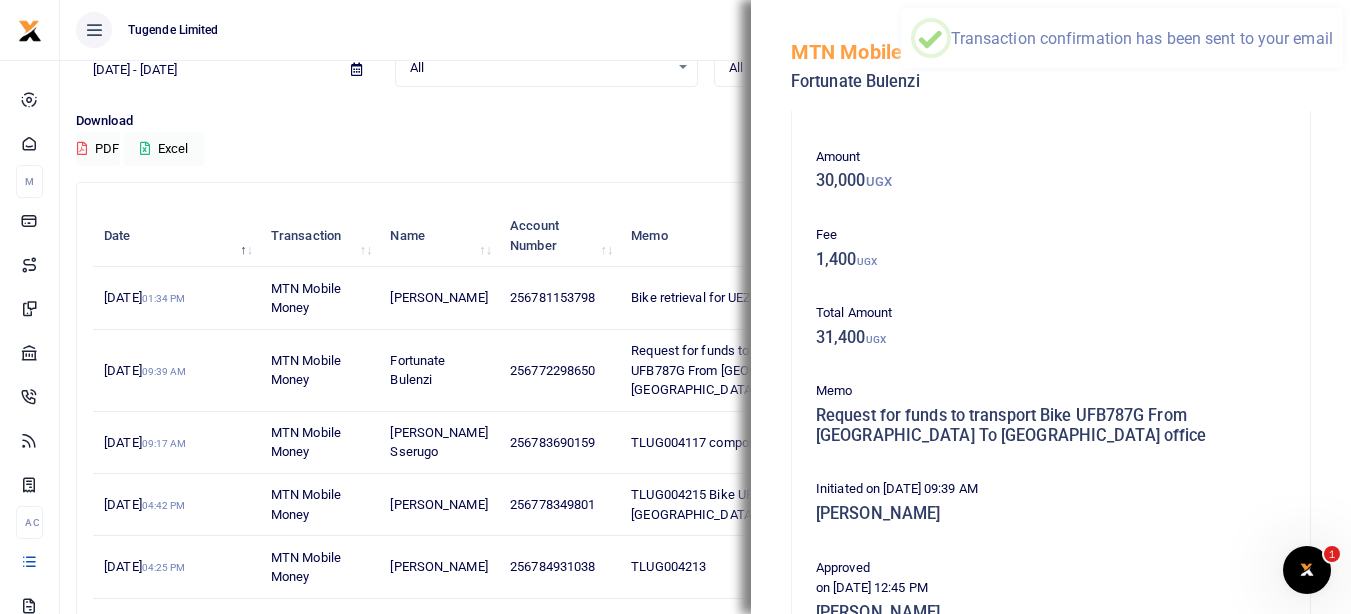 scroll, scrollTop: 0, scrollLeft: 0, axis: both 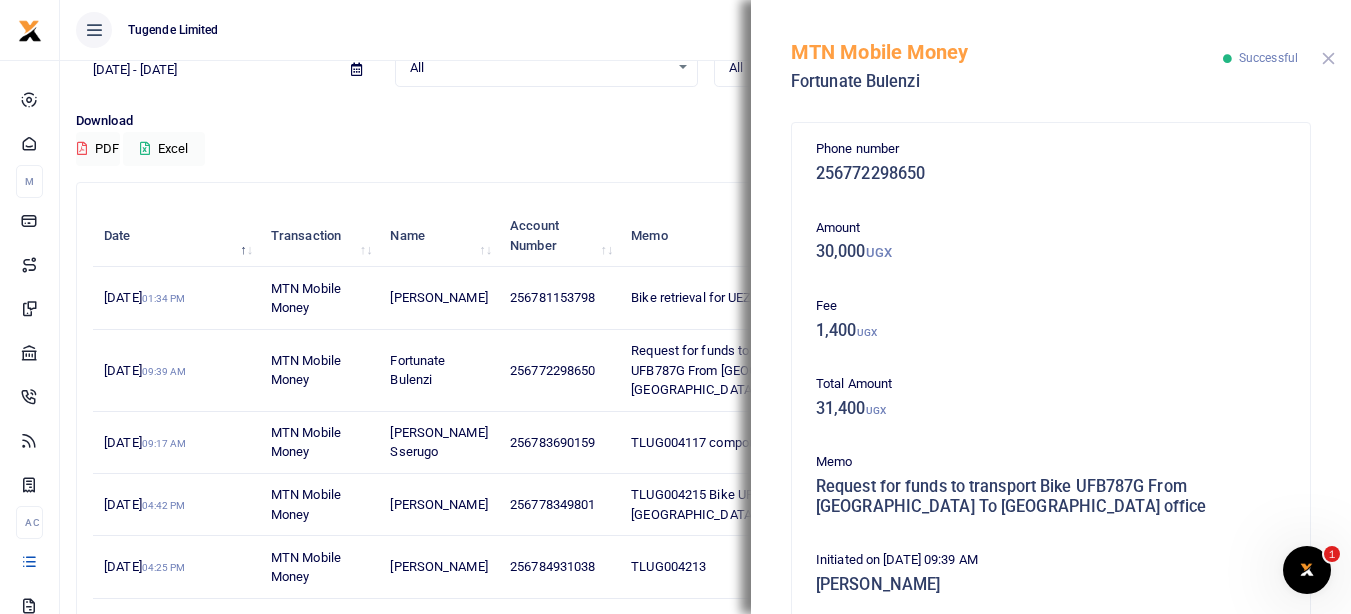 click at bounding box center [1328, 58] 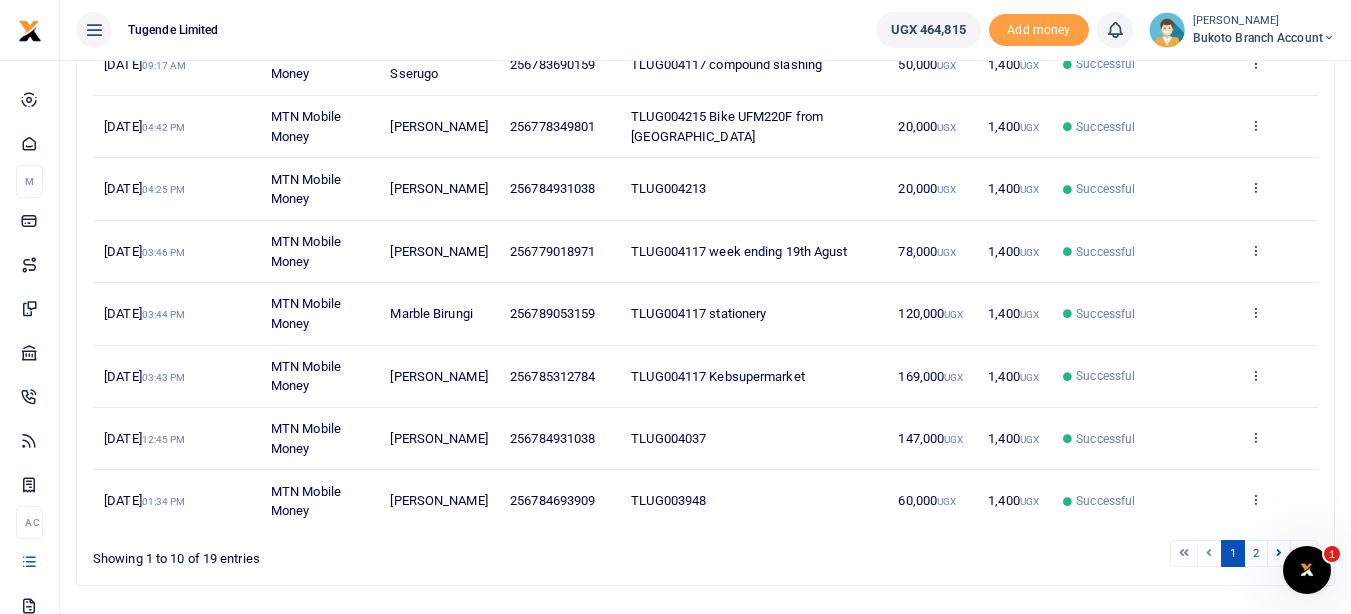 scroll, scrollTop: 486, scrollLeft: 0, axis: vertical 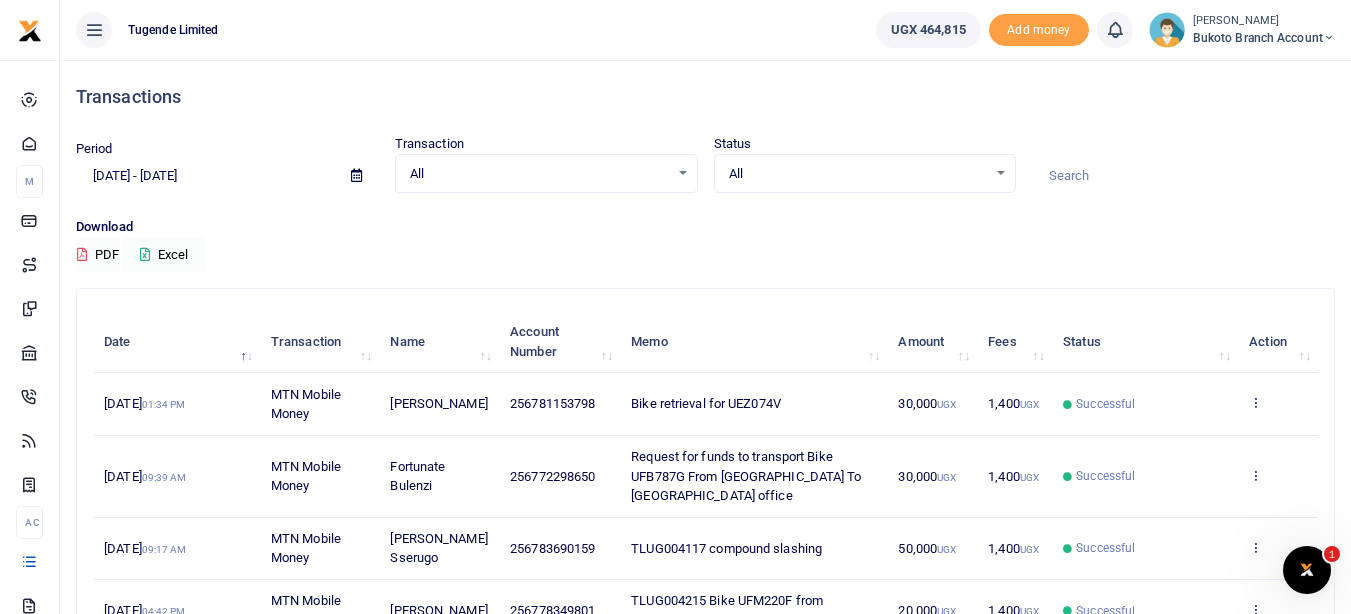 click at bounding box center [356, 176] 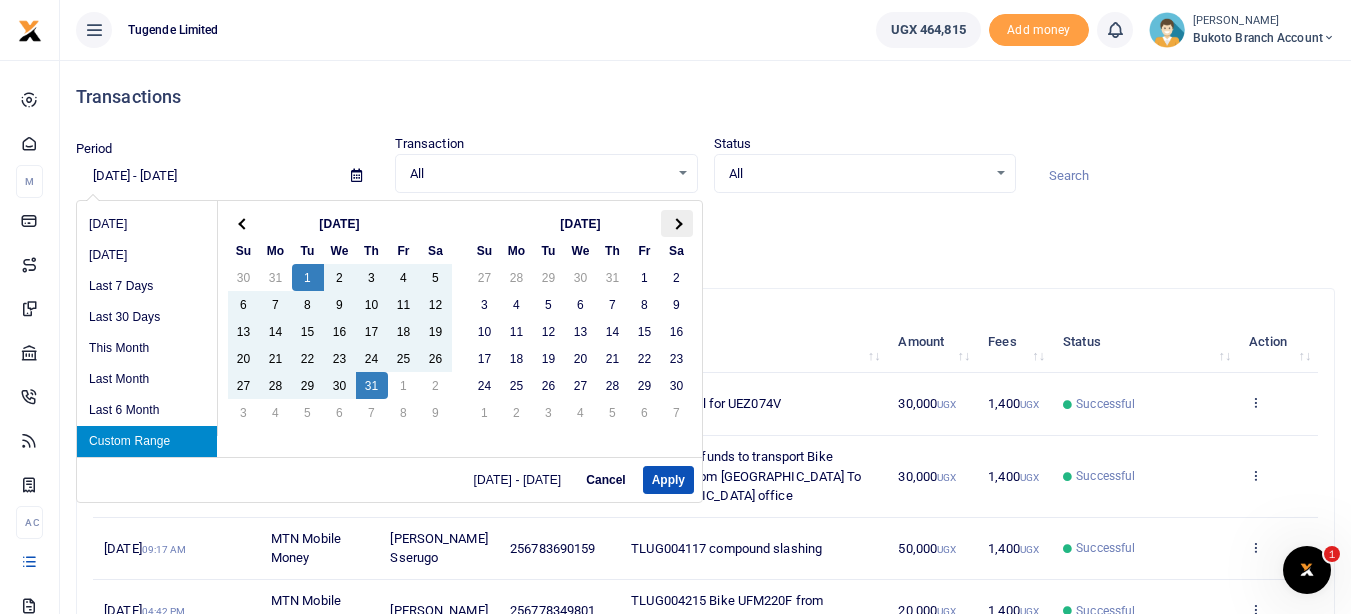 click at bounding box center (676, 223) 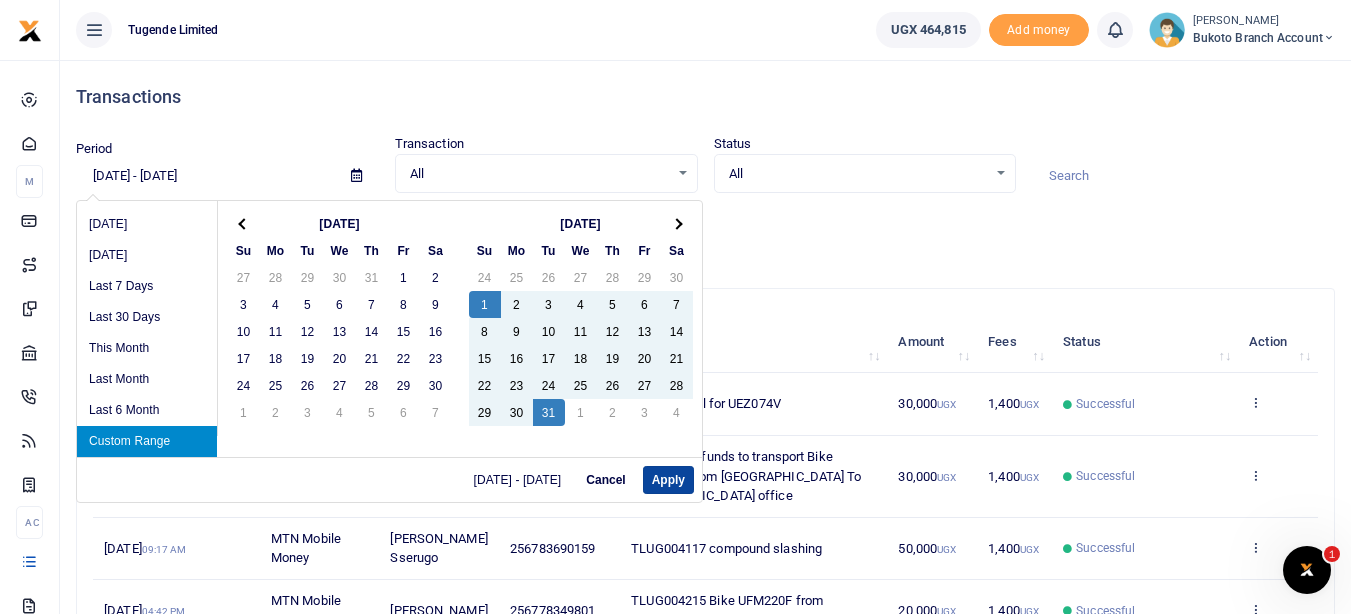 click on "Apply" at bounding box center (668, 480) 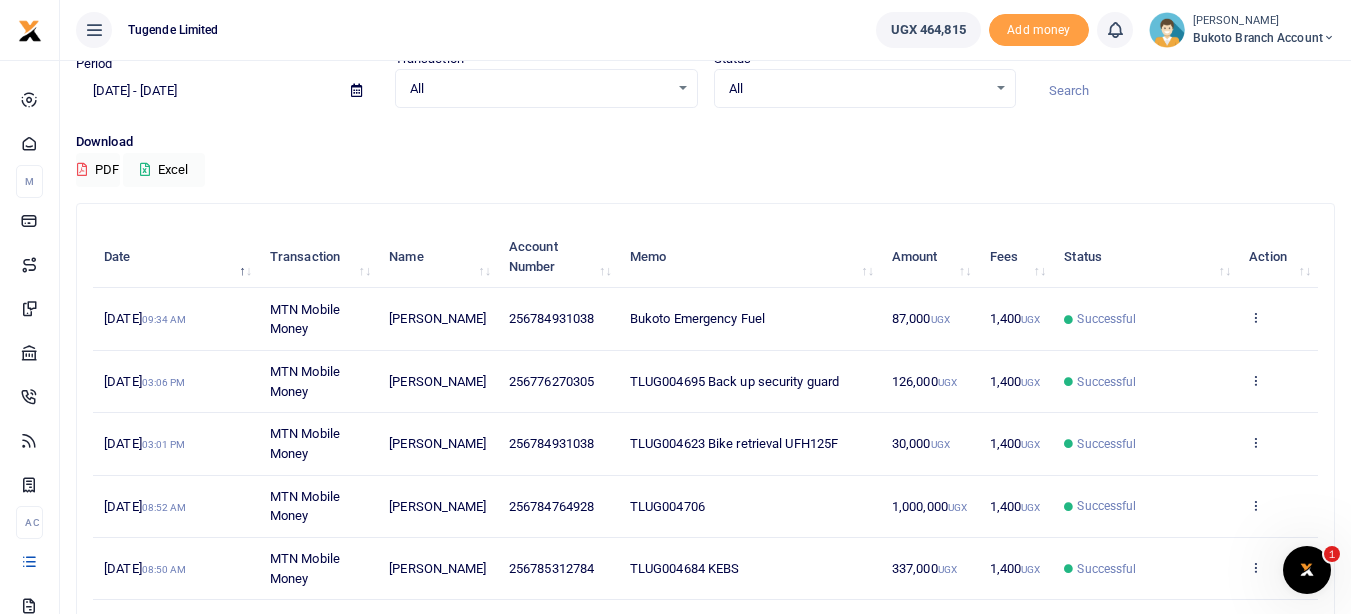 scroll, scrollTop: 91, scrollLeft: 0, axis: vertical 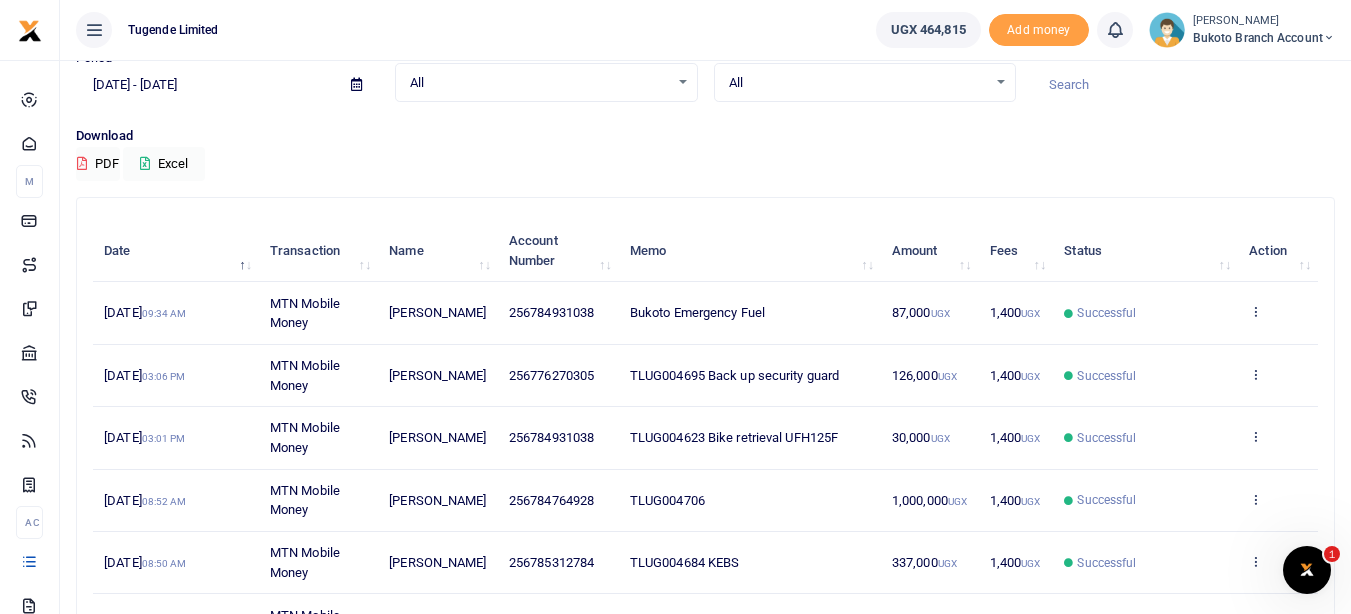 click on "View details
Send again" at bounding box center (1278, 313) 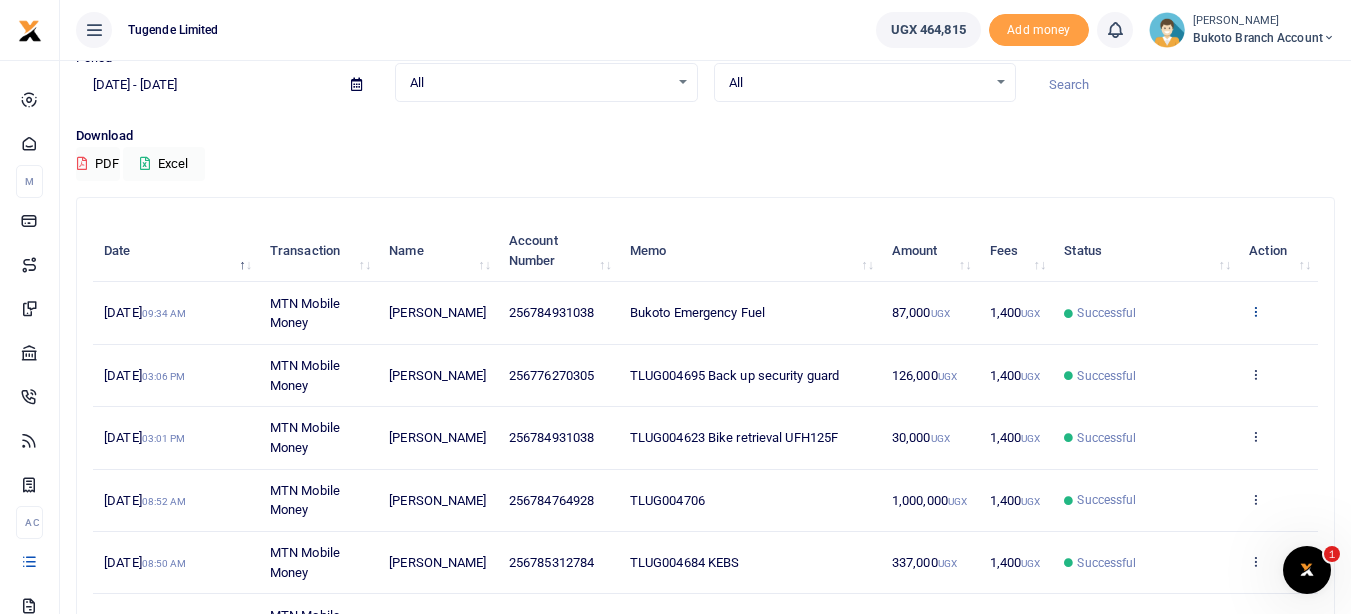 click at bounding box center [1255, 311] 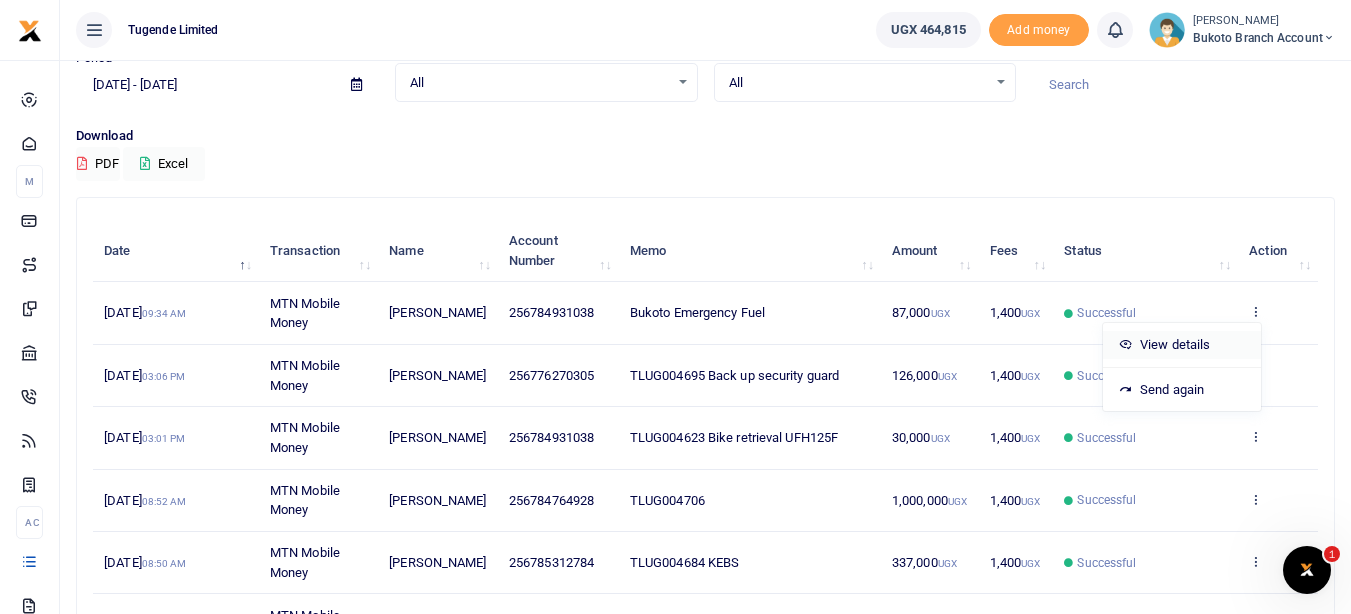 click on "View details" at bounding box center (1182, 345) 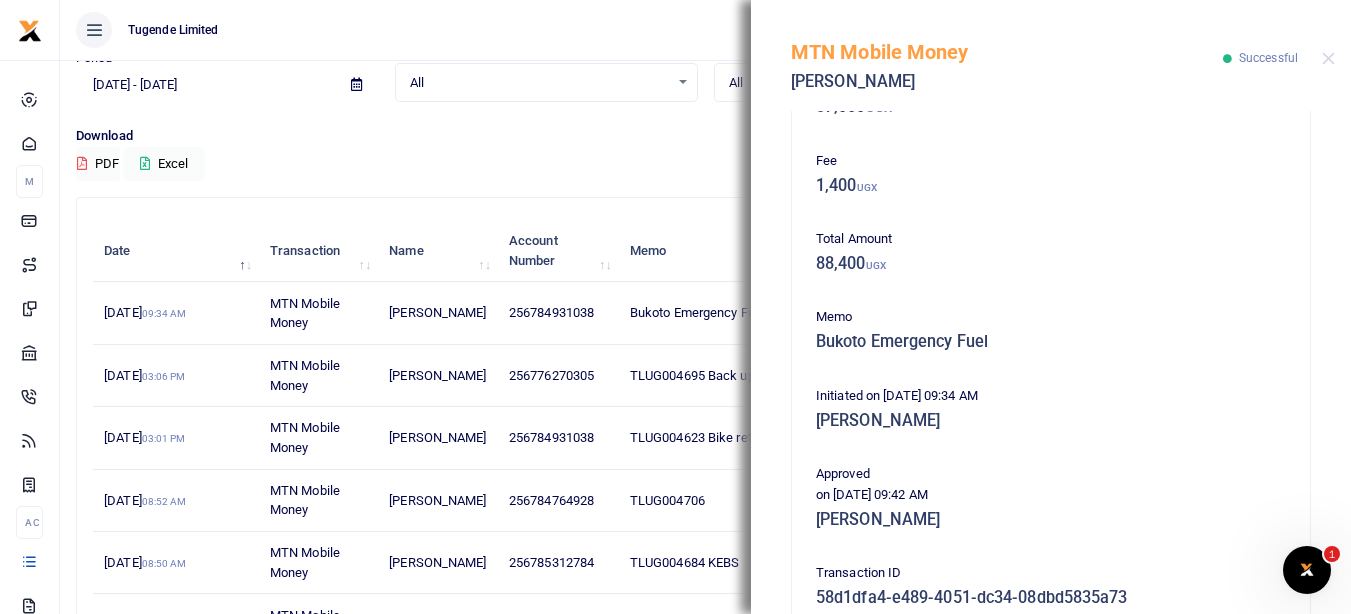 scroll, scrollTop: 449, scrollLeft: 0, axis: vertical 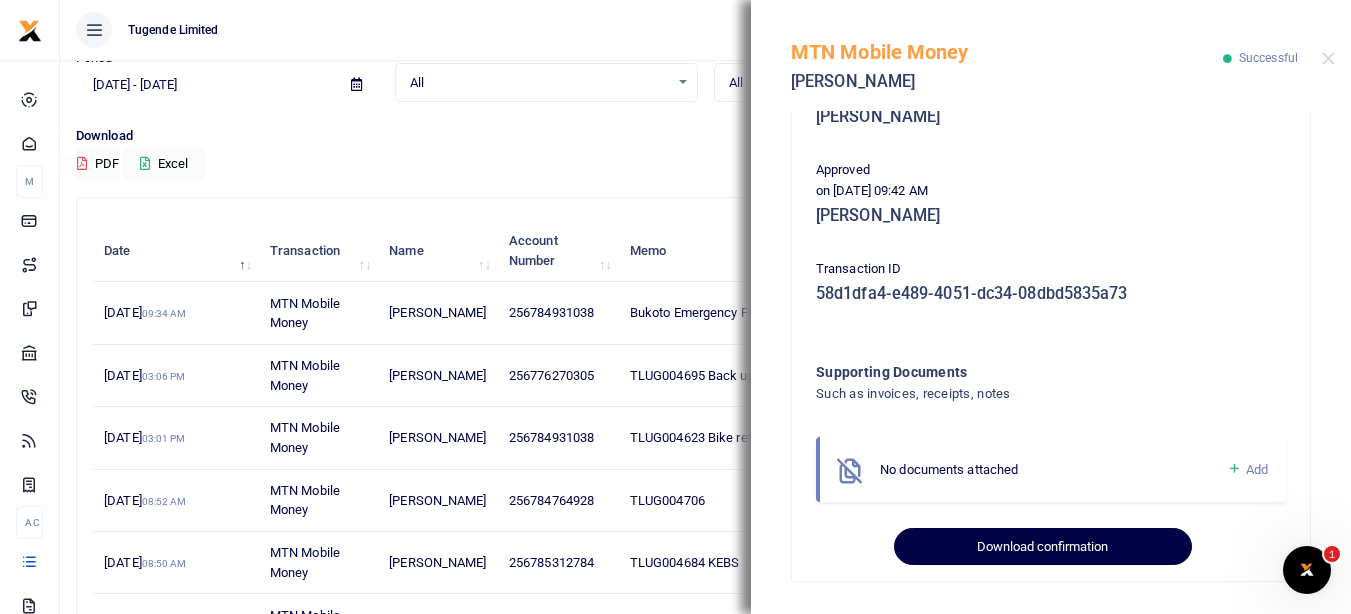 click on "Download confirmation" at bounding box center (1042, 547) 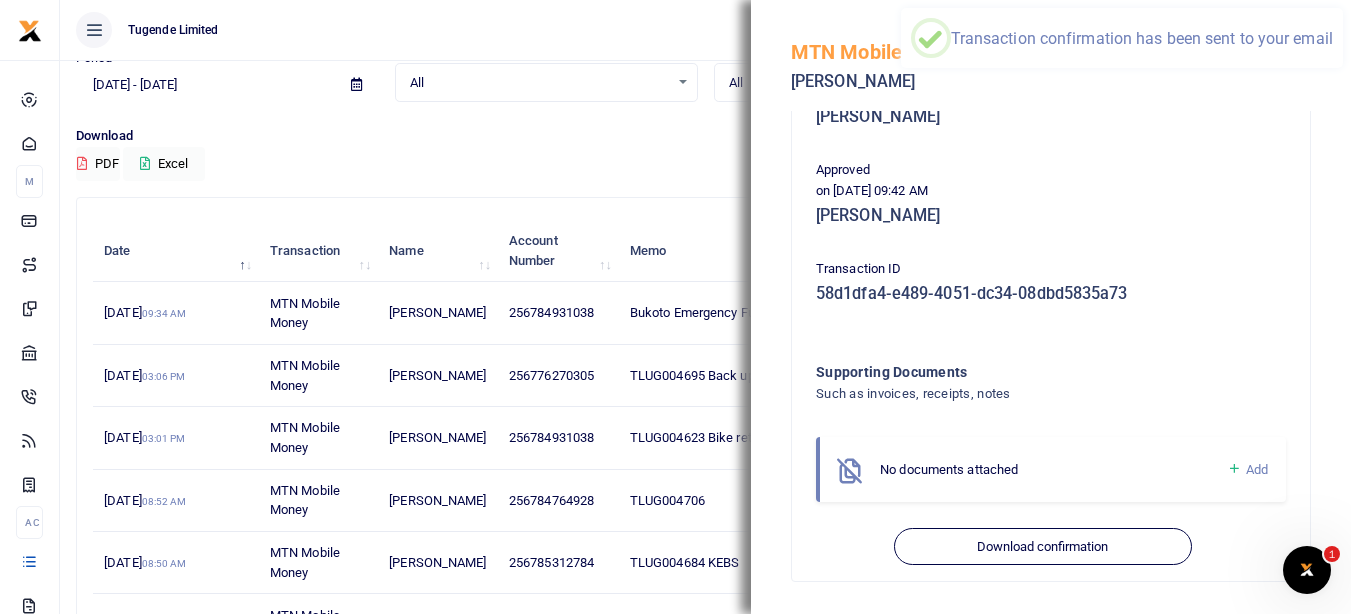 click on "Download
PDF
Excel" at bounding box center (705, 153) 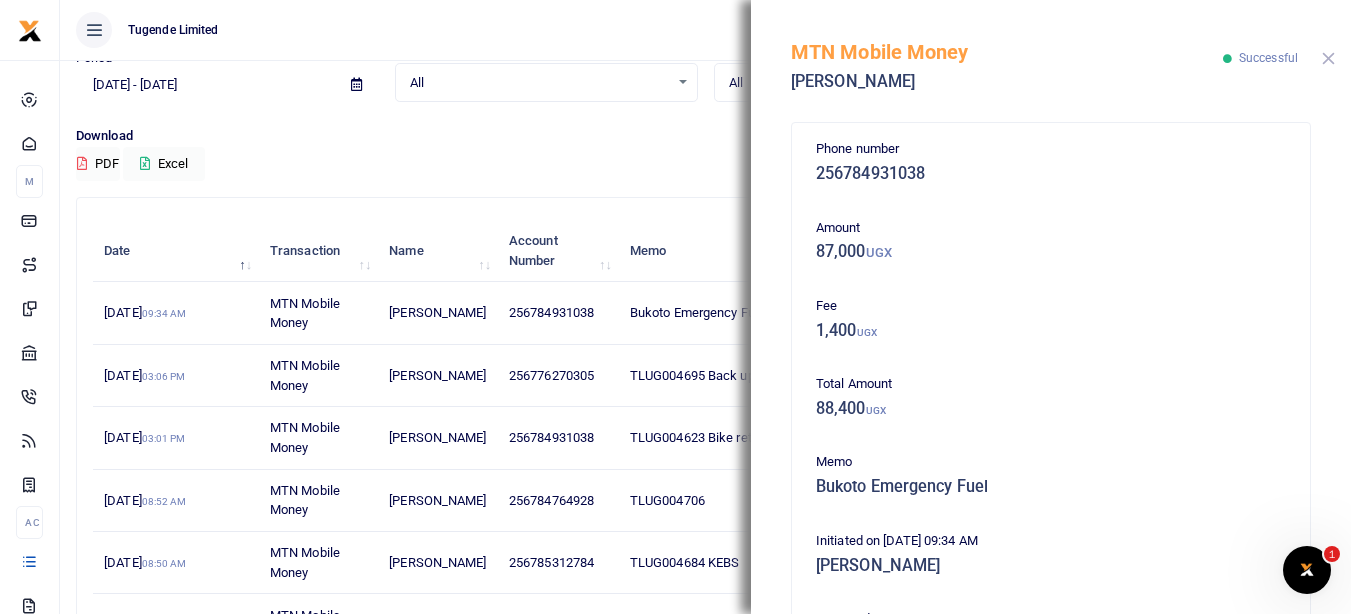 click at bounding box center [1328, 58] 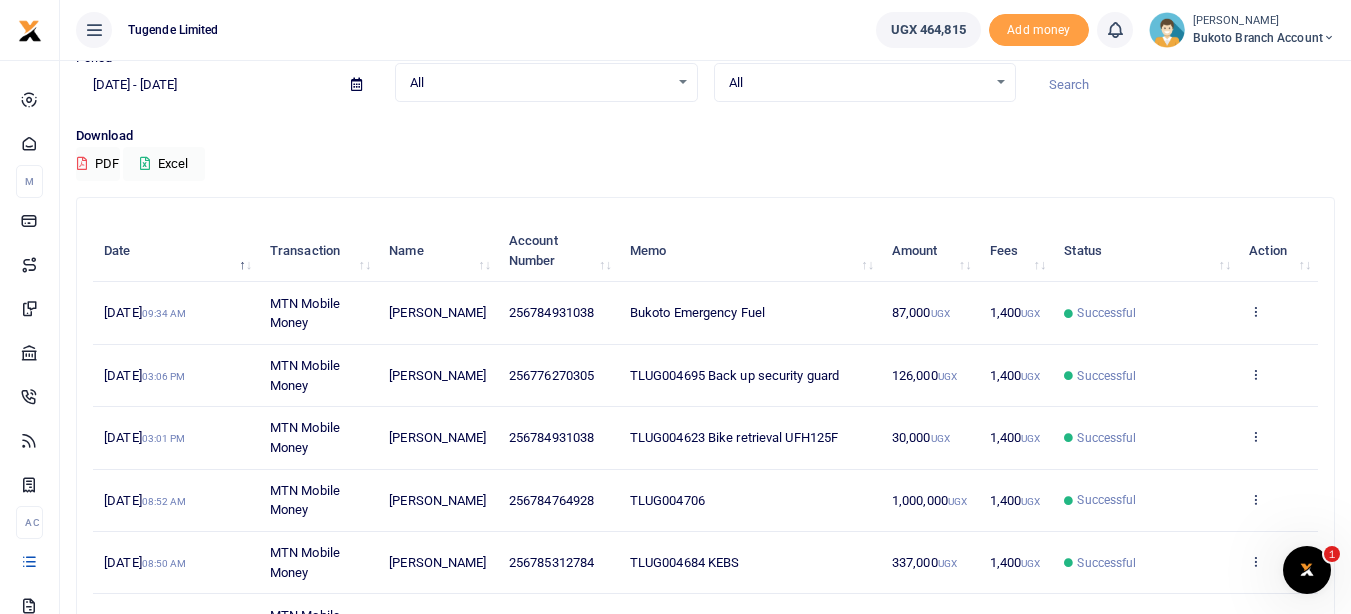click at bounding box center (356, 84) 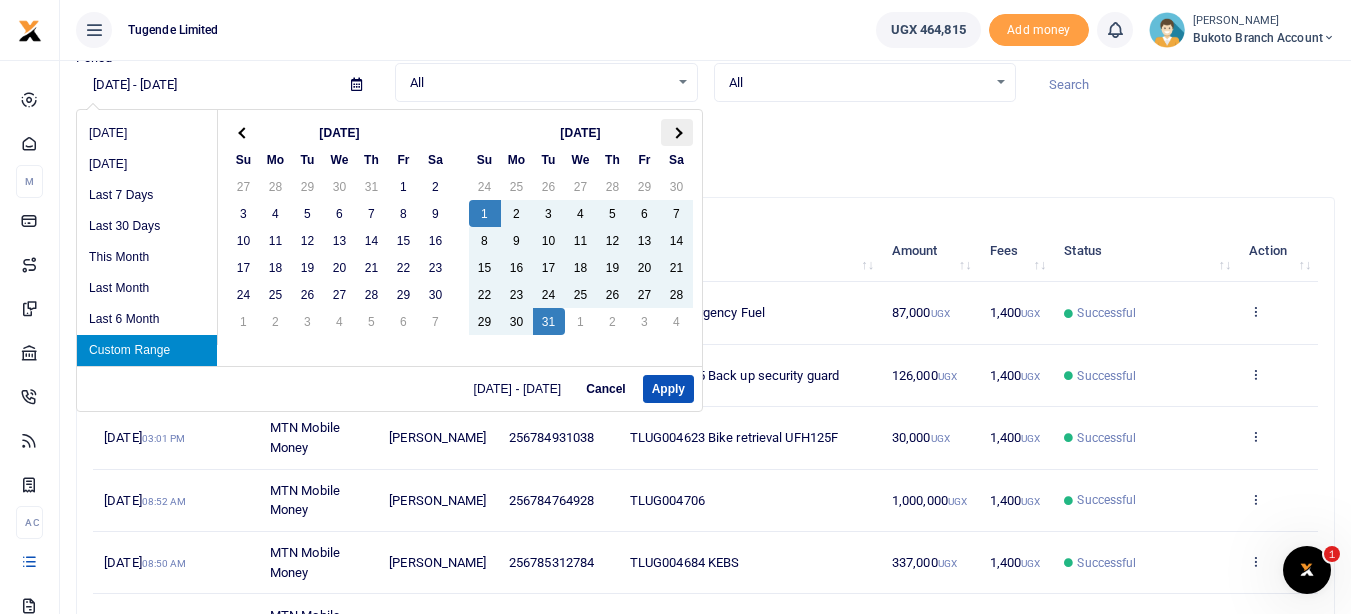 click at bounding box center (677, 132) 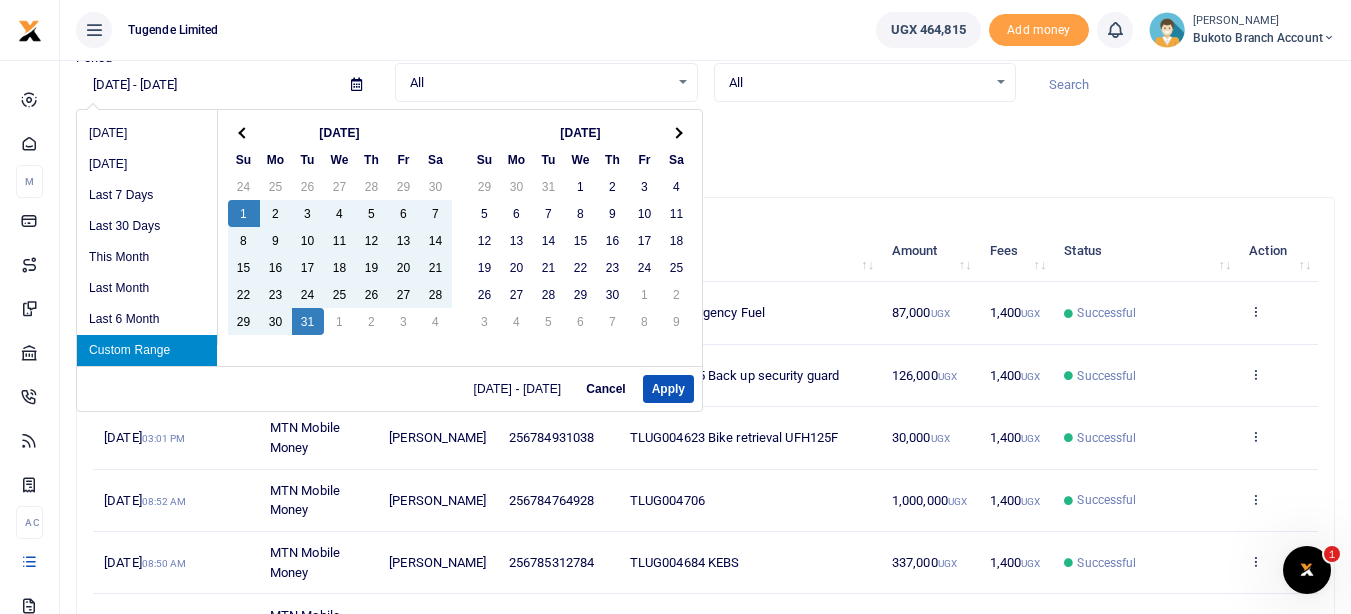 click at bounding box center [677, 132] 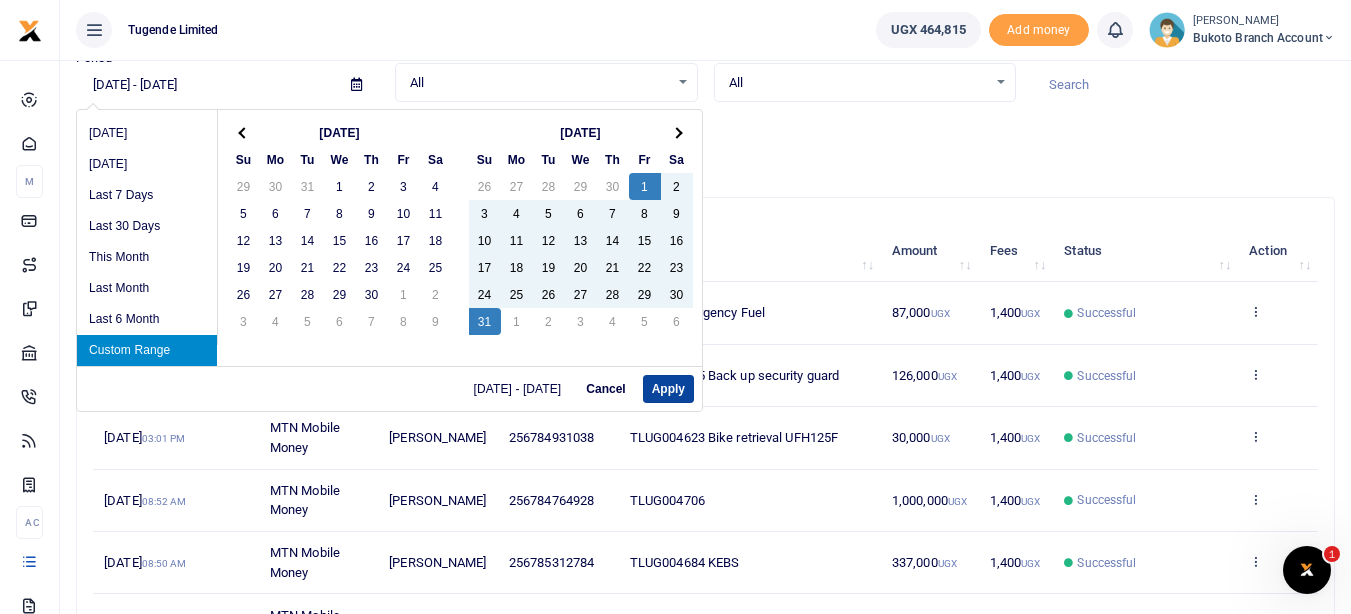 click on "Apply" at bounding box center (668, 389) 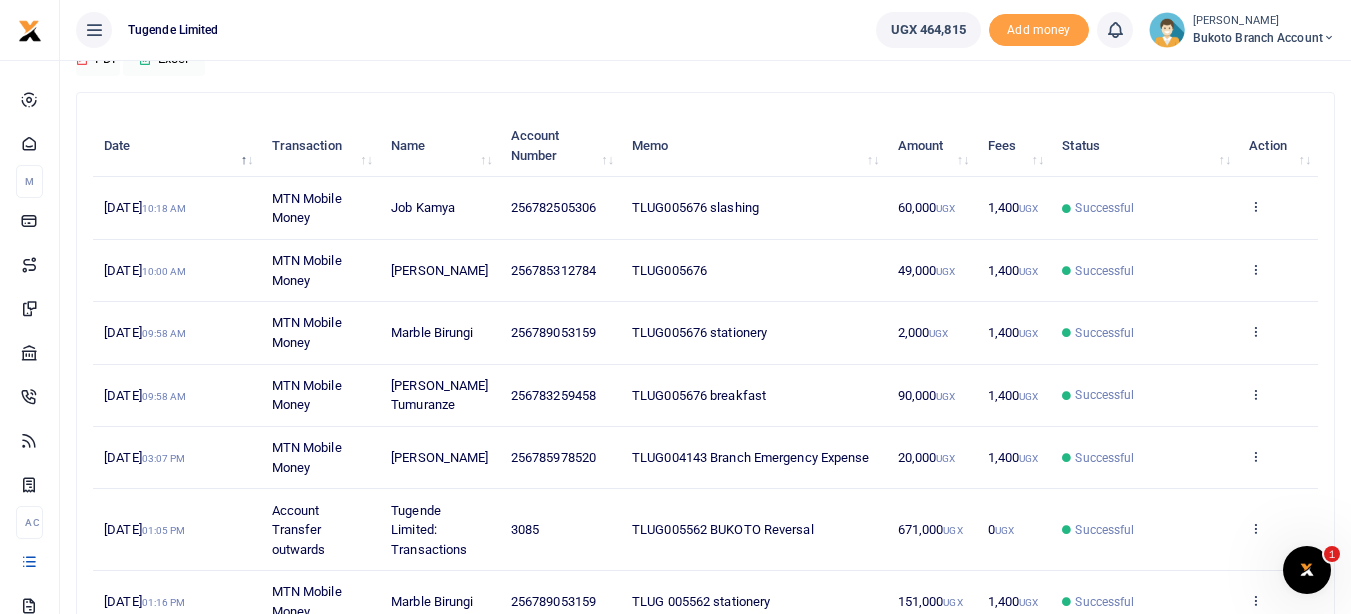 scroll, scrollTop: 198, scrollLeft: 0, axis: vertical 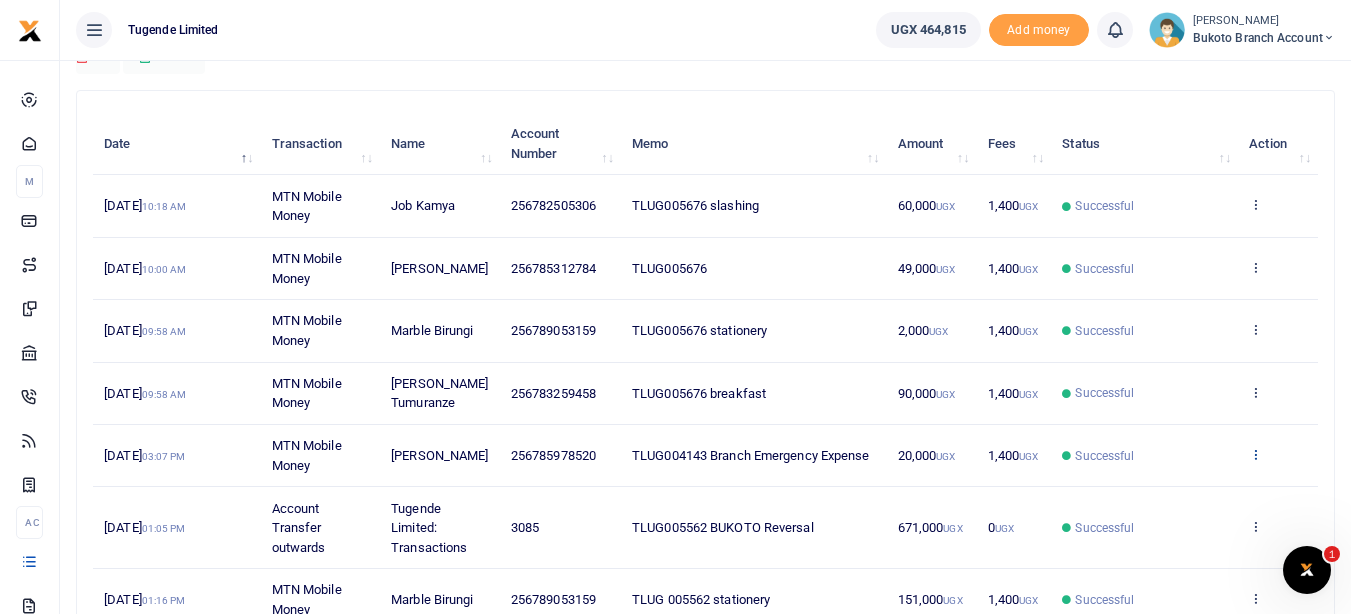 click at bounding box center (1255, 454) 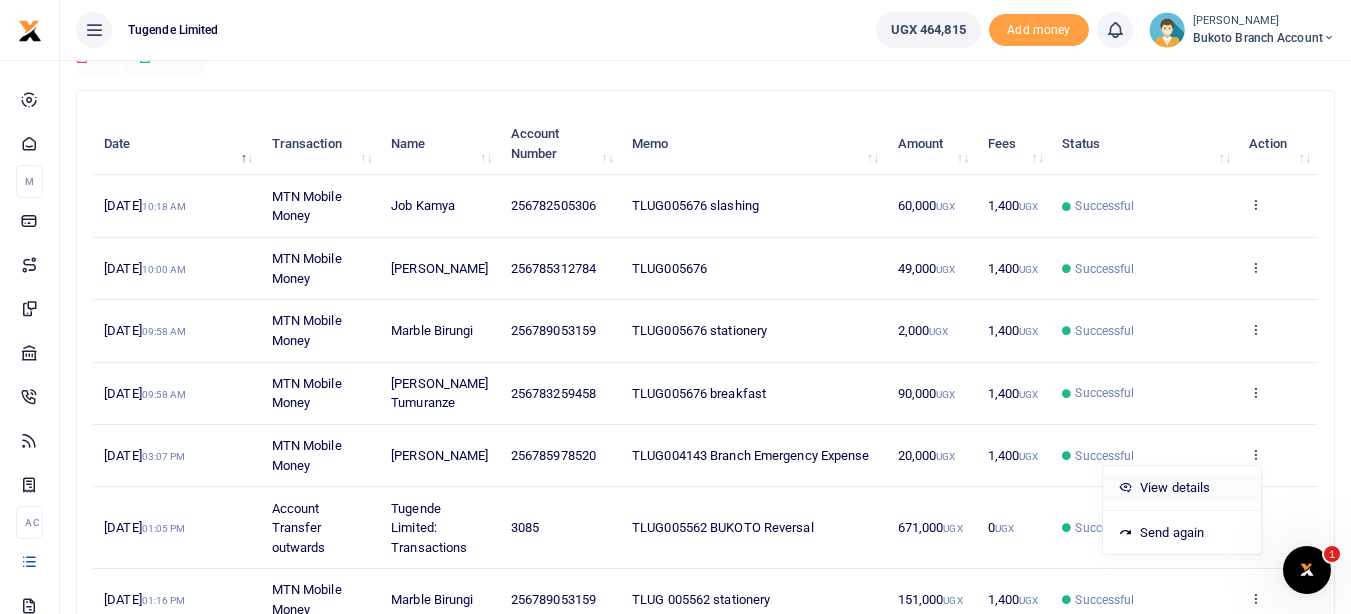 click on "View details" at bounding box center [1182, 488] 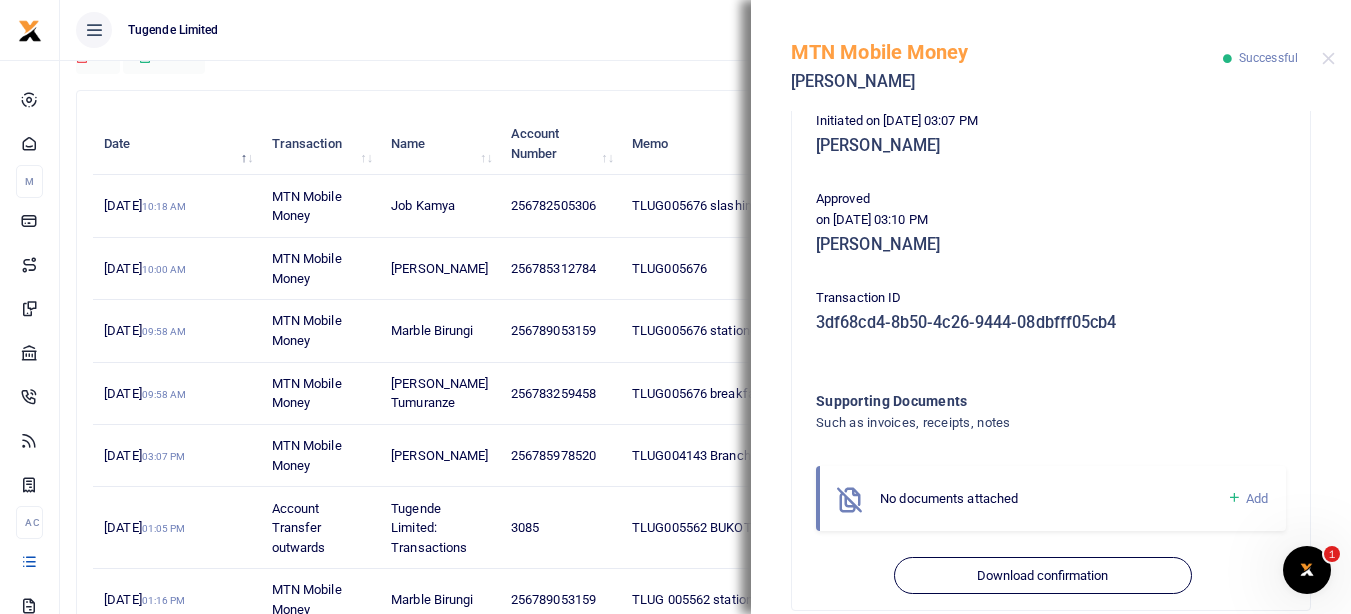 scroll, scrollTop: 449, scrollLeft: 0, axis: vertical 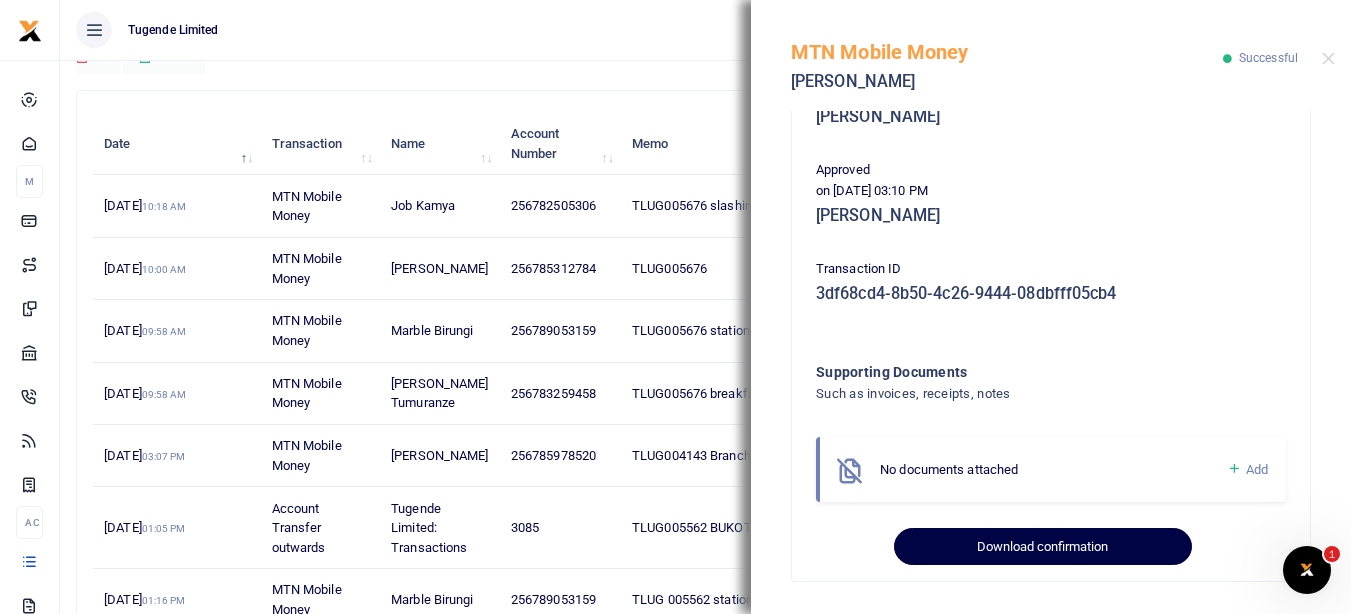 click on "Download confirmation" at bounding box center (1042, 547) 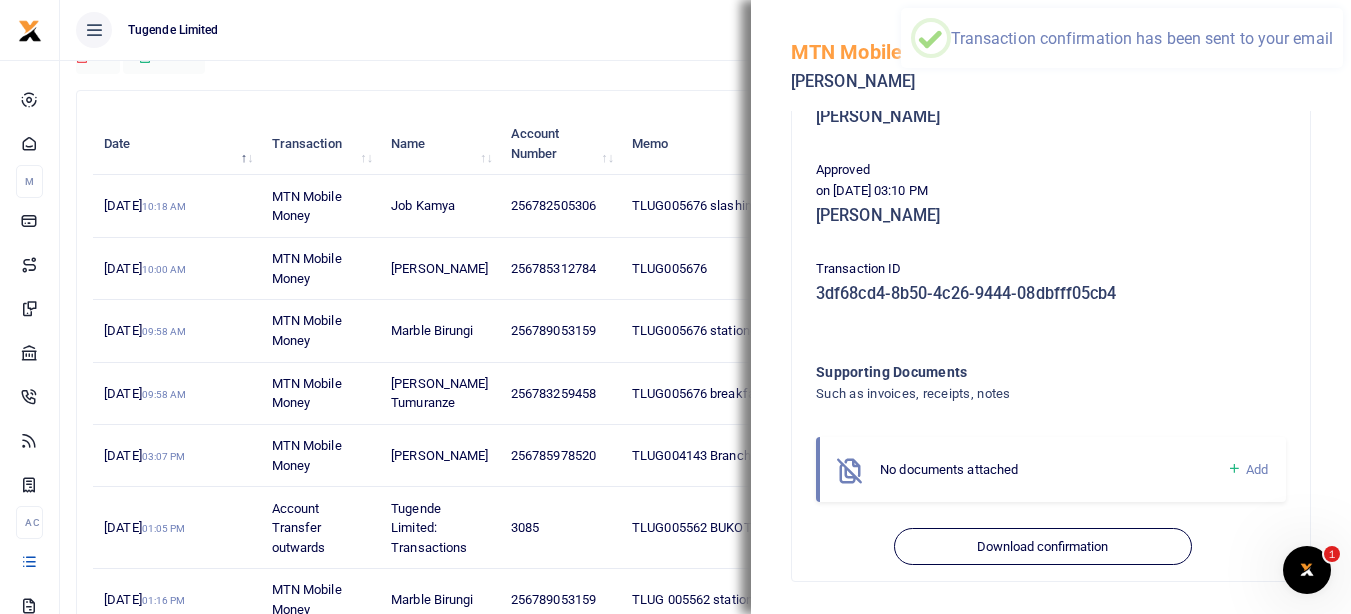 click on "Transactions
Period
[DATE] - [DATE]
Transaction
All Select an option...
All
Airtime
Internet
Utilities
Invoices
Mobile Money Payout
Deposits/Topup
Card creation
Taxes
Bank to Bank Transfer
Status
All Select an option...
All" at bounding box center [705, 375] 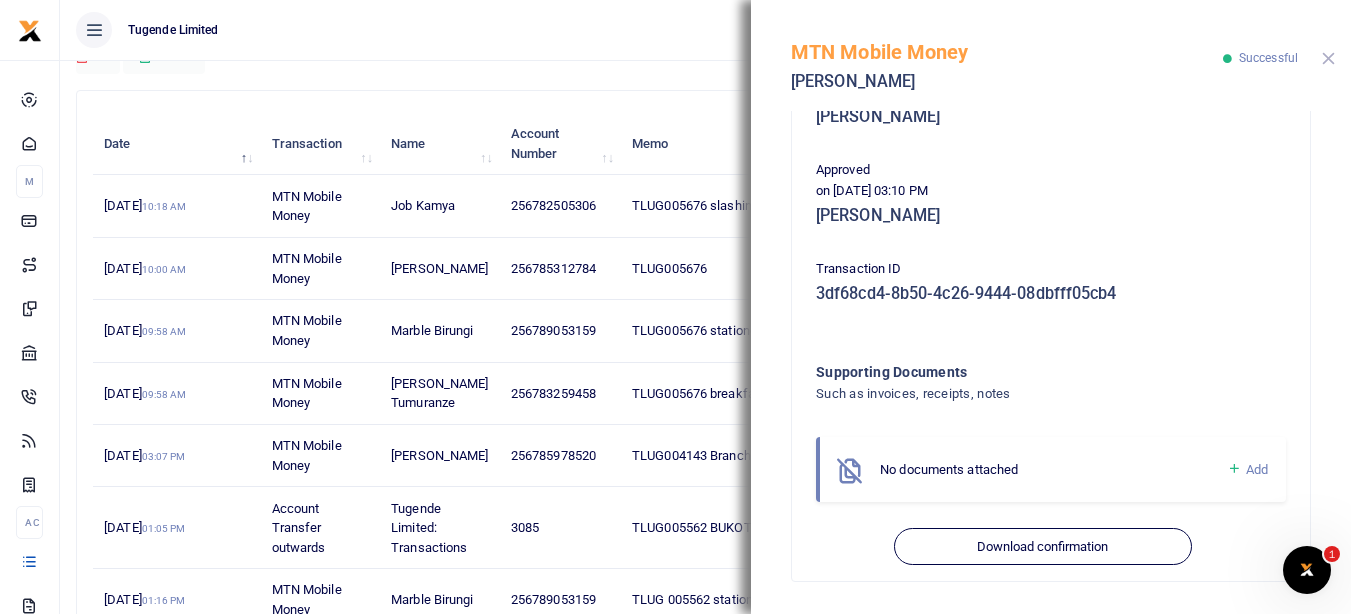 click at bounding box center [1328, 58] 